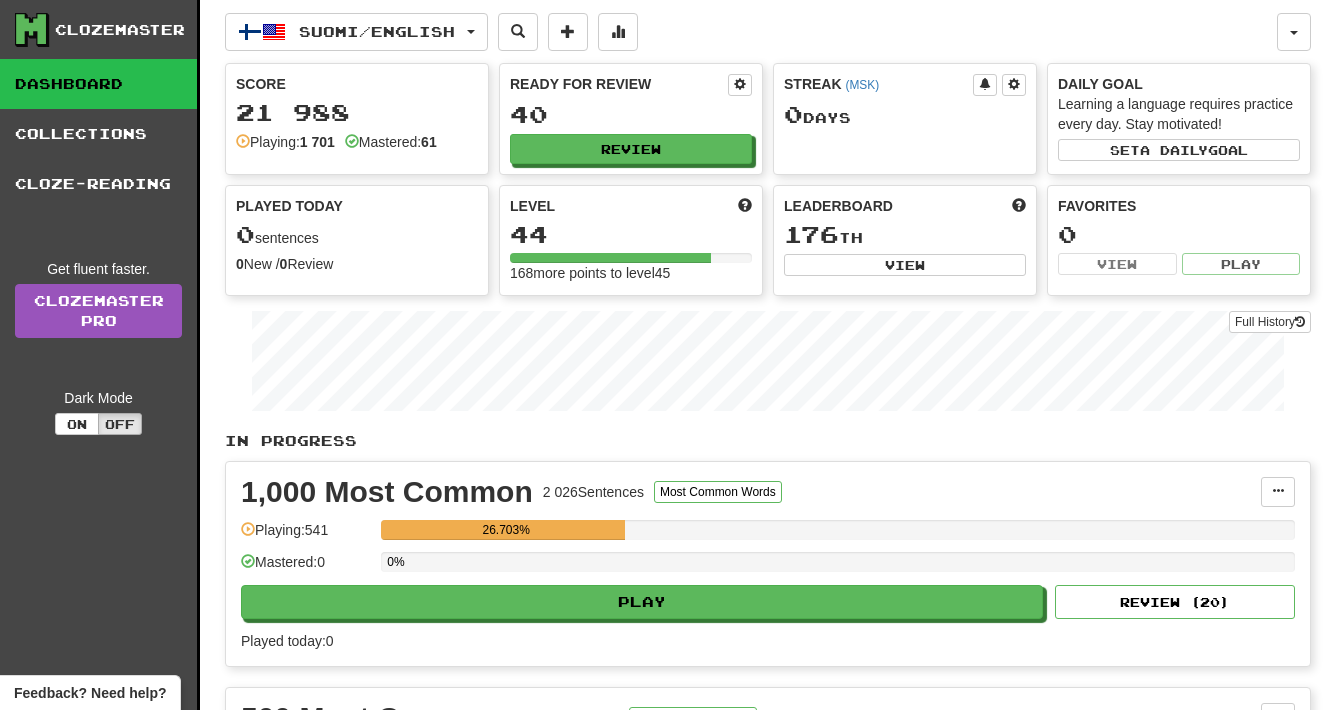 scroll, scrollTop: 214, scrollLeft: 0, axis: vertical 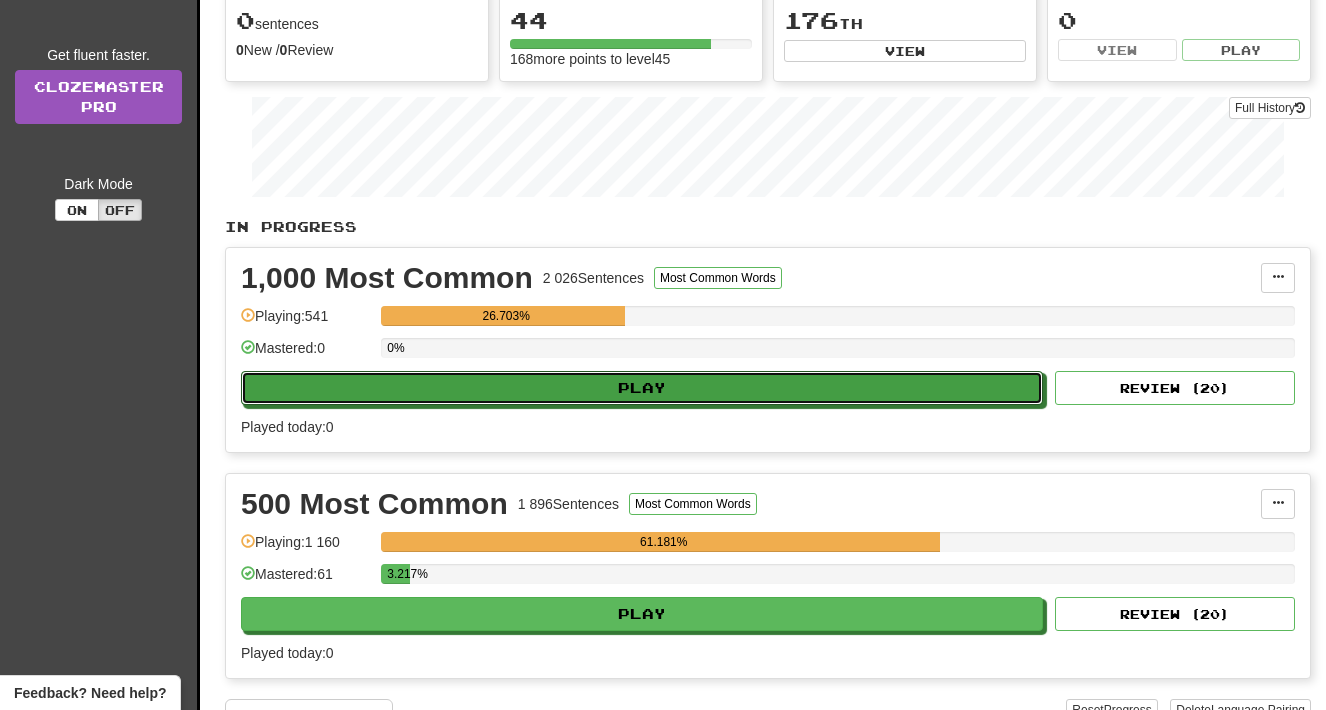 click on "Play" at bounding box center [642, 388] 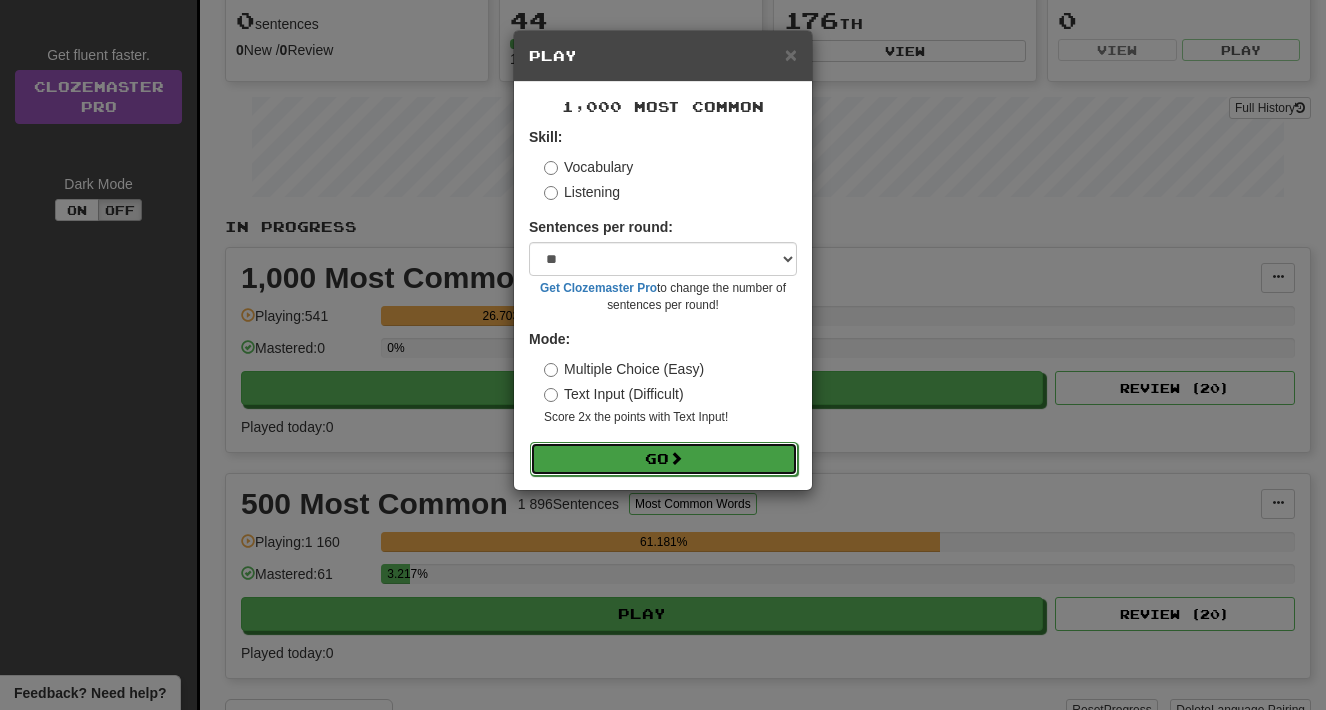 click on "Go" at bounding box center (664, 459) 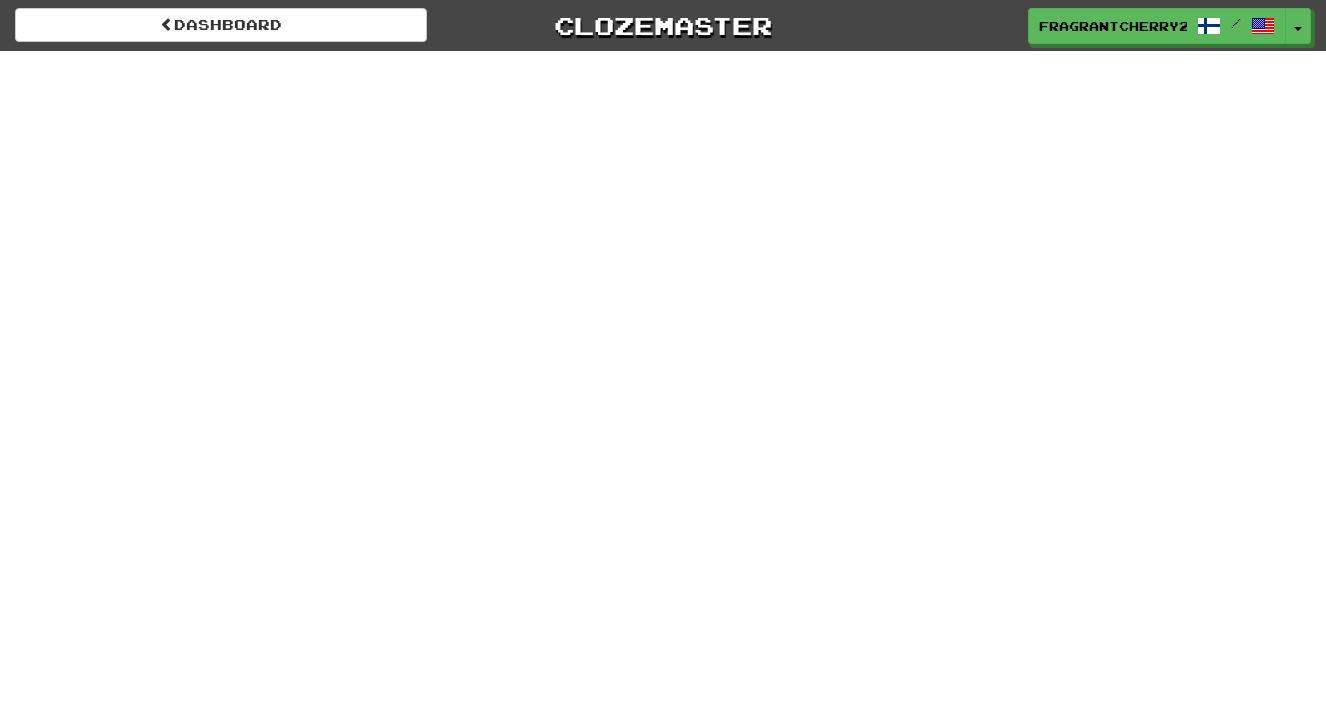 scroll, scrollTop: 0, scrollLeft: 0, axis: both 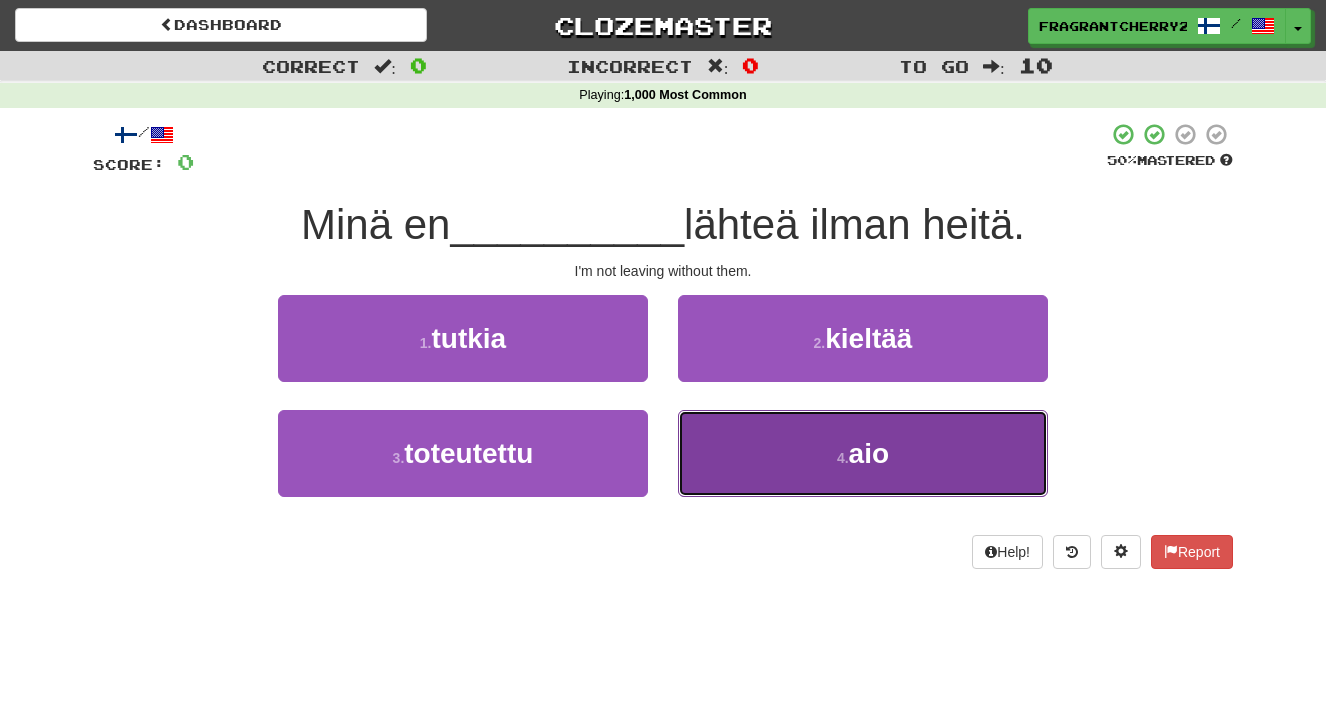 click on "4 .  aio" at bounding box center [863, 453] 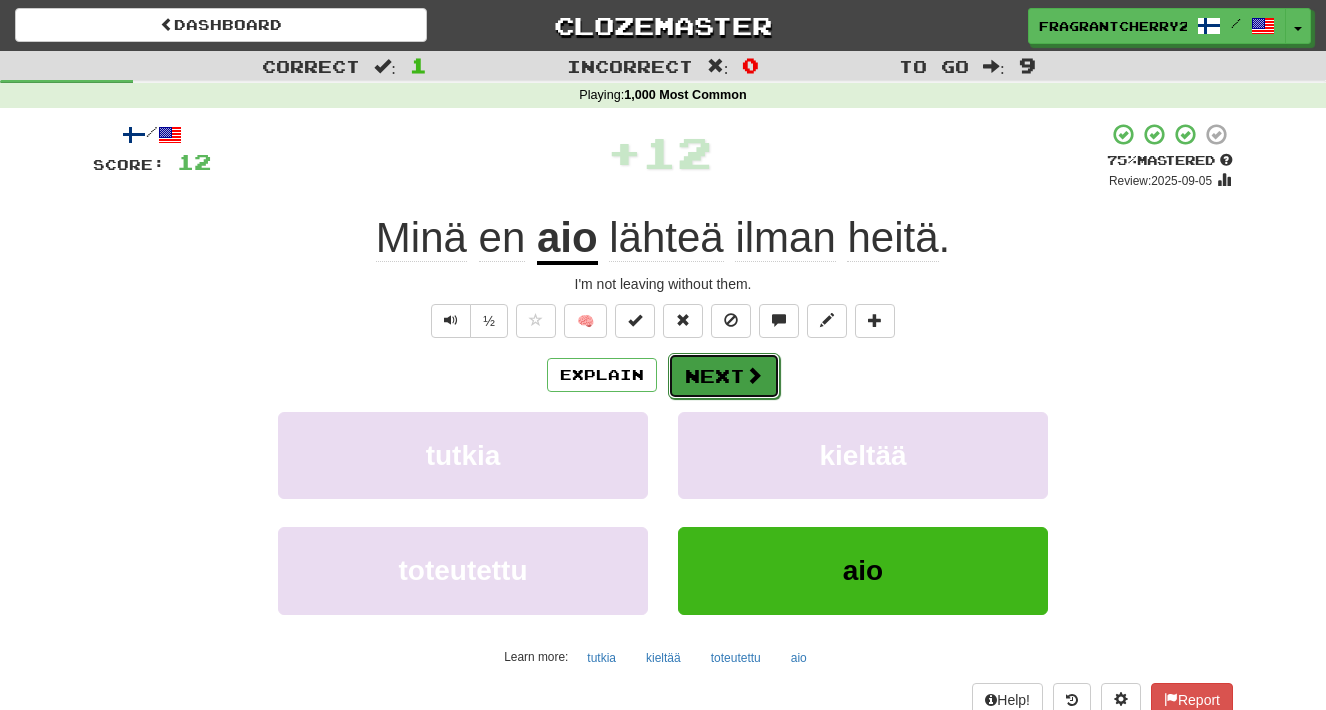 click on "Next" at bounding box center (724, 376) 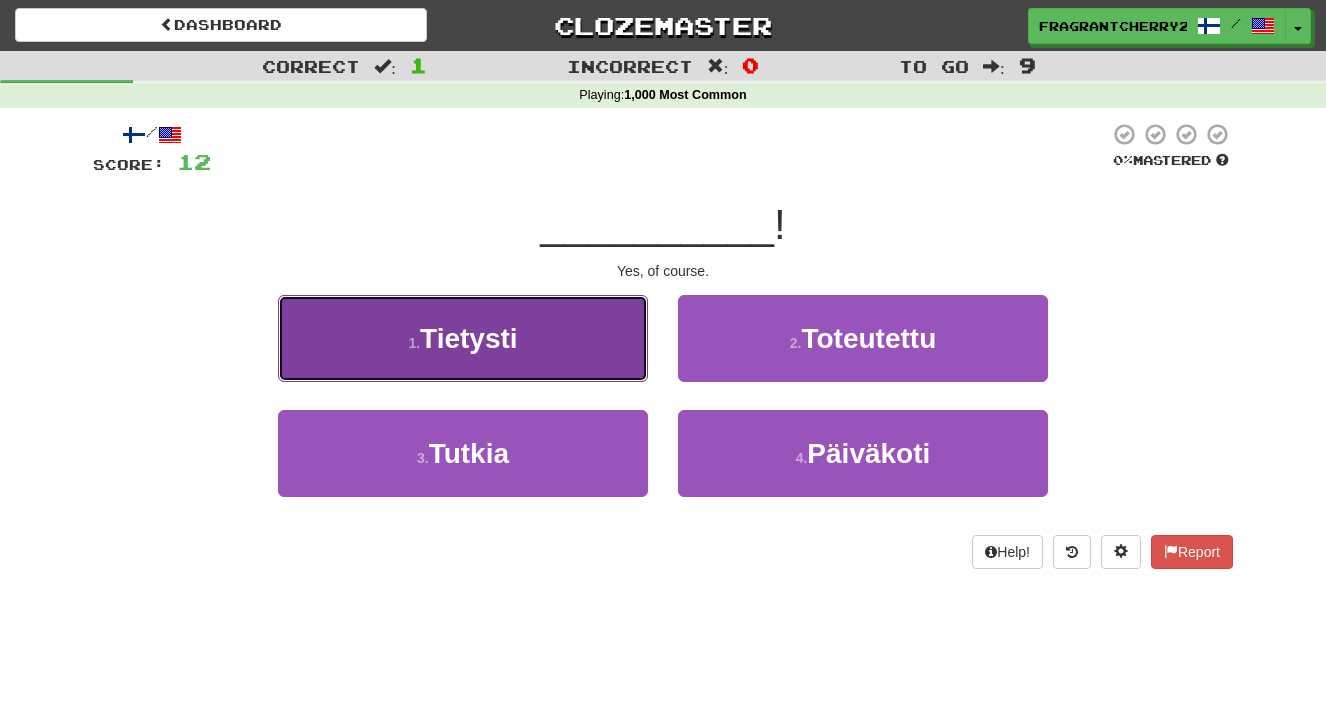 click on "1 .  Tietysti" at bounding box center (463, 338) 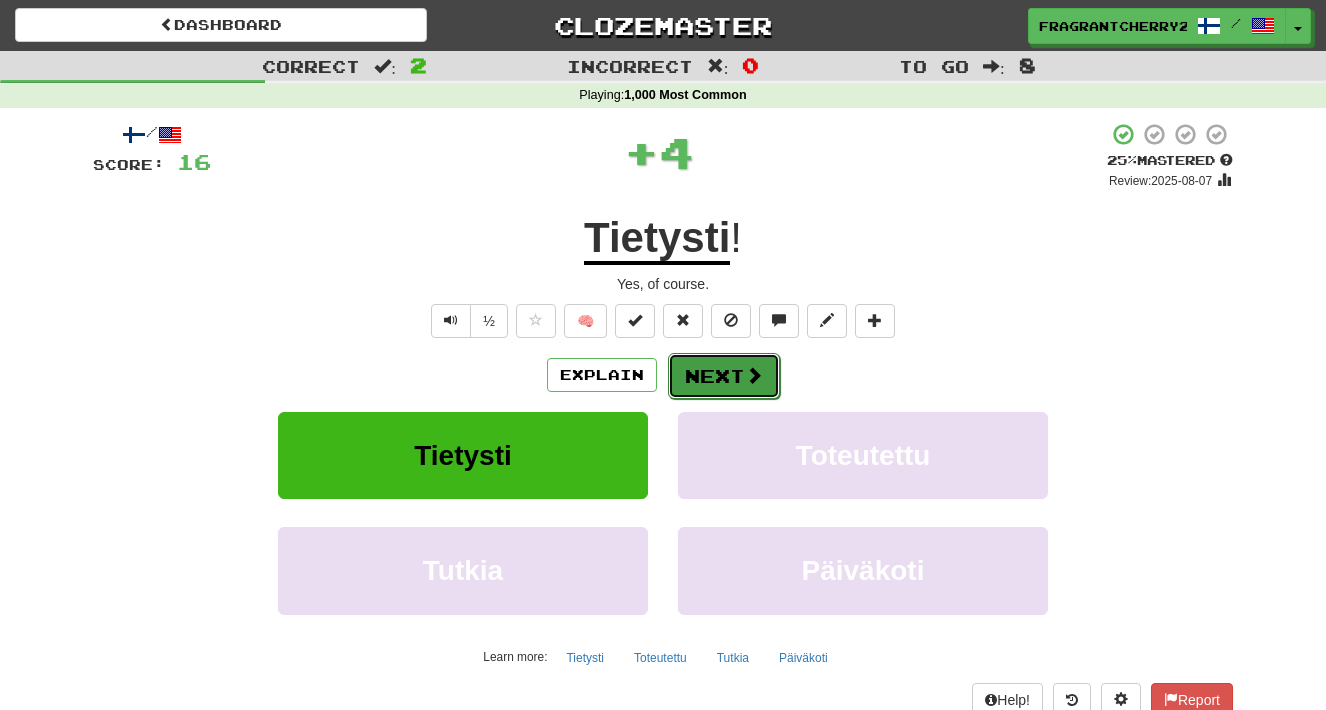 click on "Next" at bounding box center (724, 376) 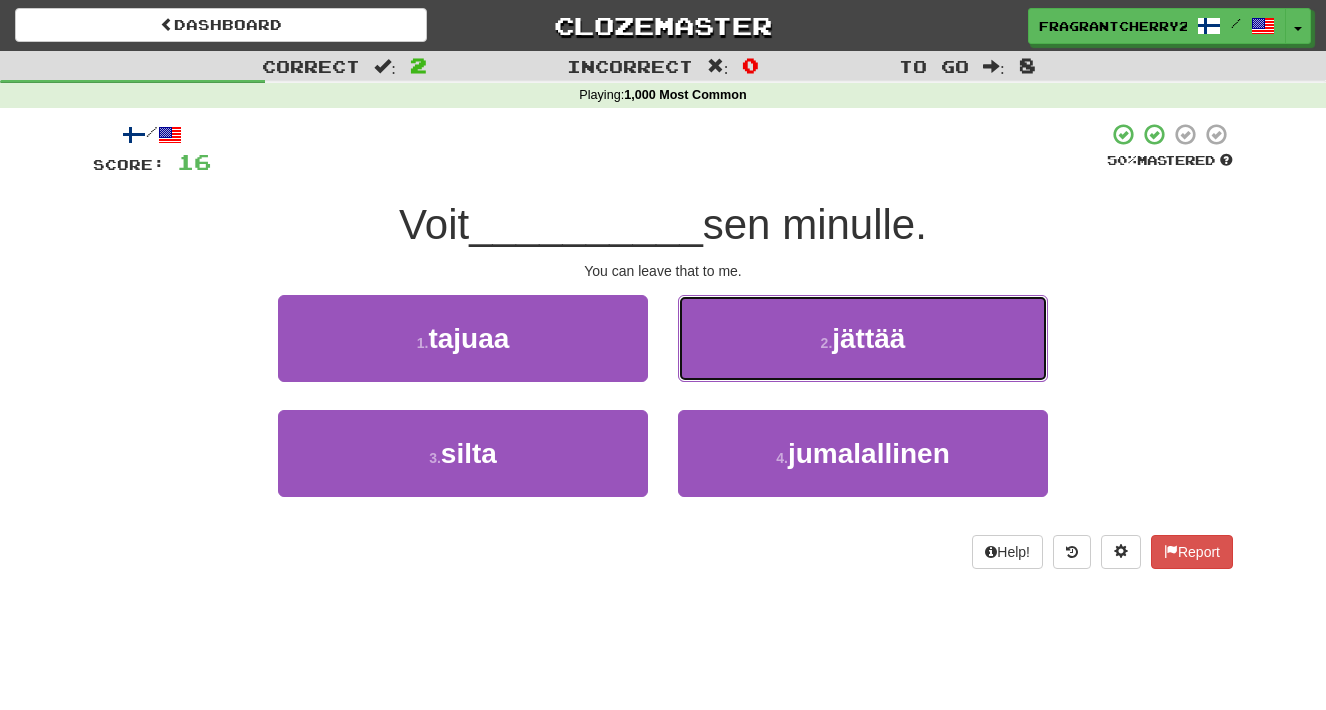 click on "2 .  jättää" at bounding box center (863, 338) 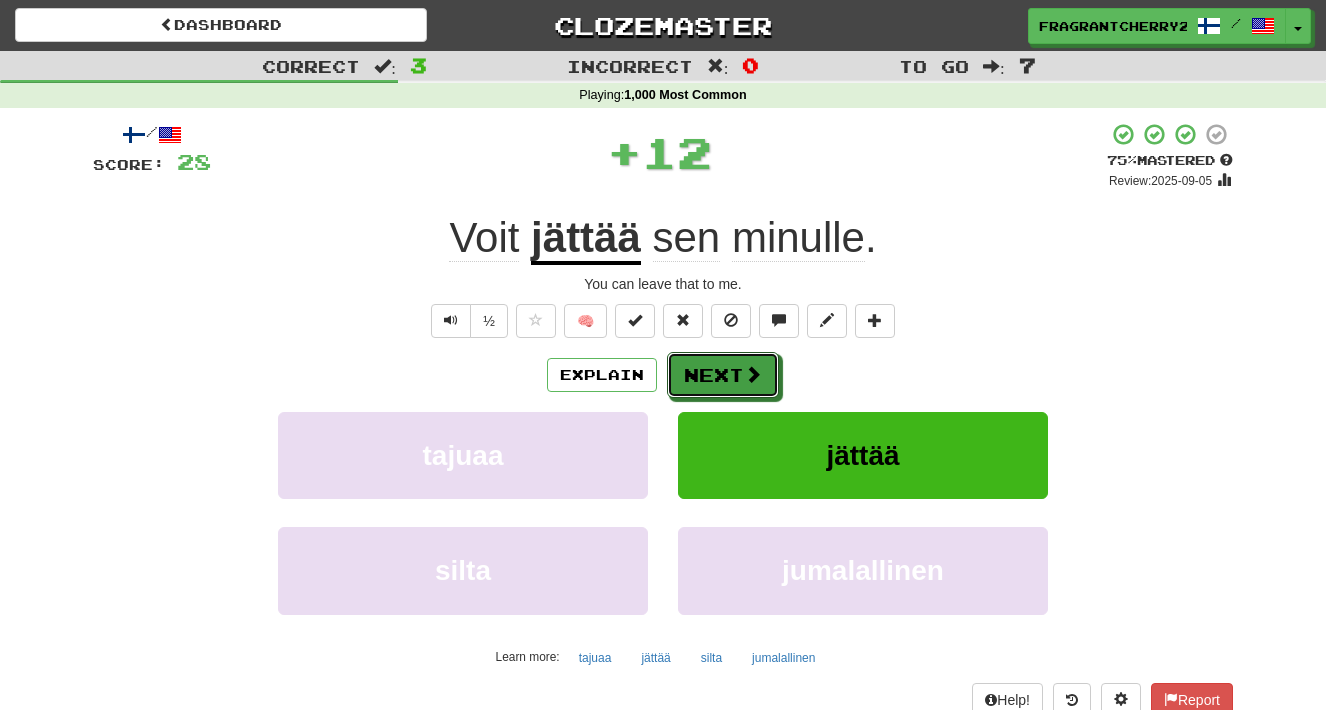 click on "Next" at bounding box center (723, 375) 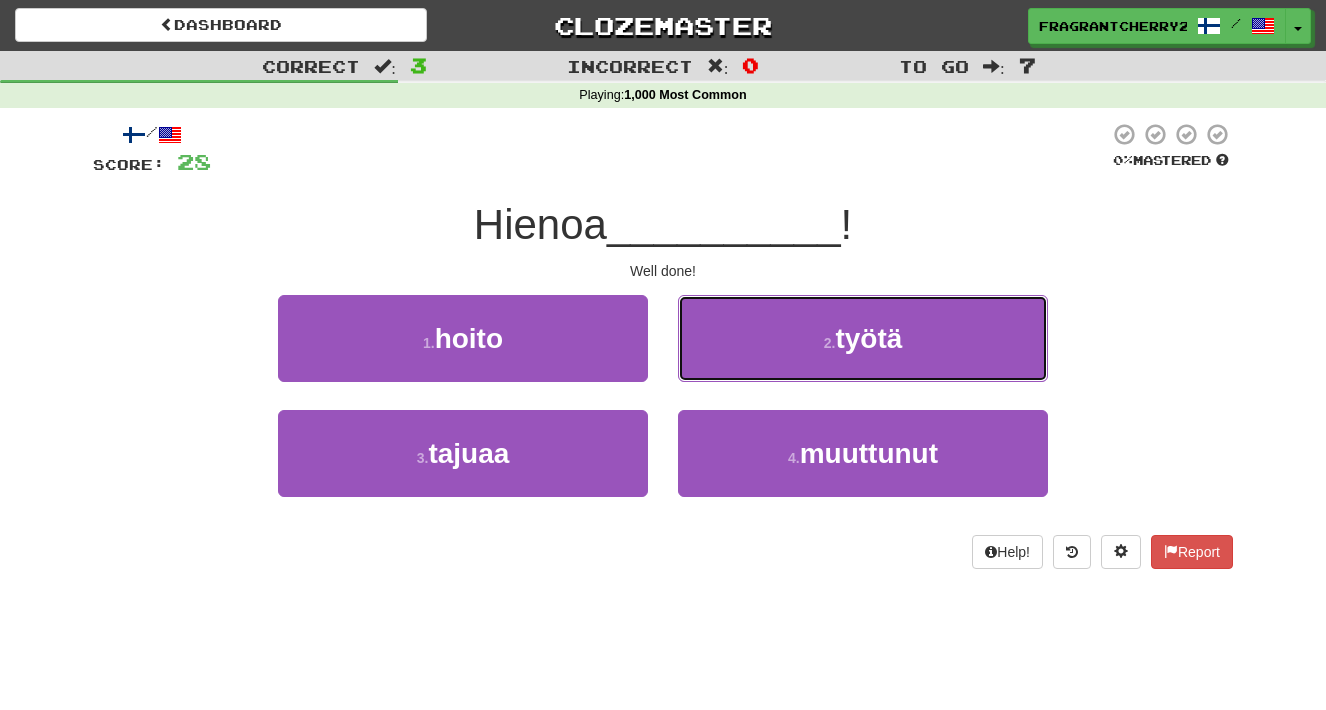 click on "2 .  työtä" at bounding box center (863, 338) 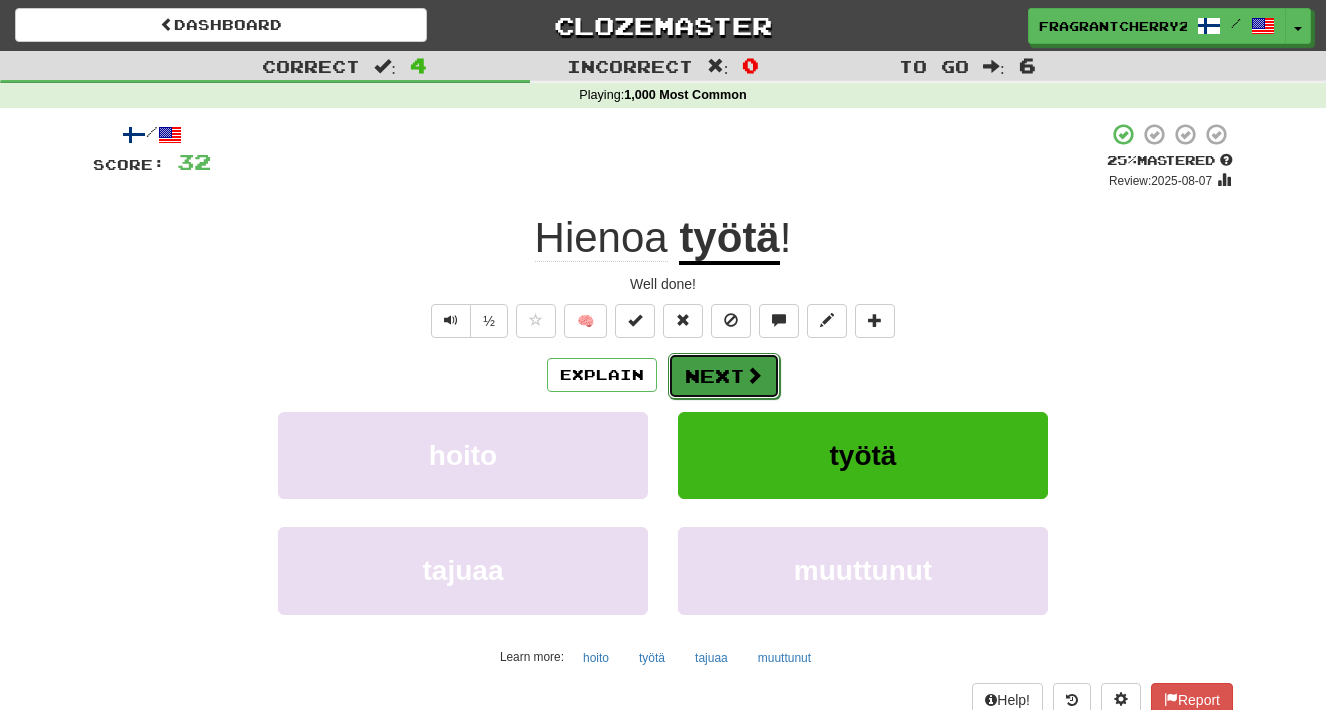 click on "Next" at bounding box center (724, 376) 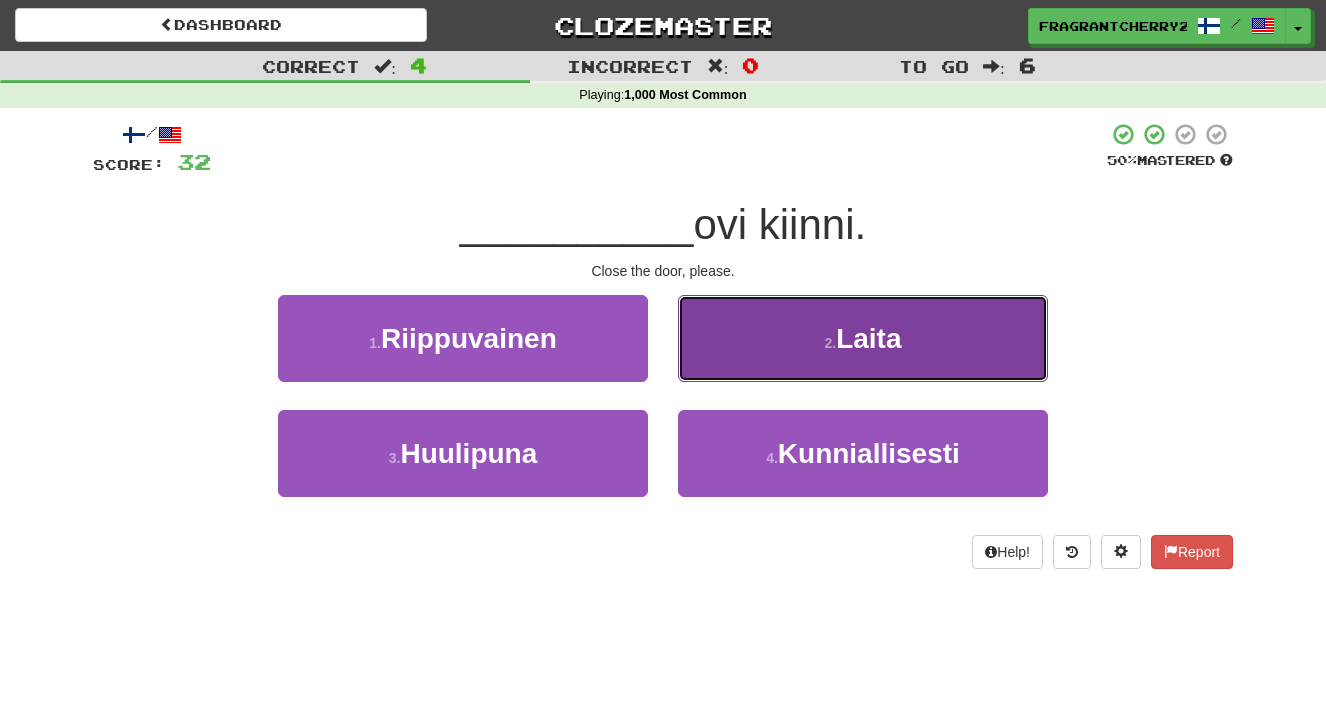 click on "2 .  Laita" at bounding box center [863, 338] 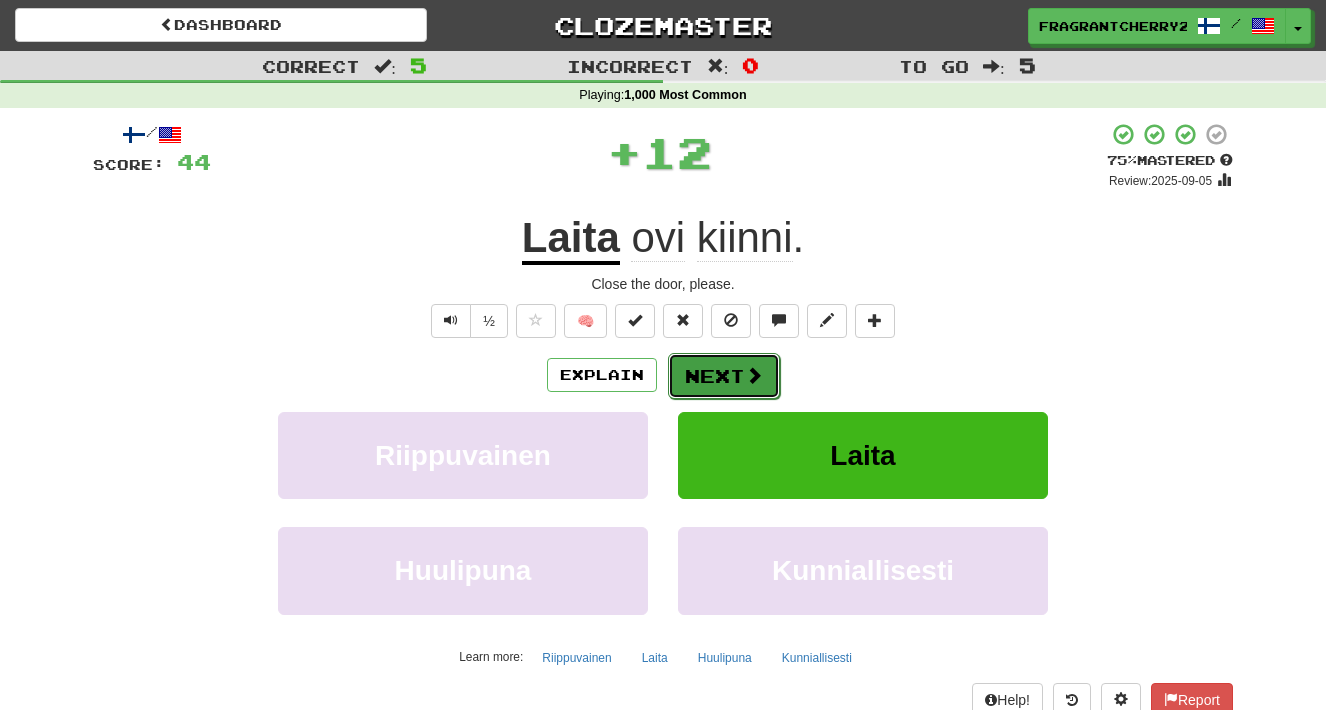 click on "Next" at bounding box center [724, 376] 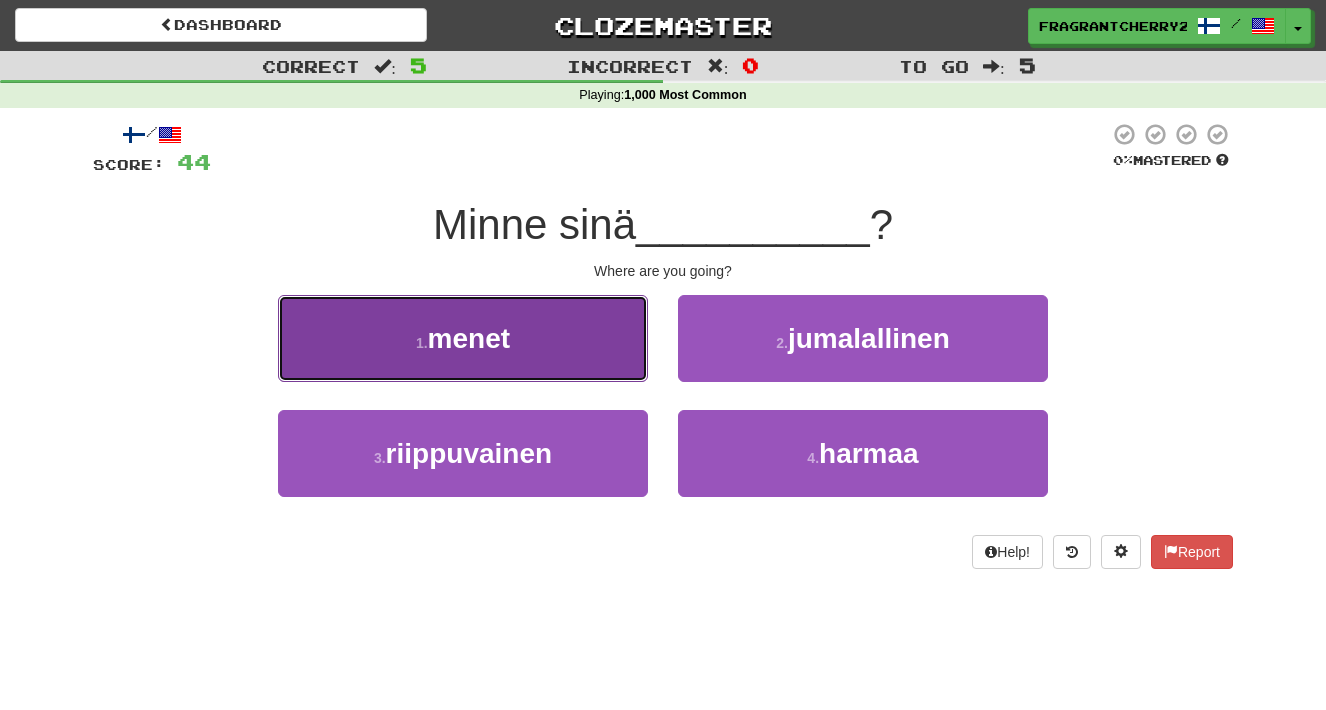 click on "1 .  menet" at bounding box center (463, 338) 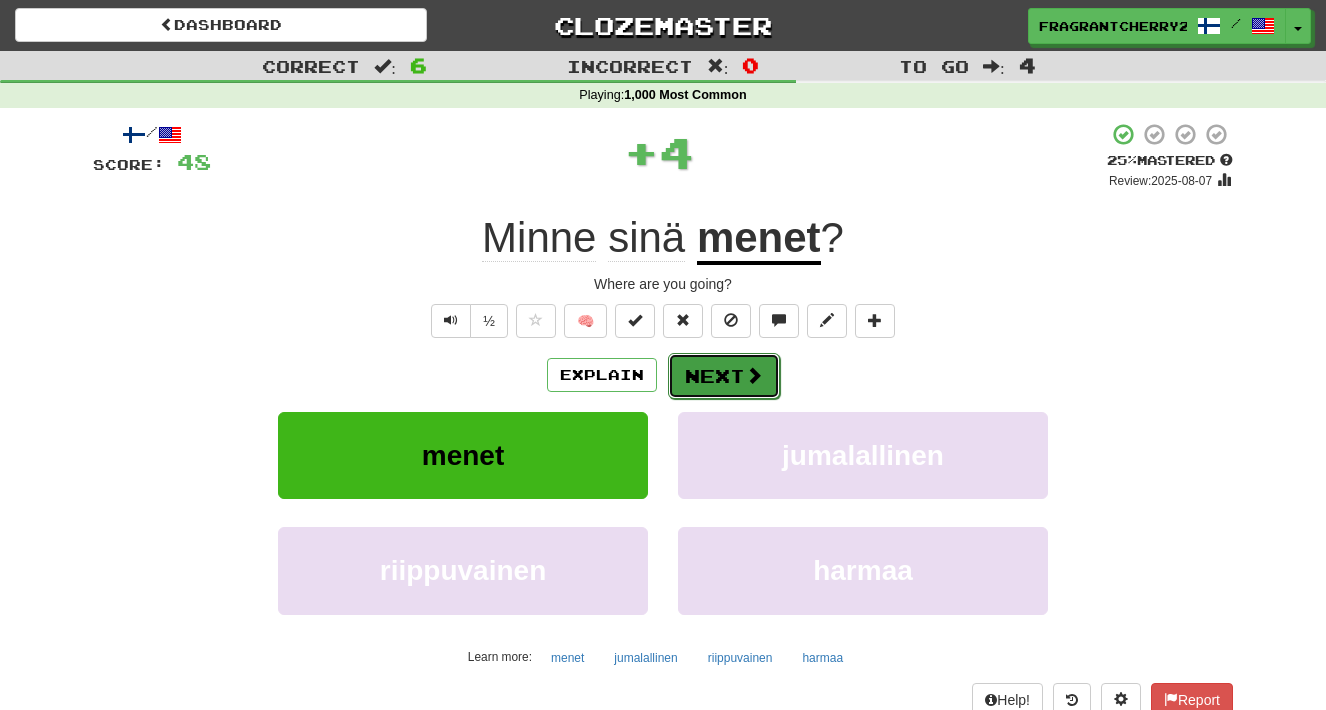 click on "Next" at bounding box center [724, 376] 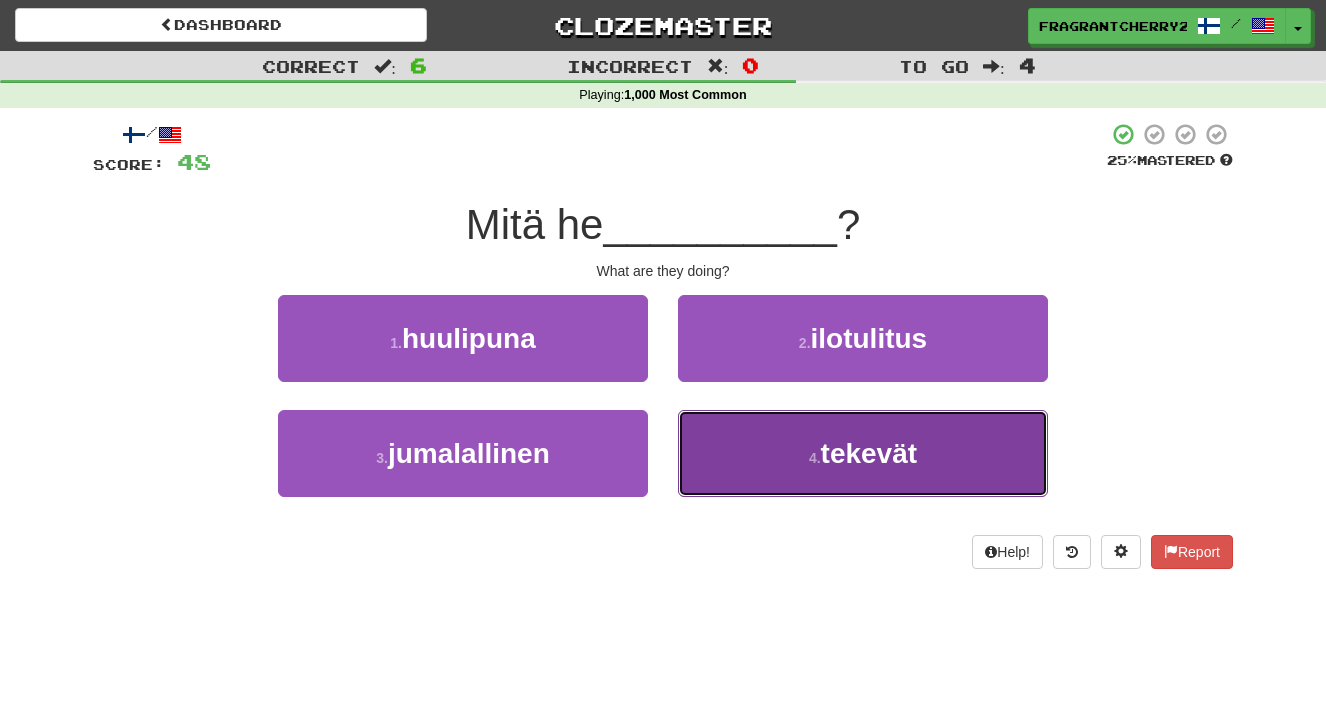 click on "4 .  tekevät" at bounding box center [863, 453] 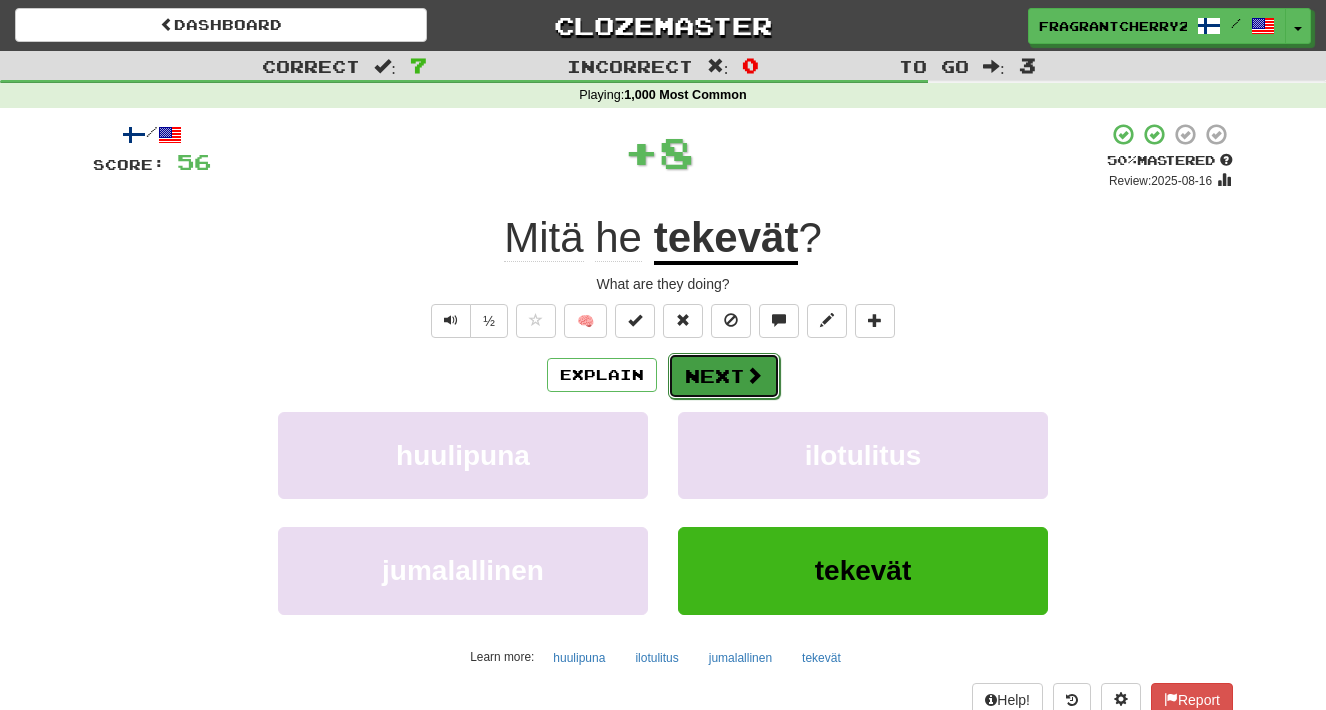 click on "Next" at bounding box center [724, 376] 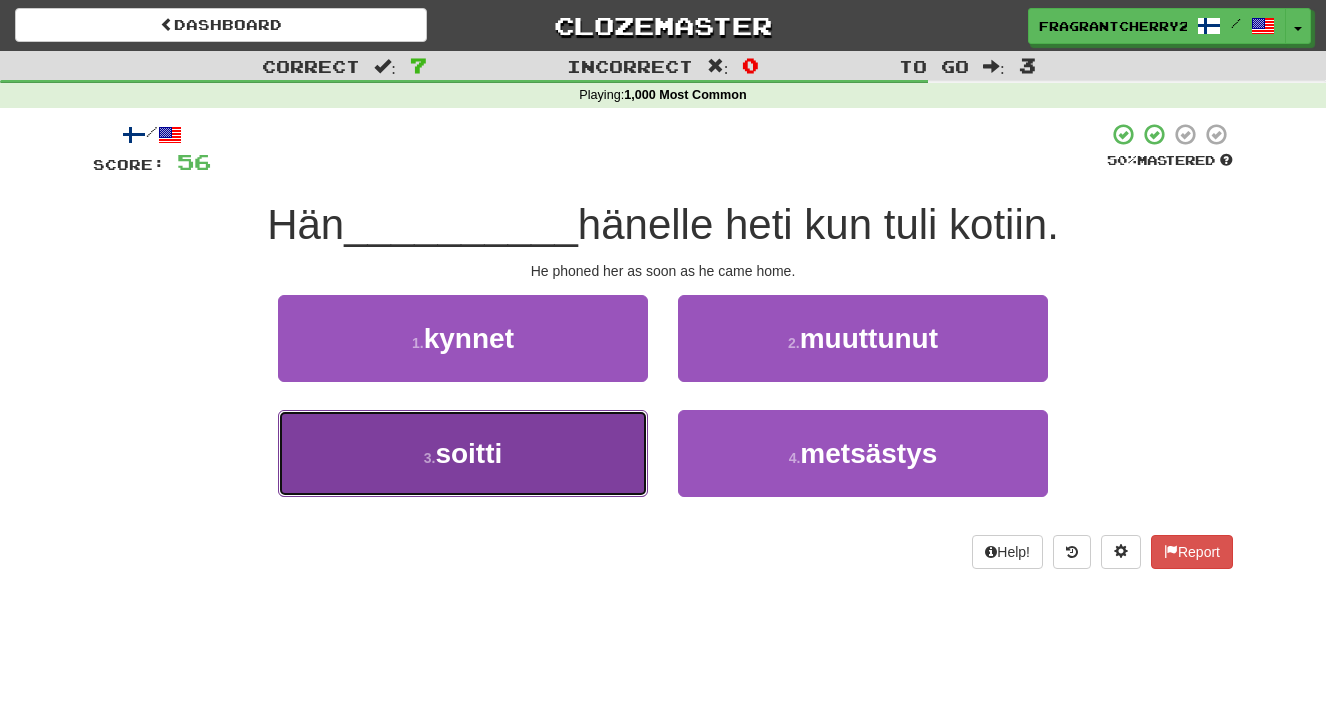 click on "3 .  soitti" at bounding box center [463, 453] 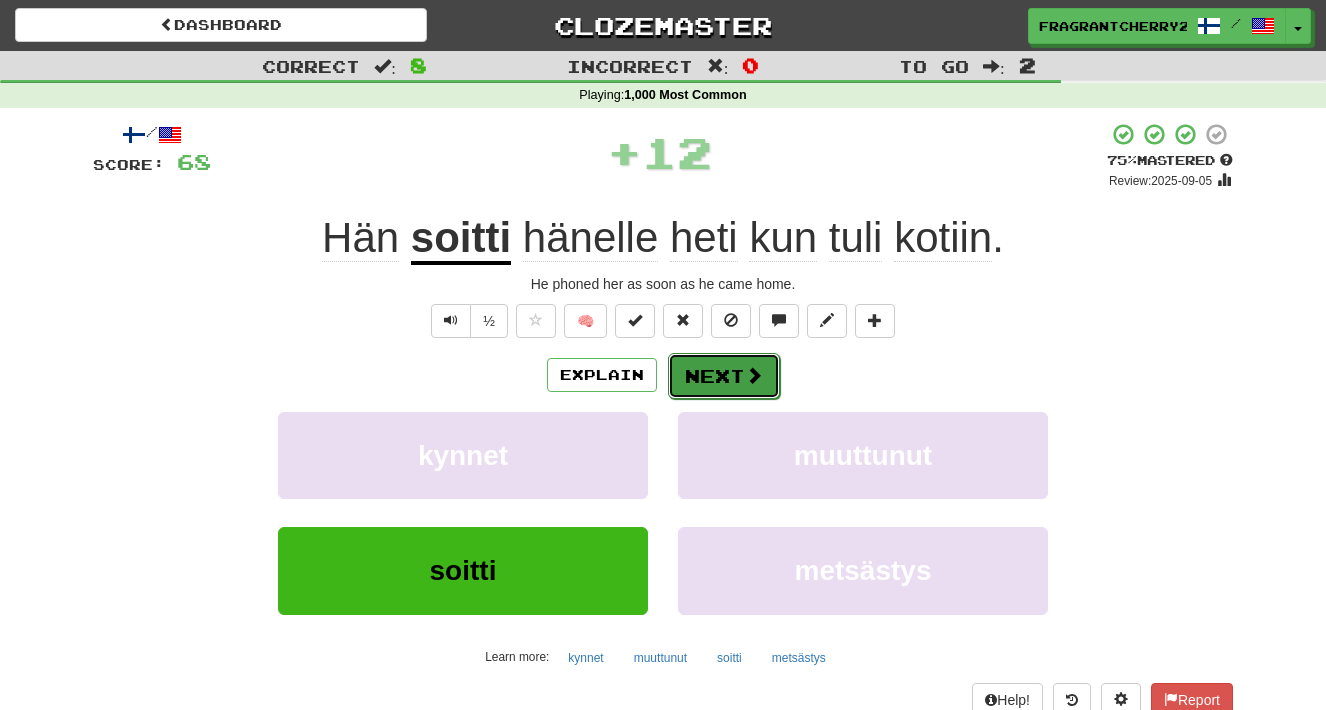 click on "Next" at bounding box center (724, 376) 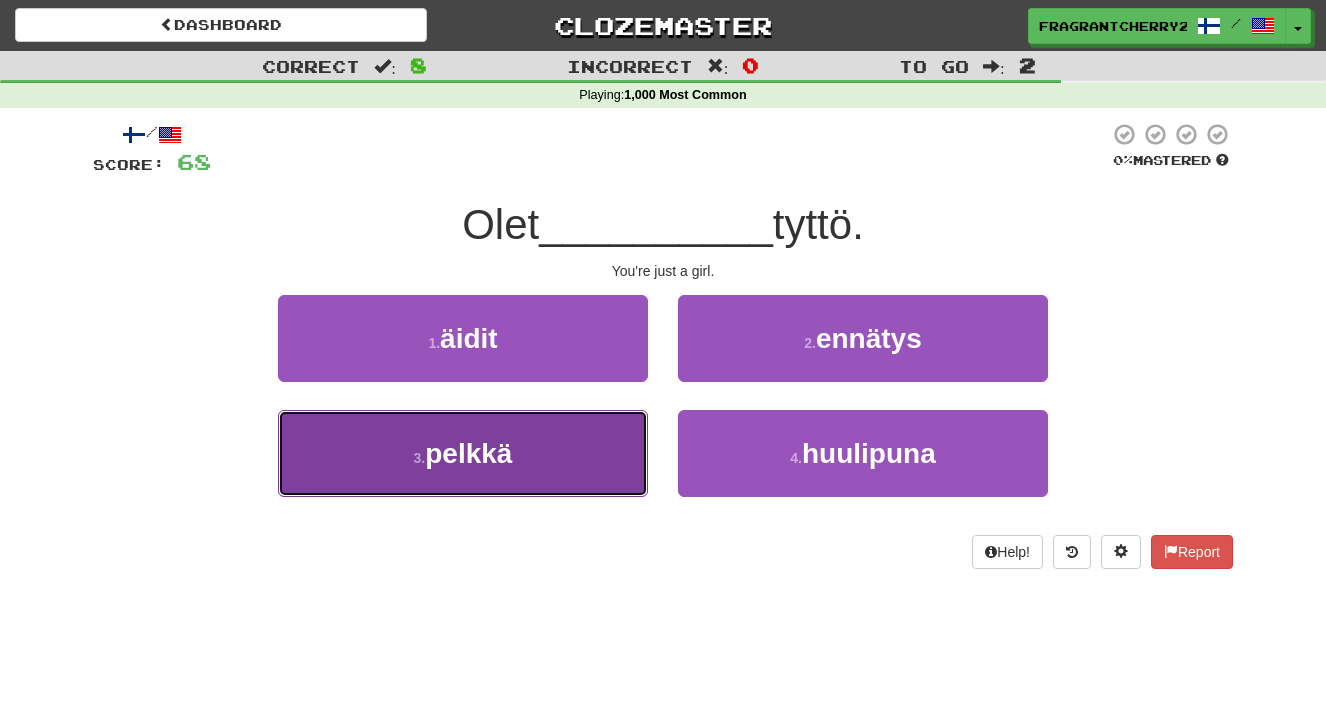 click on "3 .  pelkkä" at bounding box center (463, 453) 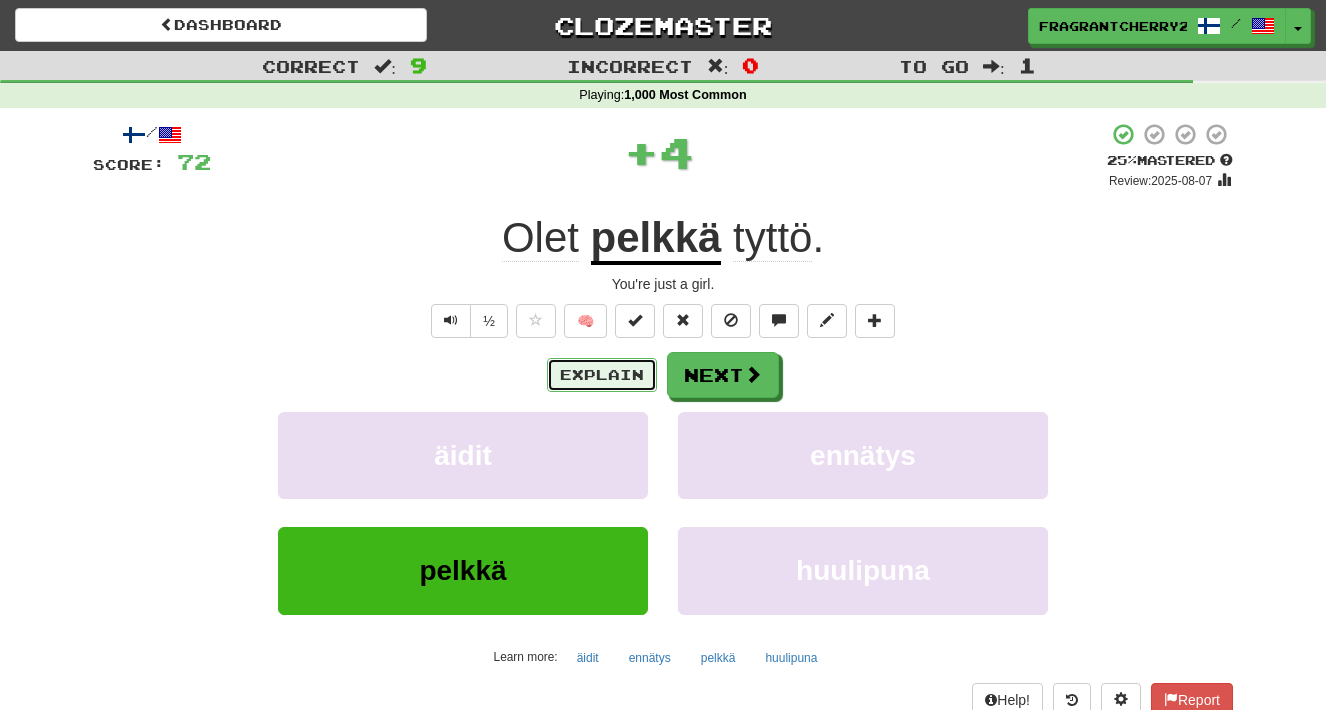 click on "Explain" at bounding box center [602, 375] 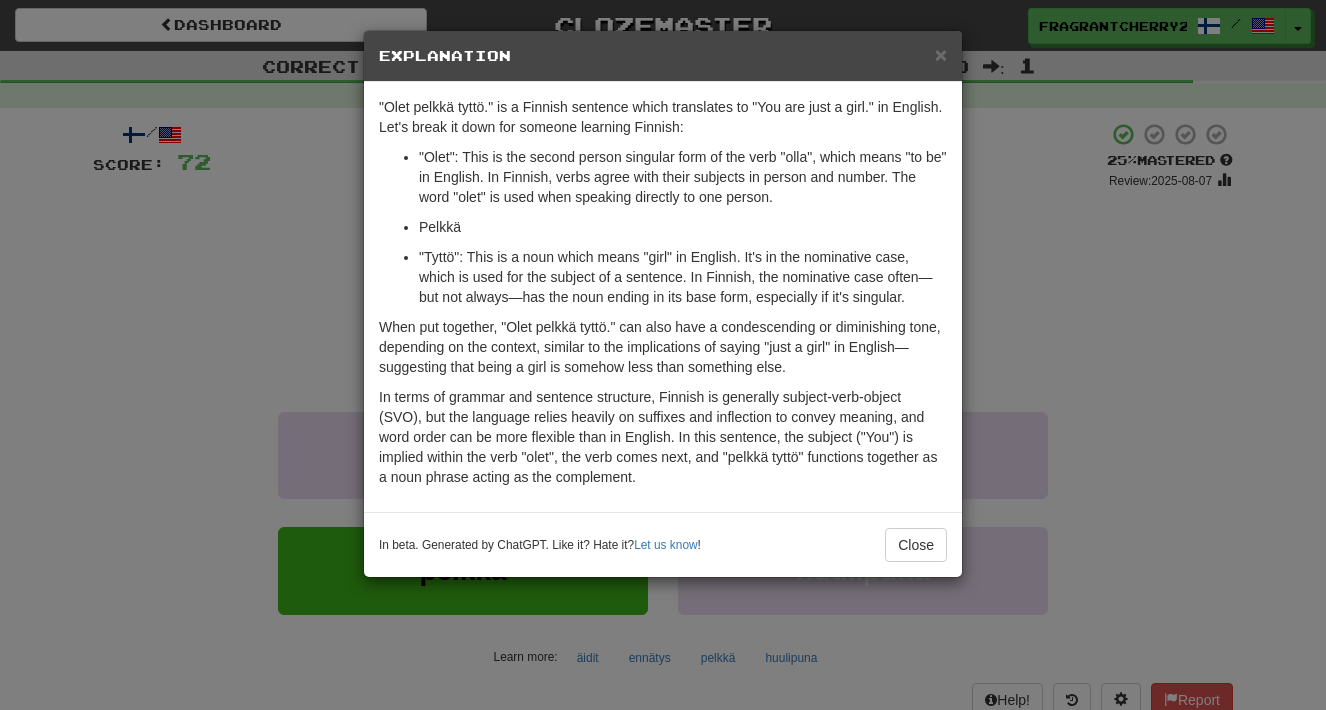 click on "× Explanation "Olet pelkkä tyttö." is a Finnish sentence which translates to "You are just a girl." in English. Let's break it down for someone learning Finnish:
"Olet": This is the second person singular form of the verb "olla", which means "to be" in English. In Finnish, verbs agree with their subjects in person and number. The word "olet" is used when speaking directly to one person.
"Pelkkä": This is an adjective that translates to "just", "mere" or "only" in English. In Finnish, adjectives agree with the nouns they modify in number and case. The word "pelkkä" is in its basic form, as it is preceded by a verb and is modifying a singular, nominative case noun.
"Tyttö": This is a noun which means "girl" in English. It's in the nominative case, which is used for the subject of a sentence. In Finnish, the nominative case often—but not always—has the noun ending in its base form, especially if it's singular.
In beta. Generated by ChatGPT. Like it? Hate it?  Let us know !" at bounding box center (663, 355) 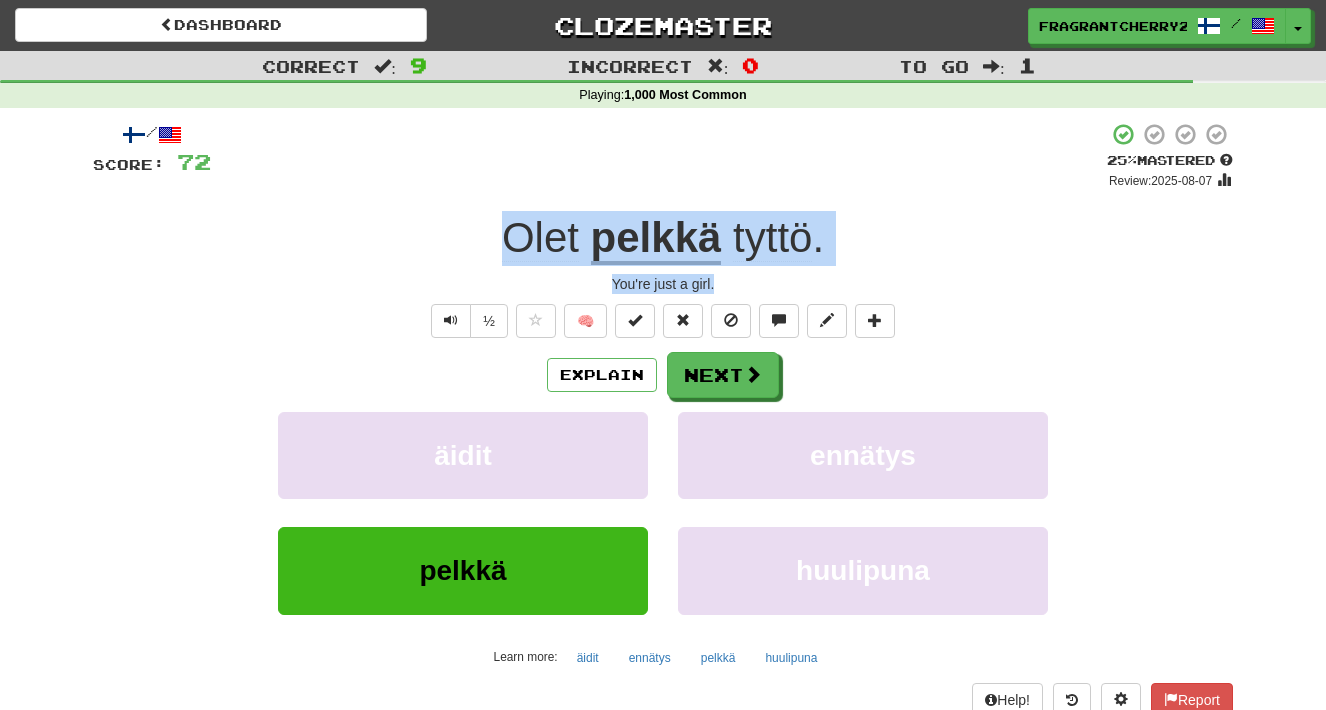 drag, startPoint x: 715, startPoint y: 282, endPoint x: 495, endPoint y: 237, distance: 224.55511 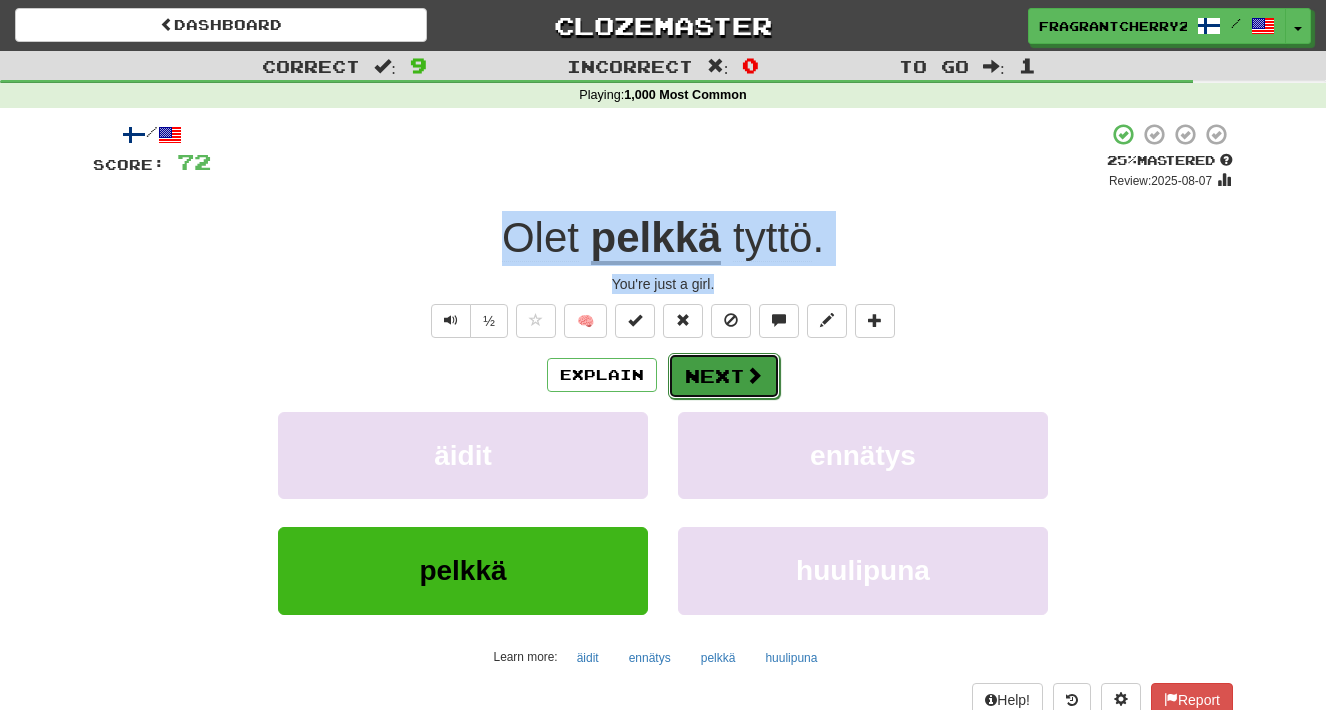 click on "Next" at bounding box center [724, 376] 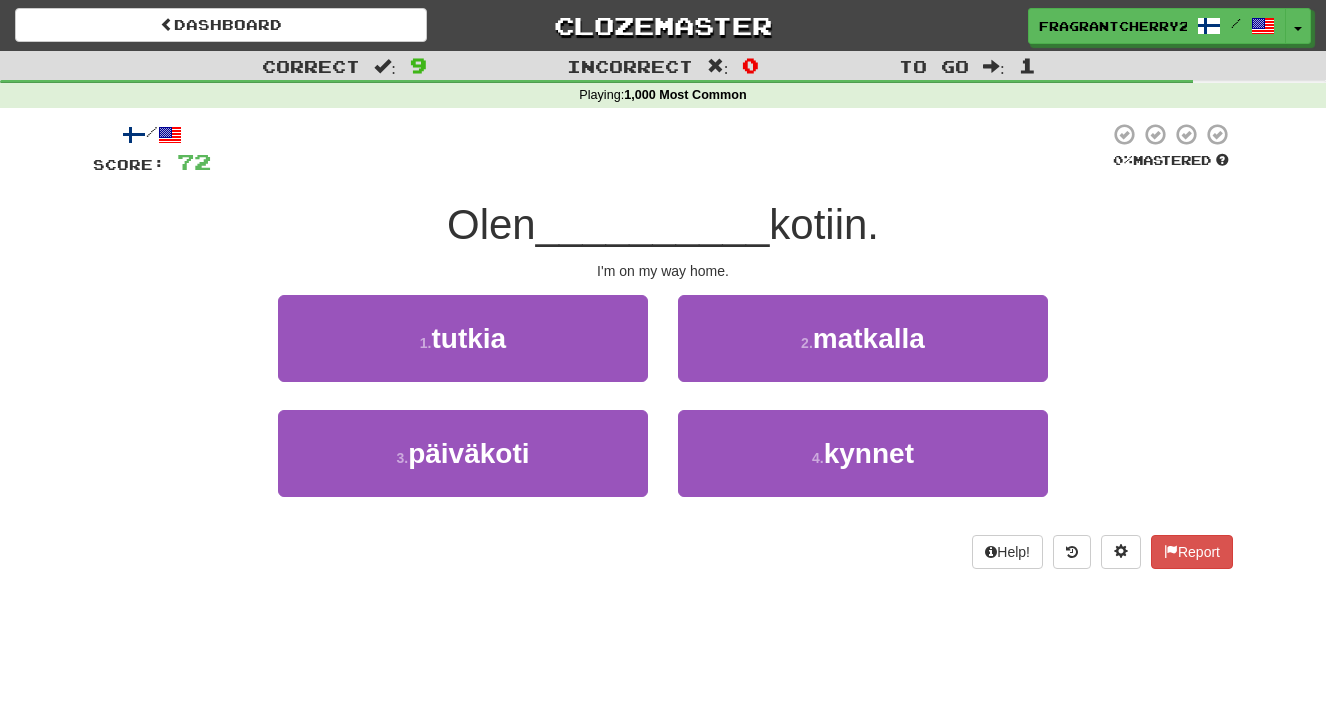click on "2 .  matkalla" at bounding box center [863, 352] 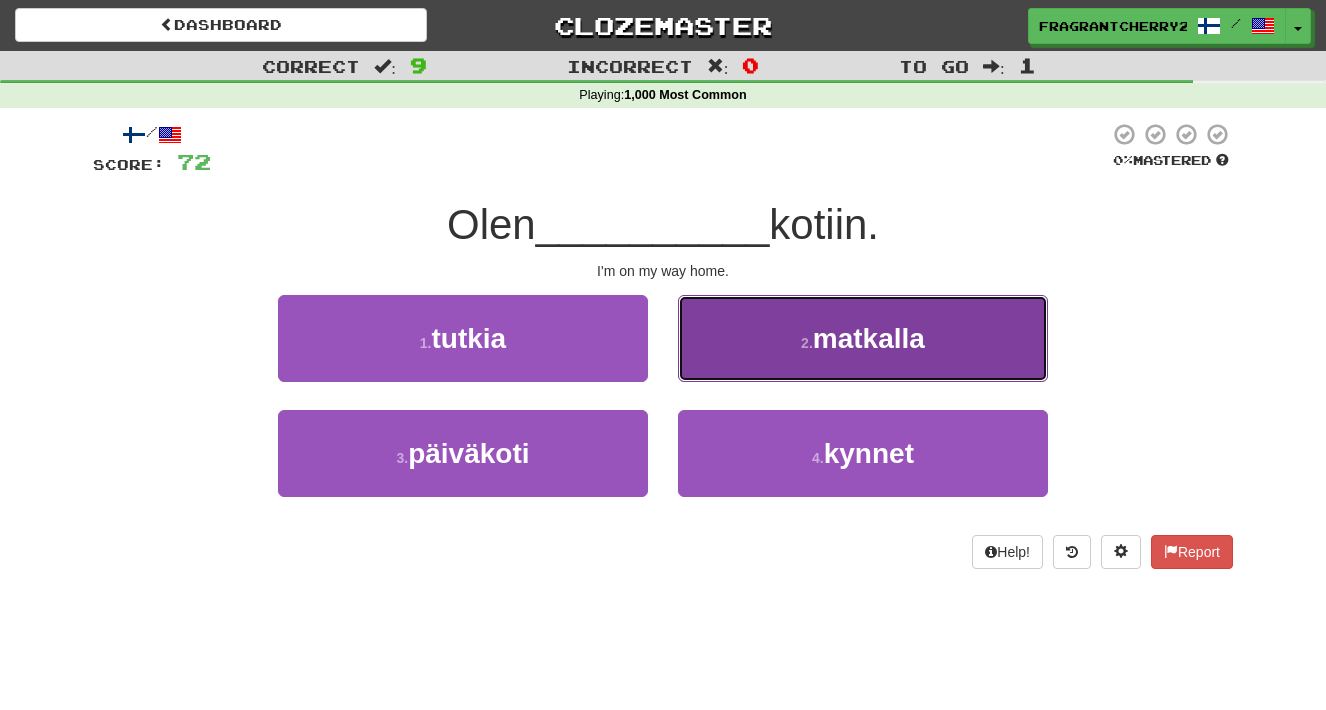 click on "2 .  matkalla" at bounding box center (863, 338) 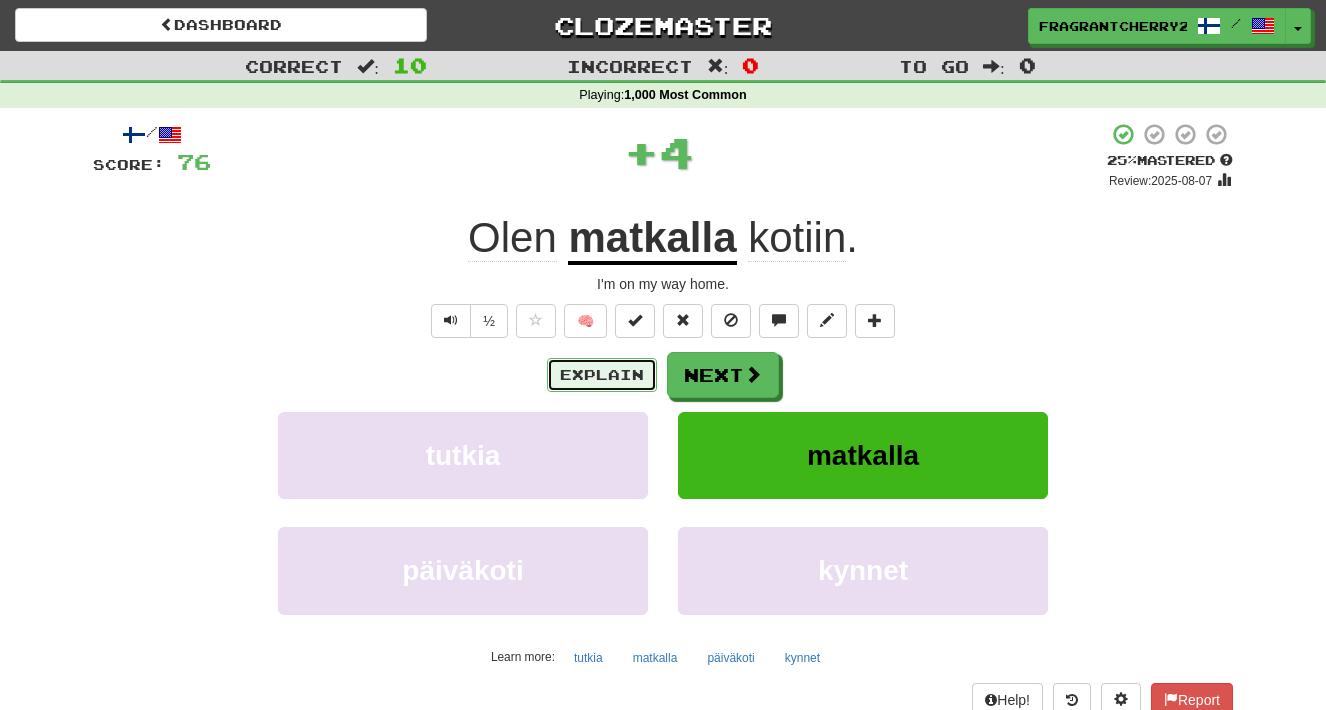click on "Explain" at bounding box center [602, 375] 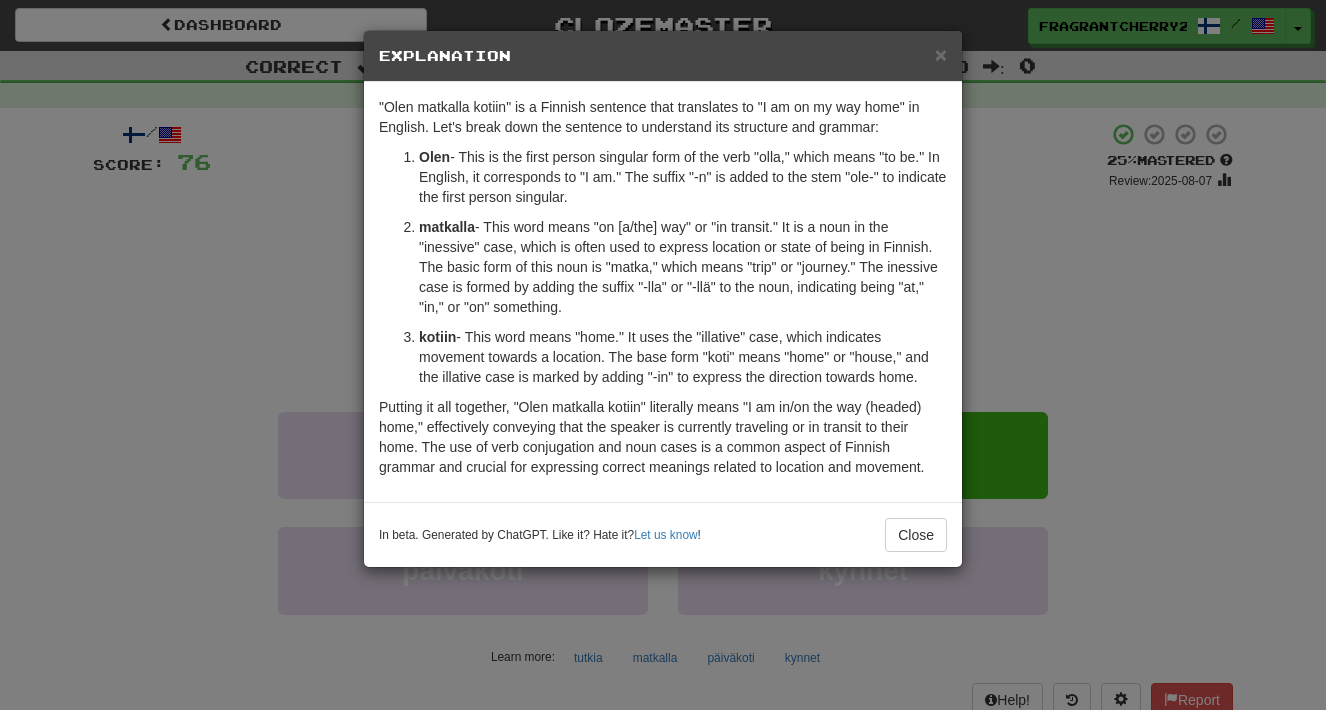 click on "× Explanation "Olen matkalla kotiin" is a Finnish sentence that translates to "I am on my way home" in English. Let's break down the sentence to understand its structure and grammar:
Olen  - This is the first person singular form of the verb "olla," which means "to be." In English, it corresponds to "I am." The suffix "-n" is added to the stem "ole-" to indicate the first person singular.
matkalla  - This word means "on [a/the] way" or "in transit." It is a noun in the "inessive" case, which is often used to express location or state of being in Finnish. The basic form of this noun is "matka," which means "trip" or "journey." The inessive case is formed by adding the suffix "-lla" or "-llä" to the noun, indicating being "at," "in," or "on" something.
kotiin  - This word means "home." It uses the "illative" case, which indicates movement towards a location. The base form "koti" means "home" or "house," and the illative case is marked by adding "-in" to express the direction towards home." at bounding box center [663, 355] 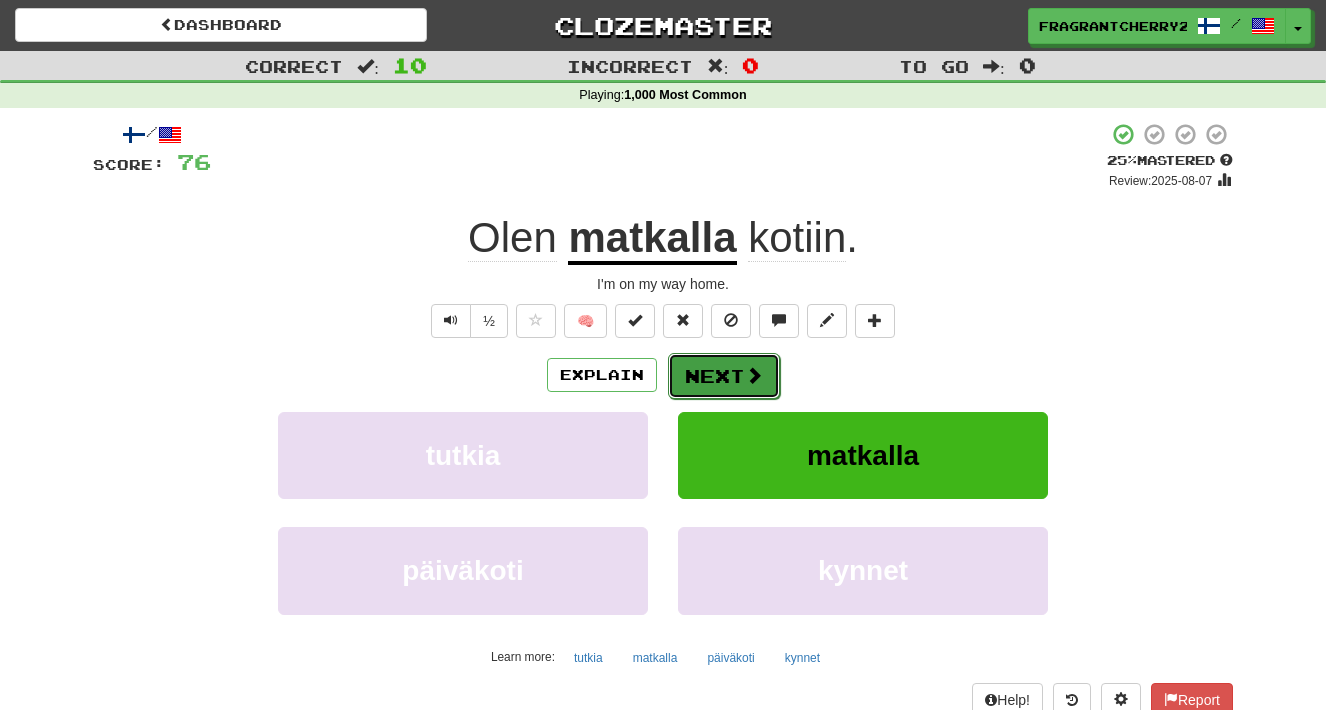 click at bounding box center [754, 375] 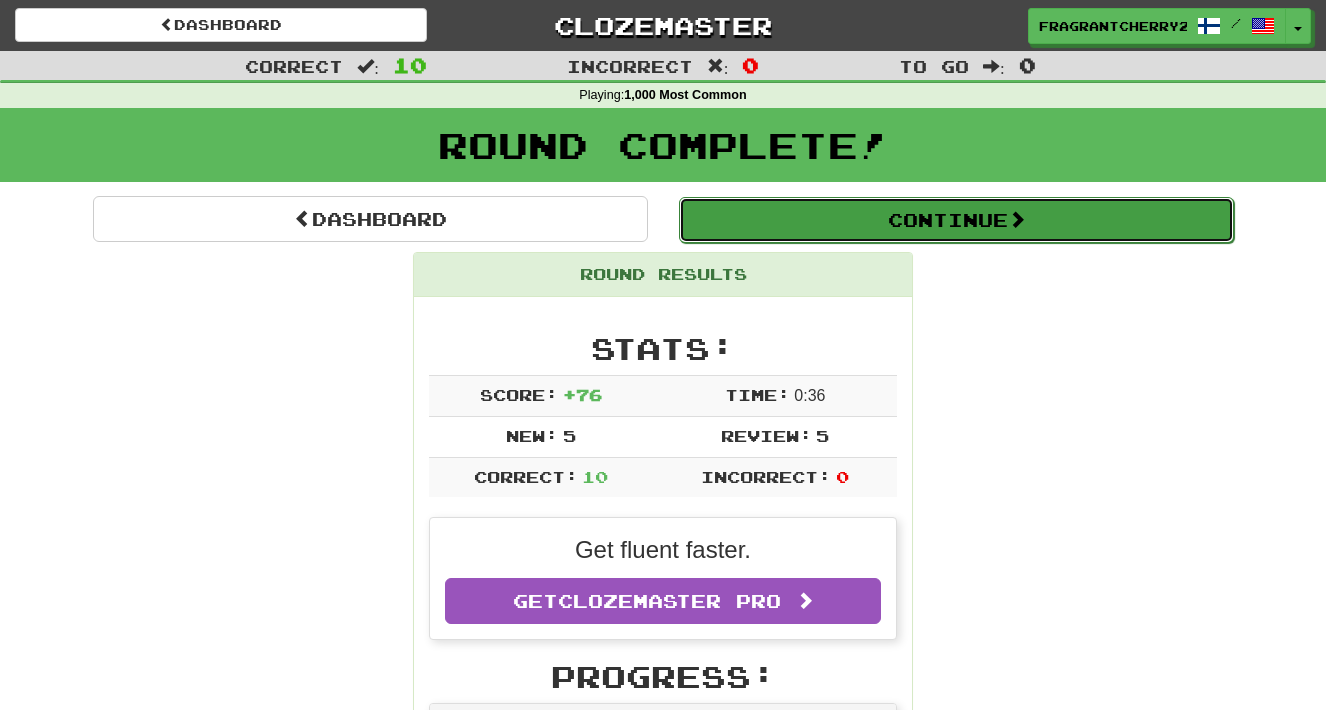 click on "Continue" at bounding box center [956, 220] 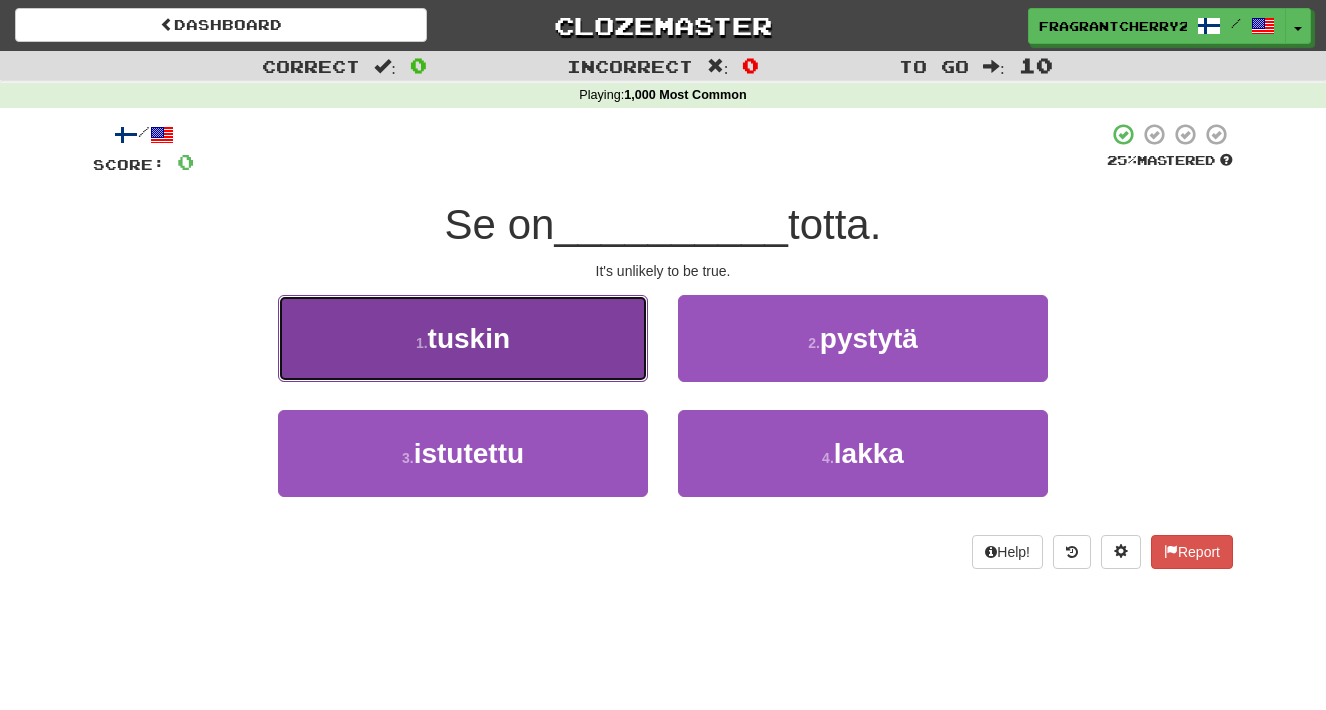 click on "1 .  tuskin" at bounding box center (463, 338) 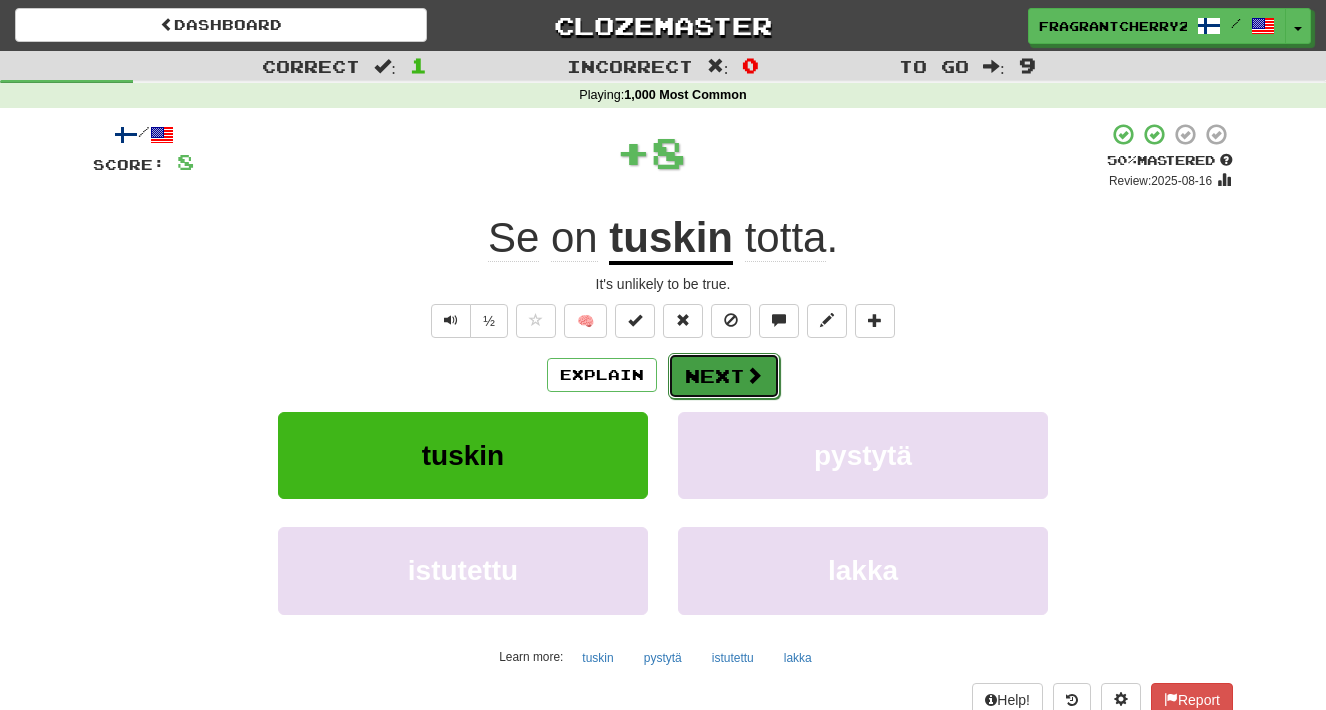 click on "Next" at bounding box center (724, 376) 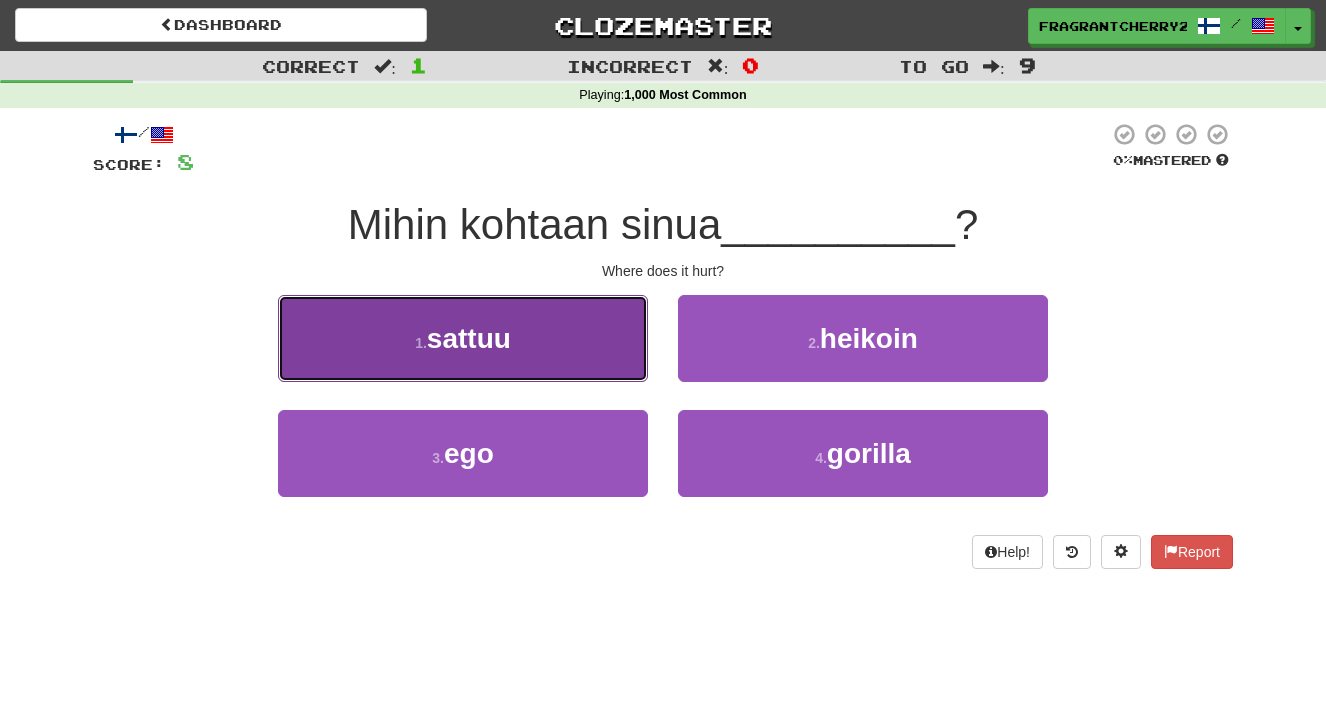 click on "1 .  sattuu" at bounding box center (463, 338) 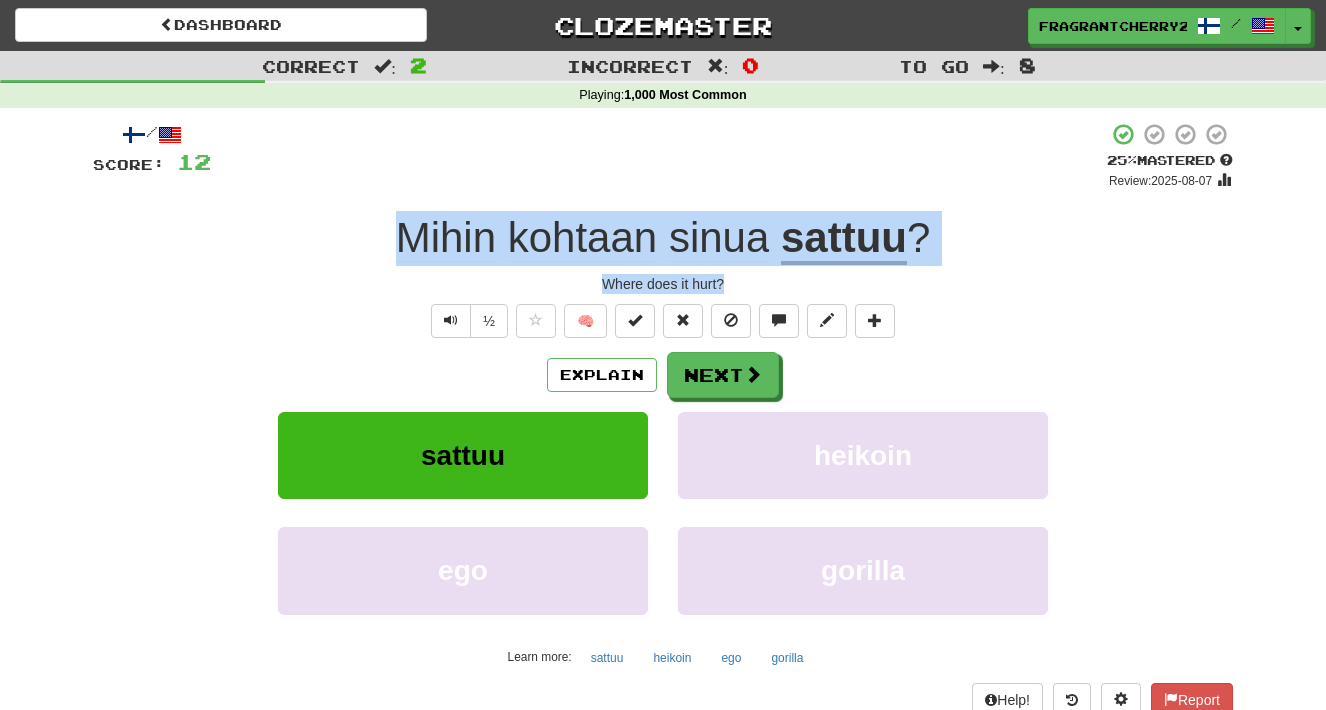 drag, startPoint x: 733, startPoint y: 285, endPoint x: 354, endPoint y: 249, distance: 380.70593 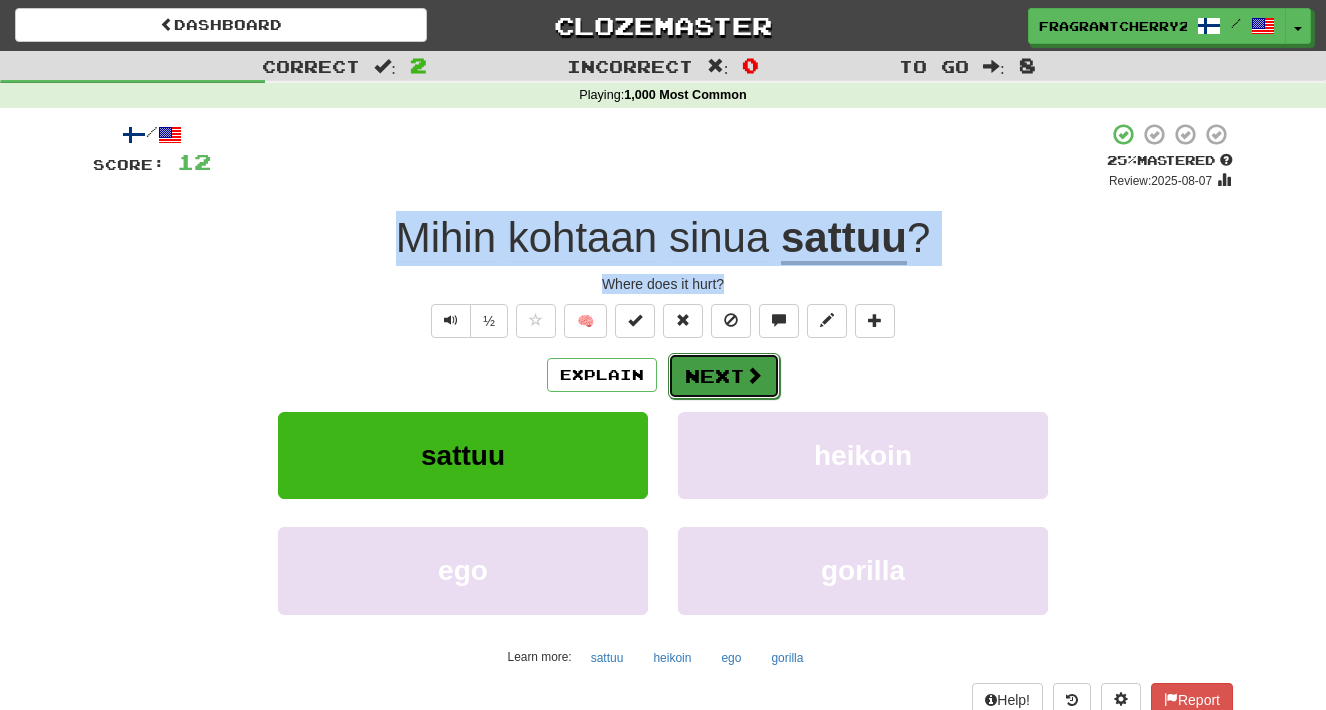 click on "Next" at bounding box center [724, 376] 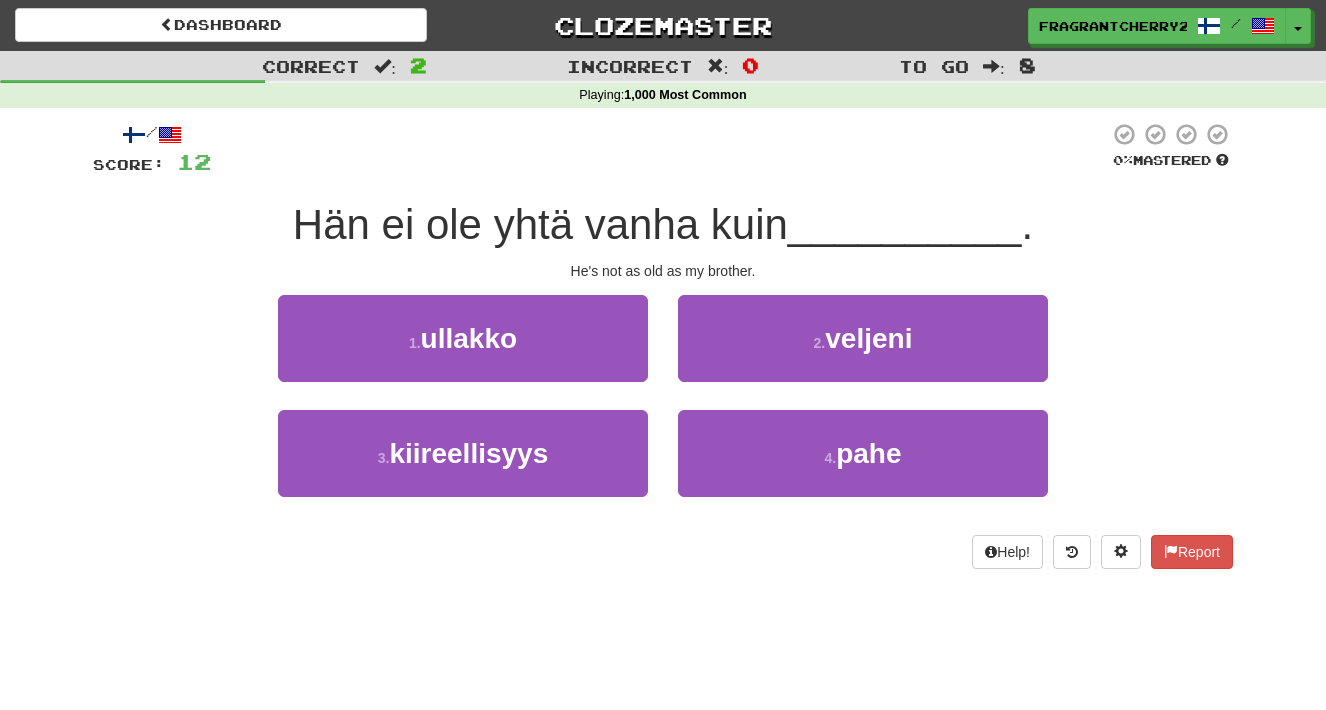 click on "He's not as old as my brother." at bounding box center (663, 271) 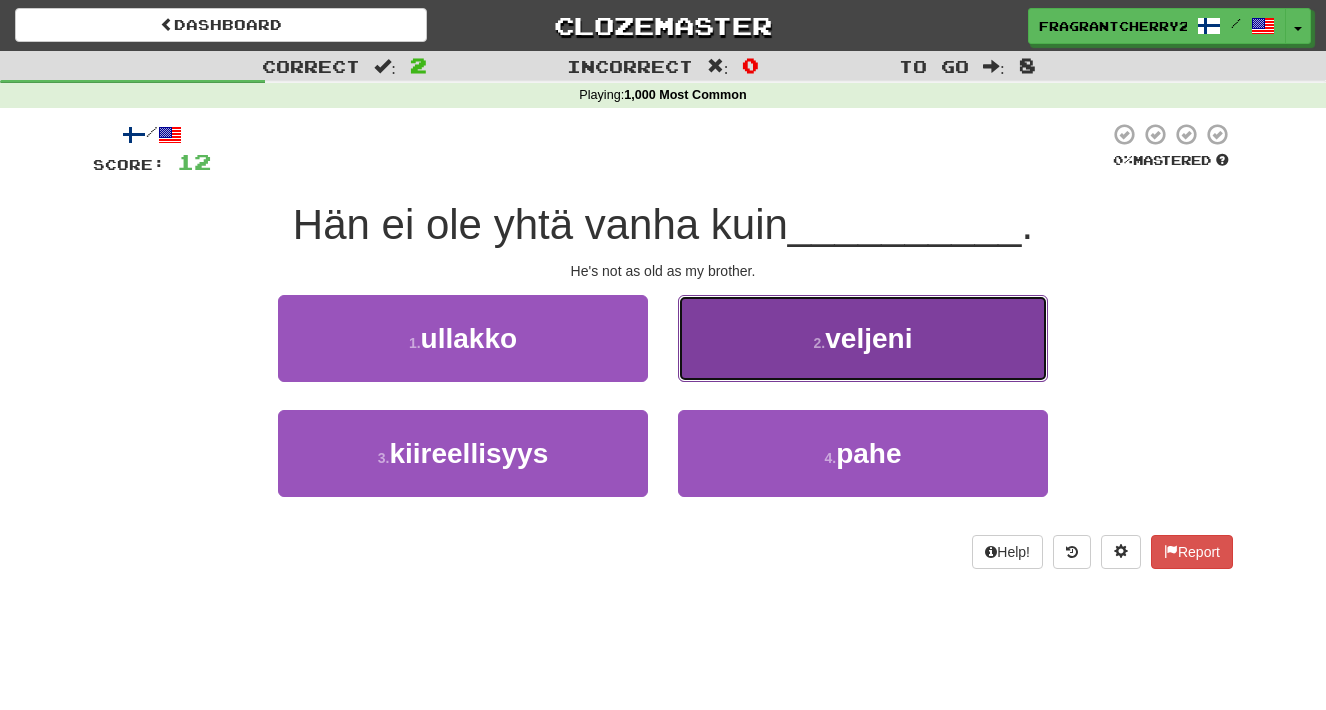 click on "2 .  veljeni" at bounding box center [863, 338] 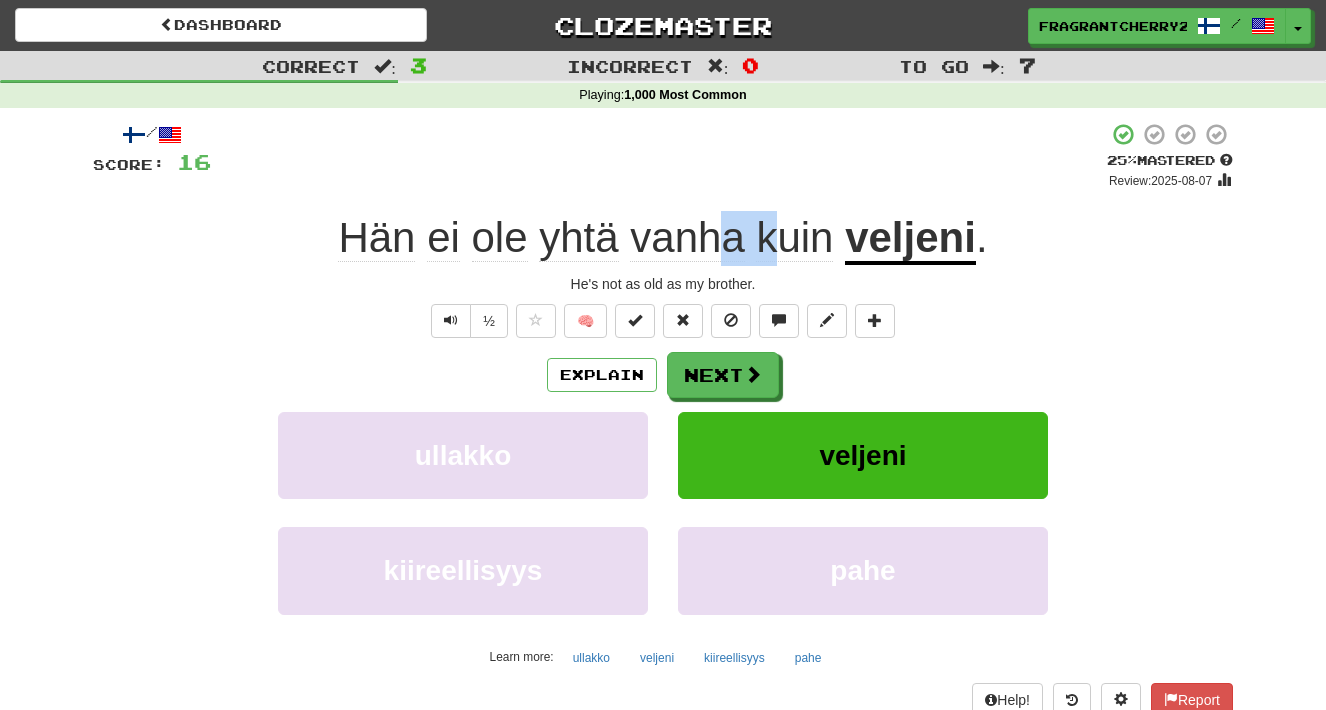drag, startPoint x: 724, startPoint y: 255, endPoint x: 858, endPoint y: 202, distance: 144.10066 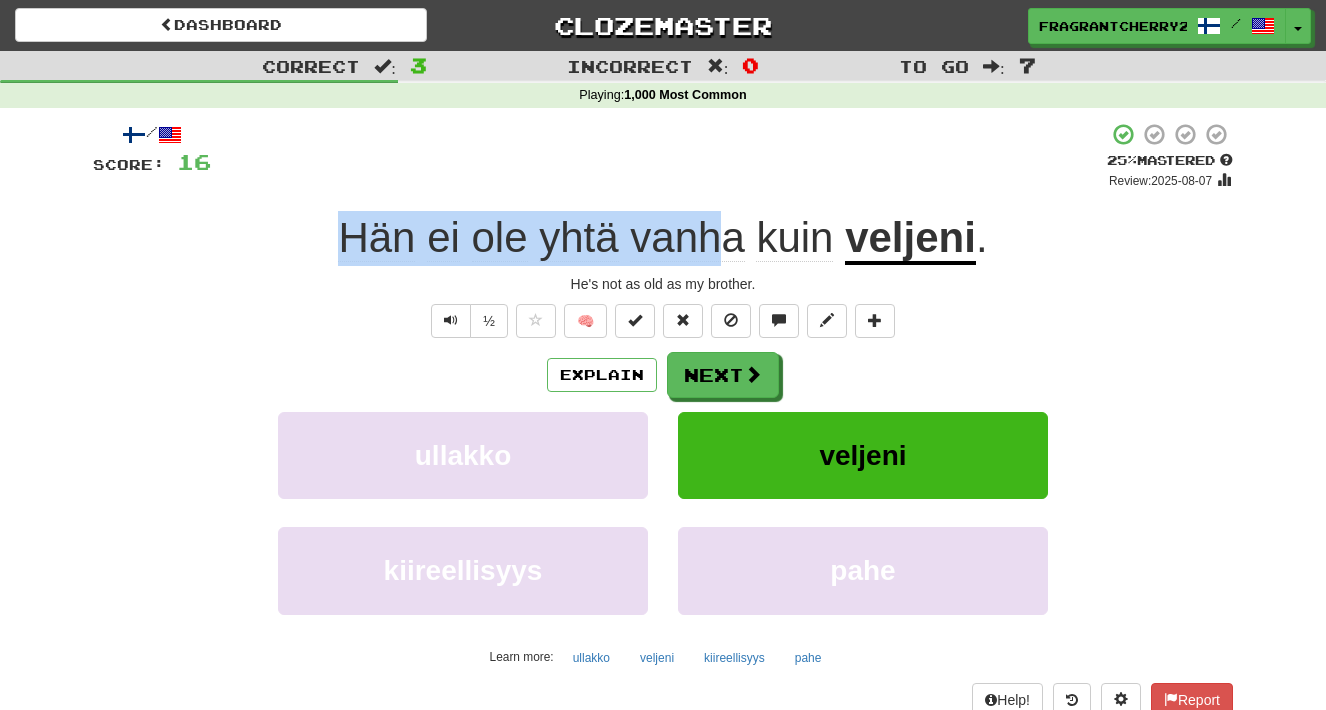 click on "/  Score:   16 + 4 25 %  Mastered Review:  2025-08-07 Hän   ei   ole   yhtä   vanha   kuin   veljeni . He's not as old as my brother. ½ 🧠 Explain Next ullakko veljeni kiireellisyys pahe Learn more: ullakko veljeni kiireellisyys pahe  Help!  Report Sentence Source" at bounding box center [663, 435] 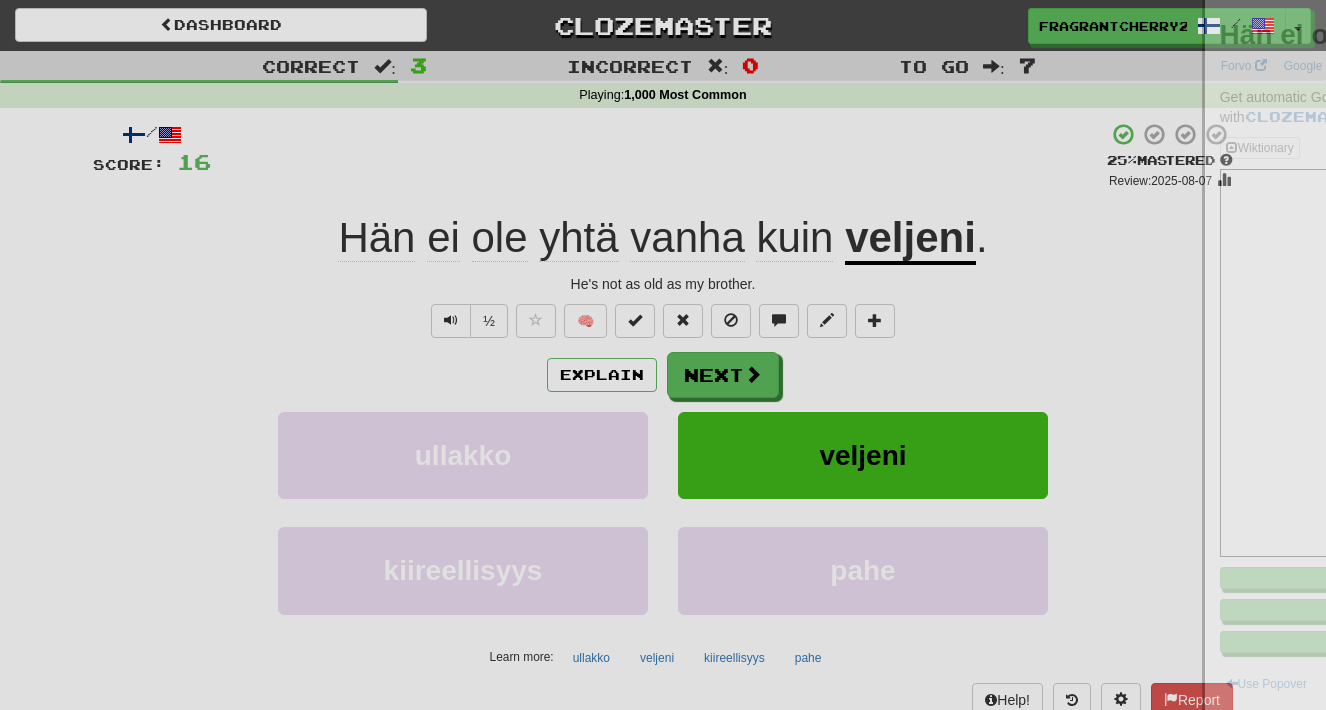 drag, startPoint x: 764, startPoint y: 282, endPoint x: 461, endPoint y: 264, distance: 303.53418 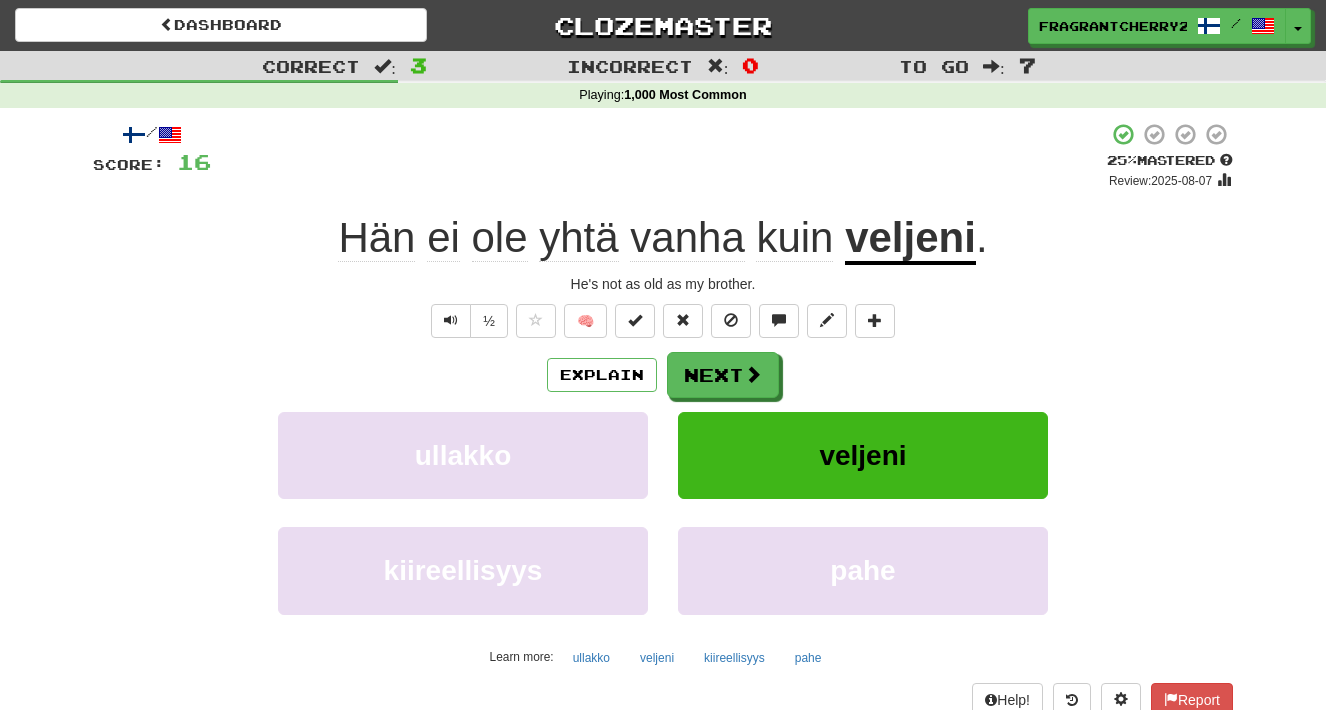 drag, startPoint x: 461, startPoint y: 264, endPoint x: 320, endPoint y: 248, distance: 141.90489 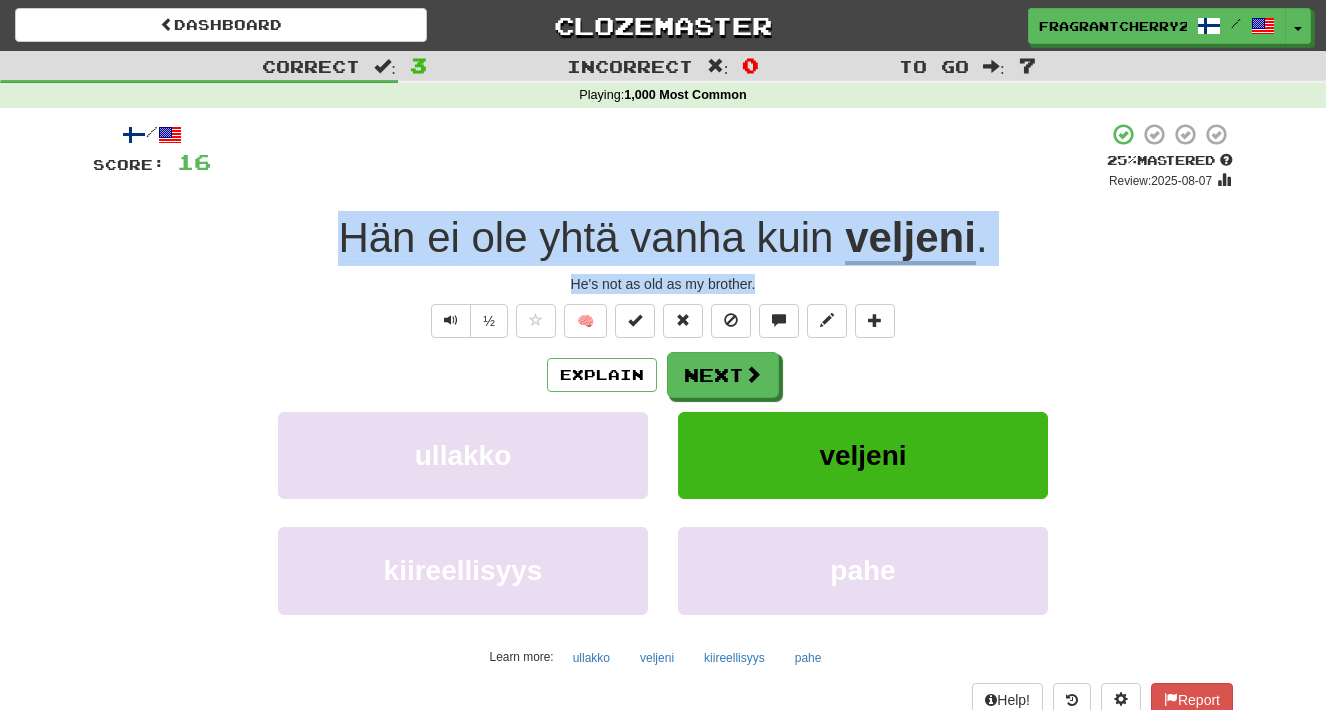 drag, startPoint x: 764, startPoint y: 288, endPoint x: 336, endPoint y: 256, distance: 429.19458 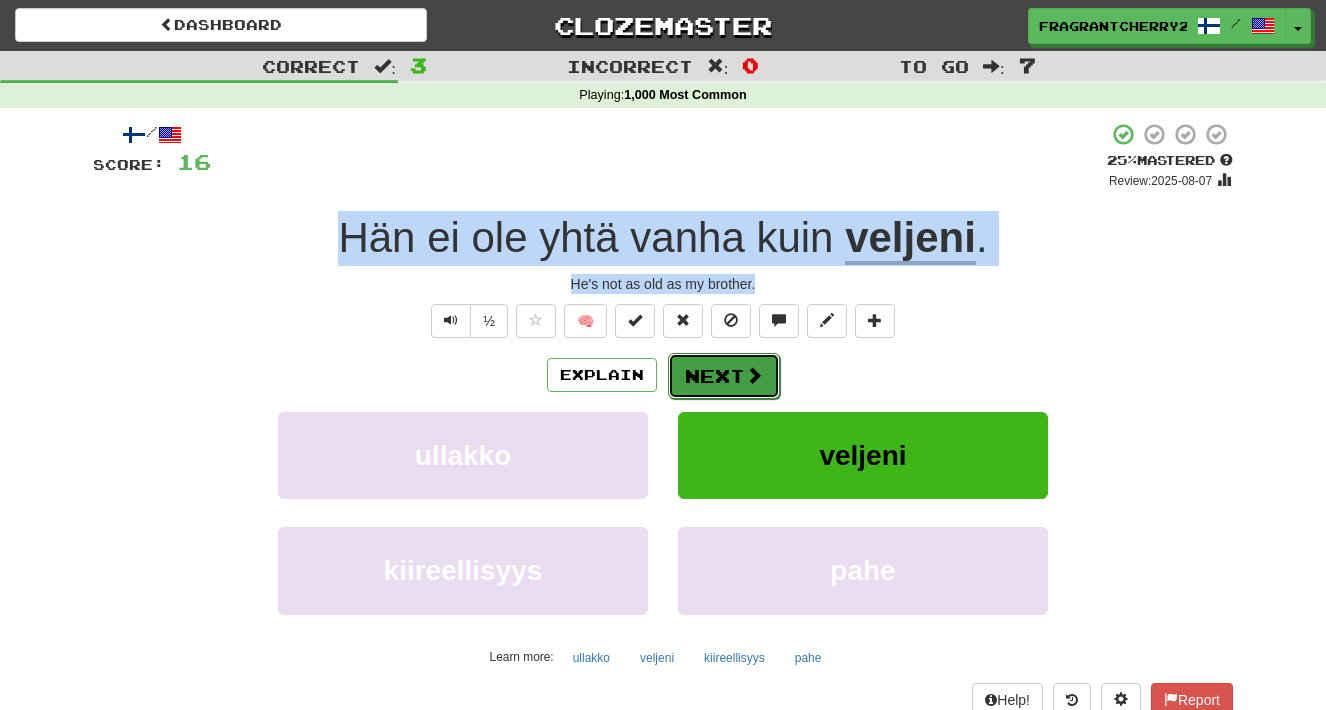 click on "Next" at bounding box center (724, 376) 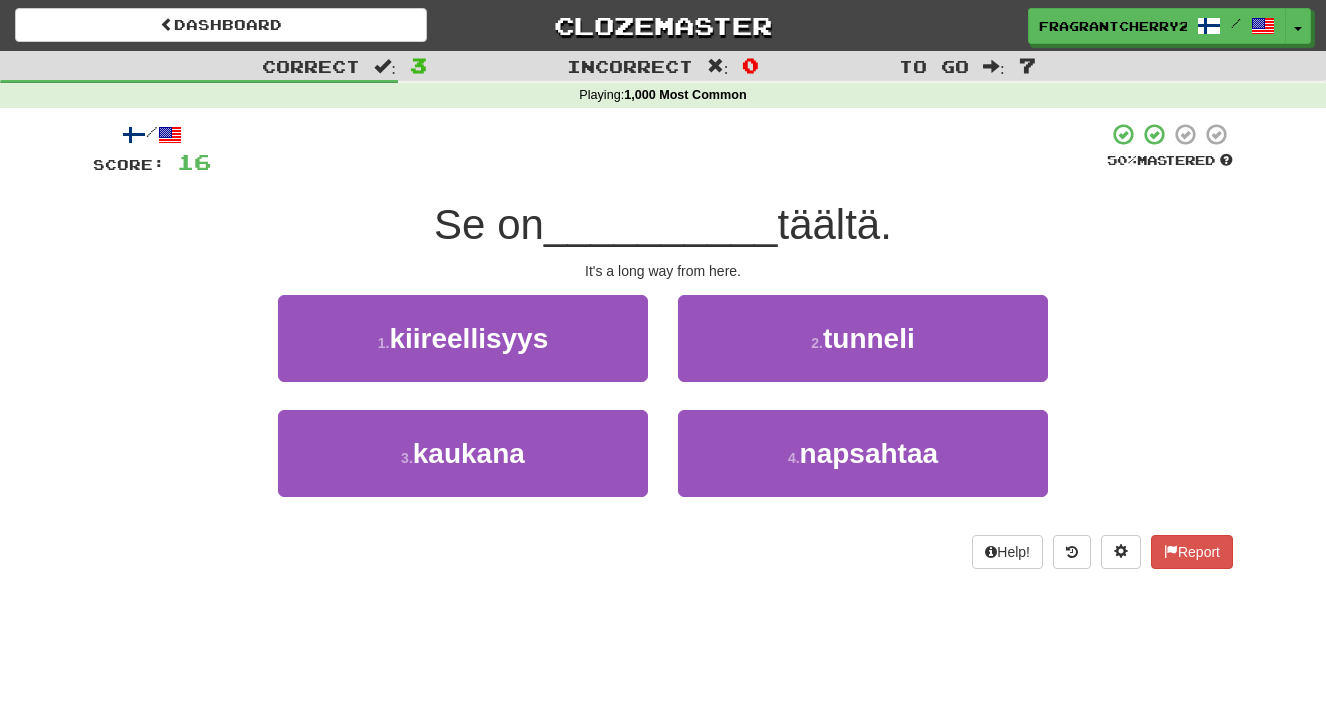 click on "1 .  kiireellisyys" at bounding box center (463, 352) 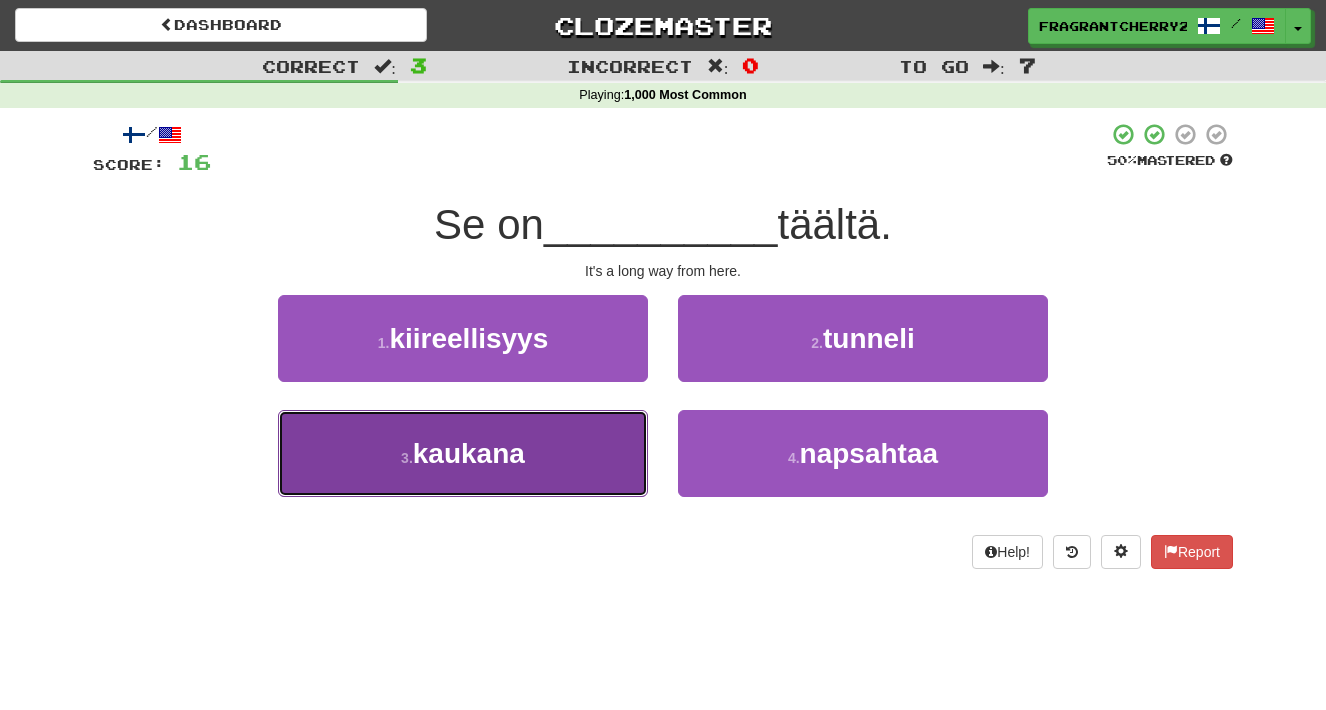 click on "3 .  kaukana" at bounding box center [463, 453] 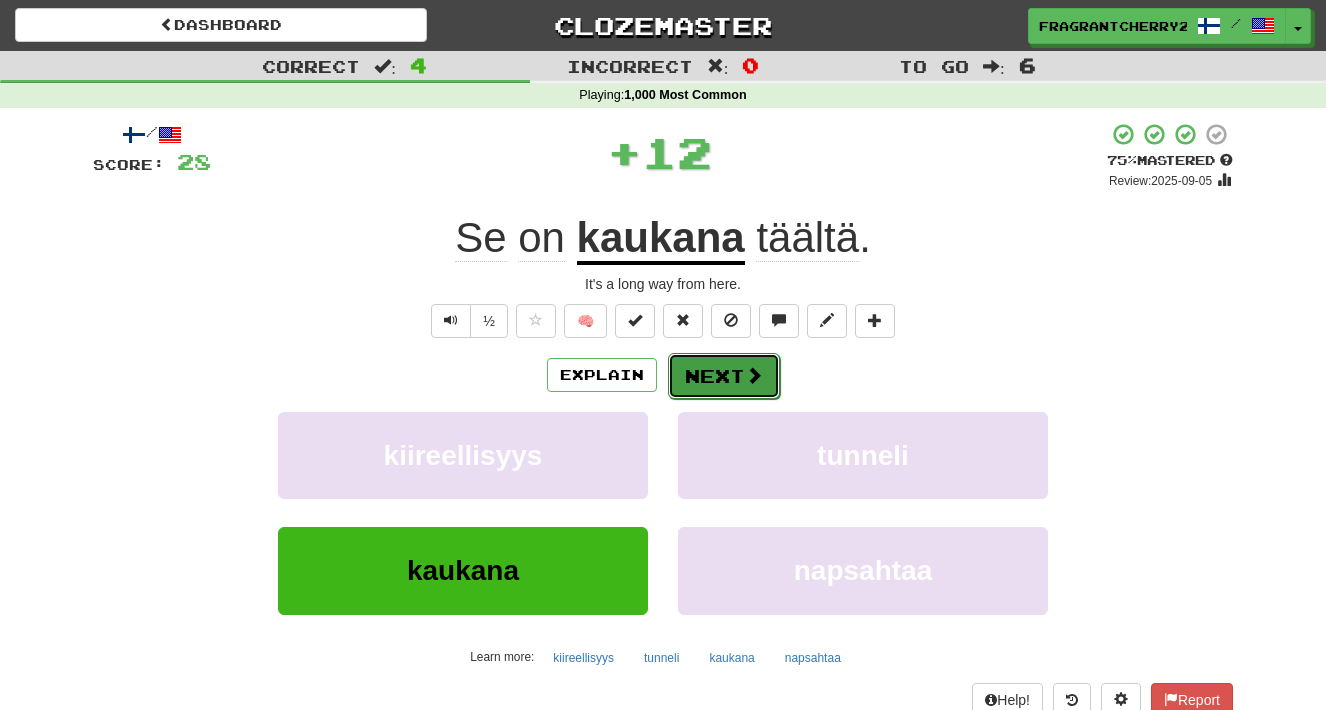 click on "Next" at bounding box center (724, 376) 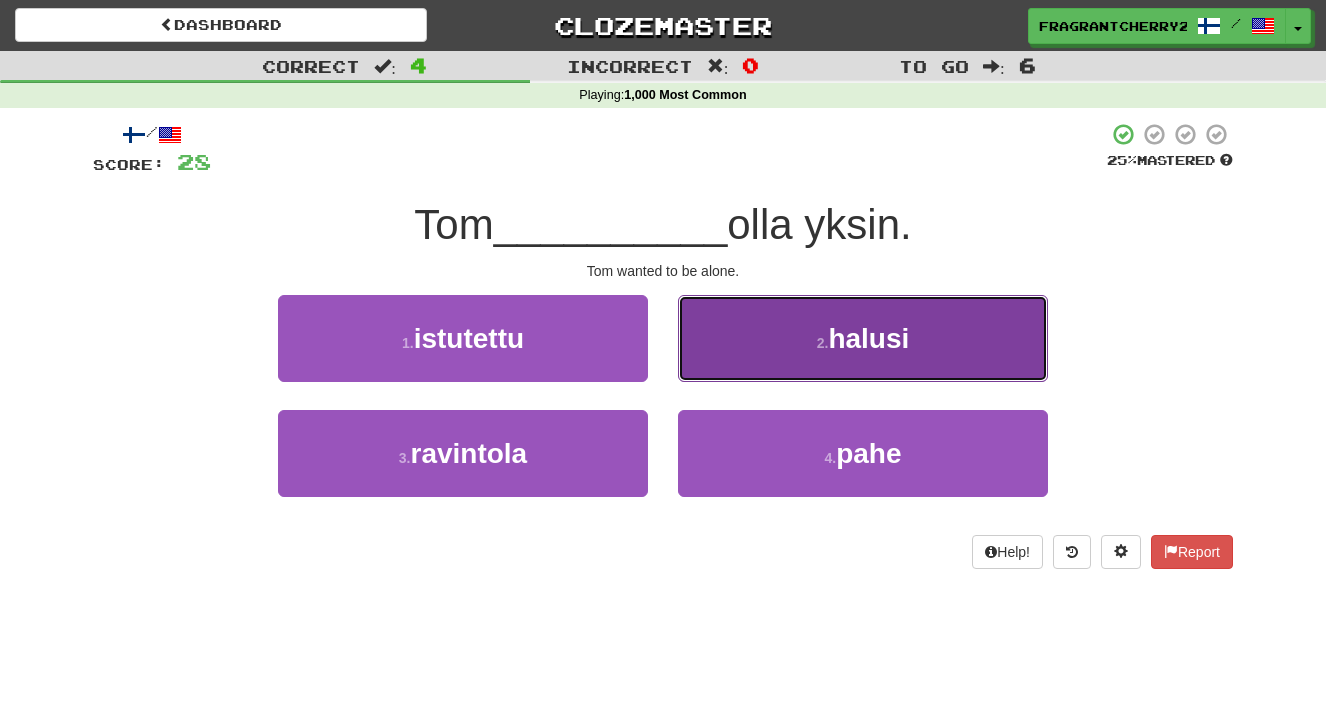 click on "2 .  halusi" at bounding box center (863, 338) 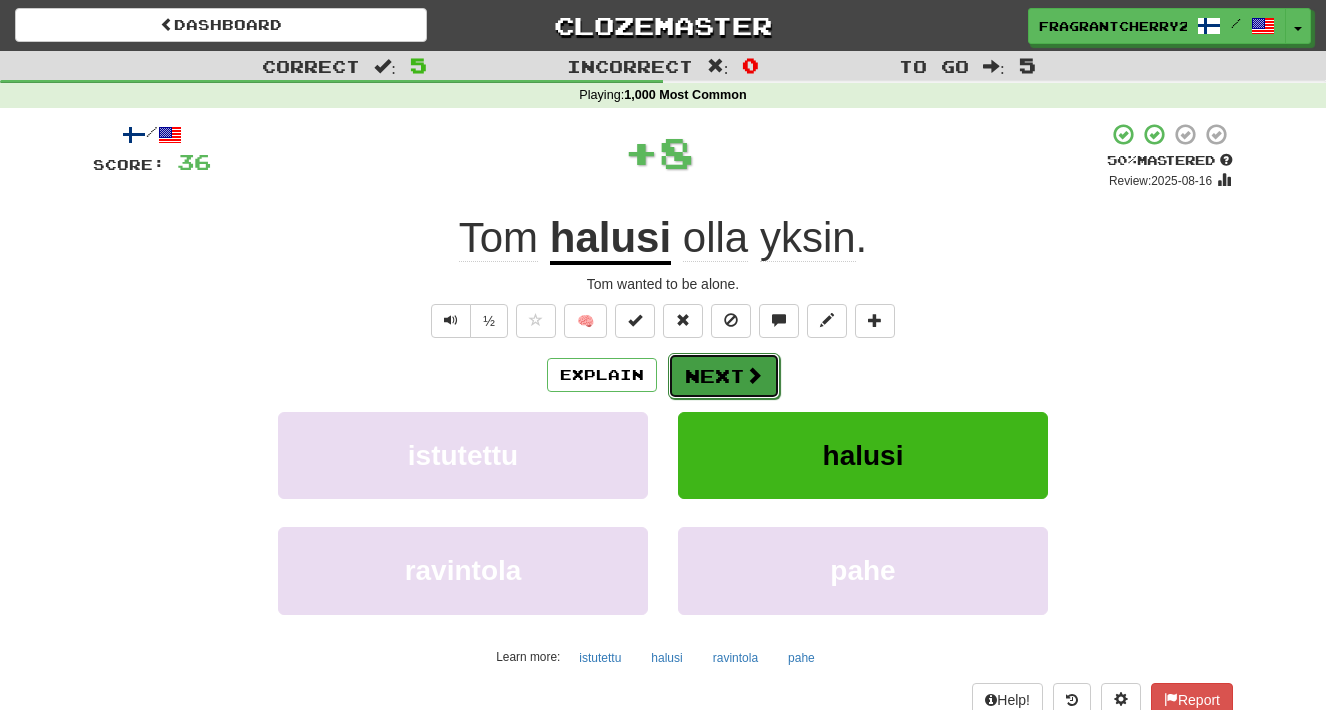 click on "Next" at bounding box center (724, 376) 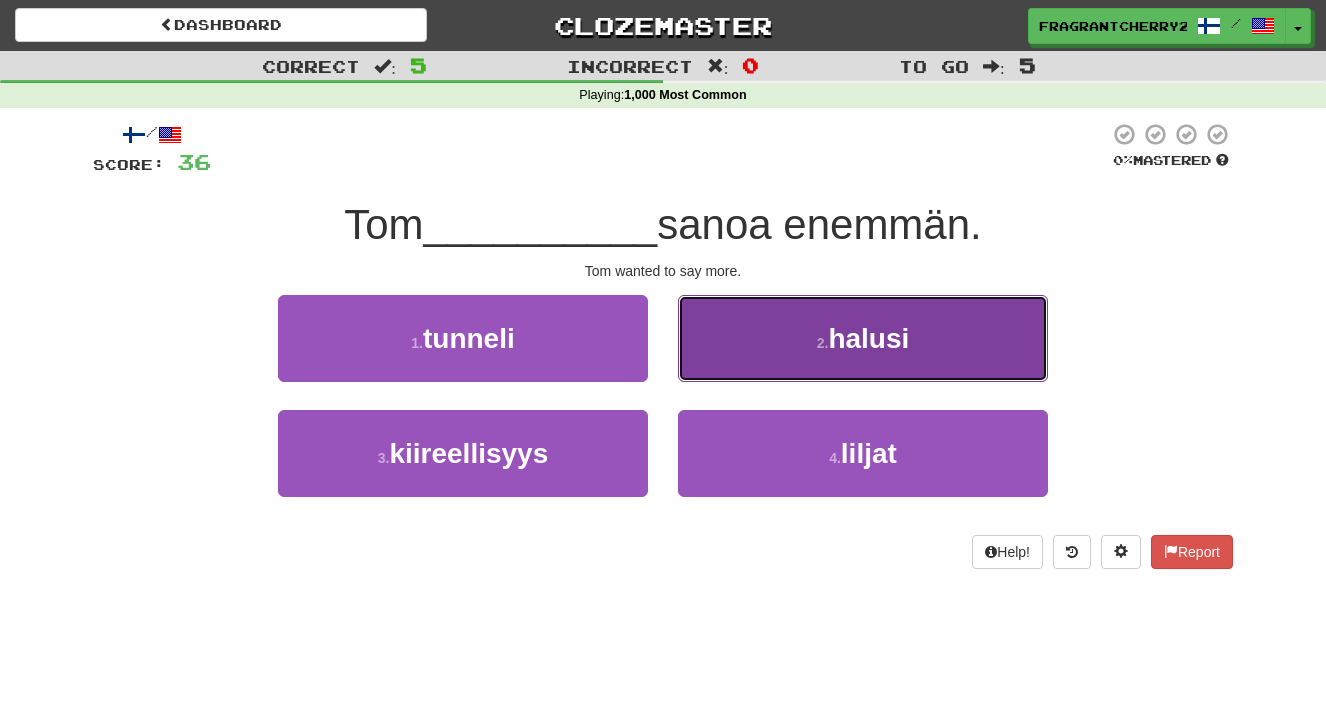 click on "2 .  halusi" at bounding box center [863, 338] 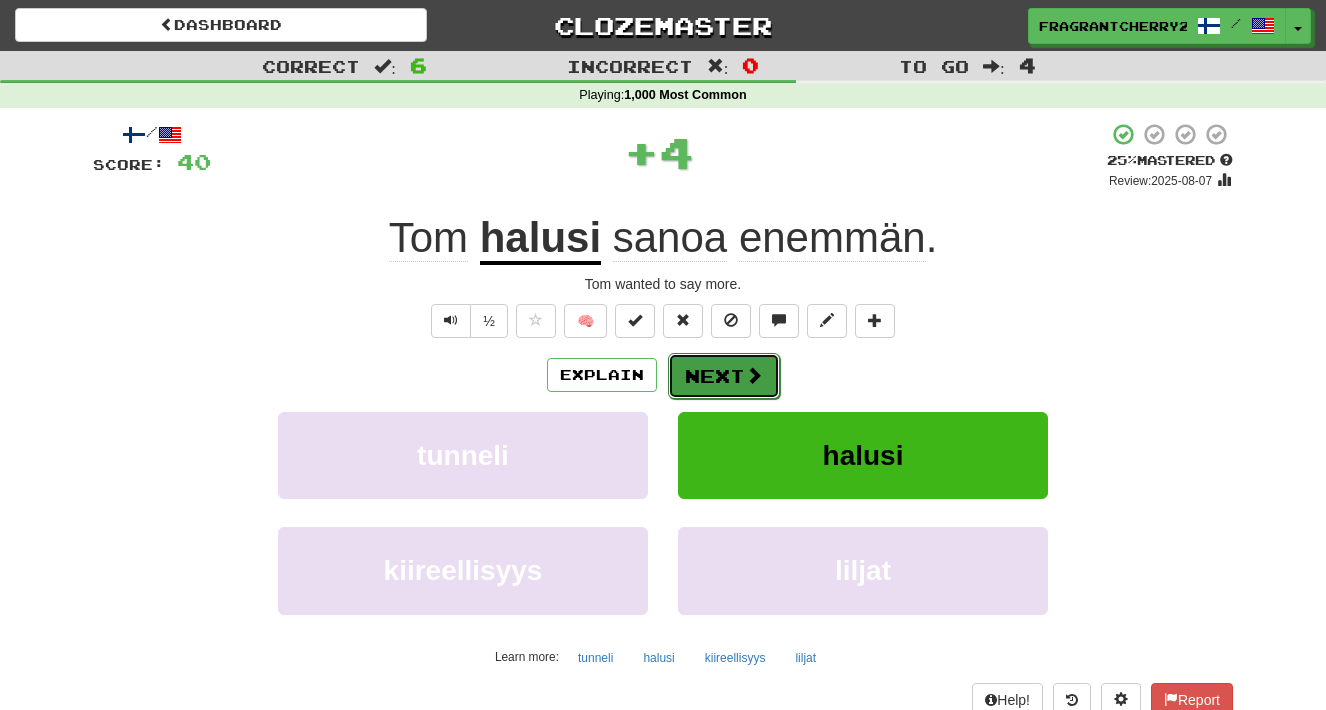 click on "Next" at bounding box center [724, 376] 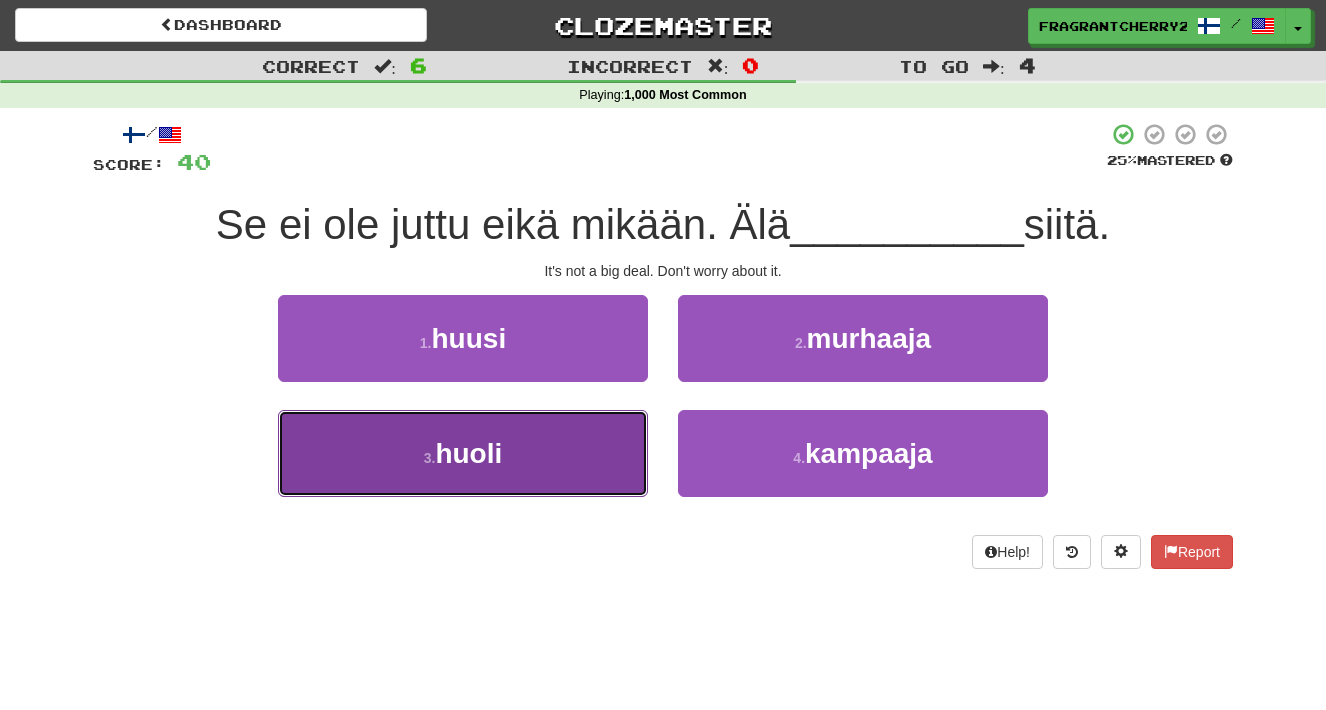 click on "3 .  huoli" at bounding box center (463, 453) 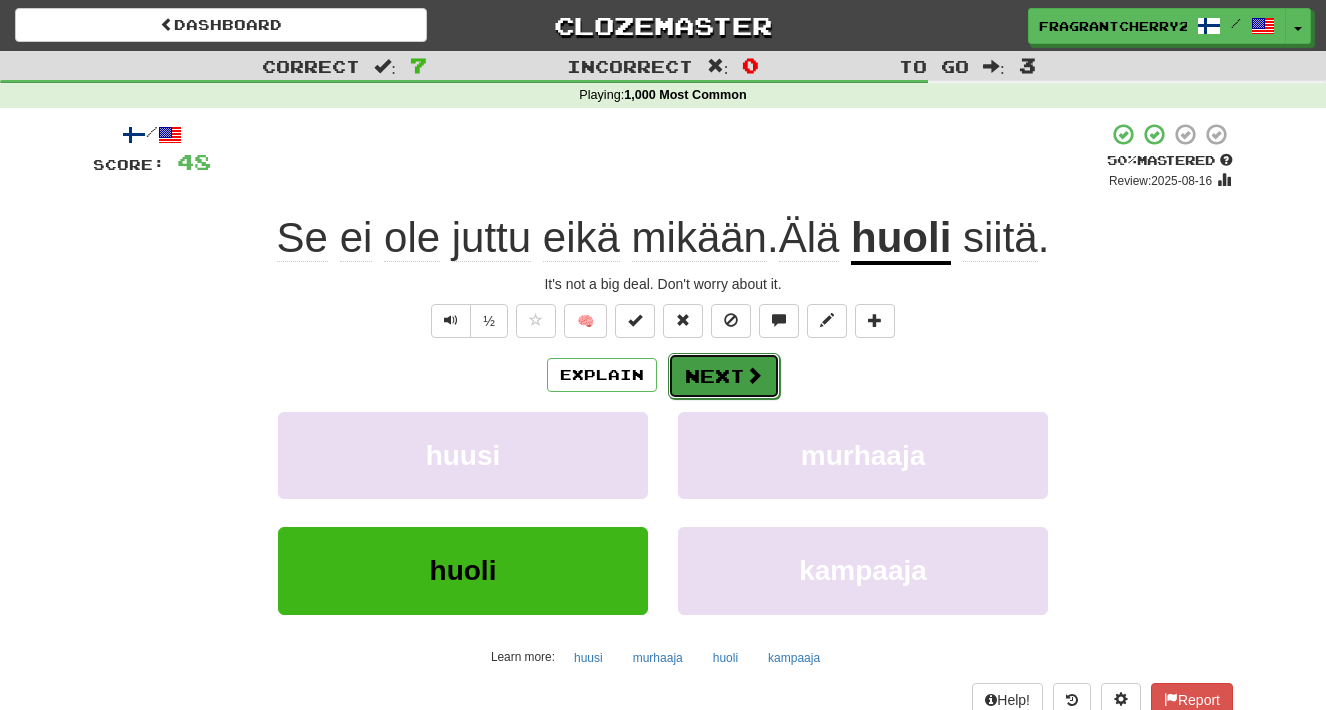 click on "Next" at bounding box center (724, 376) 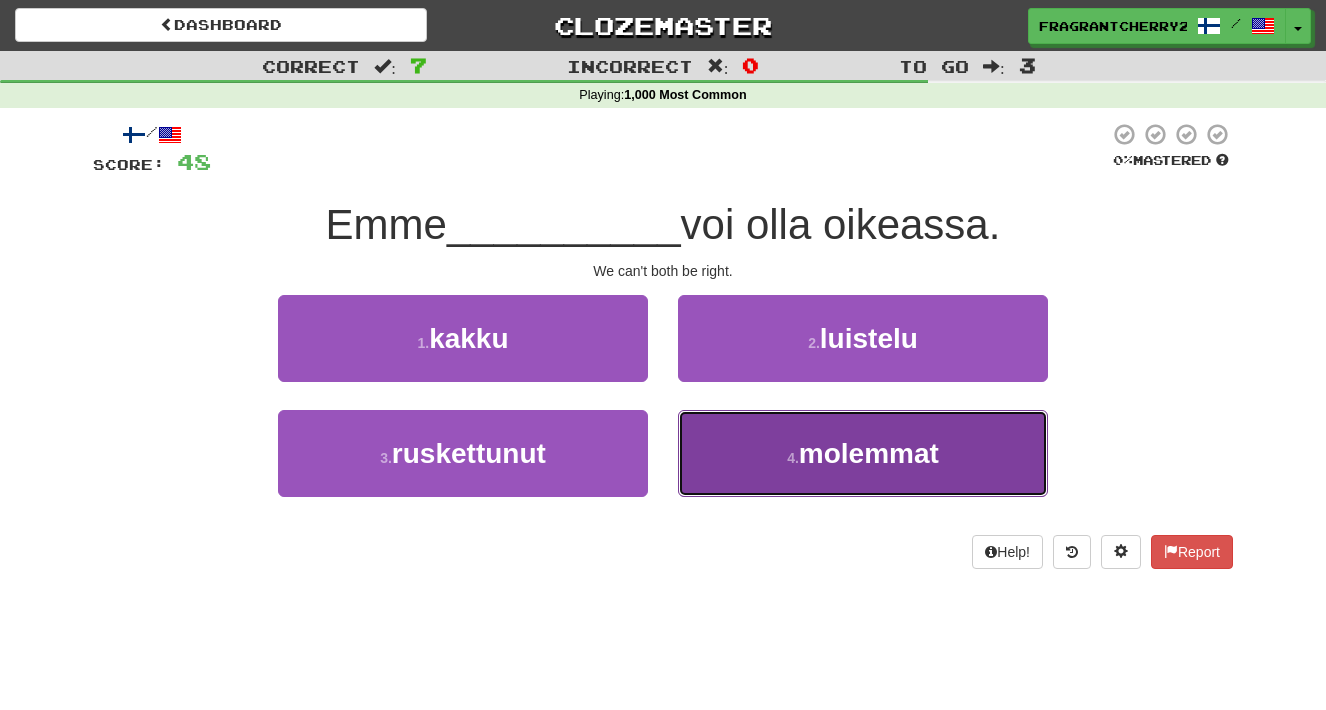click on "4 .  molemmat" at bounding box center (863, 453) 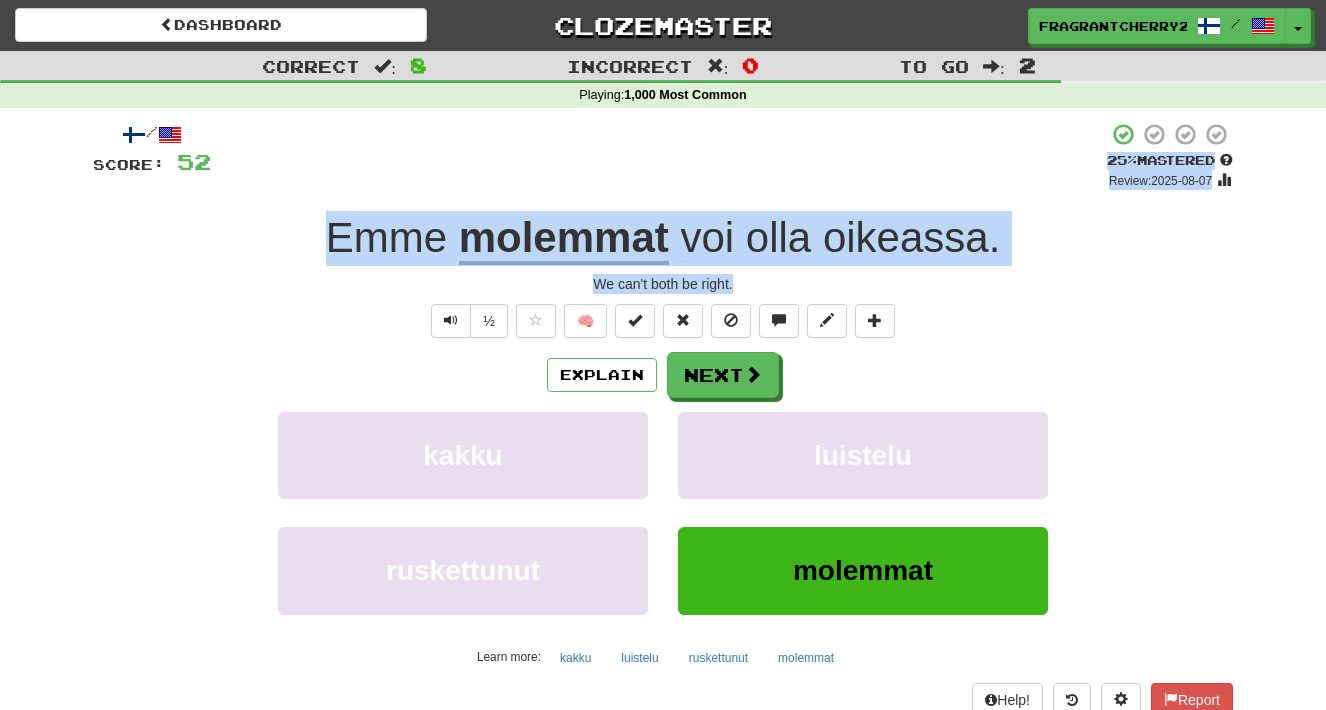 drag, startPoint x: 742, startPoint y: 281, endPoint x: 185, endPoint y: 195, distance: 563.60004 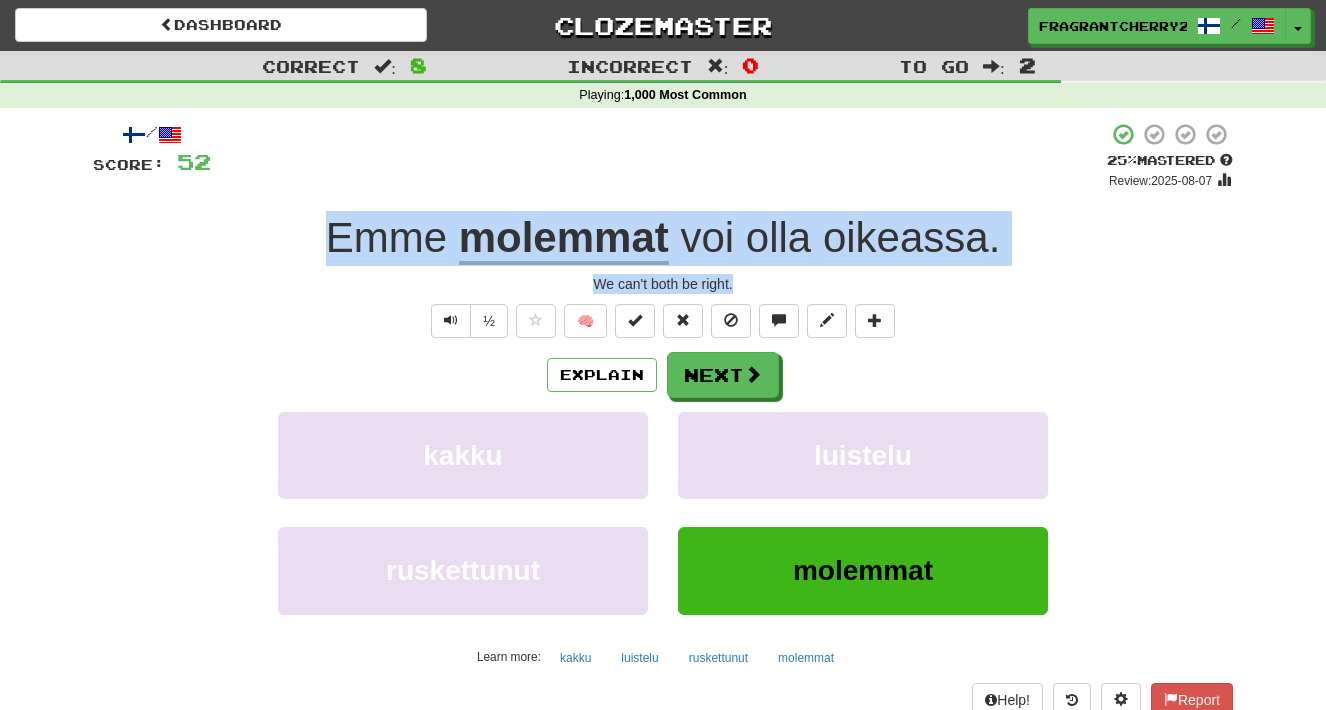 drag, startPoint x: 741, startPoint y: 292, endPoint x: 326, endPoint y: 256, distance: 416.55853 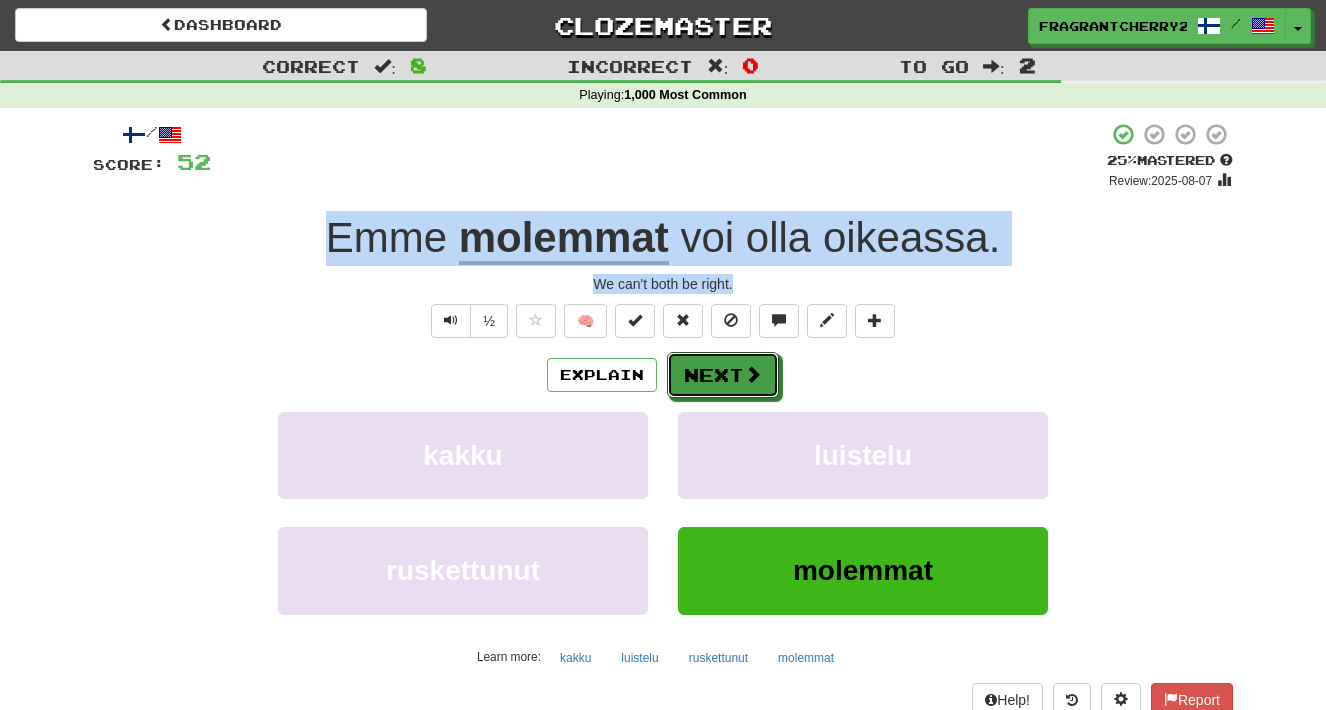 drag, startPoint x: 736, startPoint y: 371, endPoint x: 645, endPoint y: 295, distance: 118.56222 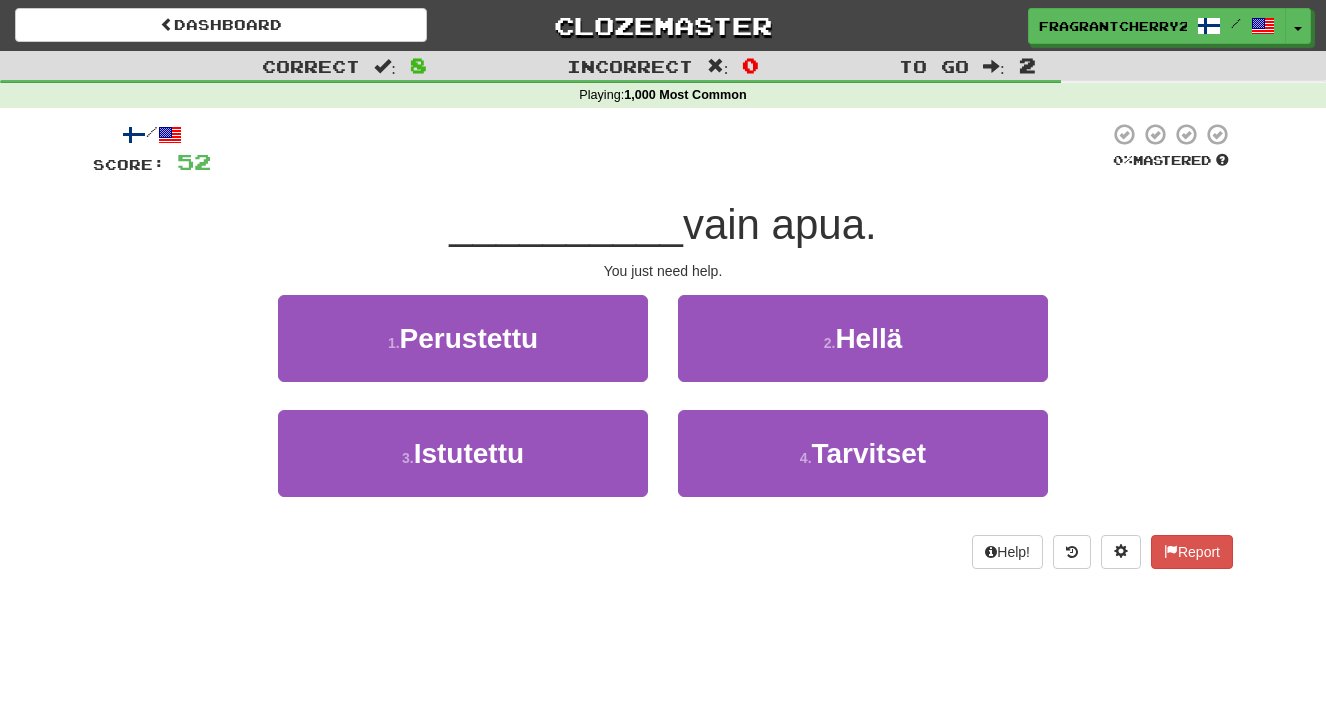 click on "2 .  Hellä" at bounding box center (863, 352) 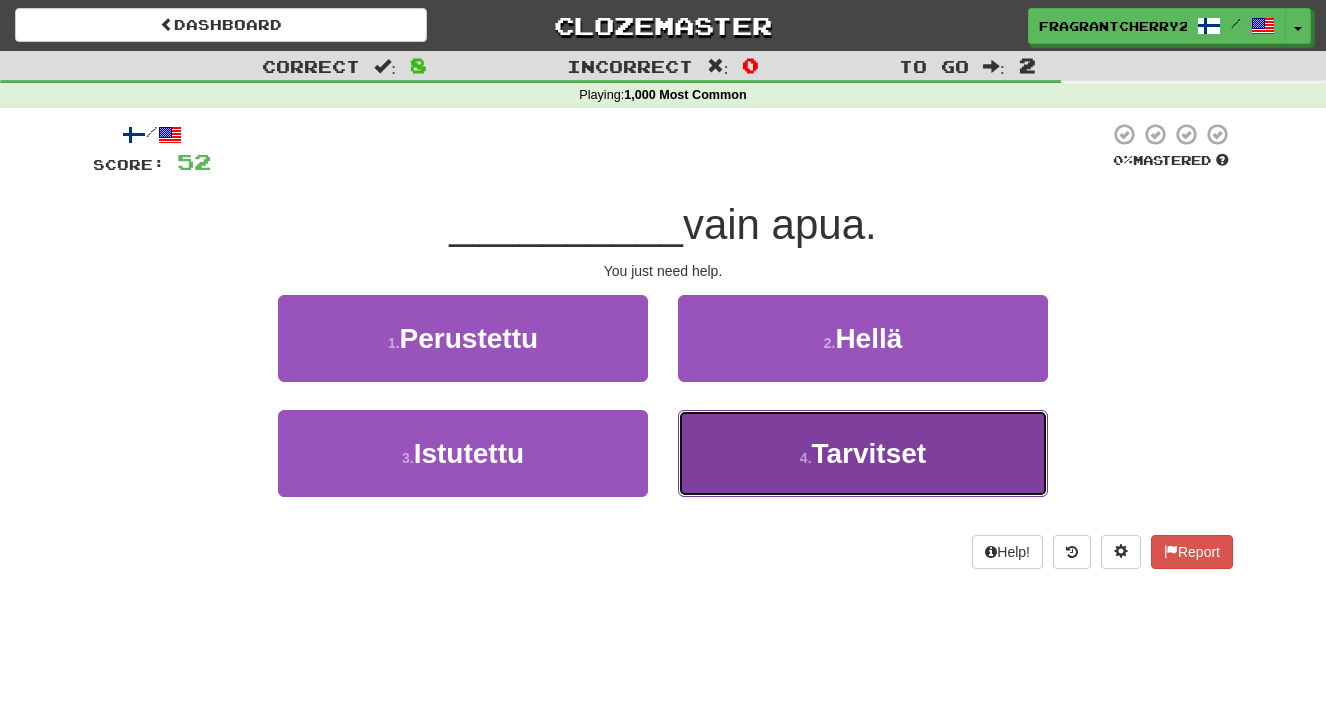 click on "4 .  Tarvitset" at bounding box center [863, 453] 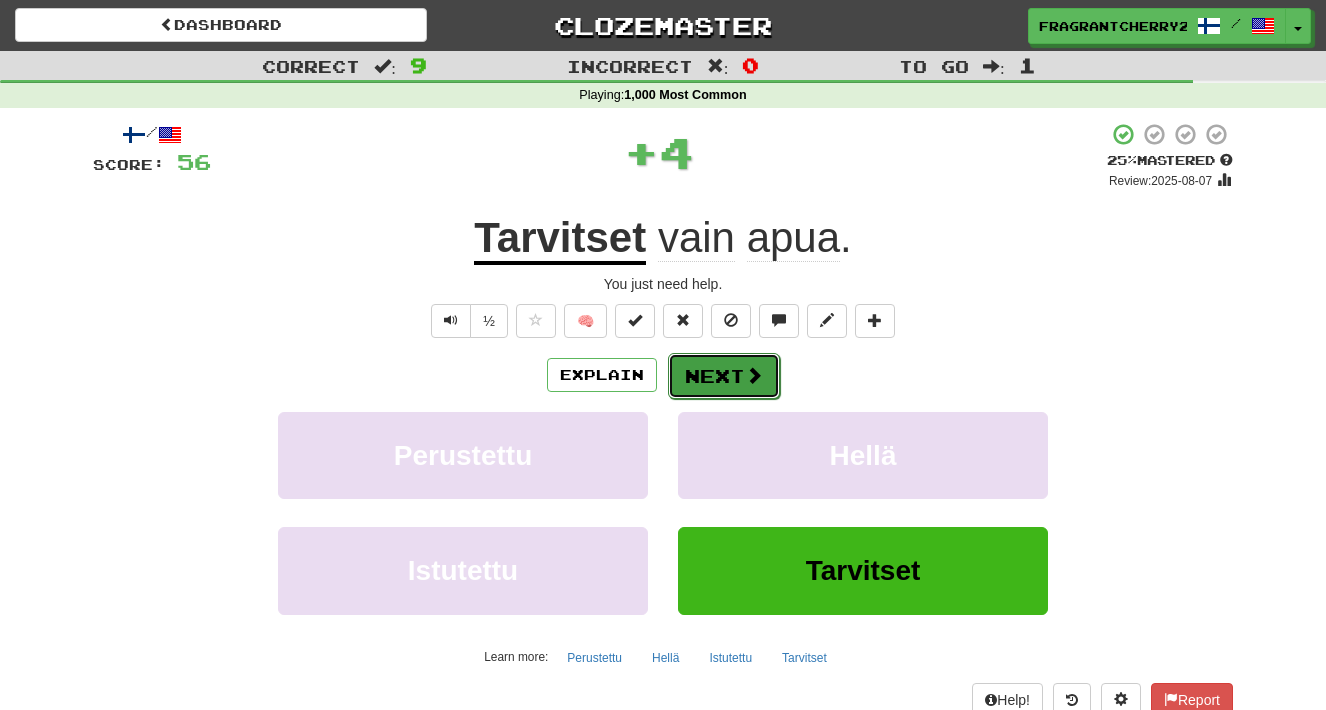 click on "Next" at bounding box center (724, 376) 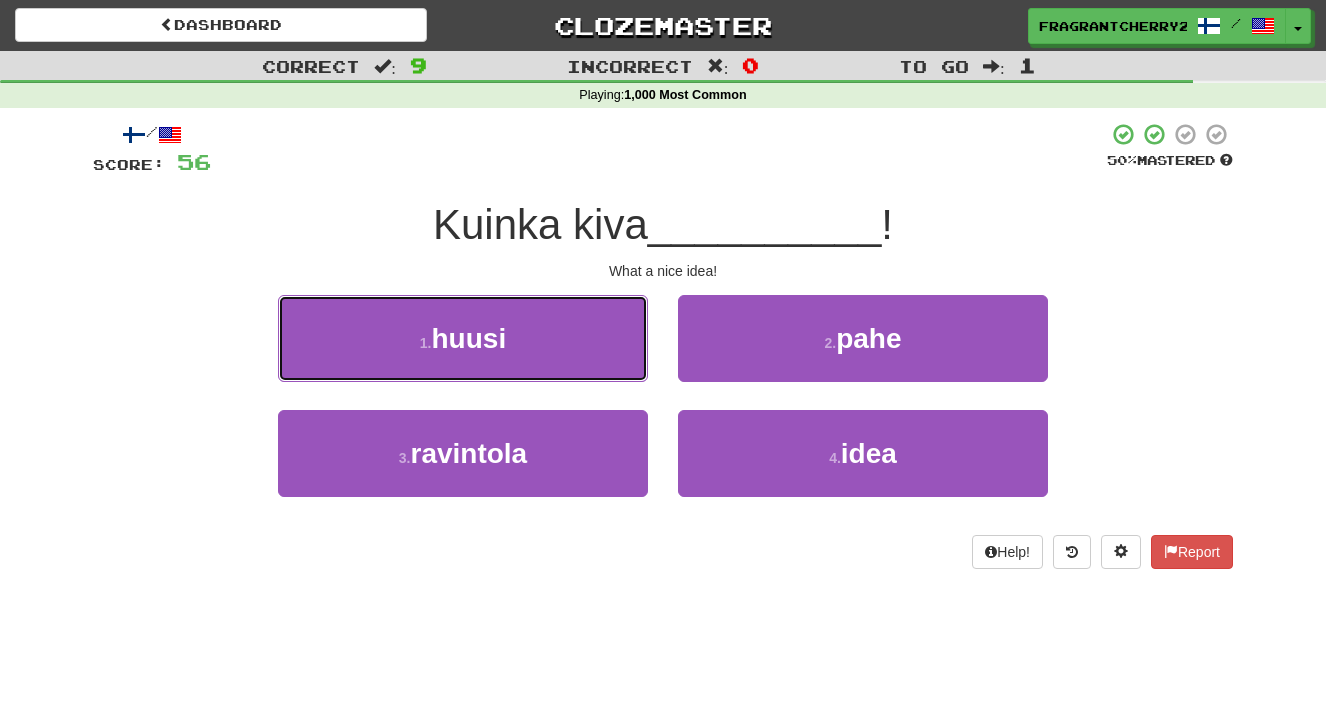 click on "1 .  huusi" at bounding box center [463, 338] 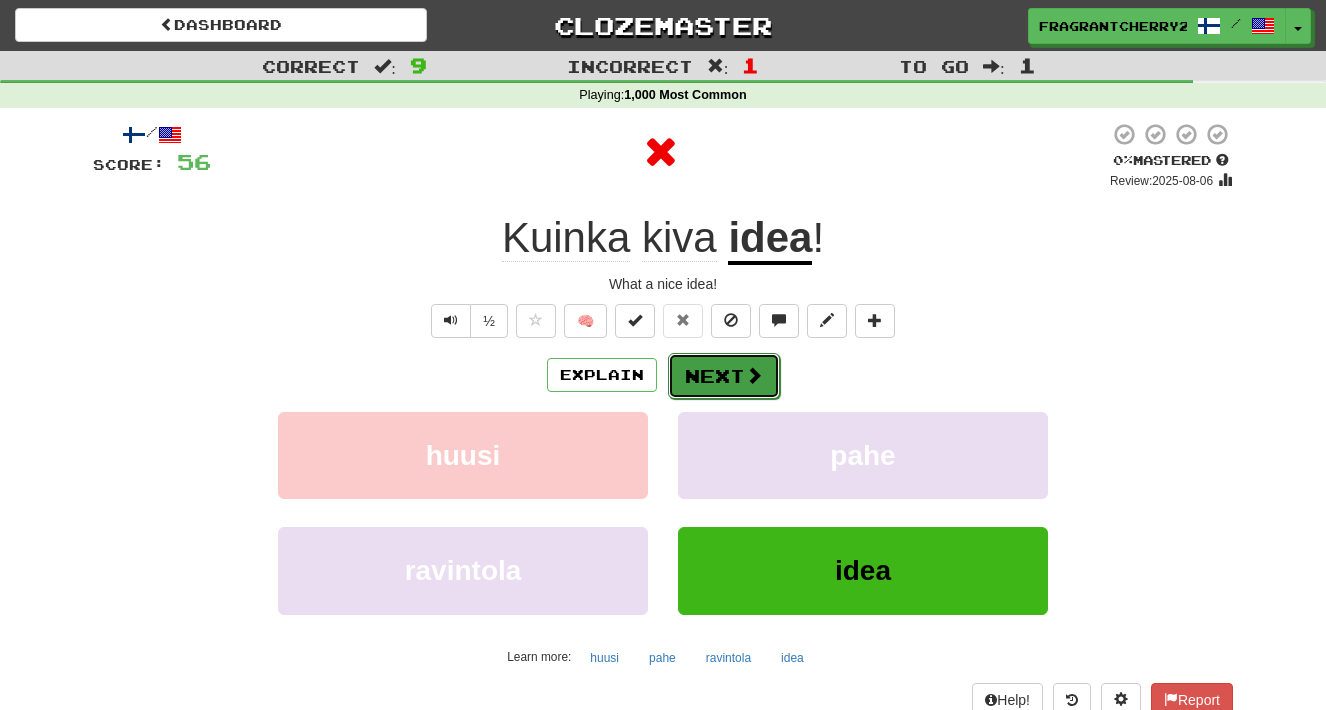 click on "Next" at bounding box center [724, 376] 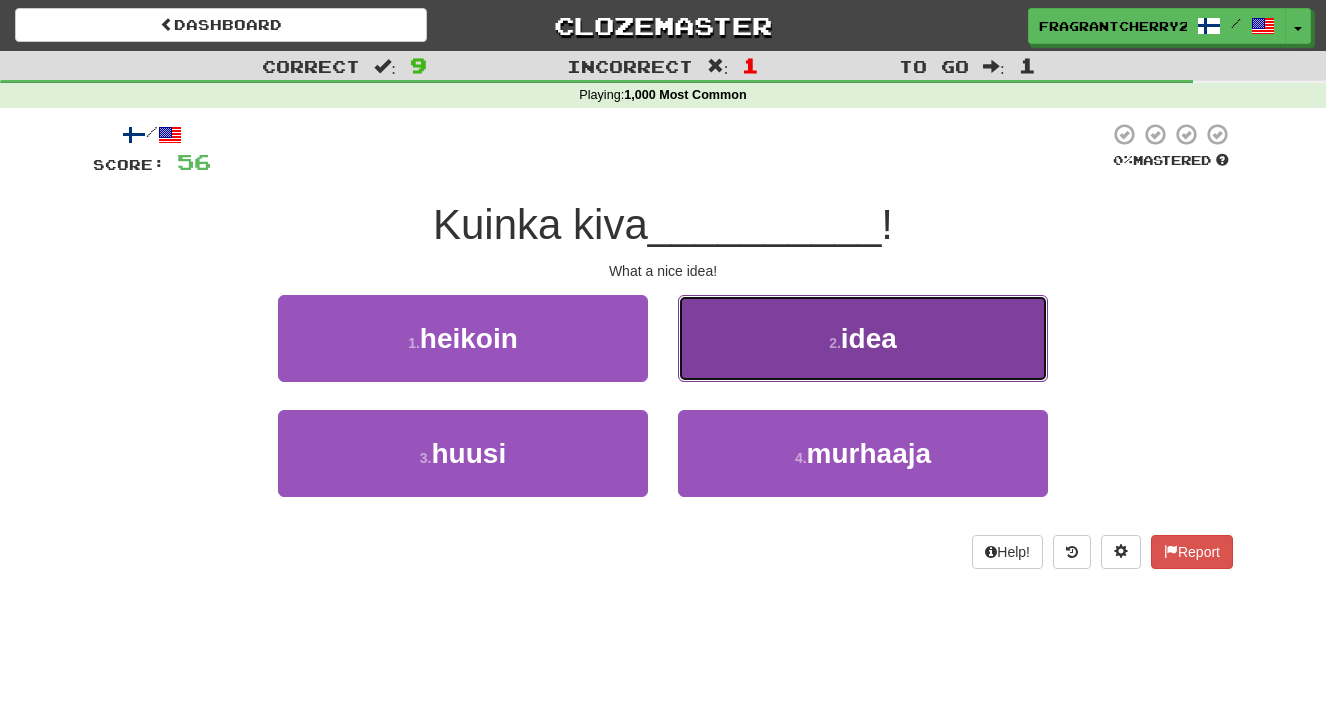 click on "2 .  idea" at bounding box center [863, 338] 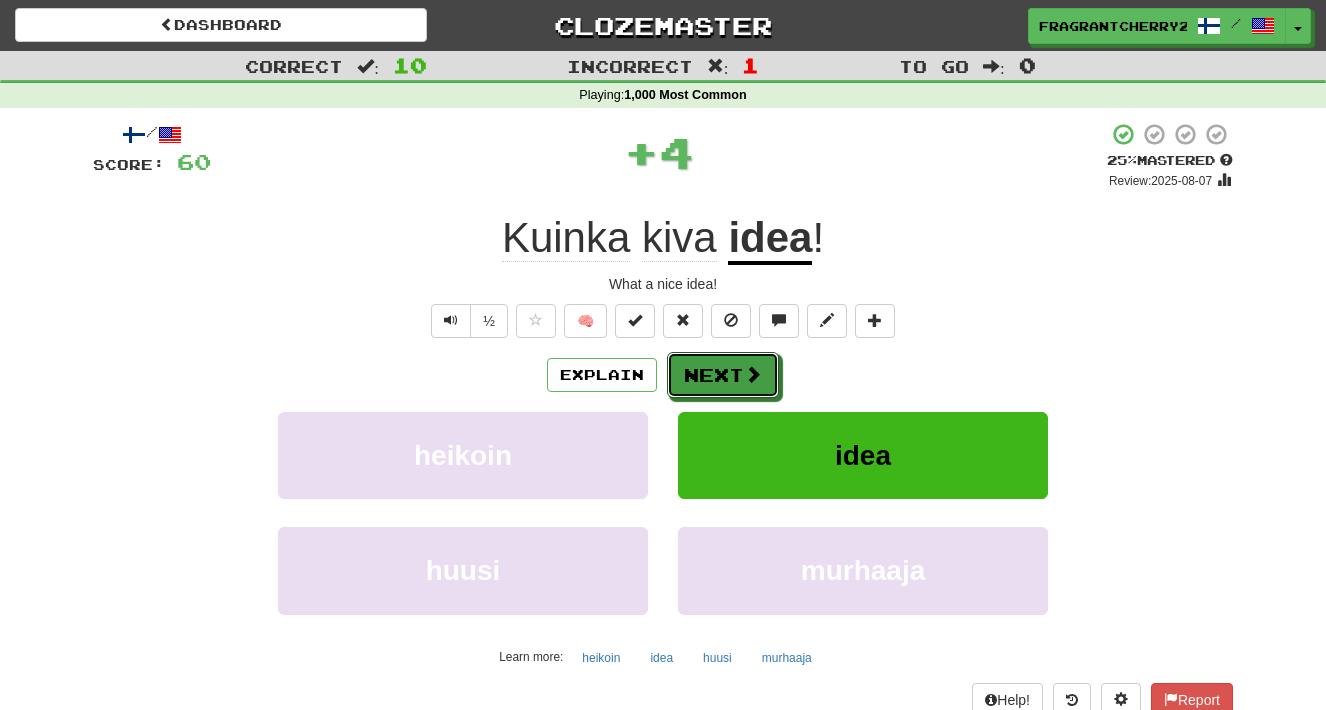 click on "Next" at bounding box center [723, 375] 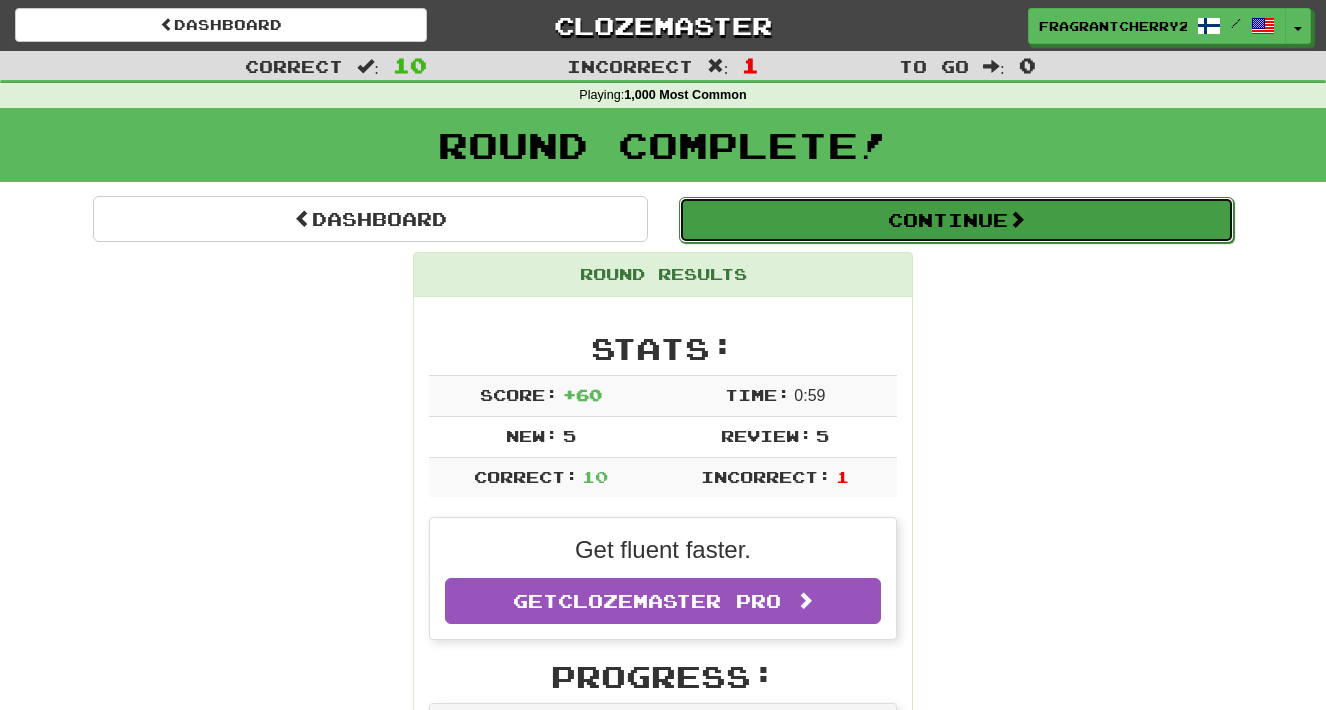 click on "Continue" at bounding box center [956, 220] 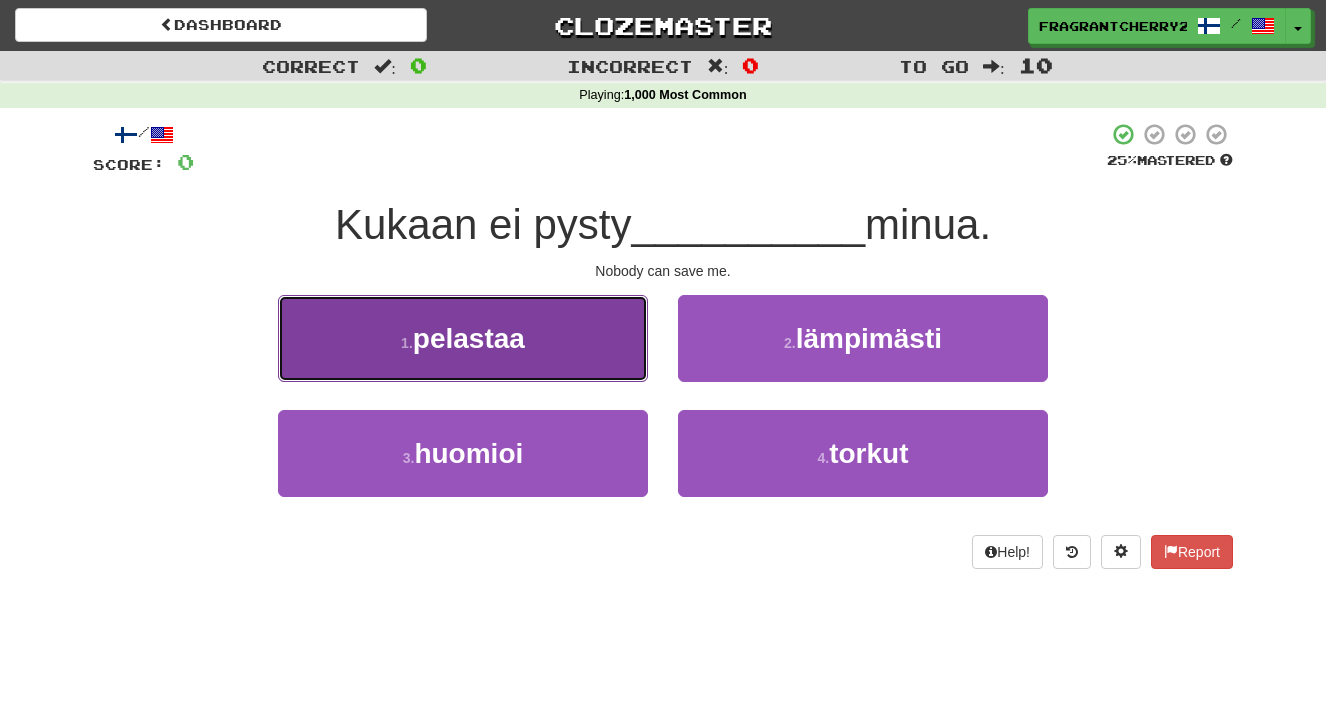 click on "1 .  pelastaa" at bounding box center (463, 338) 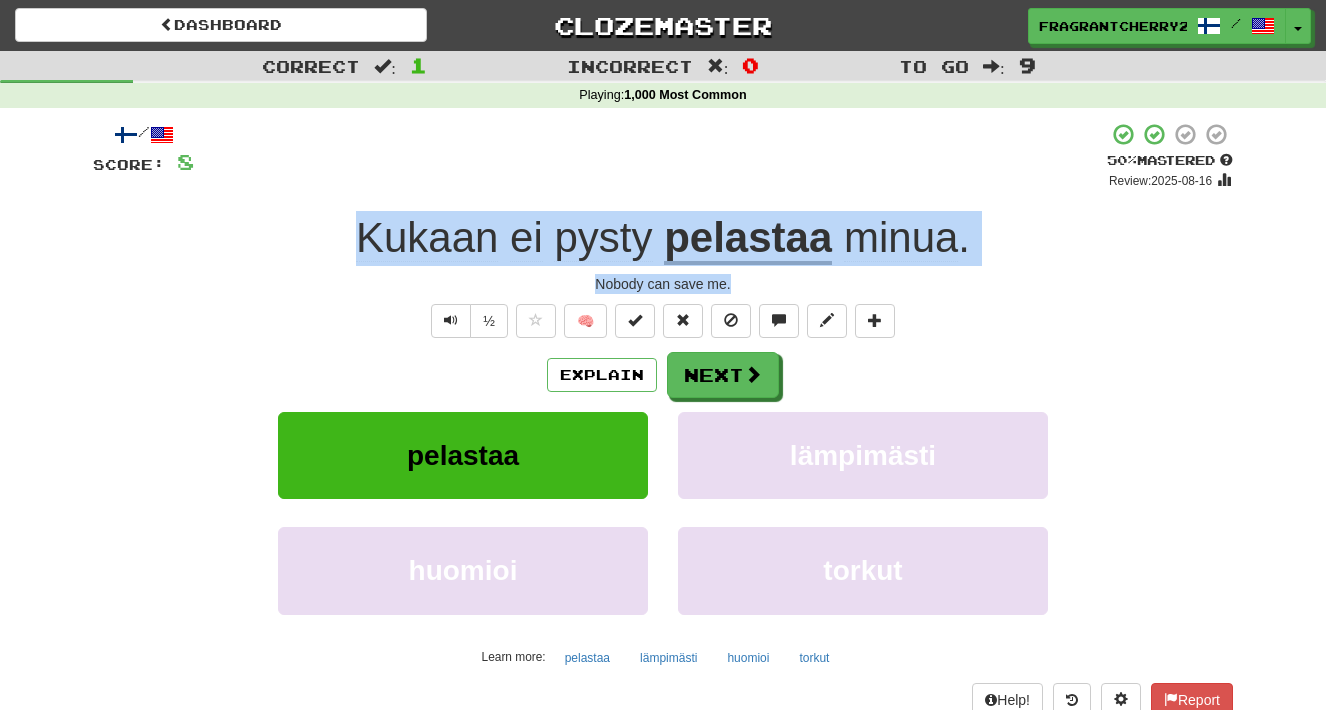 drag, startPoint x: 741, startPoint y: 283, endPoint x: 347, endPoint y: 251, distance: 395.29736 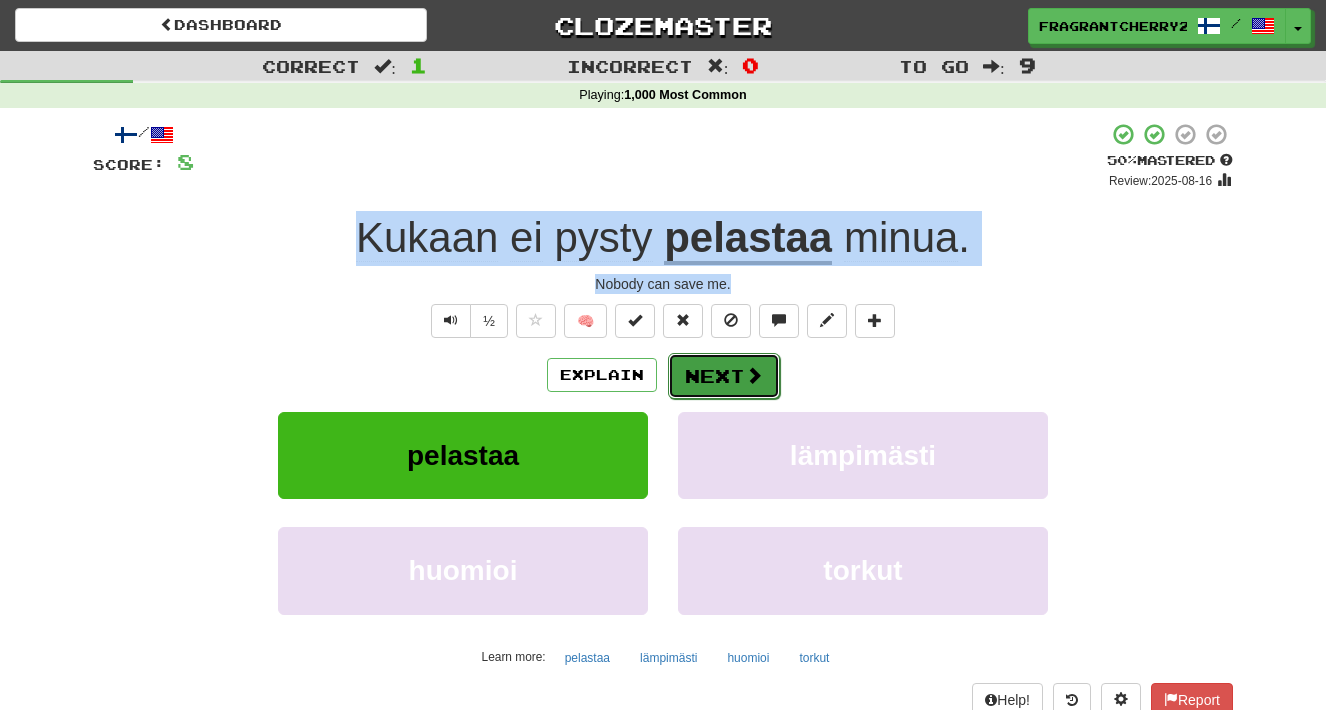 click on "Next" at bounding box center [724, 376] 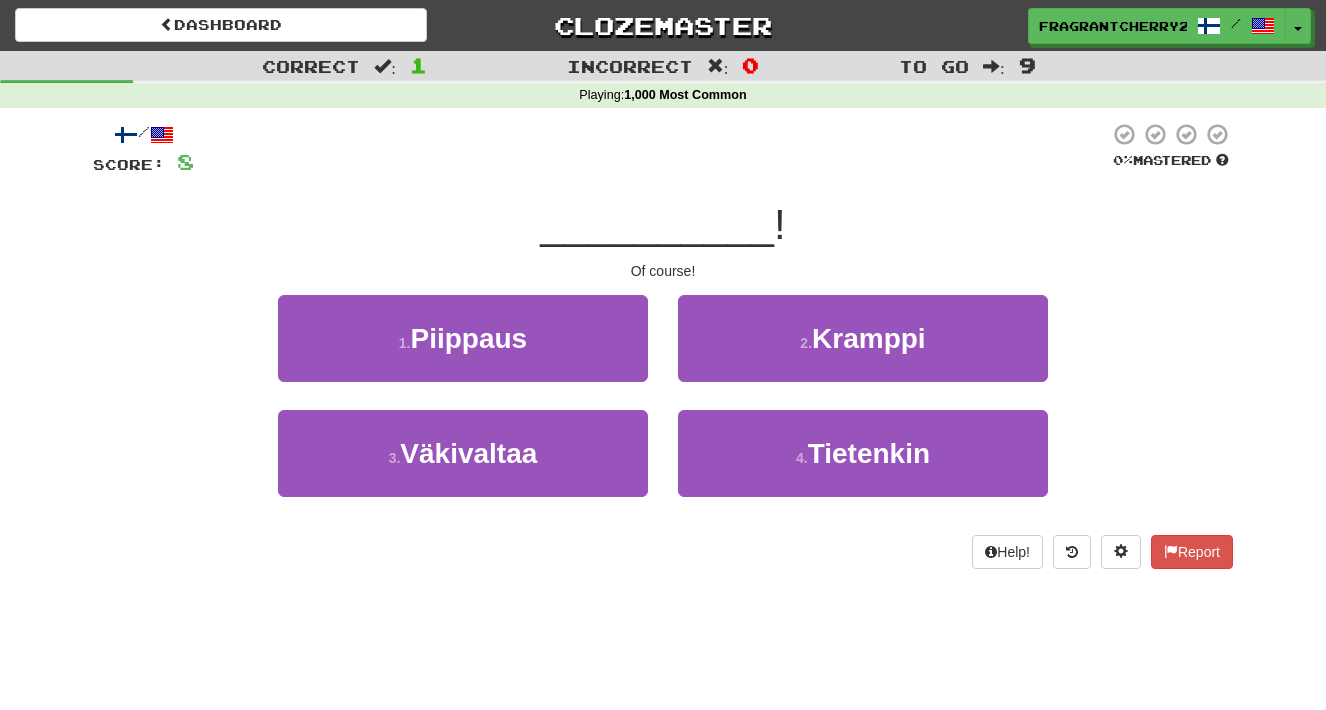 click on "2 .  Kramppi" at bounding box center [863, 352] 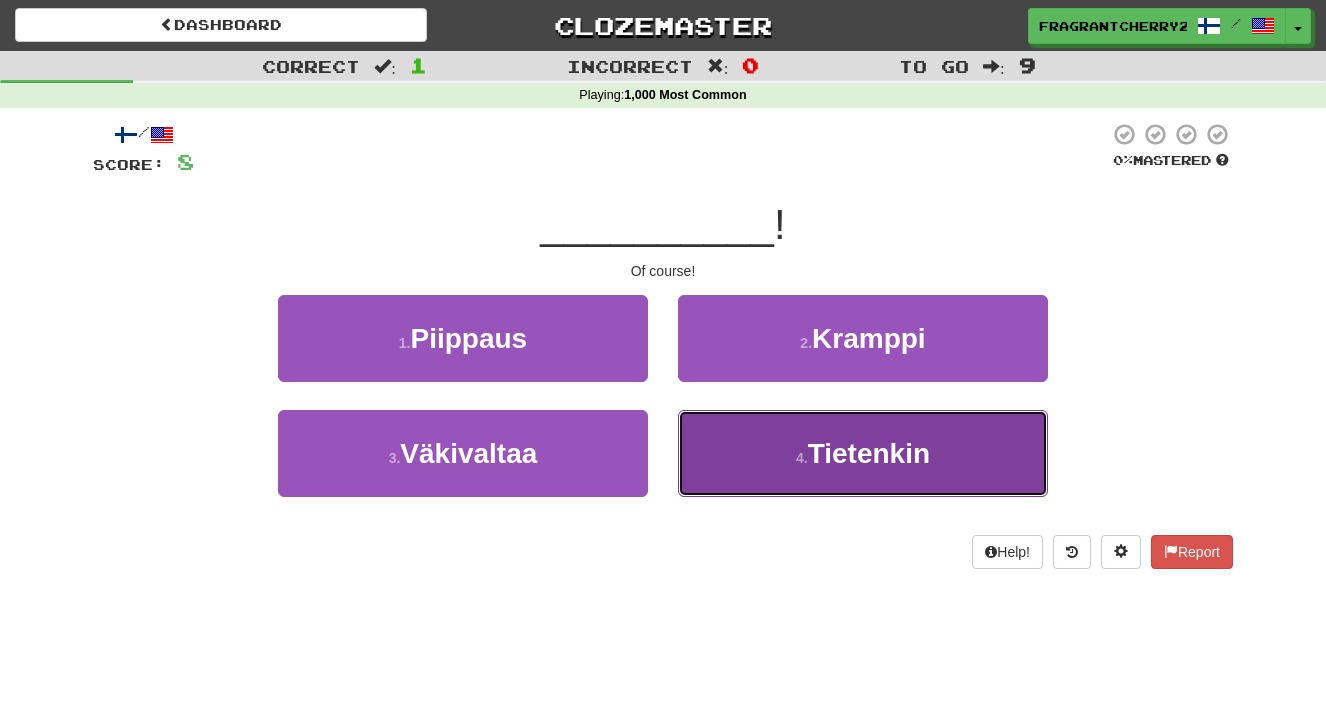 click on "4 .  Tietenkin" at bounding box center [863, 453] 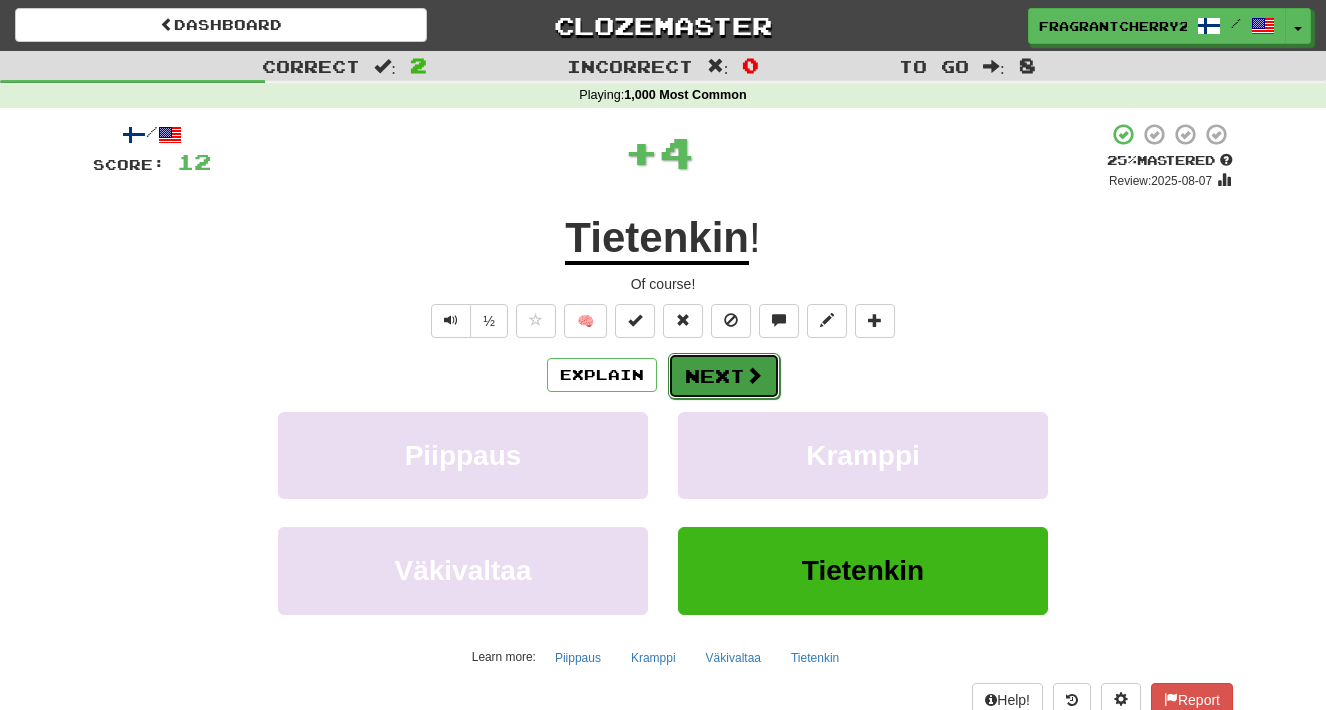 click on "Next" at bounding box center [724, 376] 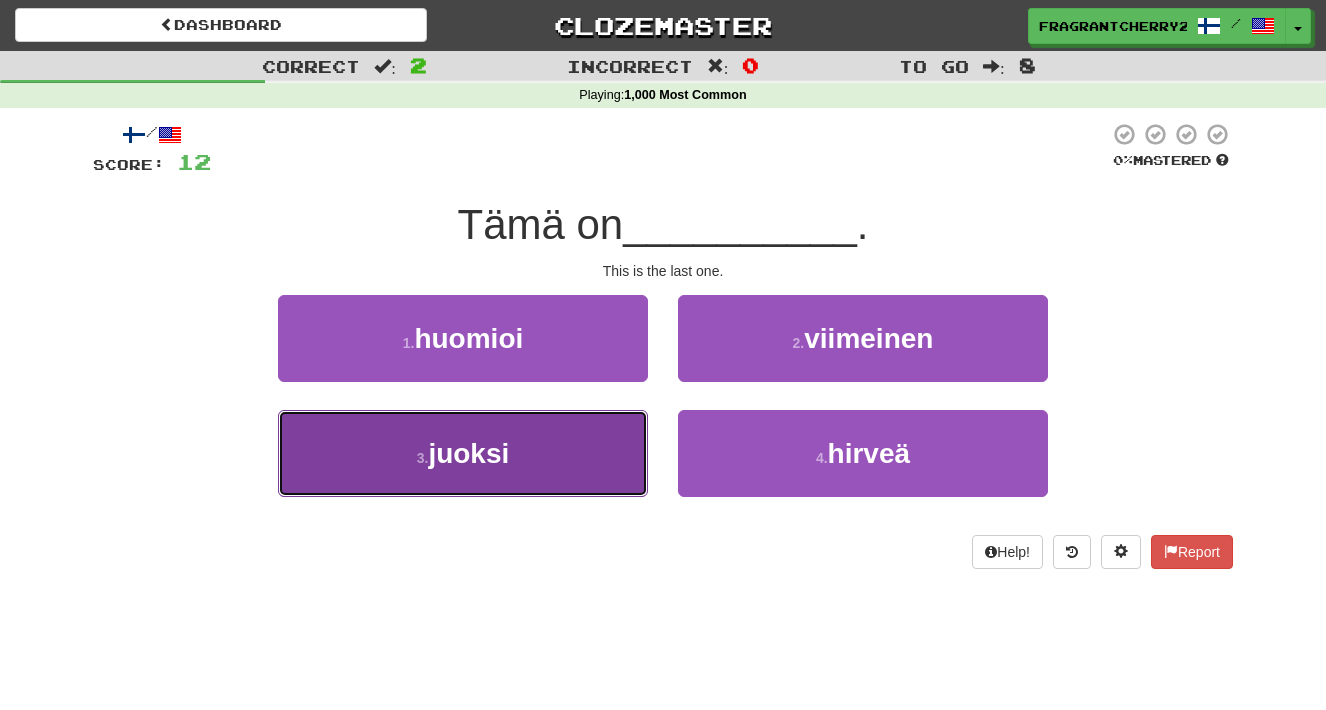 click on "3 .  juoksi" at bounding box center [463, 453] 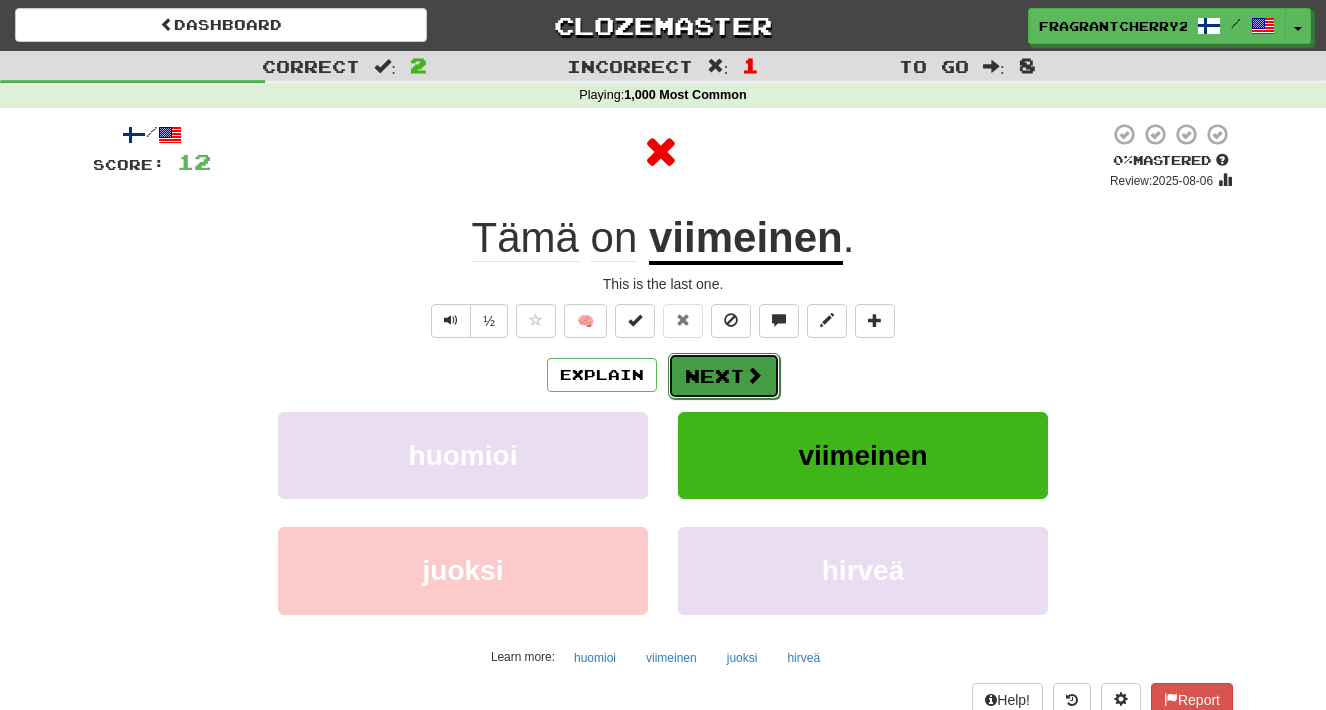 click on "Next" at bounding box center [724, 376] 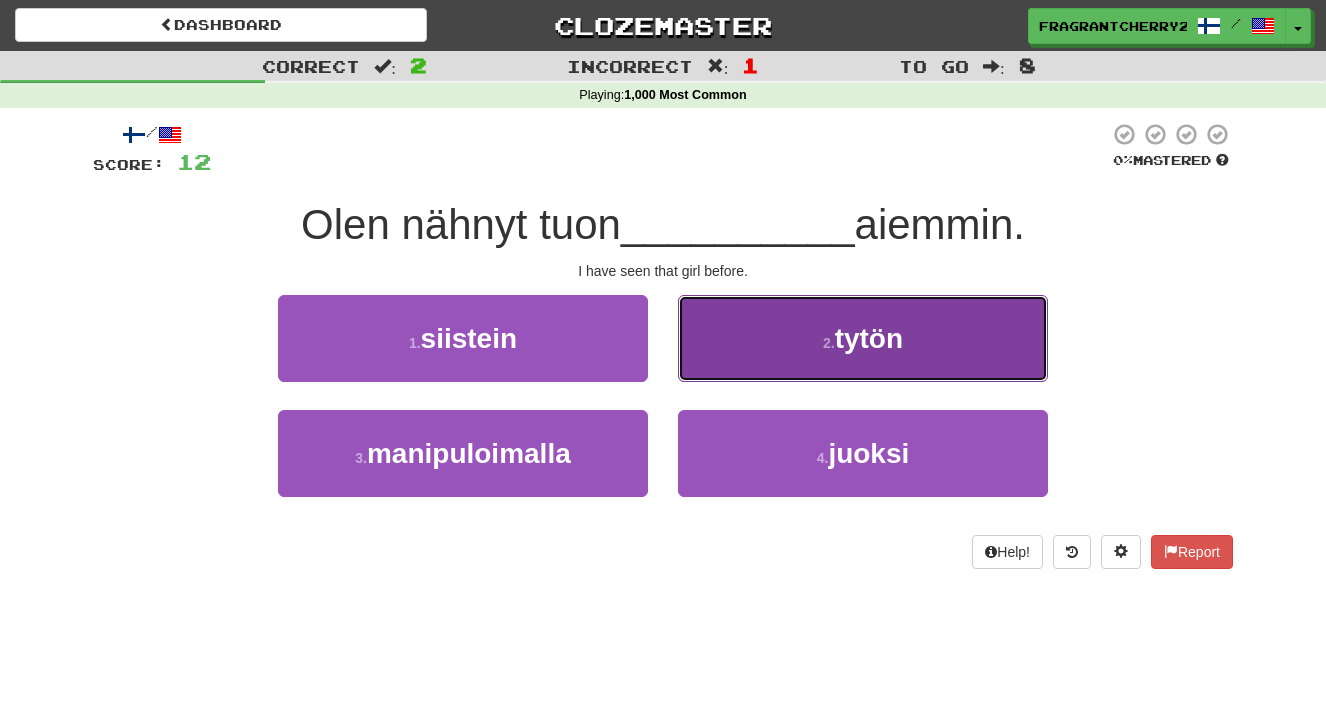 click on "2 .  tytön" at bounding box center (863, 338) 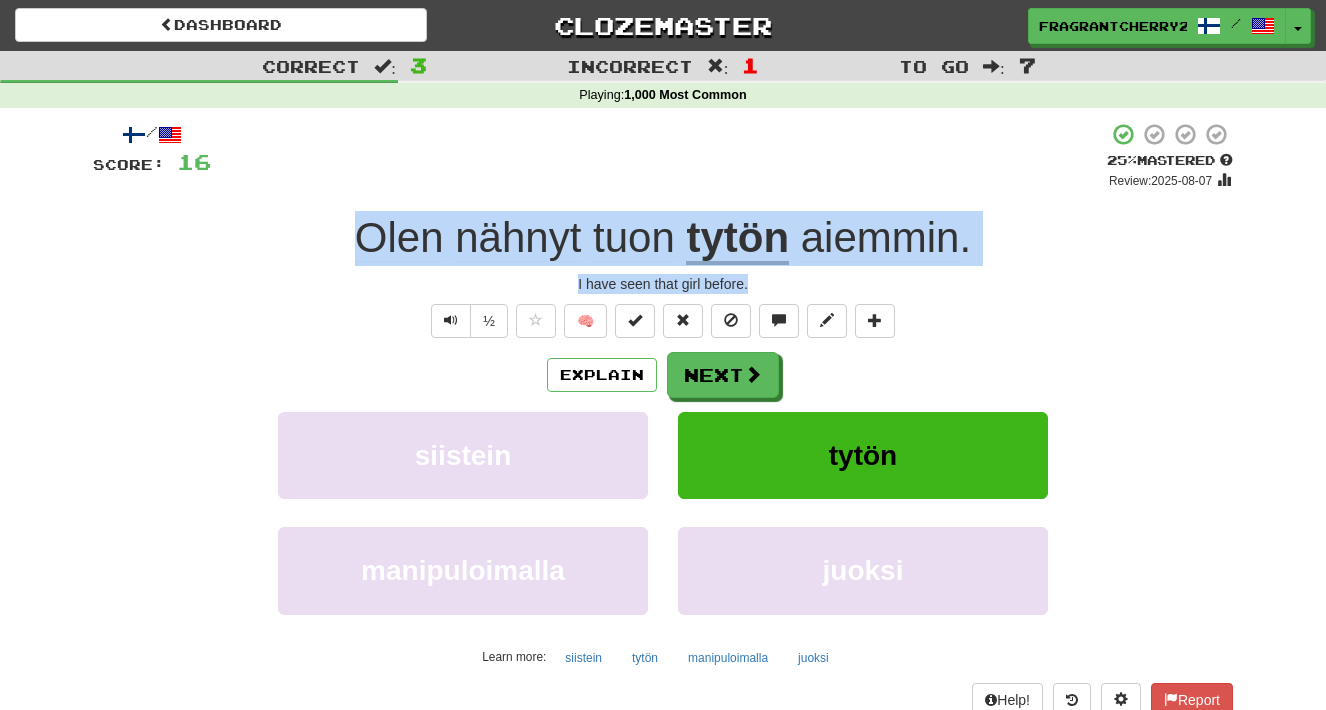 drag, startPoint x: 749, startPoint y: 285, endPoint x: 368, endPoint y: 262, distance: 381.6936 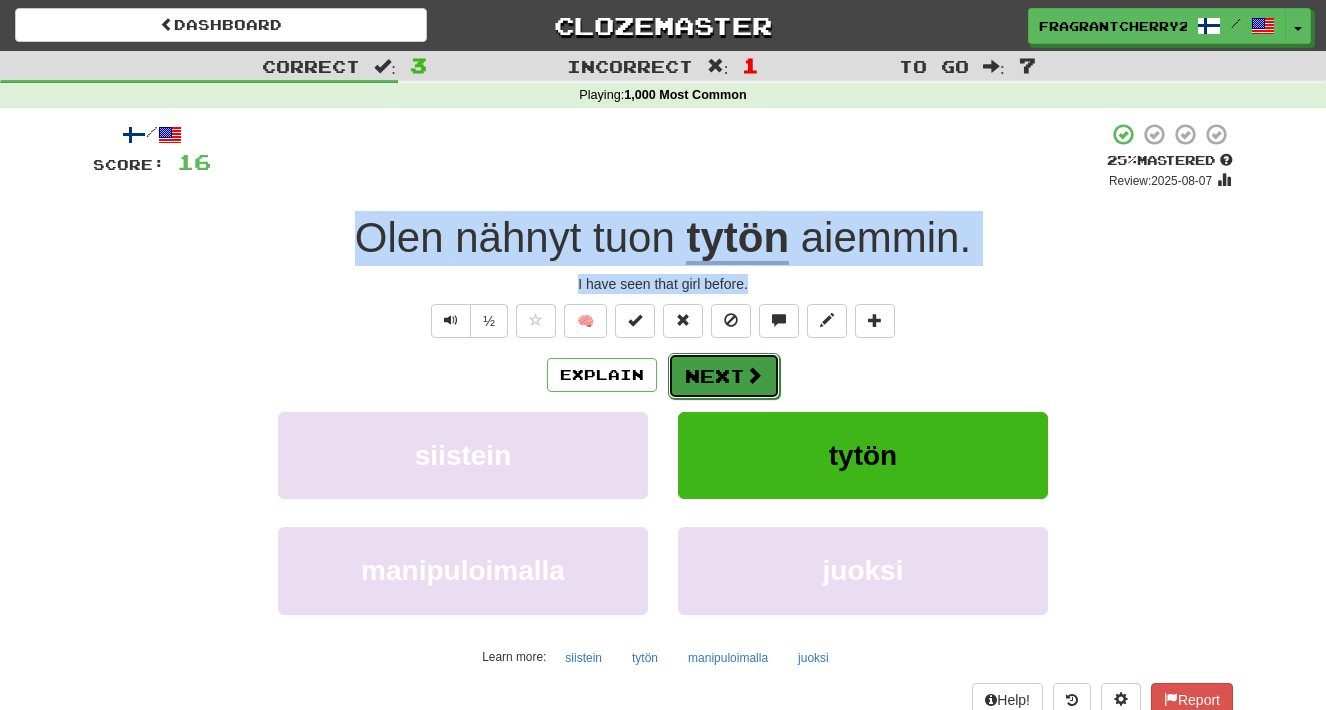 click on "Next" at bounding box center [724, 376] 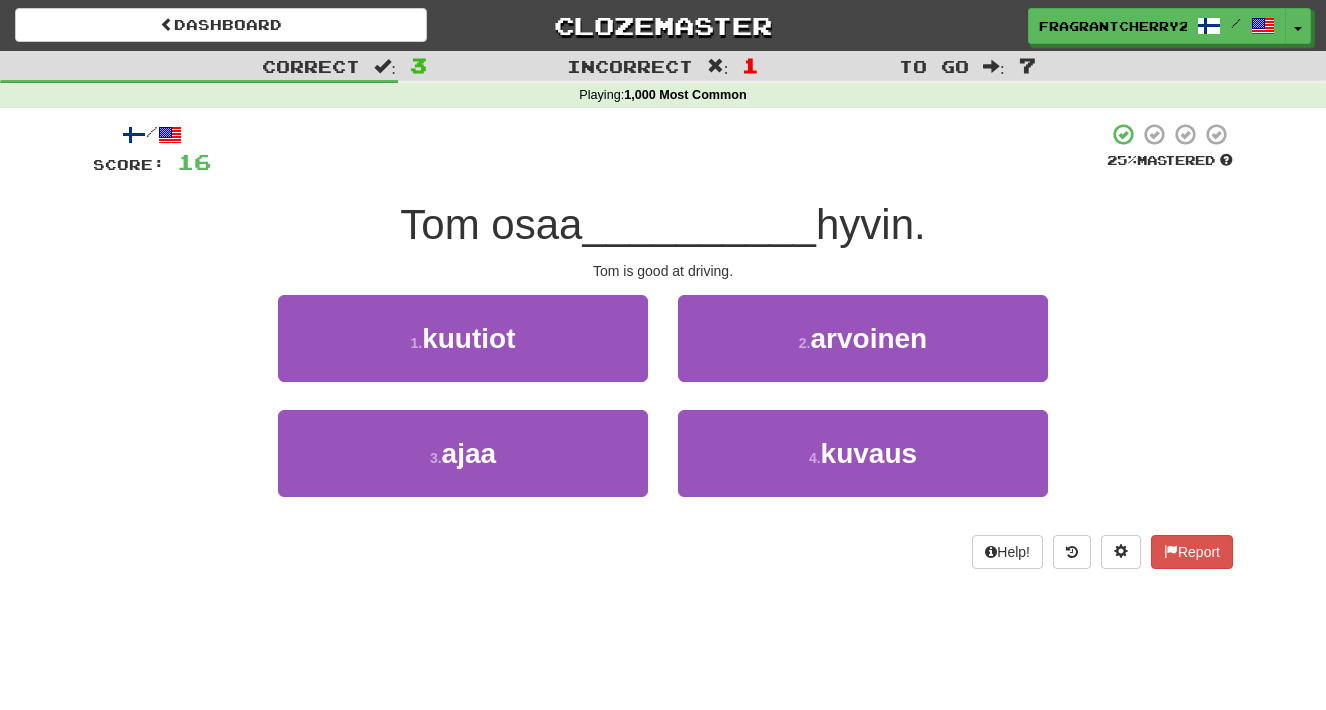 click on "2 .  arvoinen" at bounding box center (863, 352) 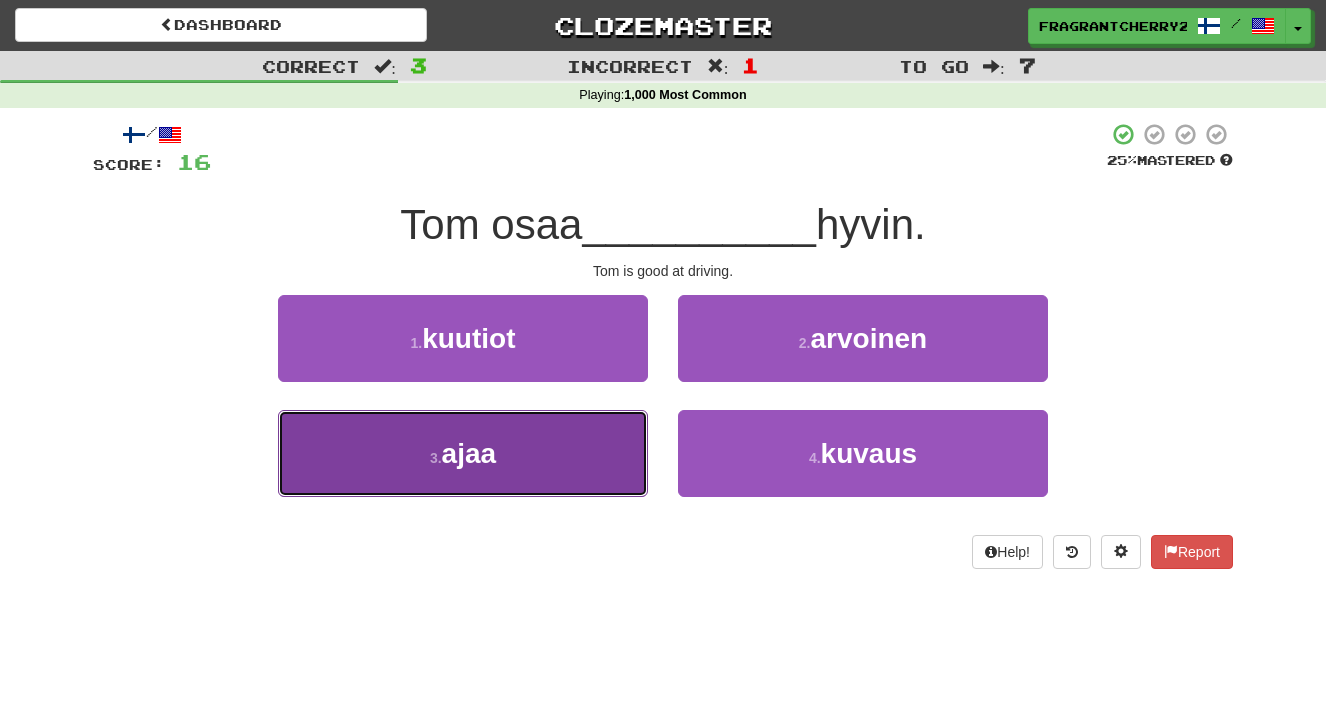 click on "3 .  ajaa" at bounding box center (463, 453) 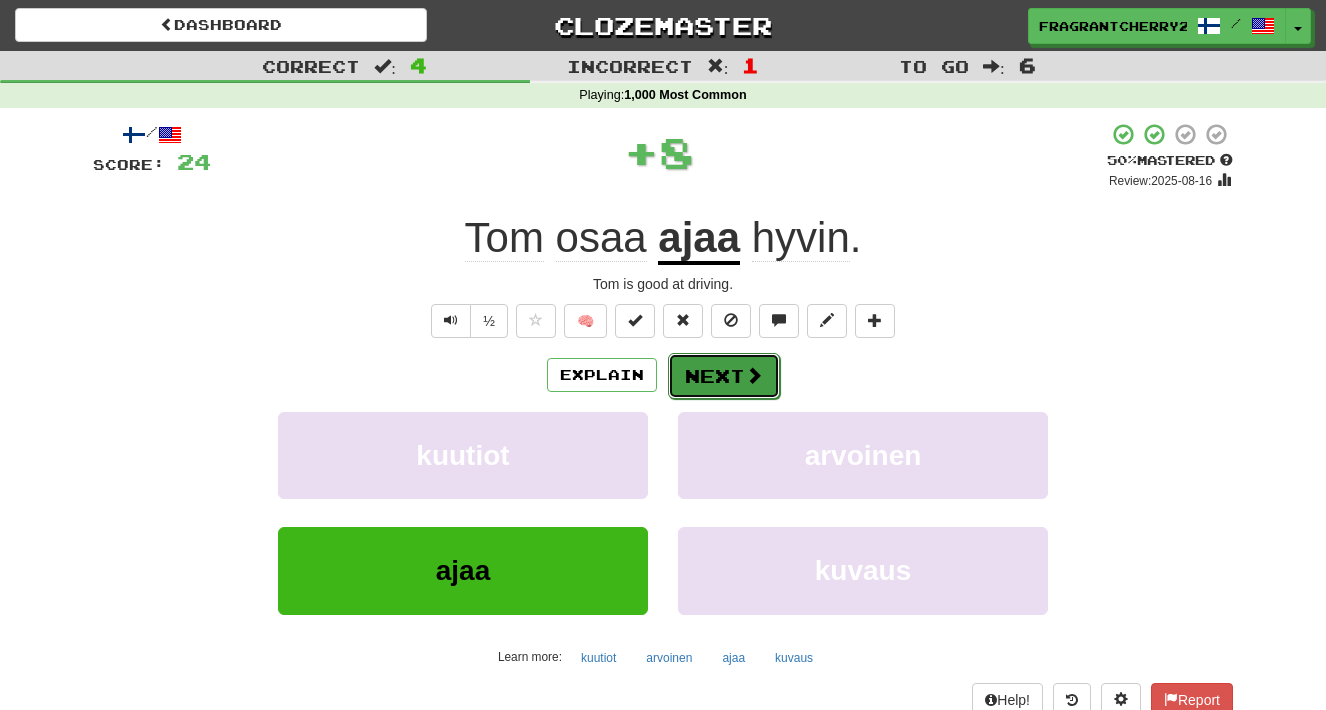click on "Next" at bounding box center (724, 376) 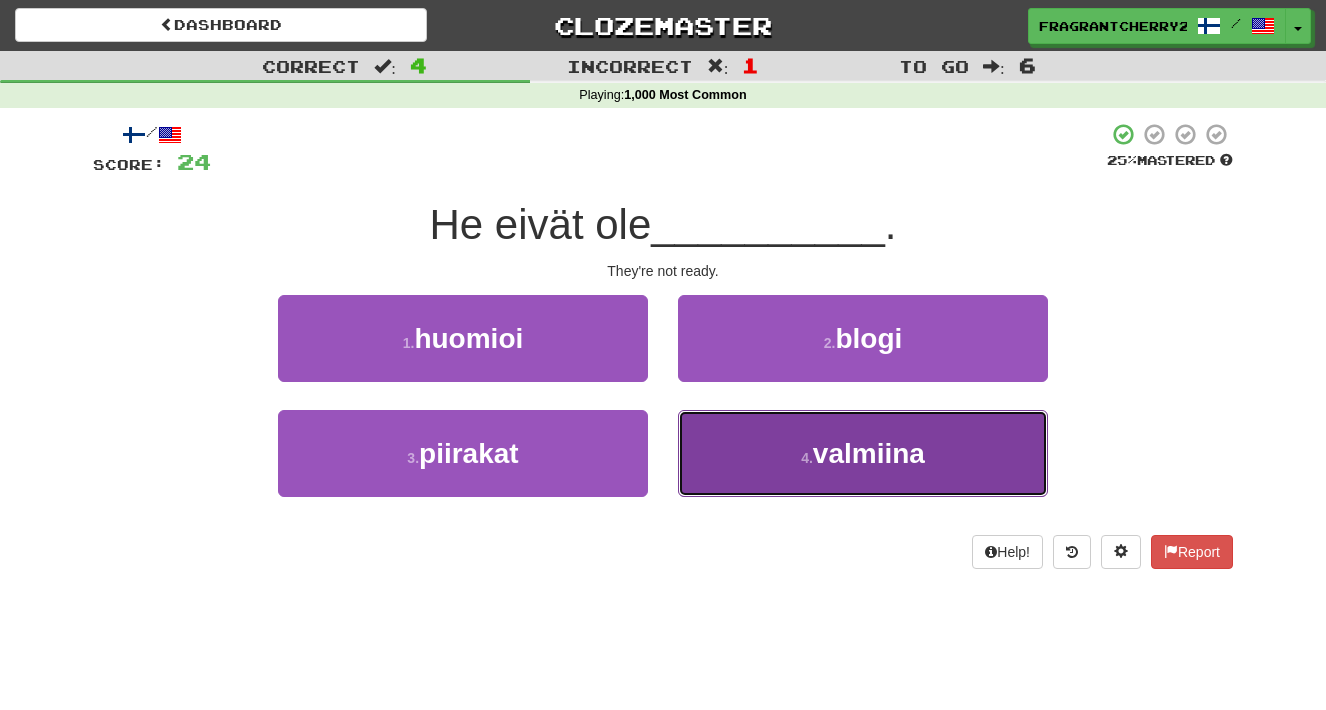 click on "4 .  valmiina" at bounding box center [863, 453] 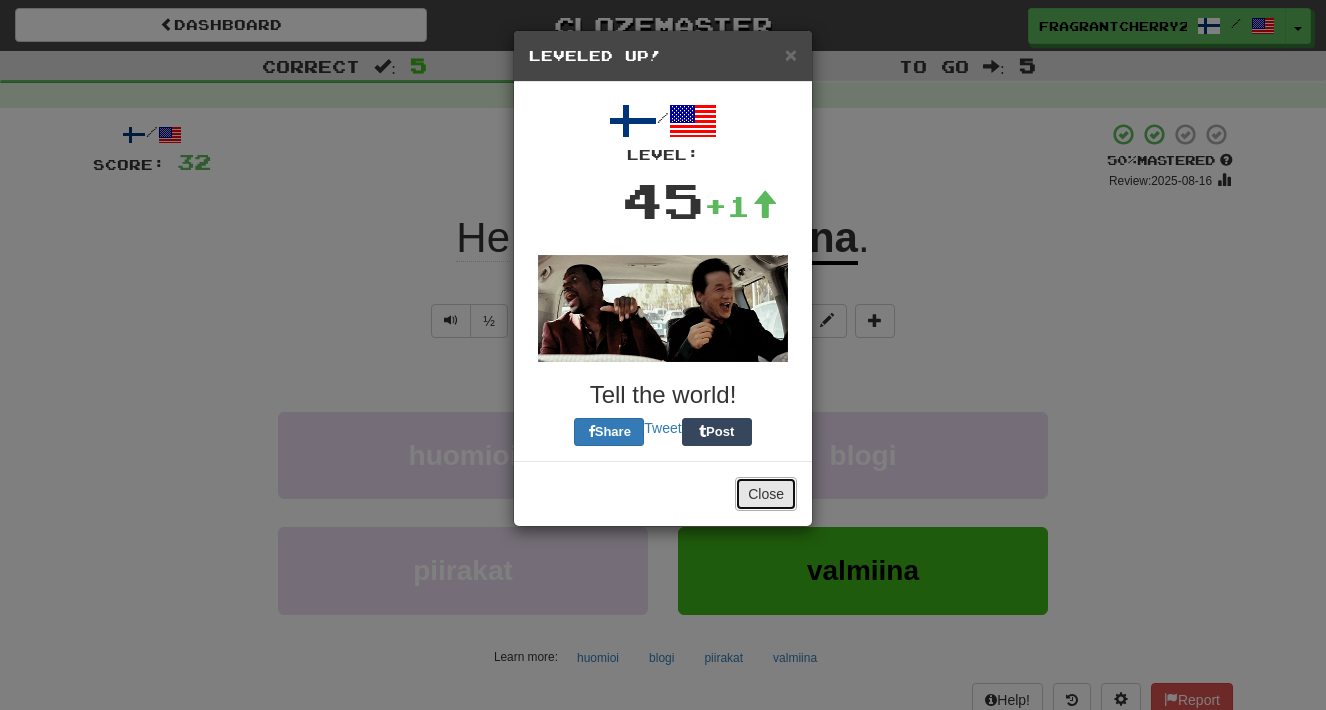 click on "Close" at bounding box center [766, 494] 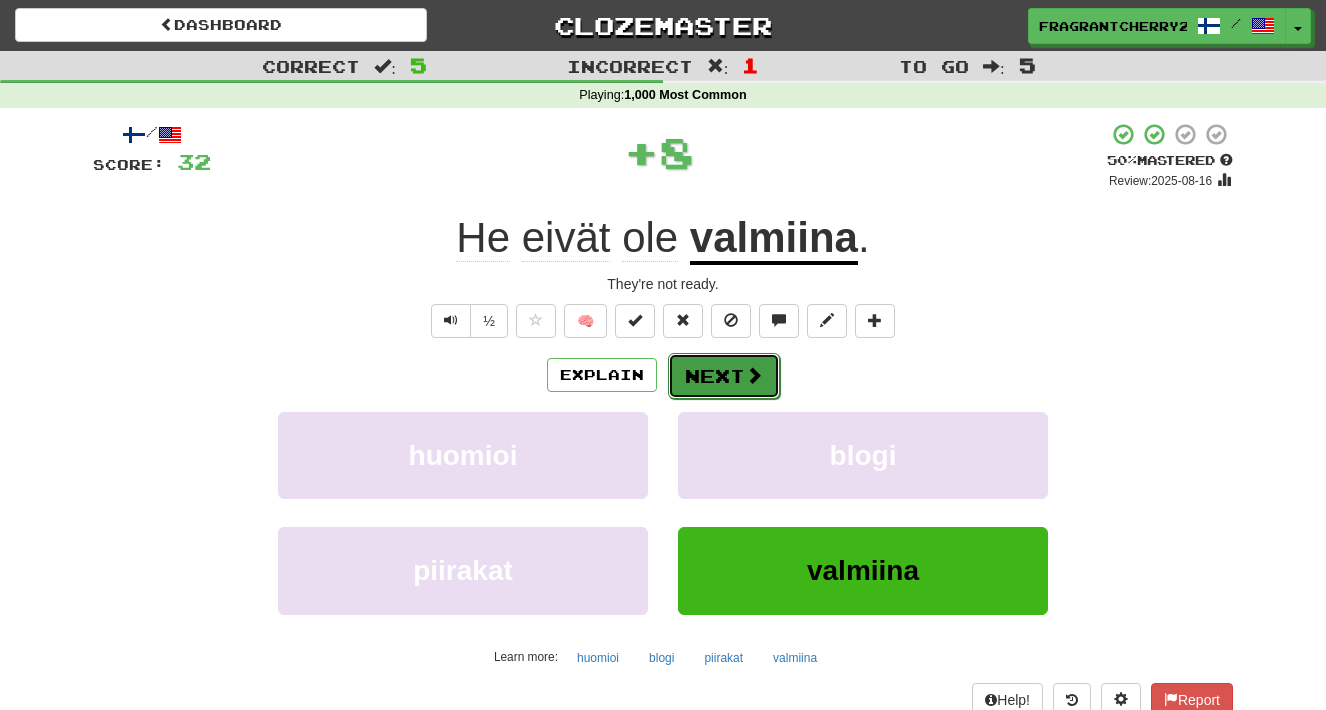 click on "Next" at bounding box center [724, 376] 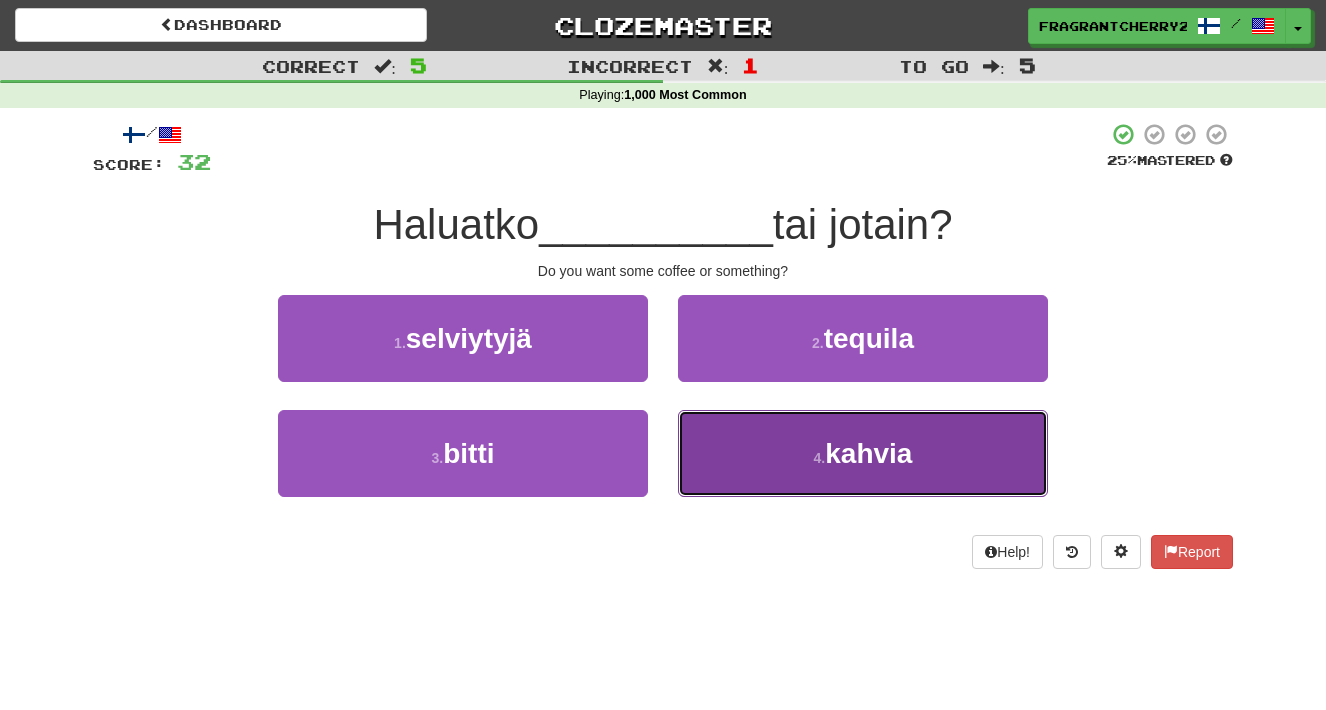click on "4 .  kahvia" at bounding box center (863, 453) 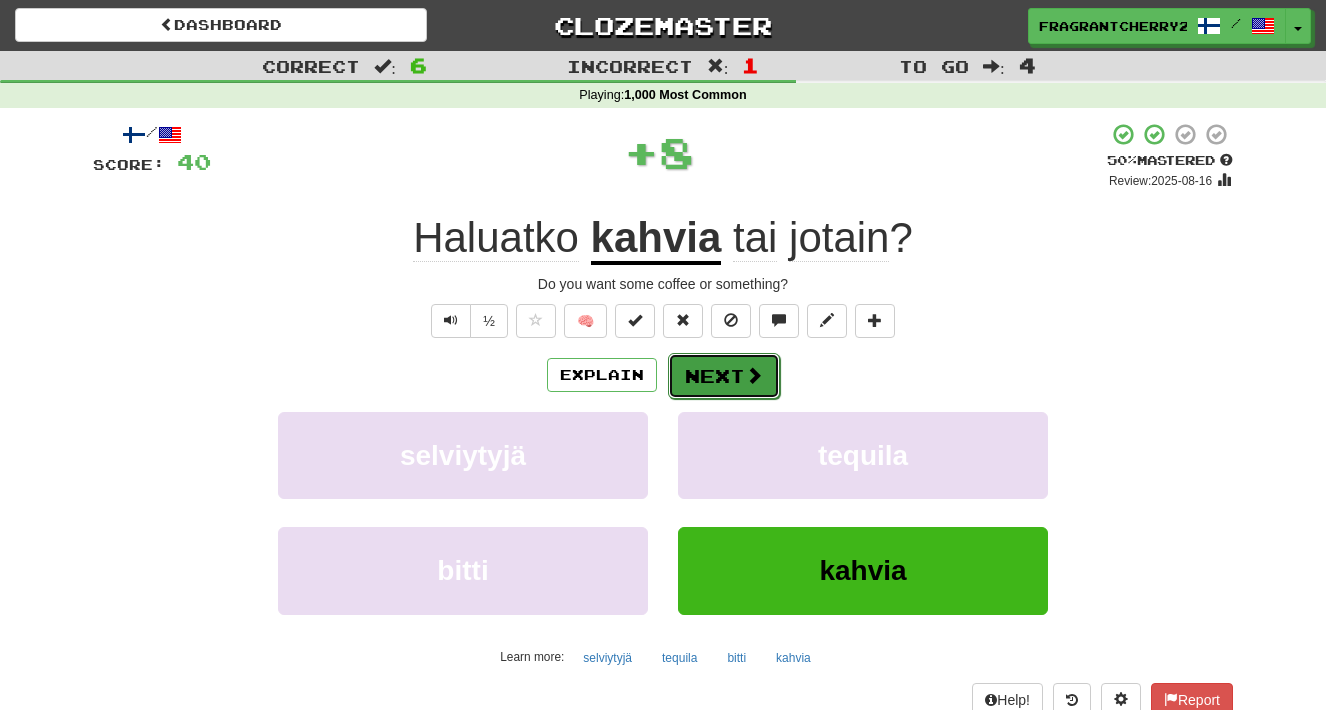 click on "Next" at bounding box center [724, 376] 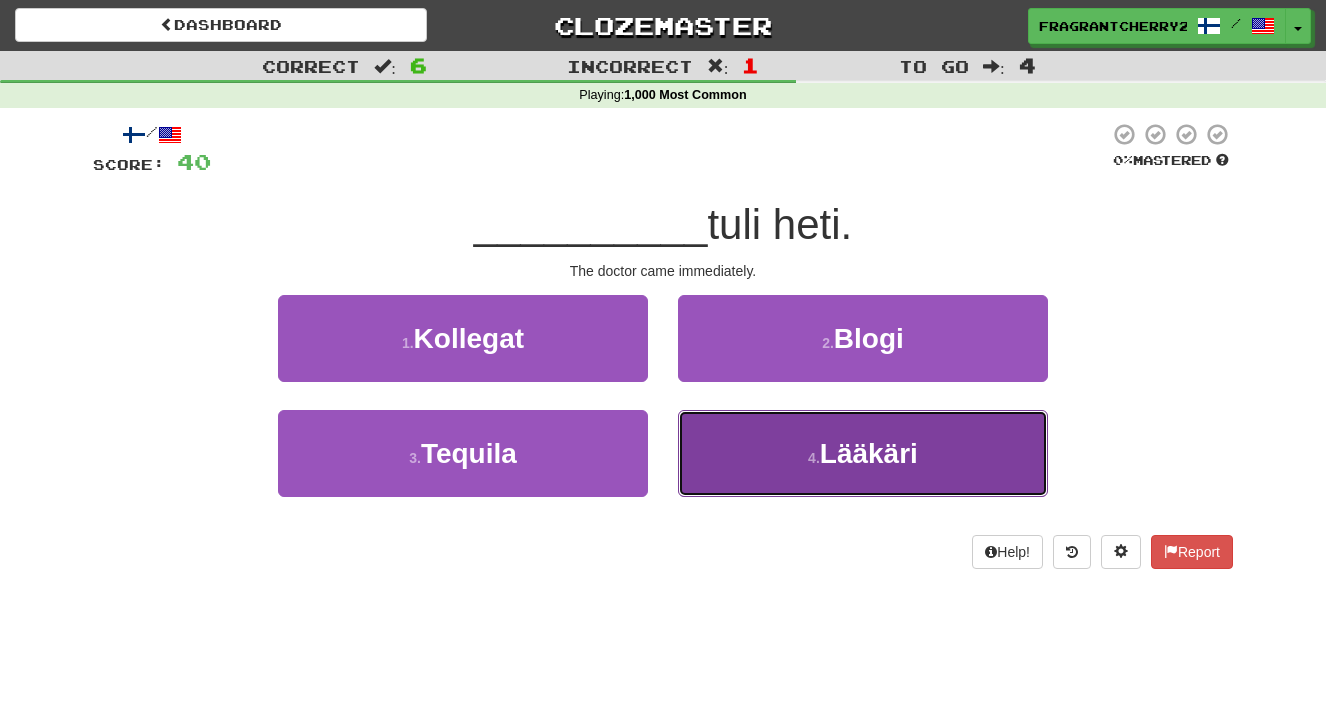 click on "4 .  Lääkäri" at bounding box center [863, 453] 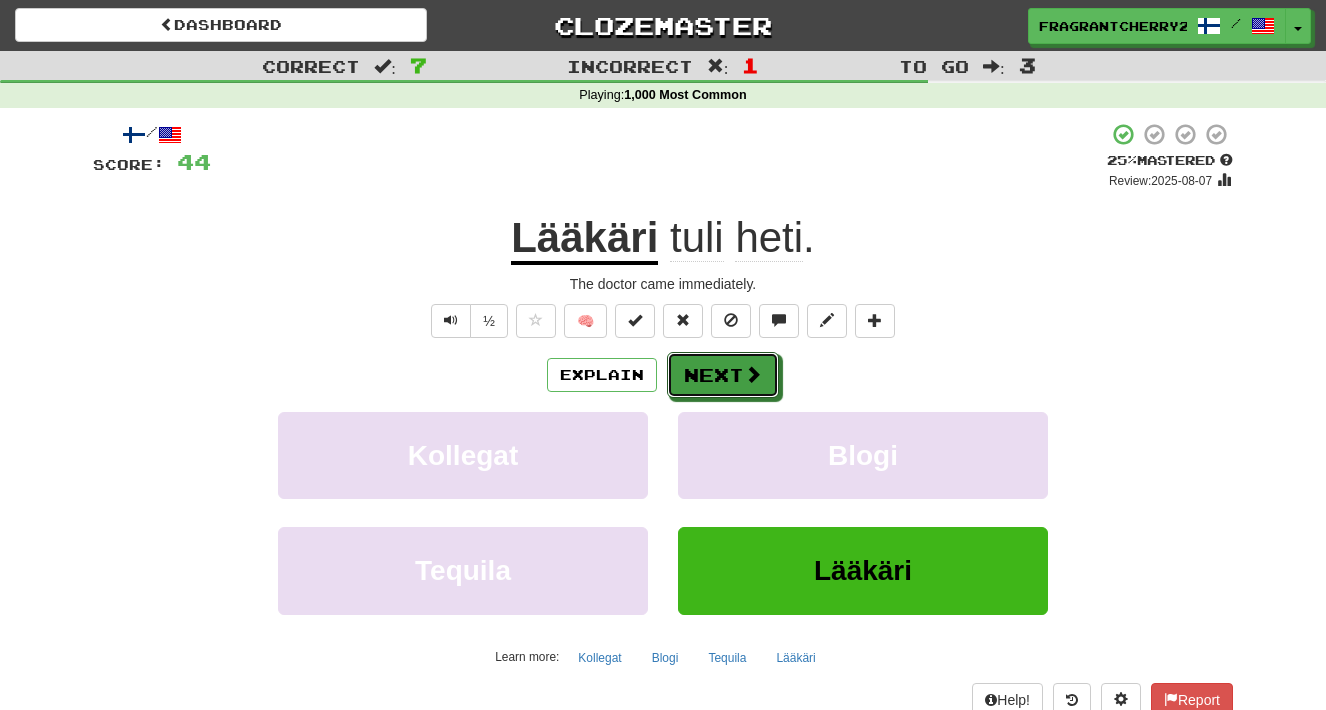 click on "Next" at bounding box center [723, 375] 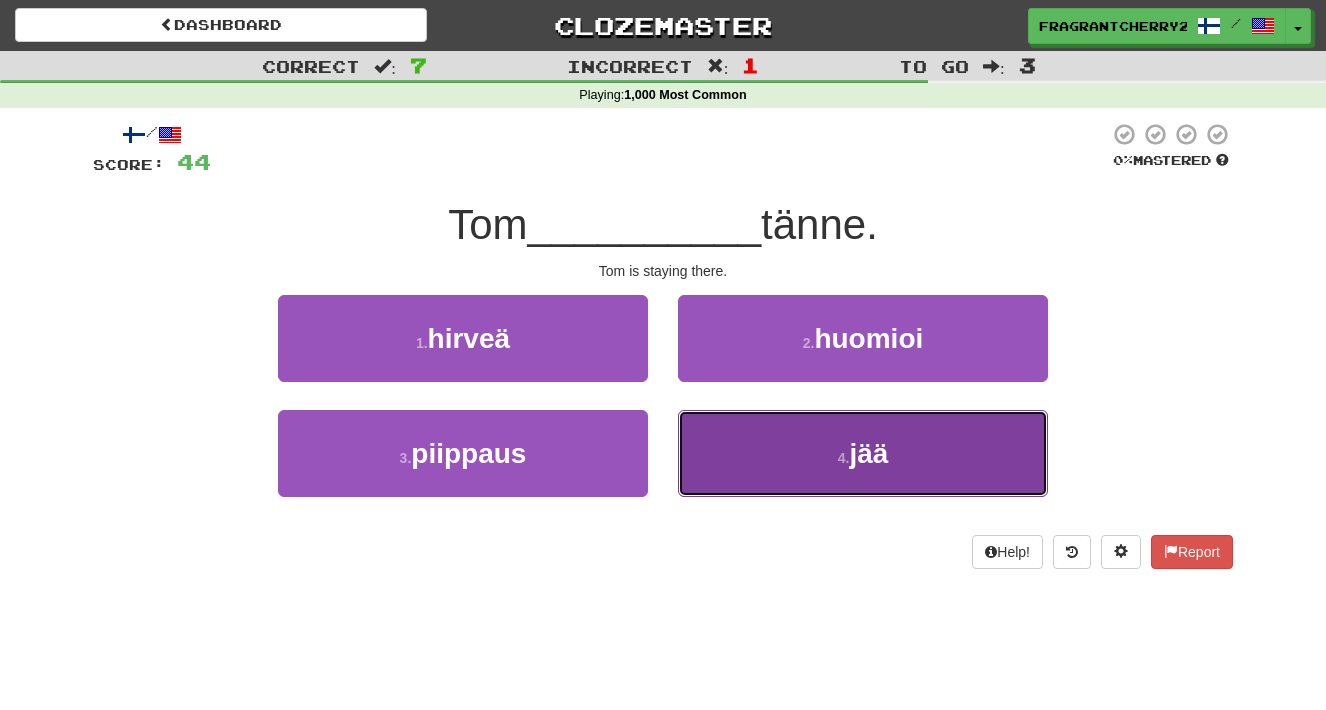 click on "4 .  jää" at bounding box center (863, 453) 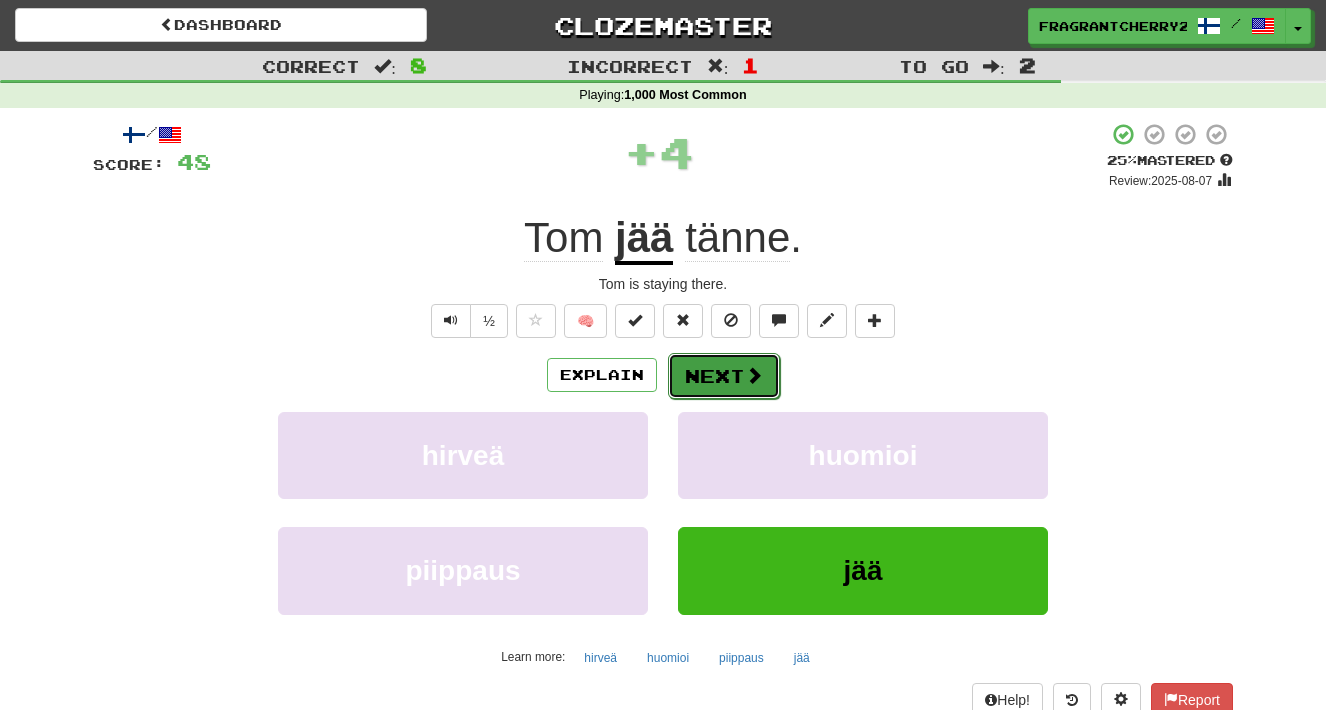 click on "Next" at bounding box center (724, 376) 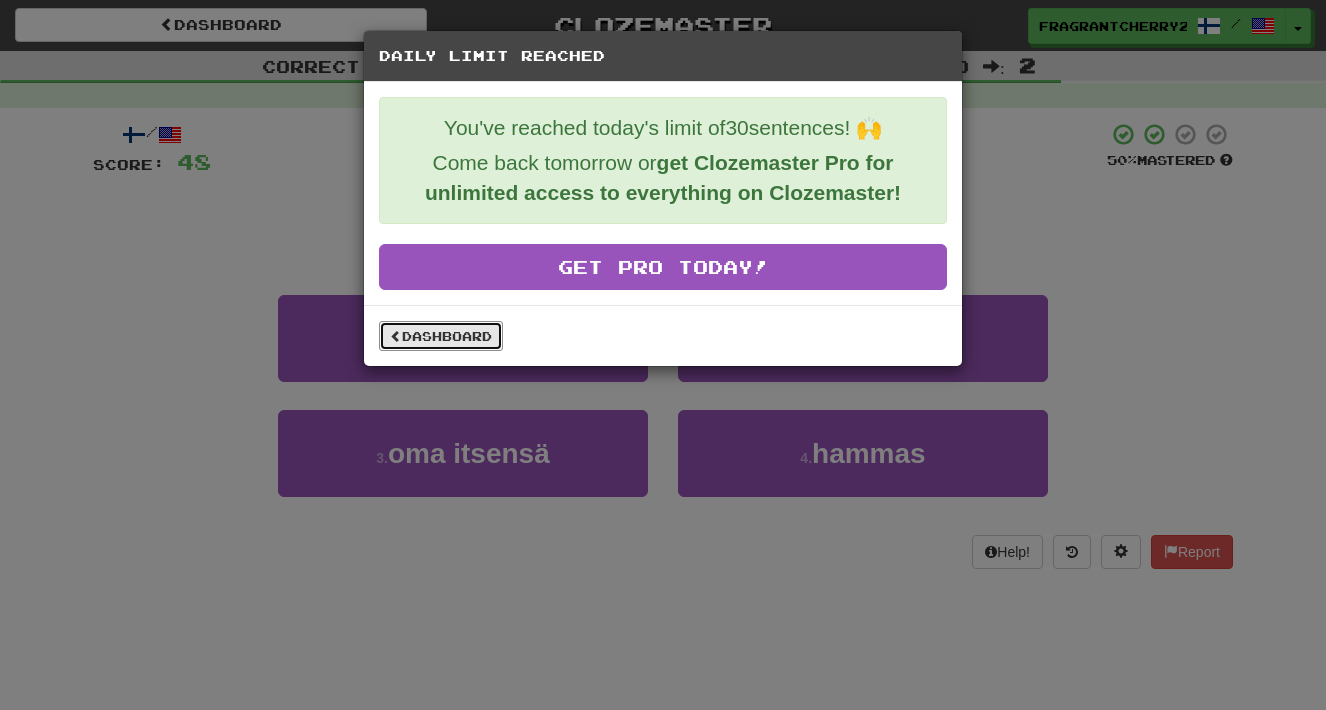 drag, startPoint x: 486, startPoint y: 349, endPoint x: 840, endPoint y: 510, distance: 388.89203 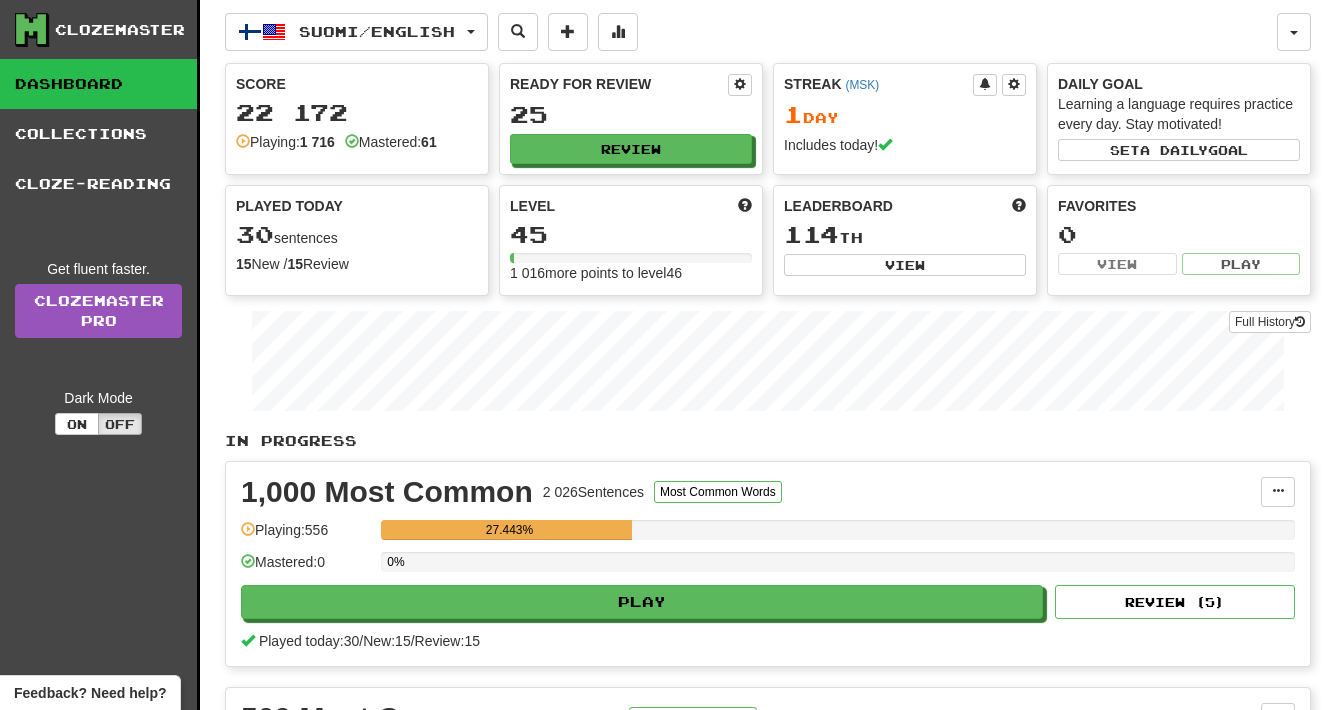 scroll, scrollTop: 0, scrollLeft: 0, axis: both 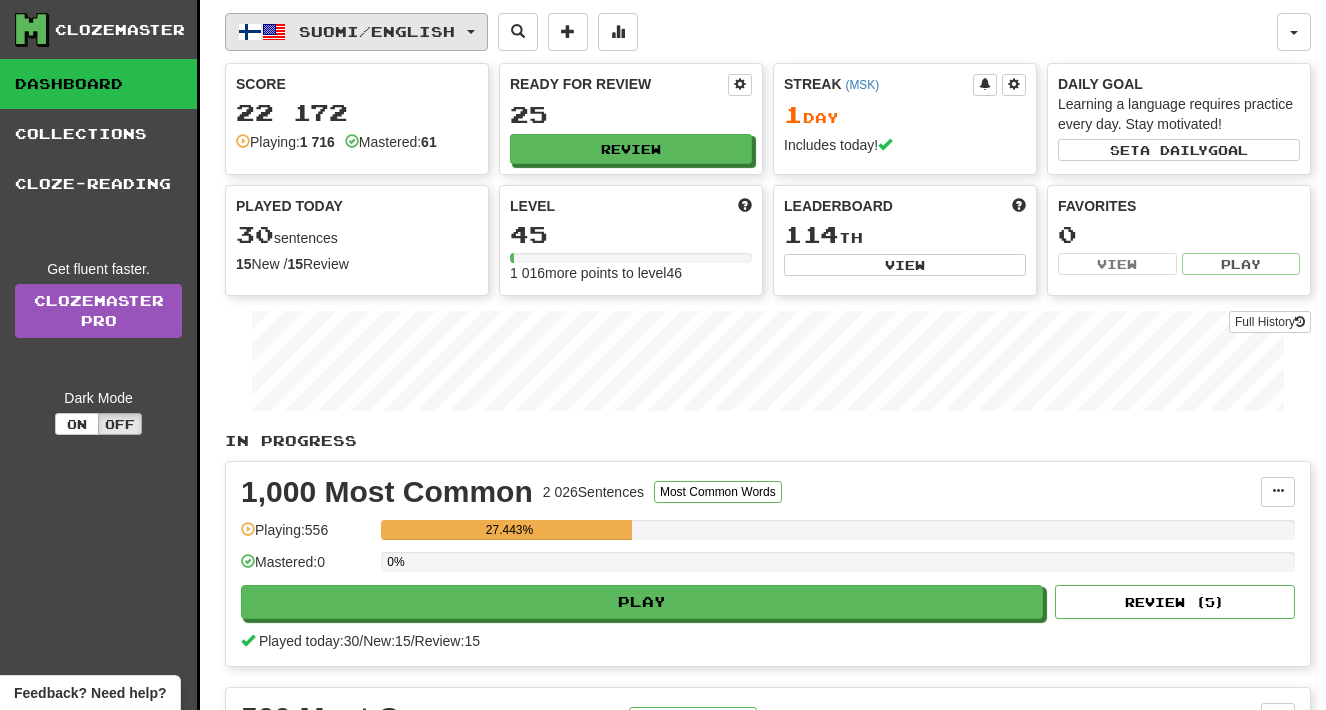 click on "Suomi  /  English" at bounding box center (377, 31) 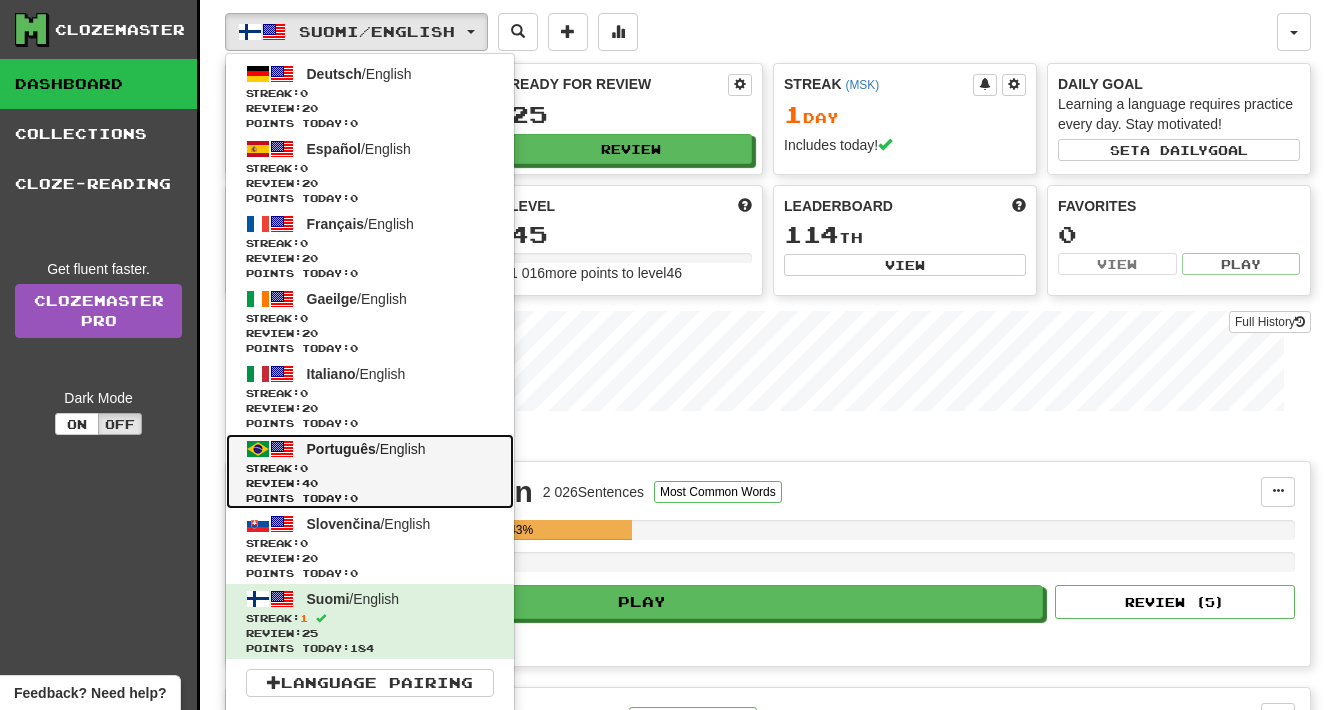 click on "Português  /  English" at bounding box center [366, 449] 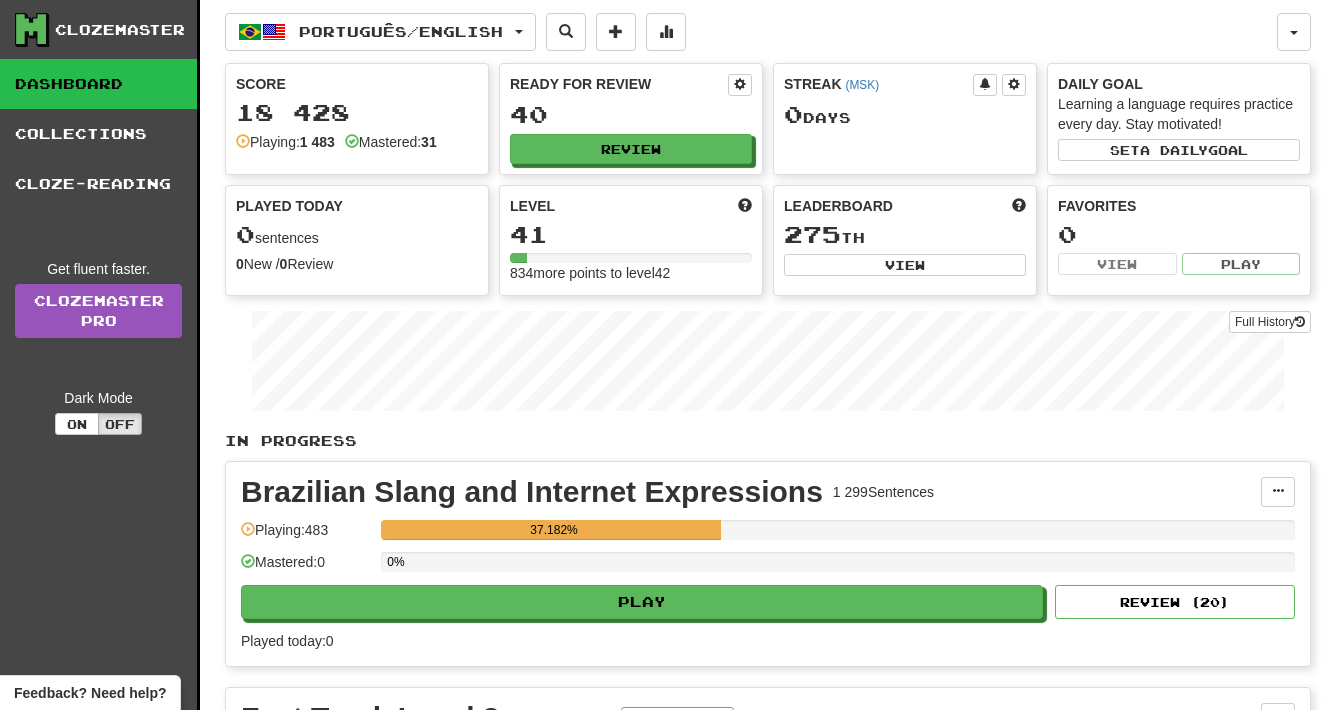 scroll, scrollTop: 0, scrollLeft: 0, axis: both 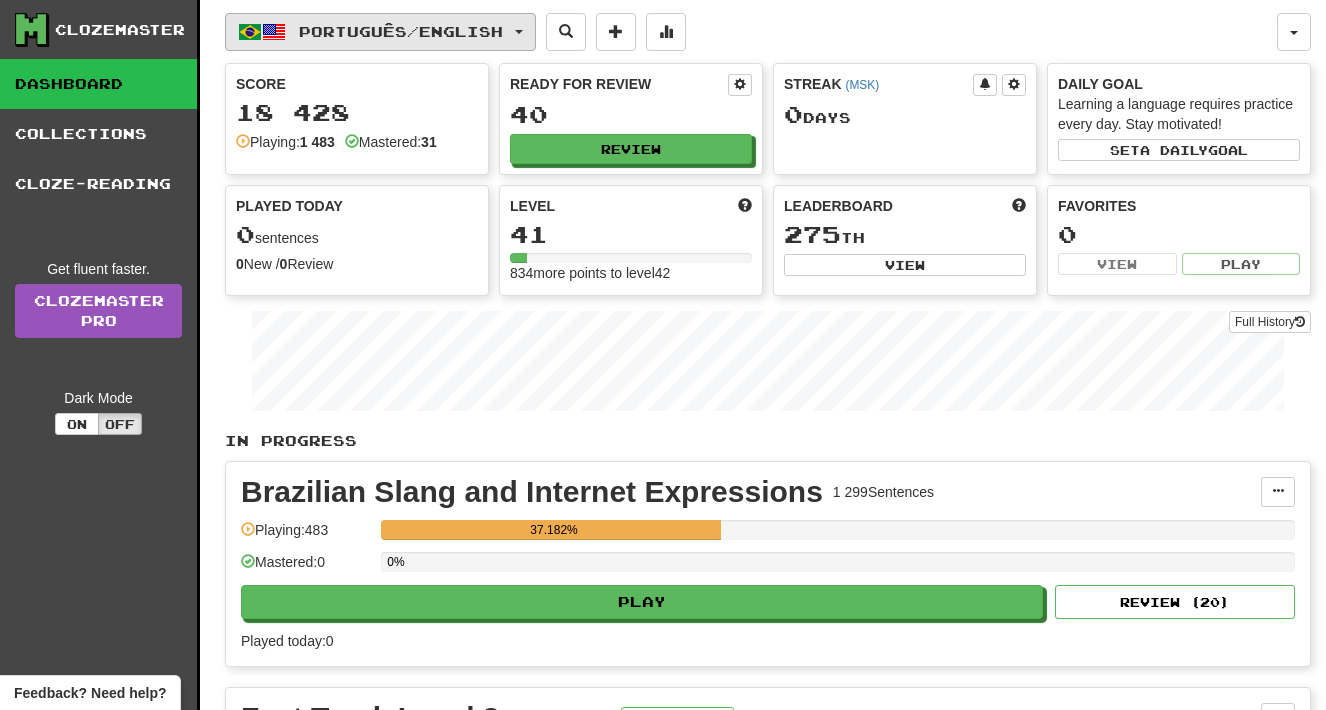 click on "Português  /  English" at bounding box center [380, 32] 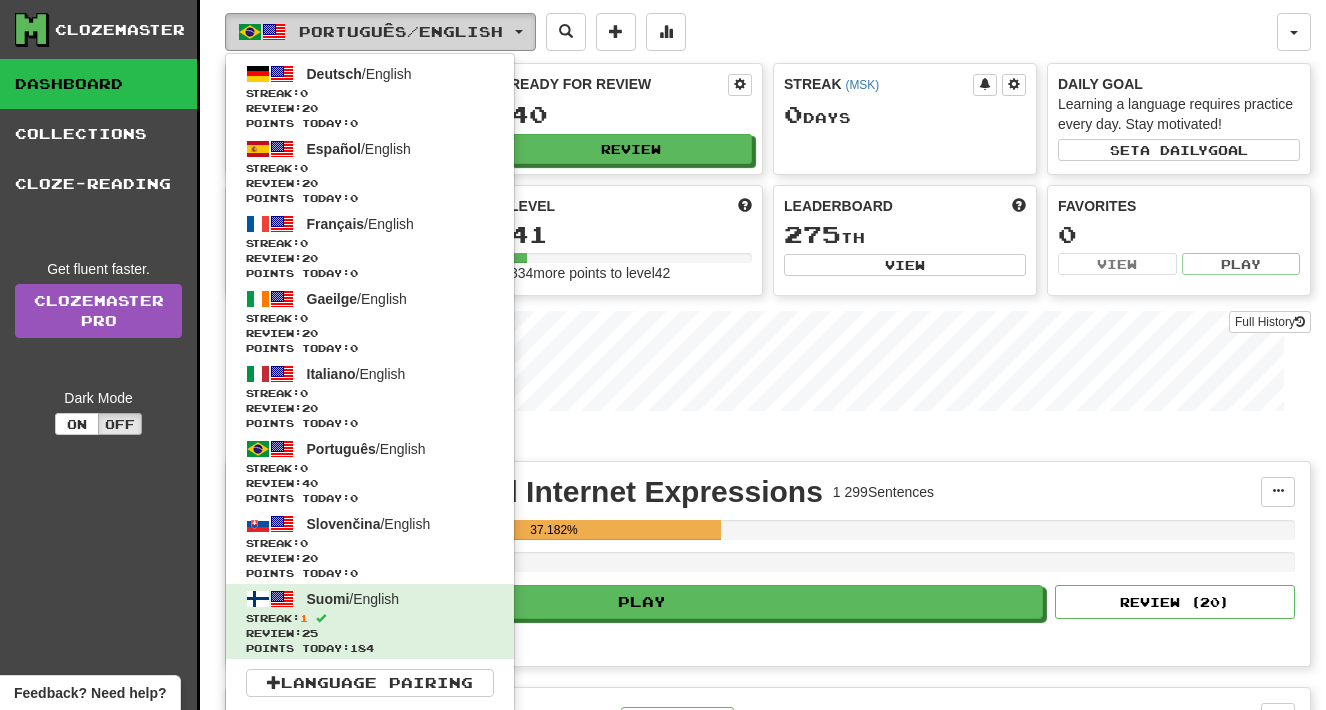 click on "Português  /  English" at bounding box center [380, 32] 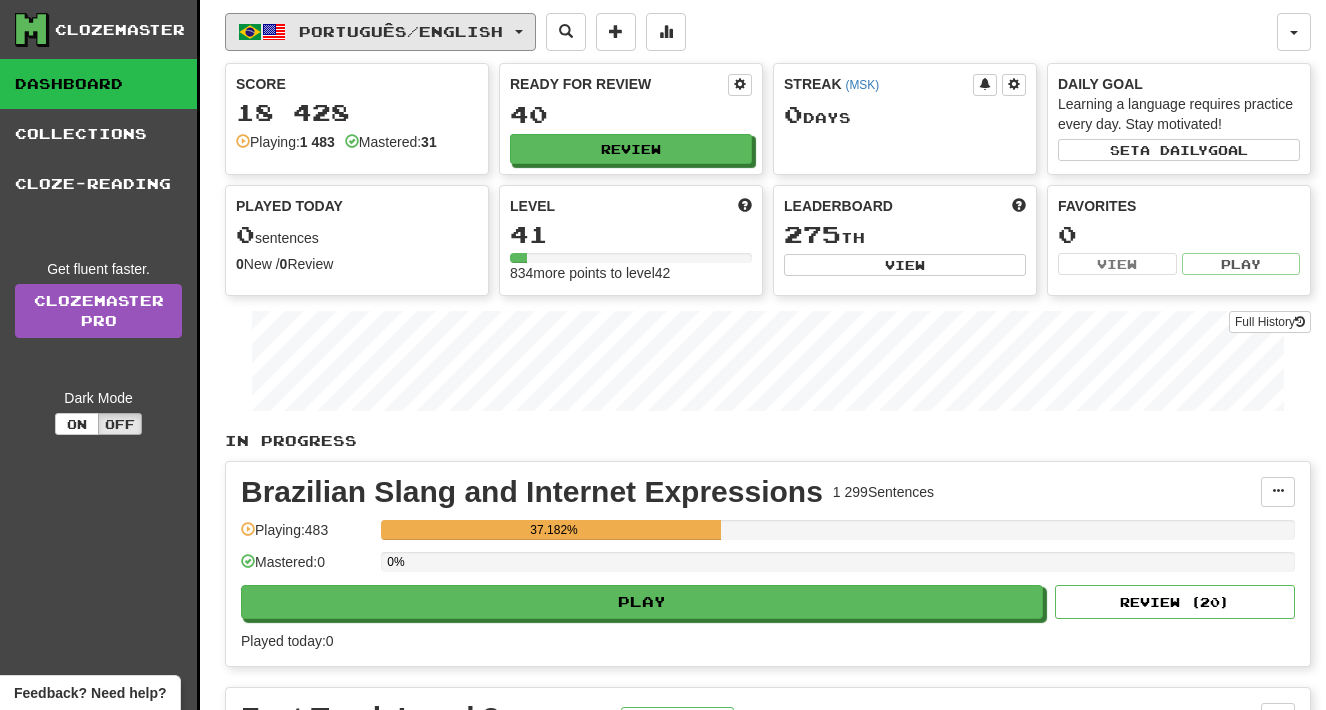 scroll, scrollTop: 262, scrollLeft: 0, axis: vertical 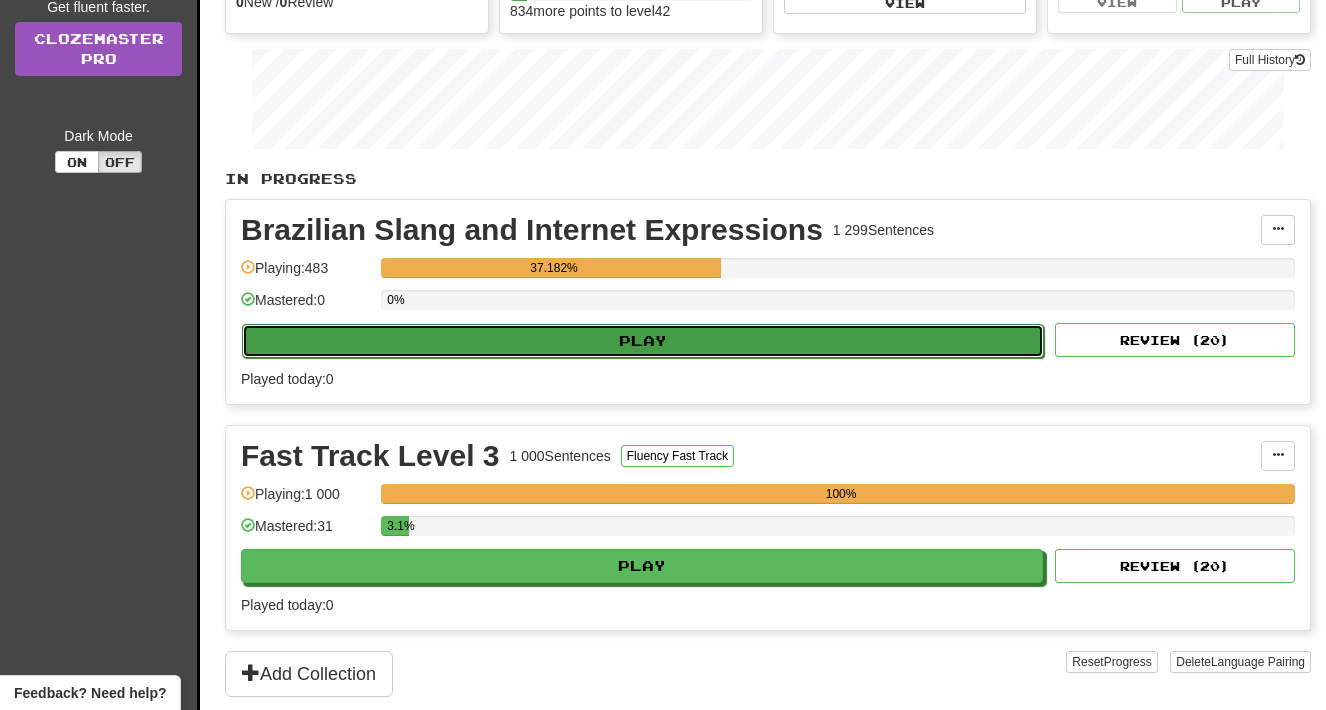 click on "Play" at bounding box center [643, 341] 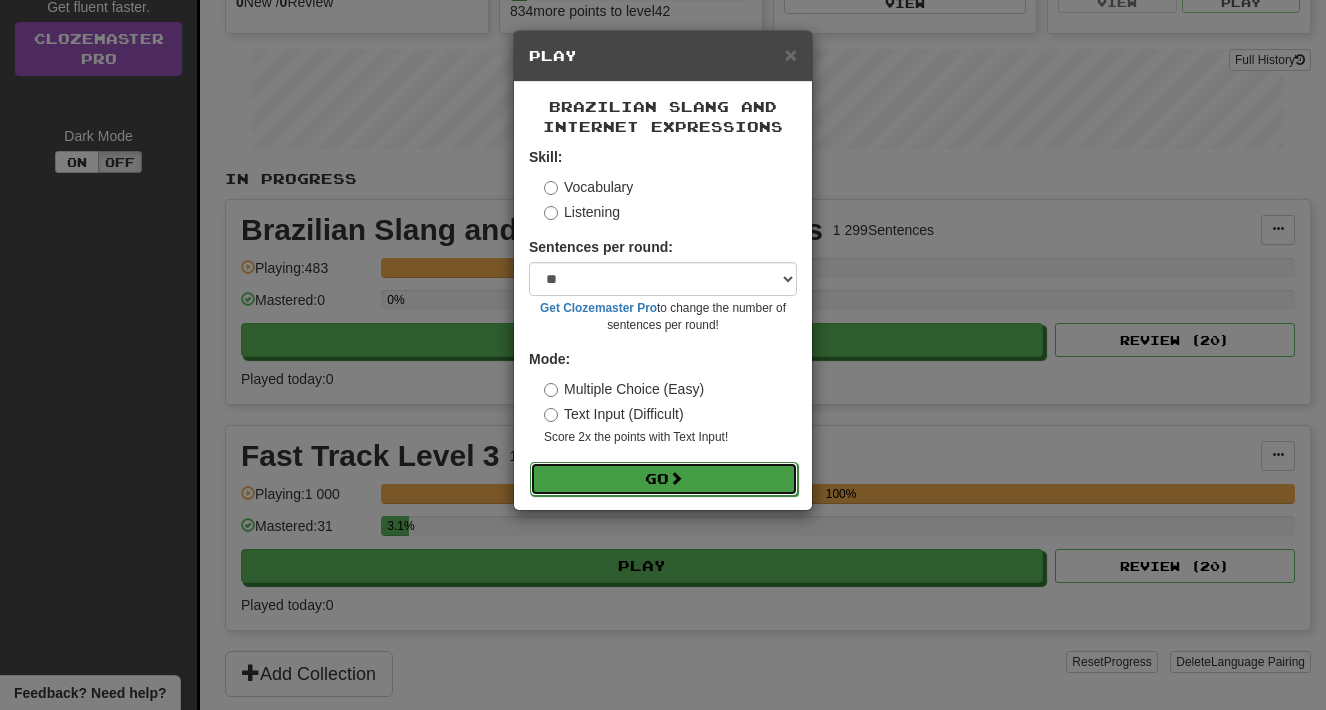 click at bounding box center (676, 478) 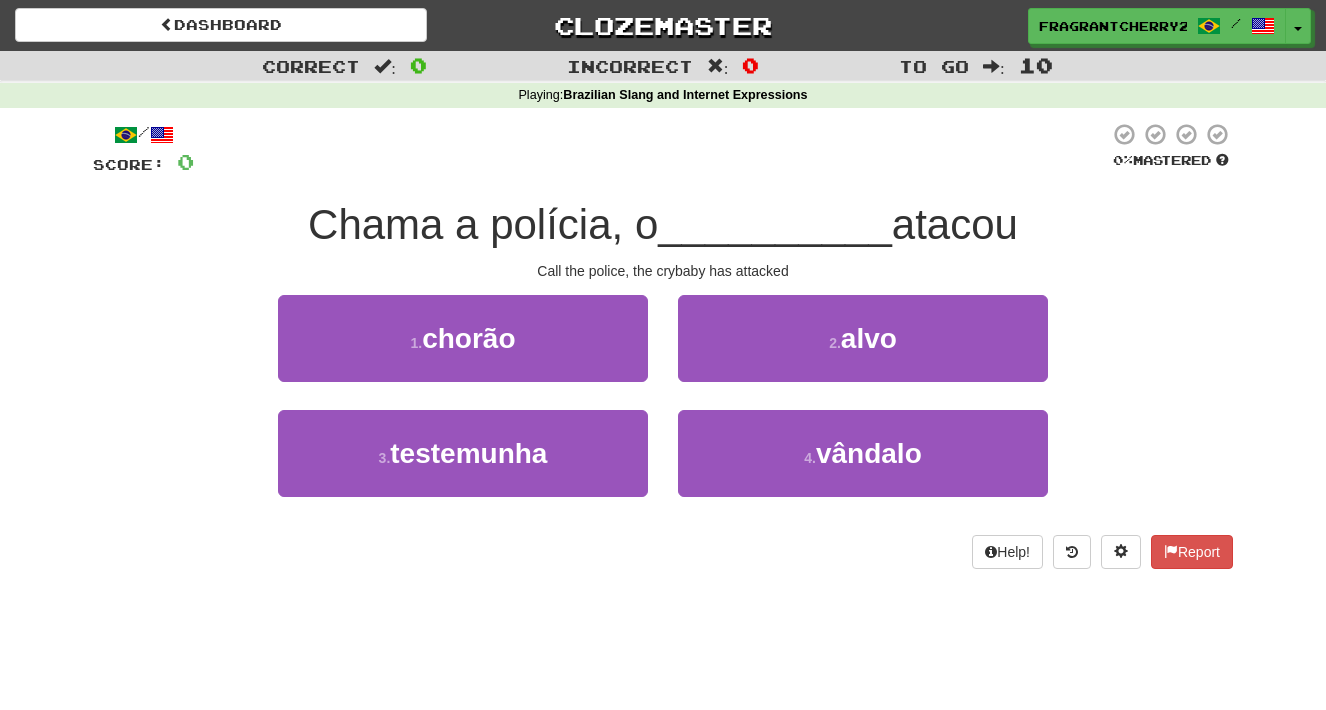 scroll, scrollTop: 0, scrollLeft: 0, axis: both 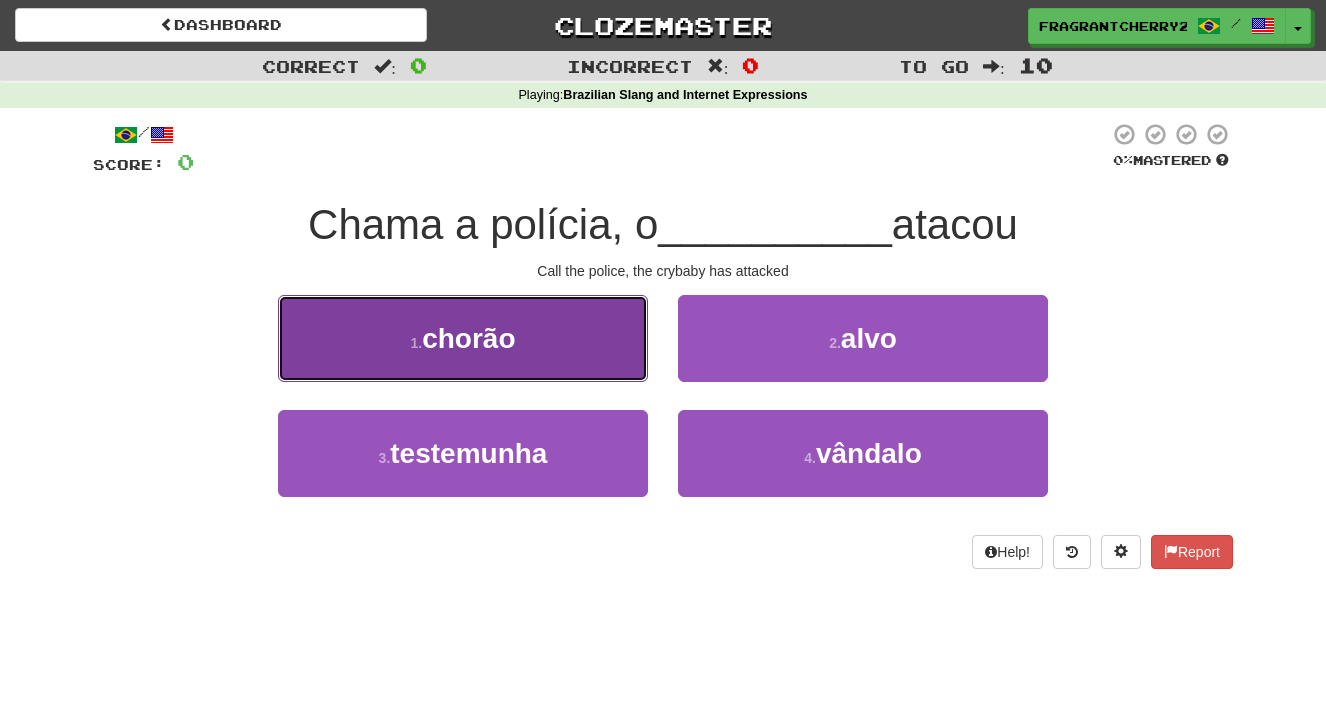 click on "1 .  chorão" at bounding box center [463, 338] 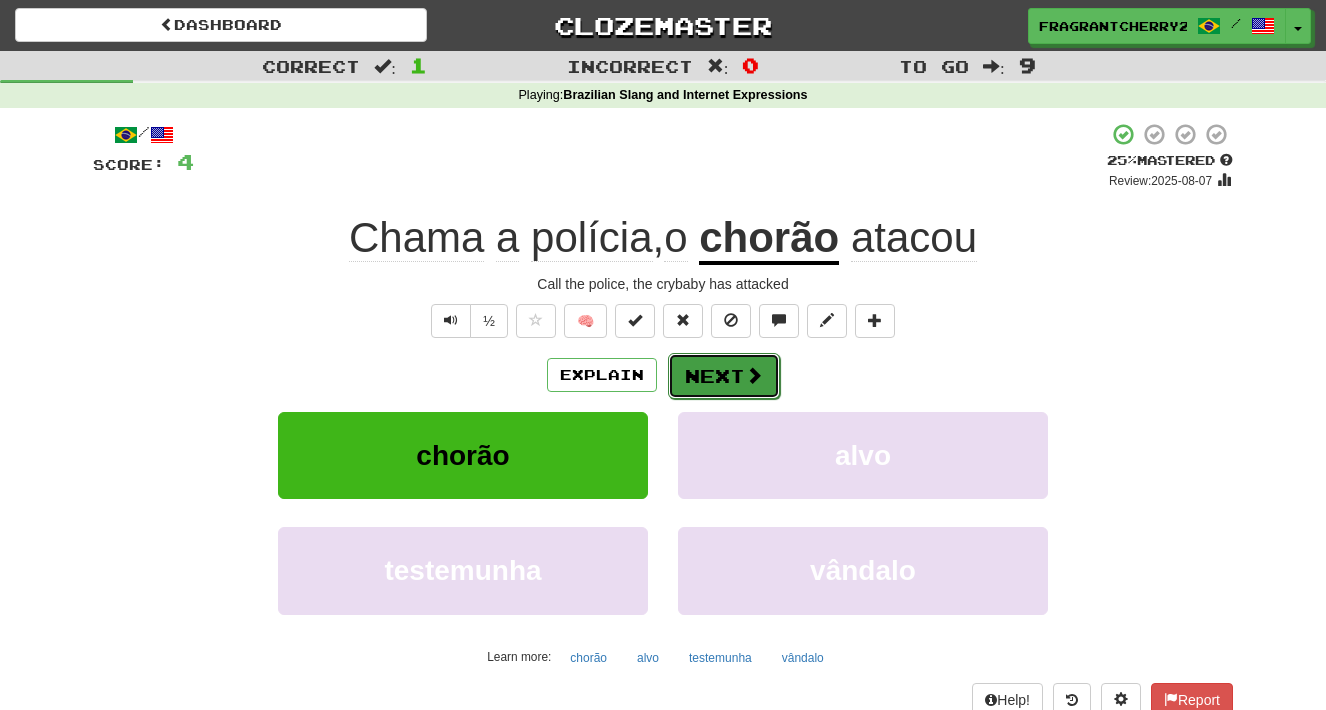 click on "Next" at bounding box center [724, 376] 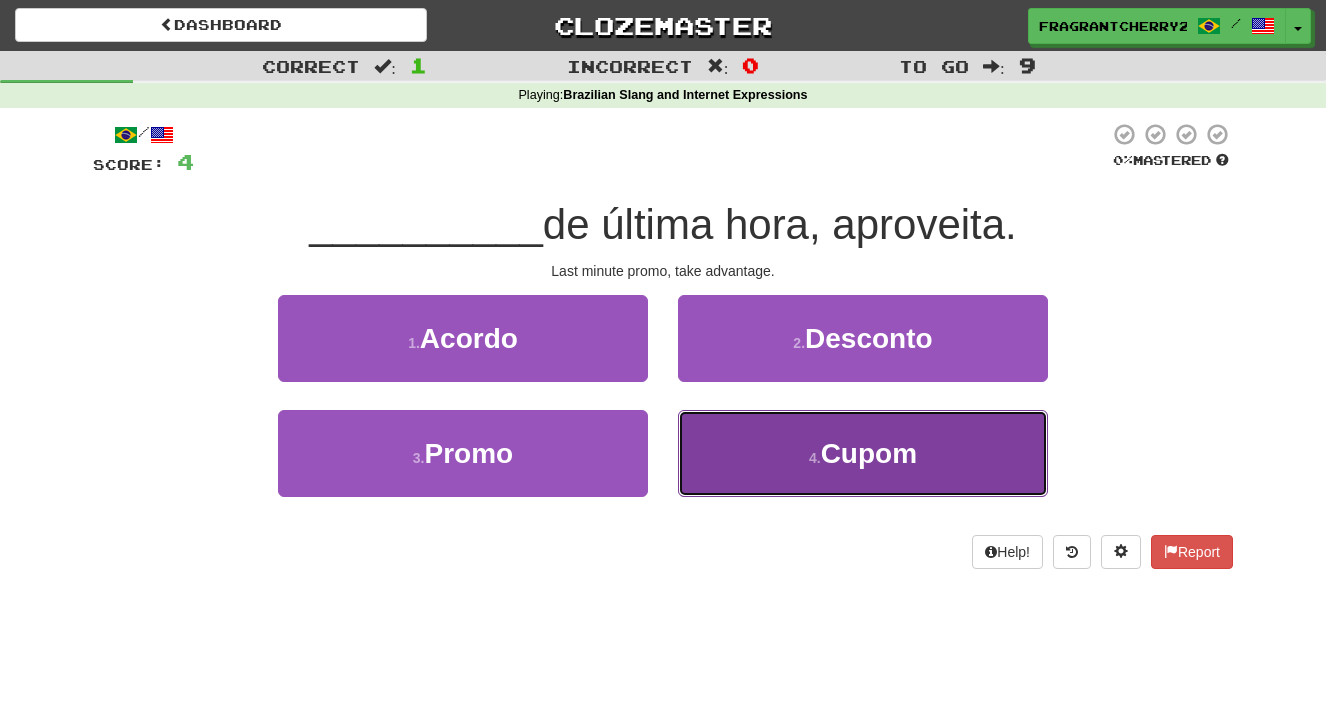 click on "4 .  Cupom" at bounding box center (863, 453) 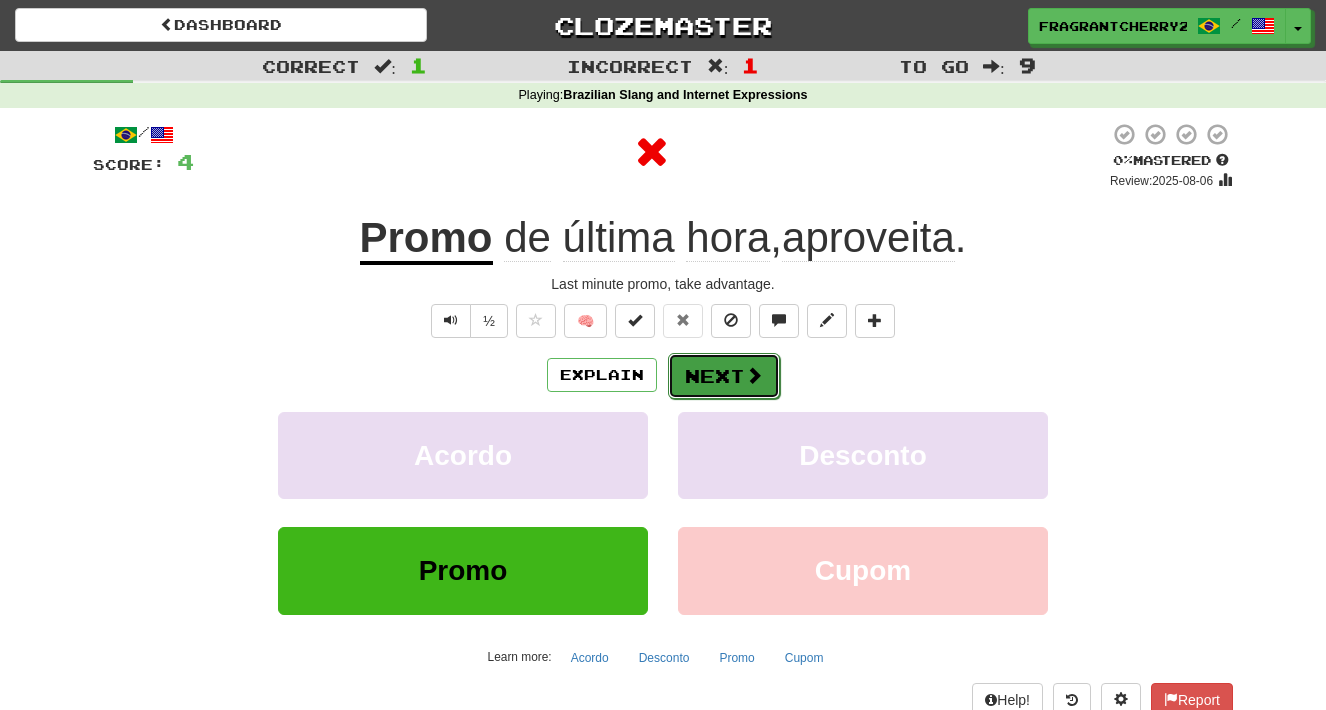 click on "Next" at bounding box center (724, 376) 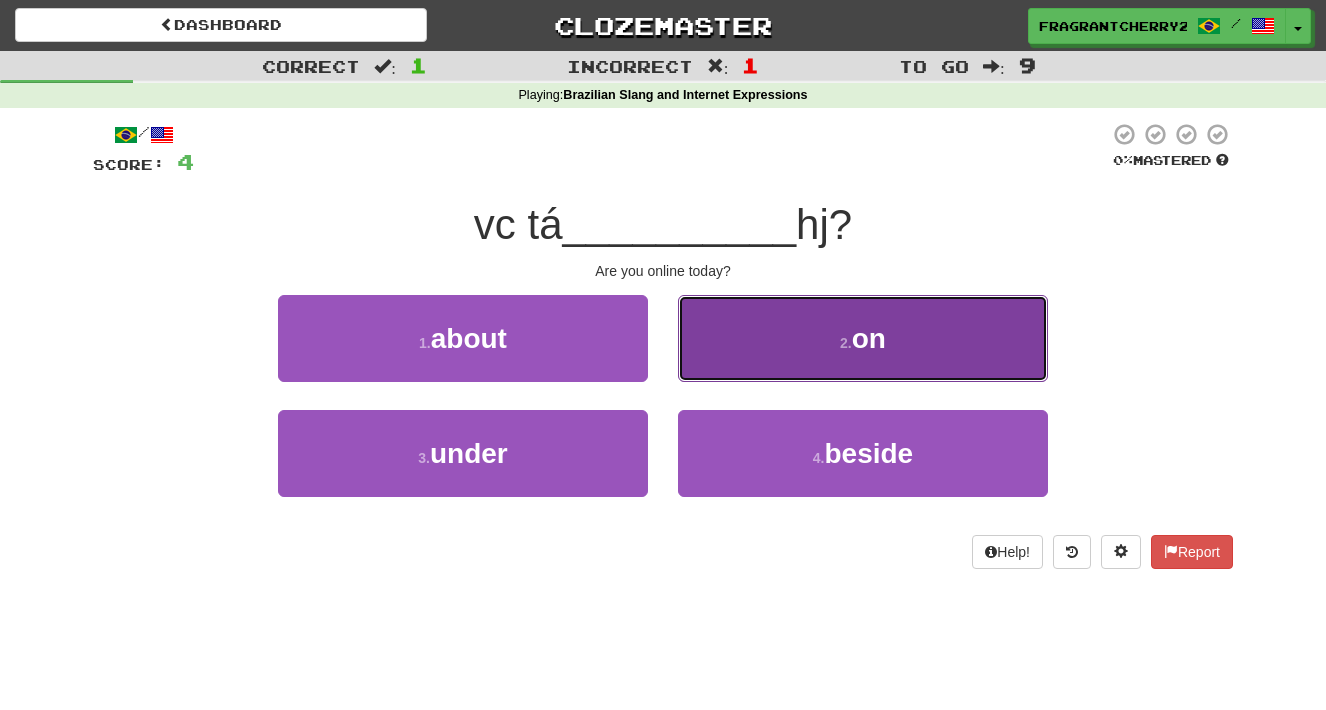 click on "2 .  on" at bounding box center (863, 338) 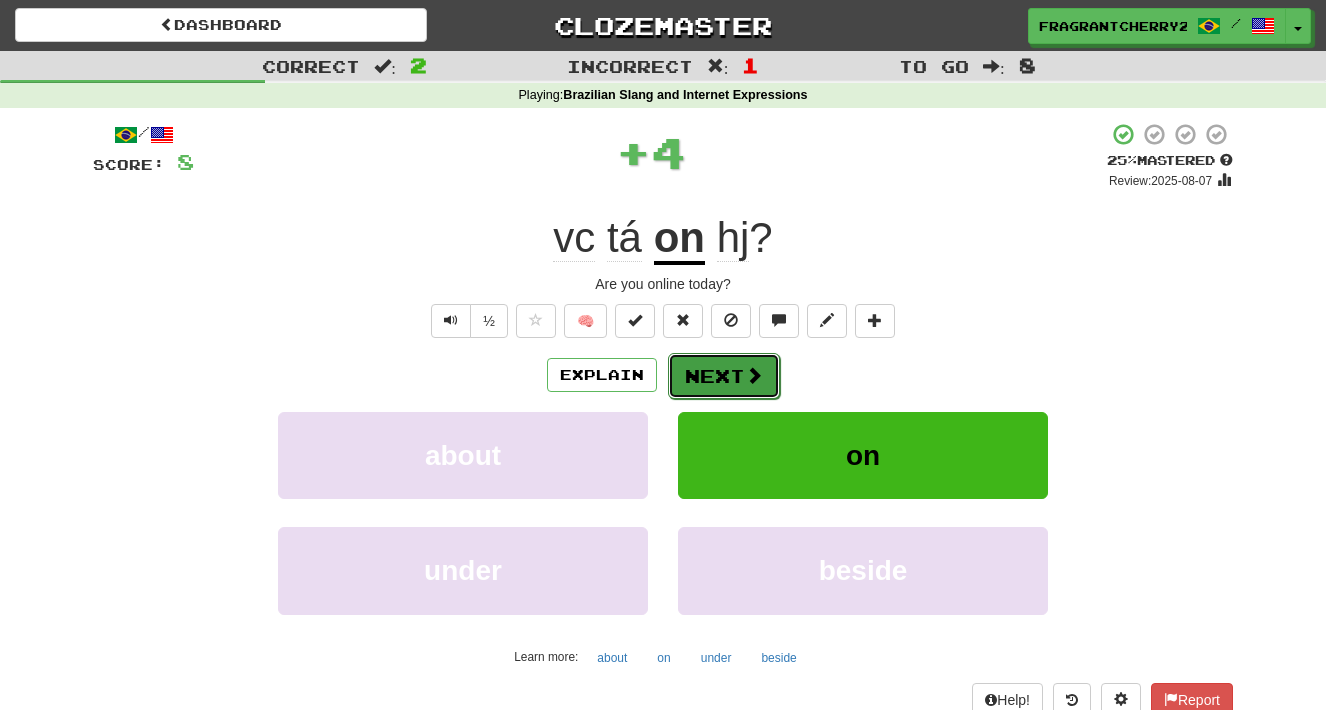 click on "Next" at bounding box center (724, 376) 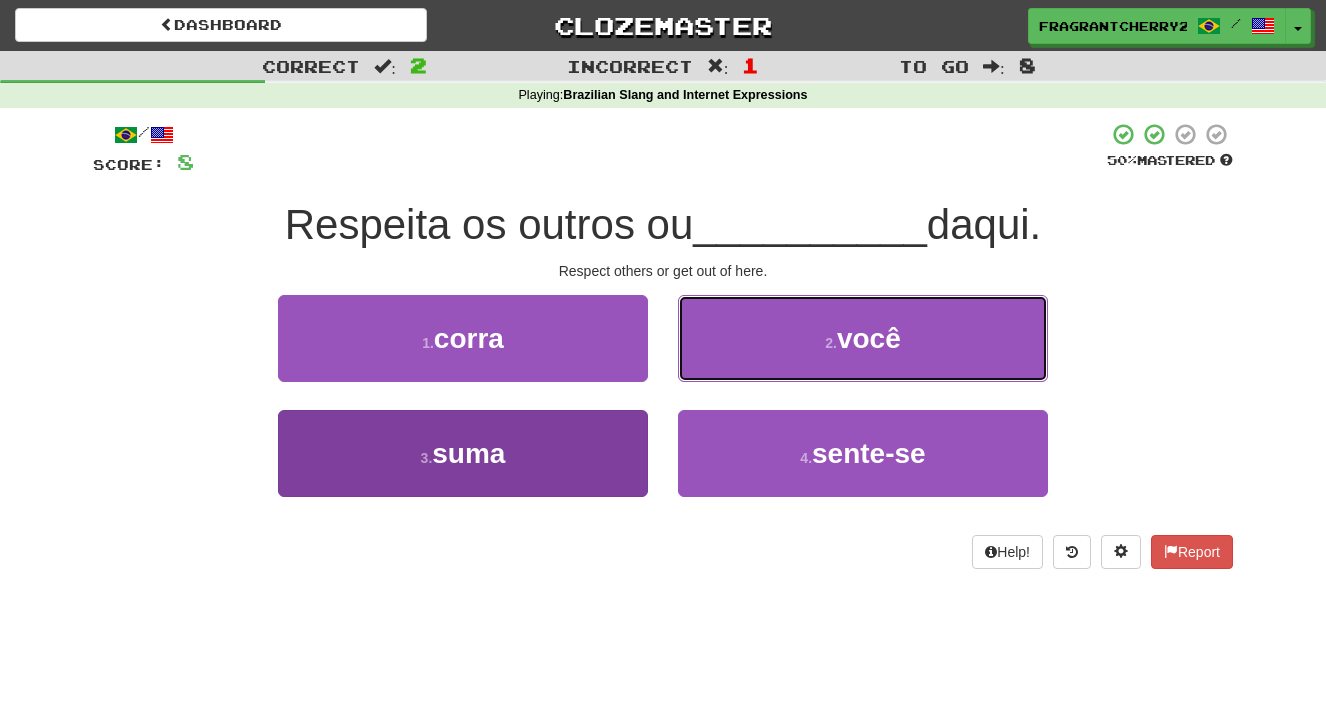 drag, startPoint x: 702, startPoint y: 370, endPoint x: 582, endPoint y: 438, distance: 137.92752 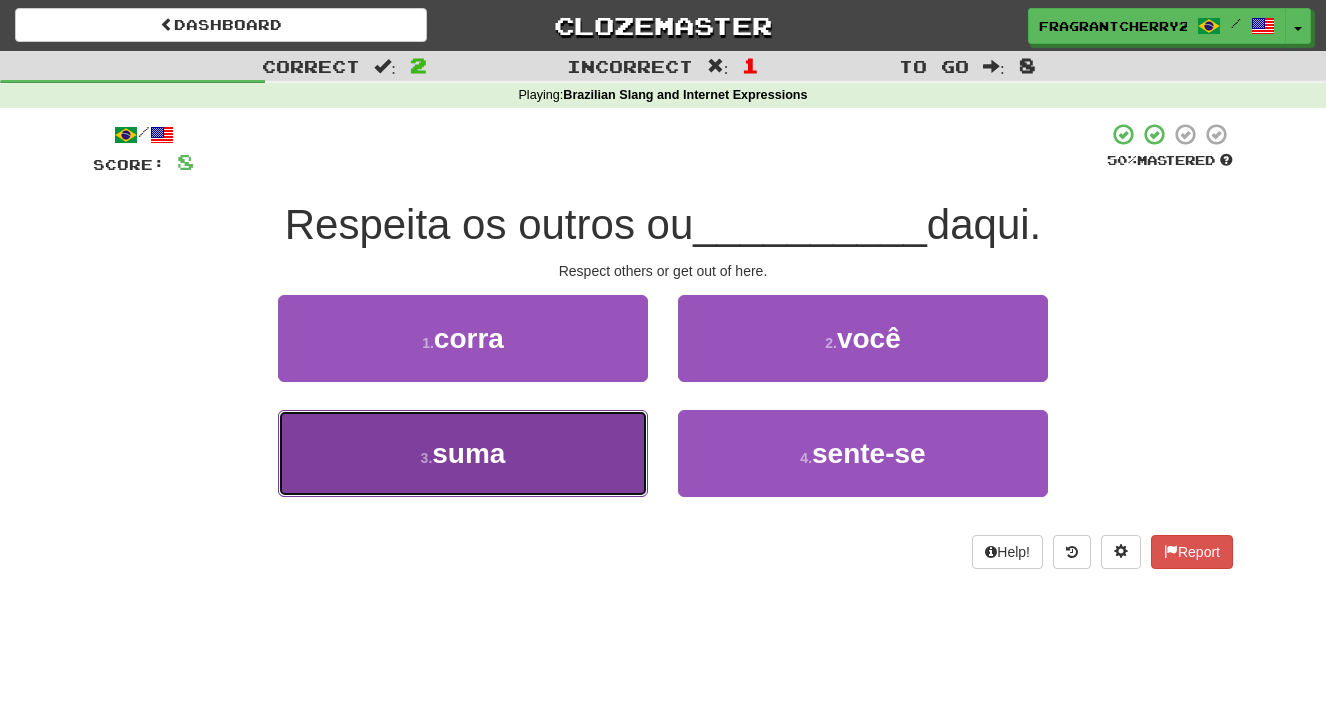 click on "3 .  suma" at bounding box center (463, 453) 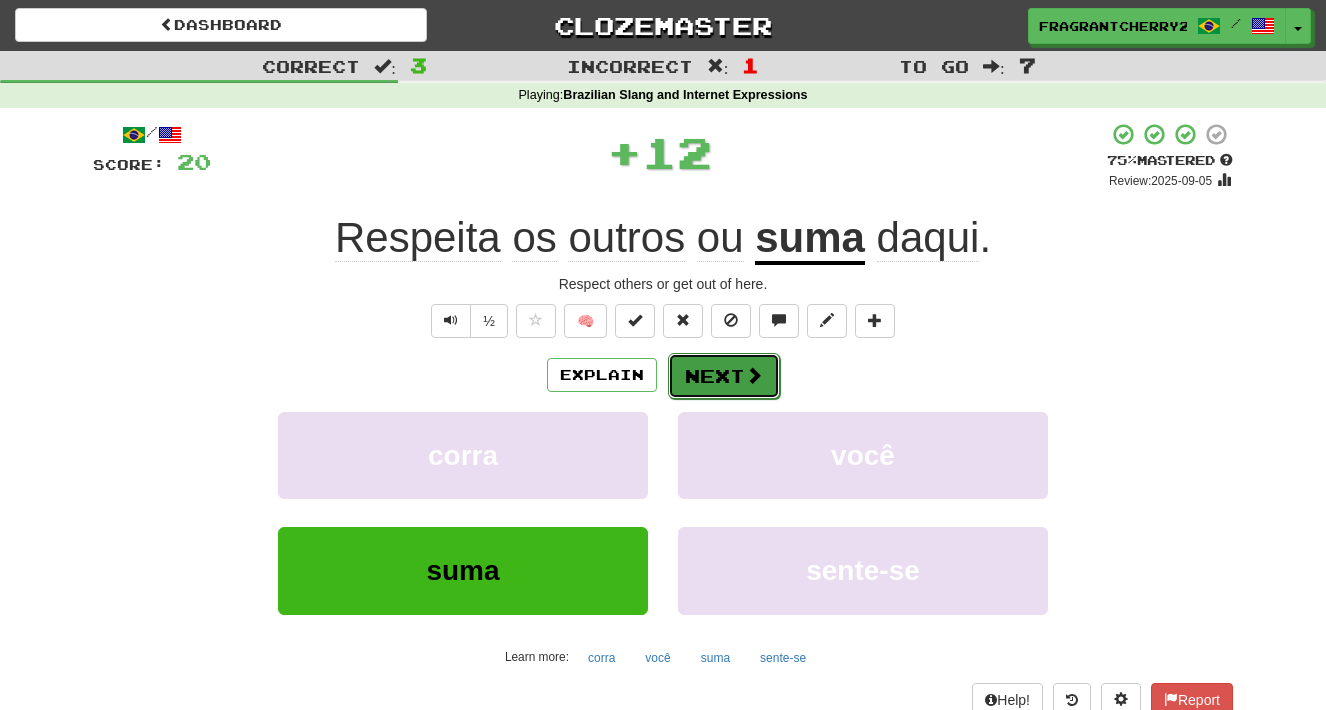 click at bounding box center [754, 375] 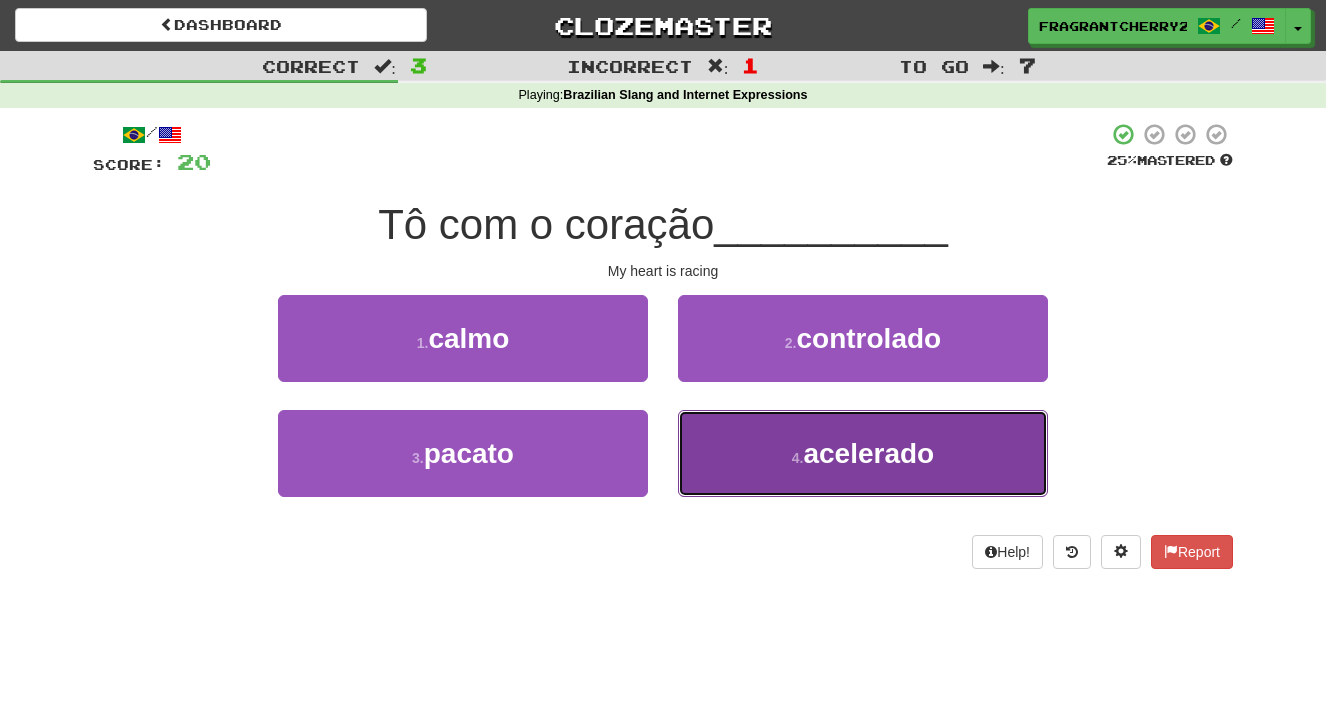 click on "4 .  acelerado" at bounding box center (863, 453) 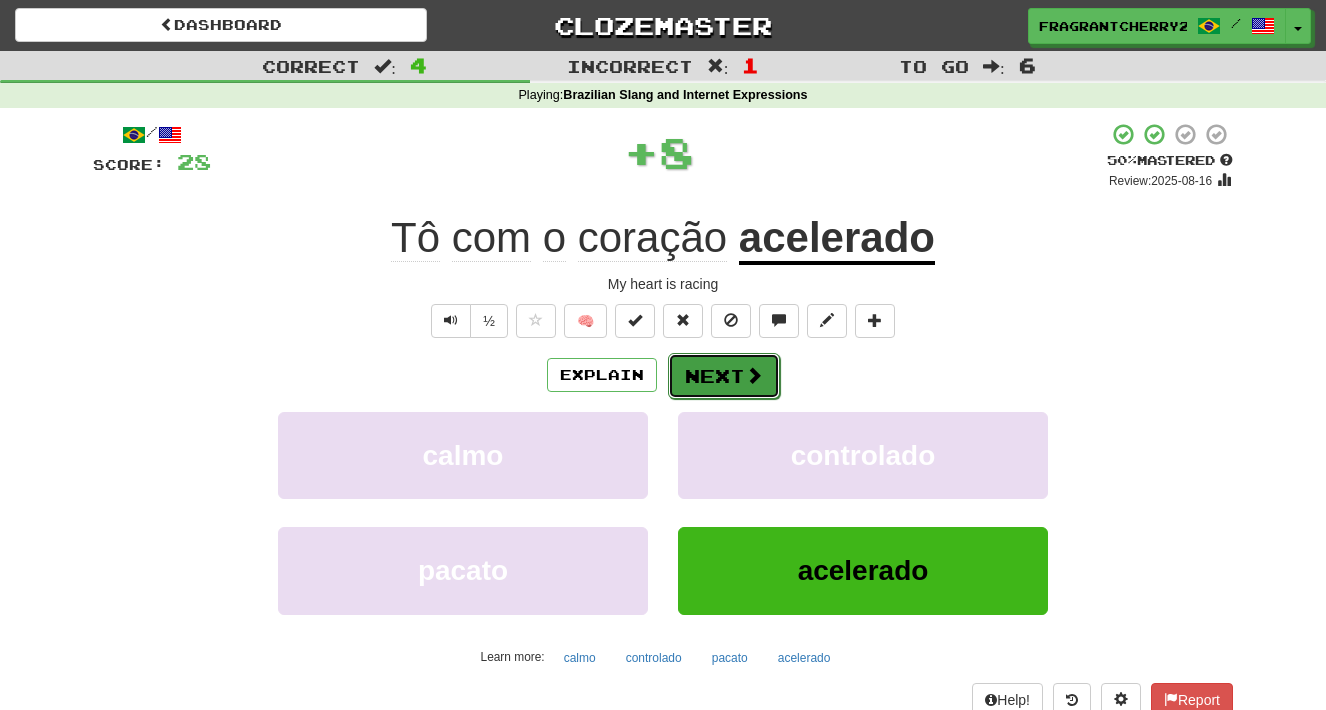 click on "Next" at bounding box center (724, 376) 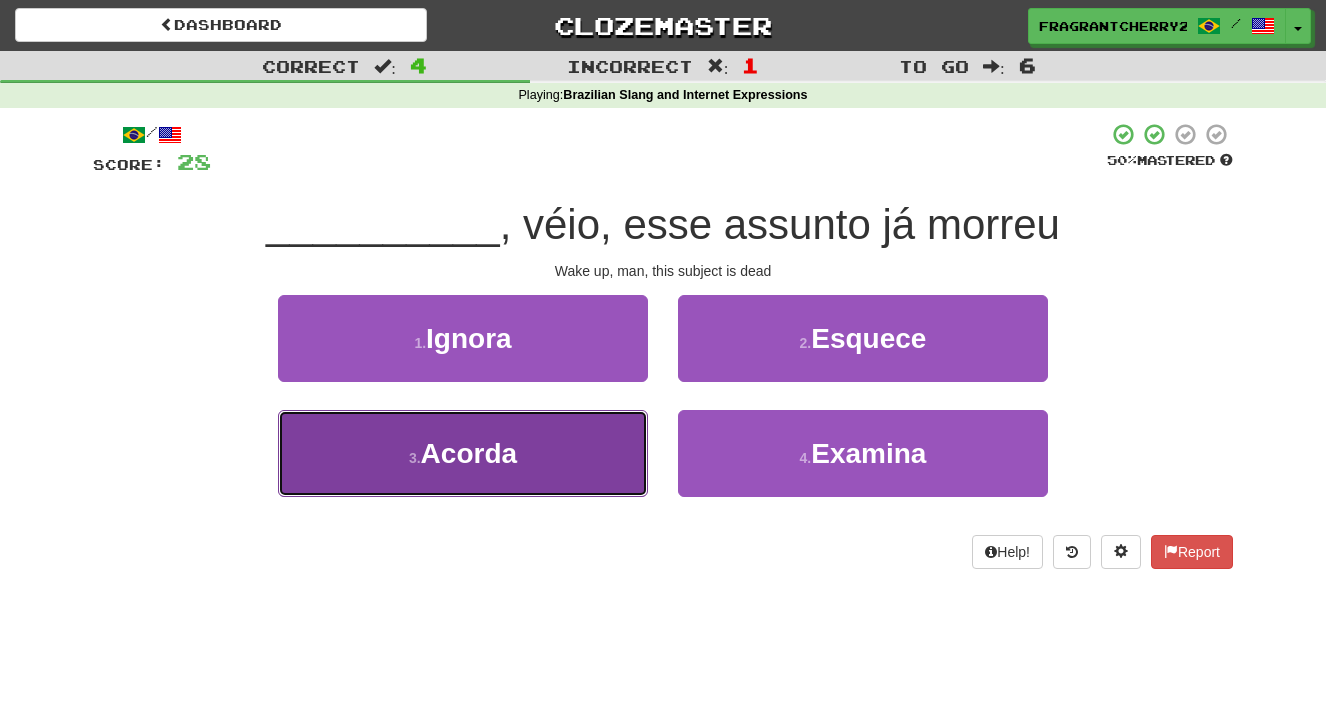 click on "3 .  Acorda" at bounding box center [463, 453] 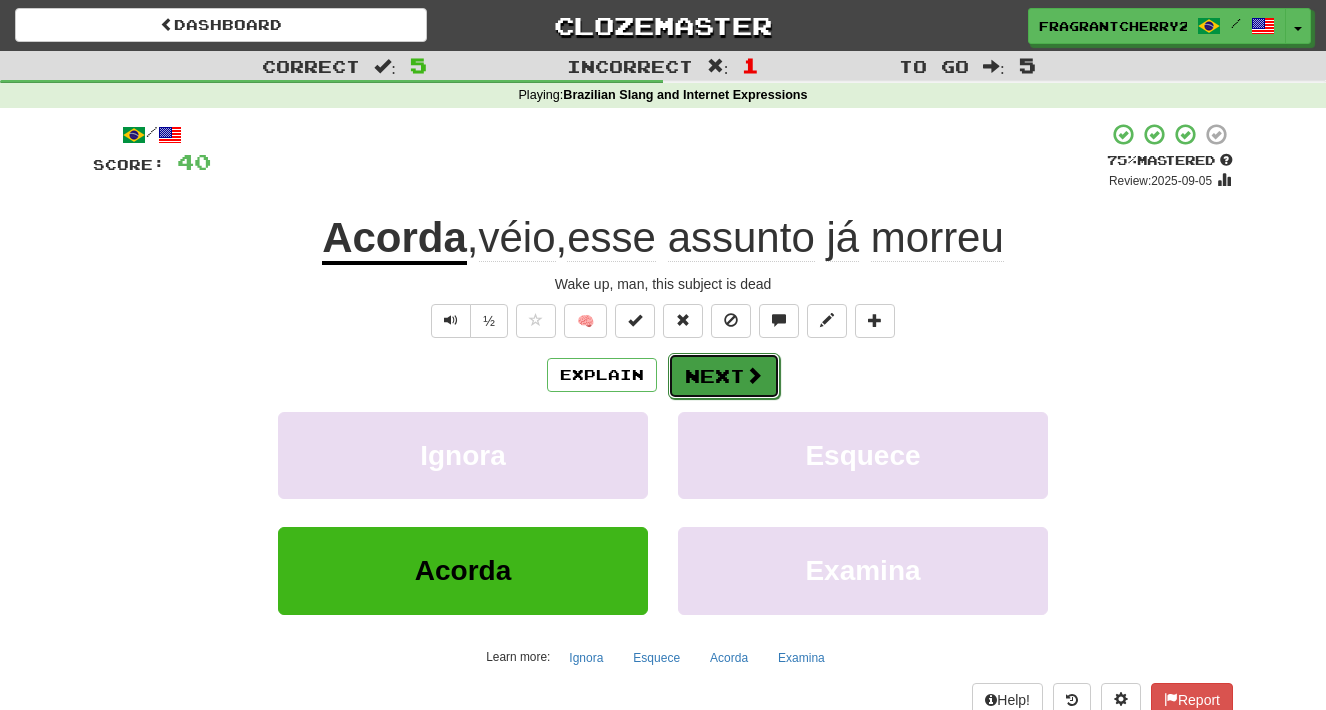 click on "Next" at bounding box center [724, 376] 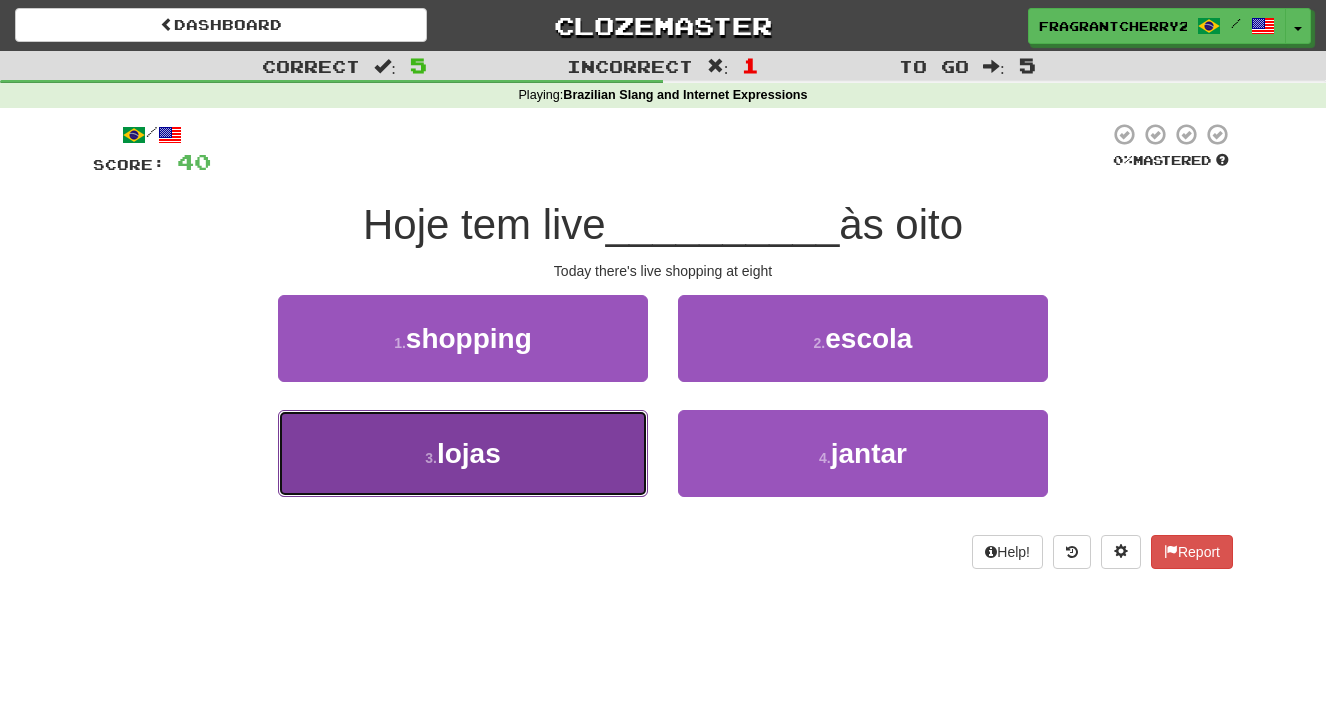 click on "3 .  lojas" at bounding box center (463, 453) 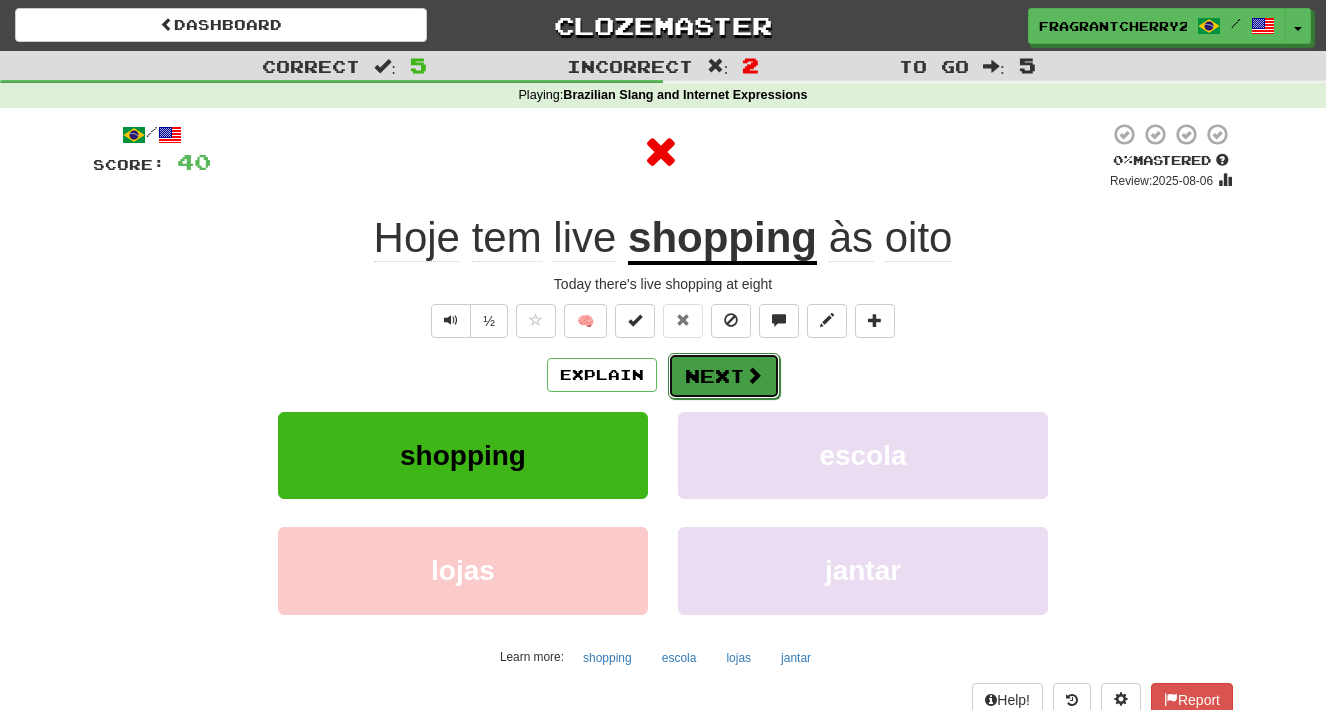 click on "Next" at bounding box center (724, 376) 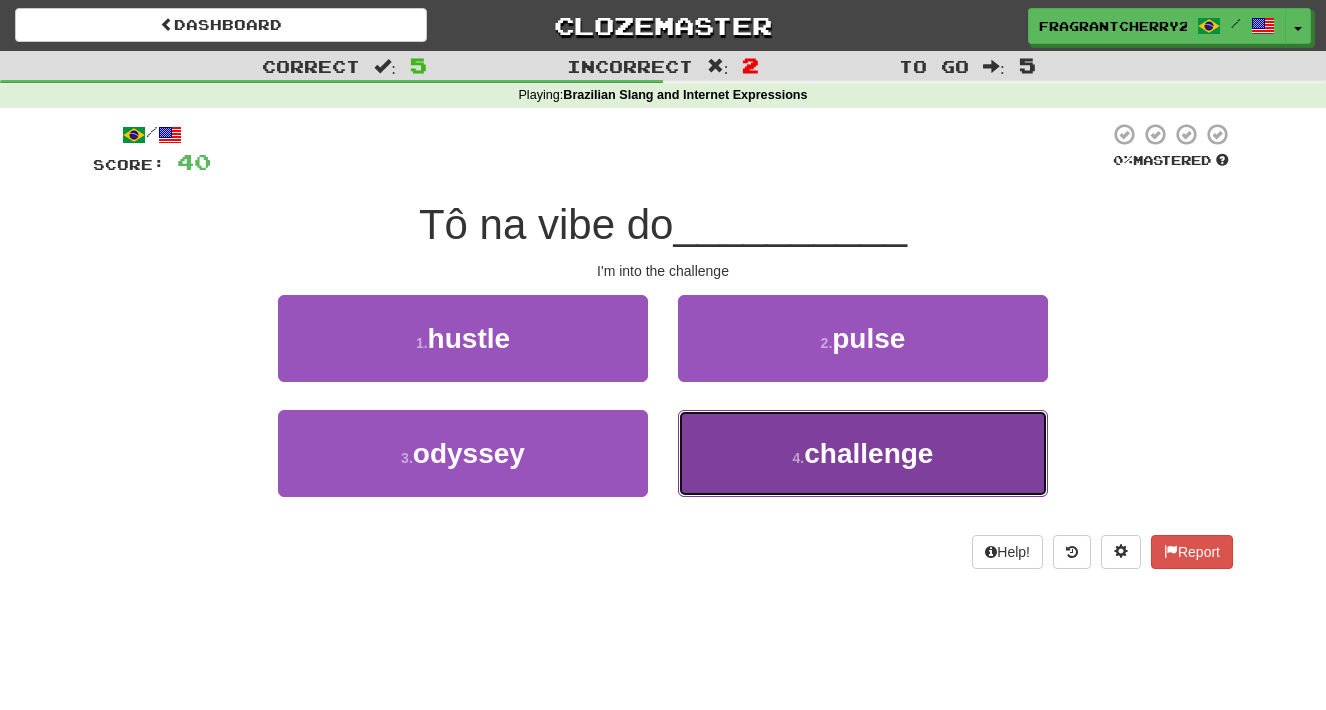 click on "challenge" at bounding box center [868, 453] 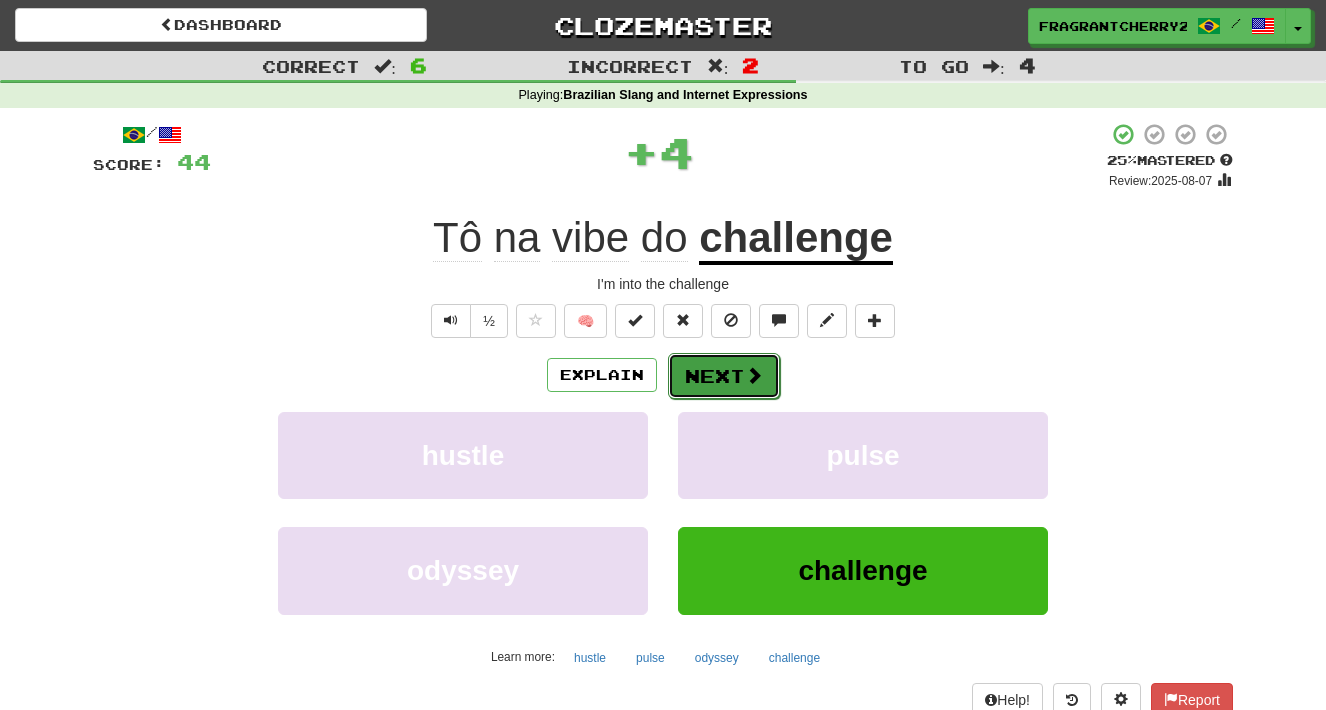 click on "Next" at bounding box center [724, 376] 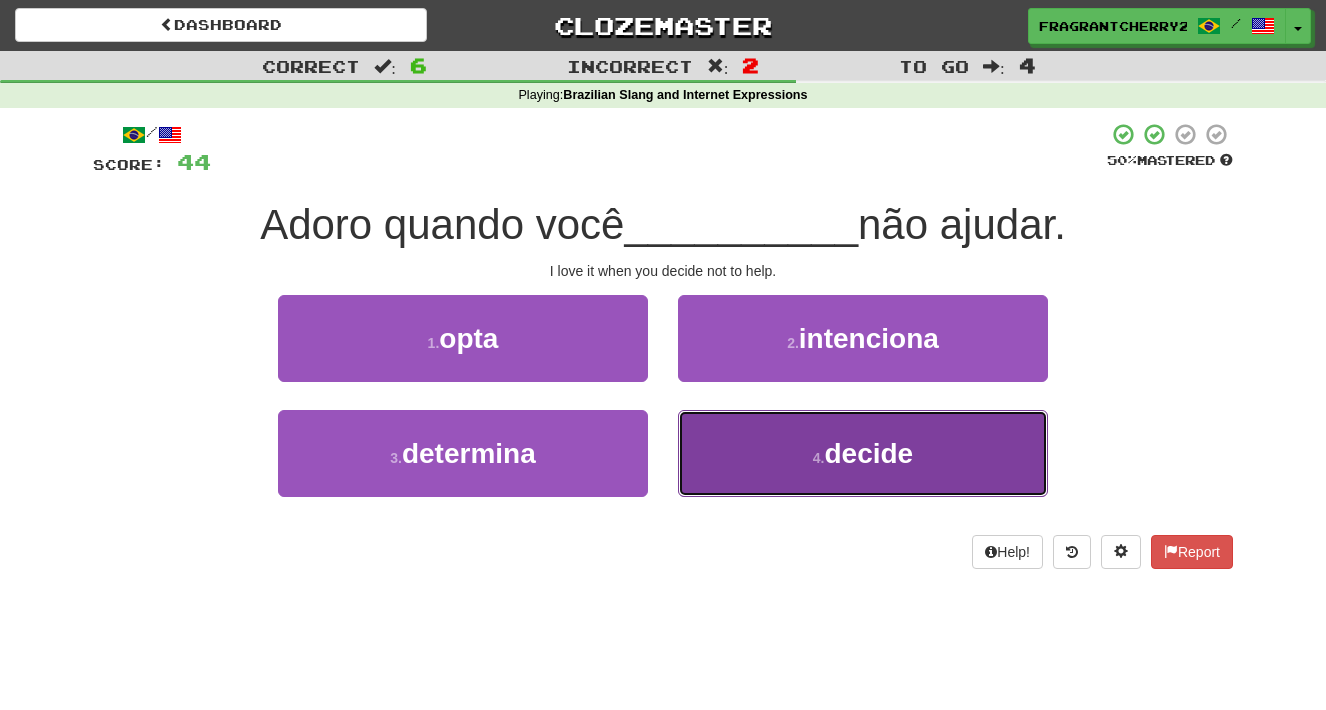 click on "4 .  decide" at bounding box center [863, 453] 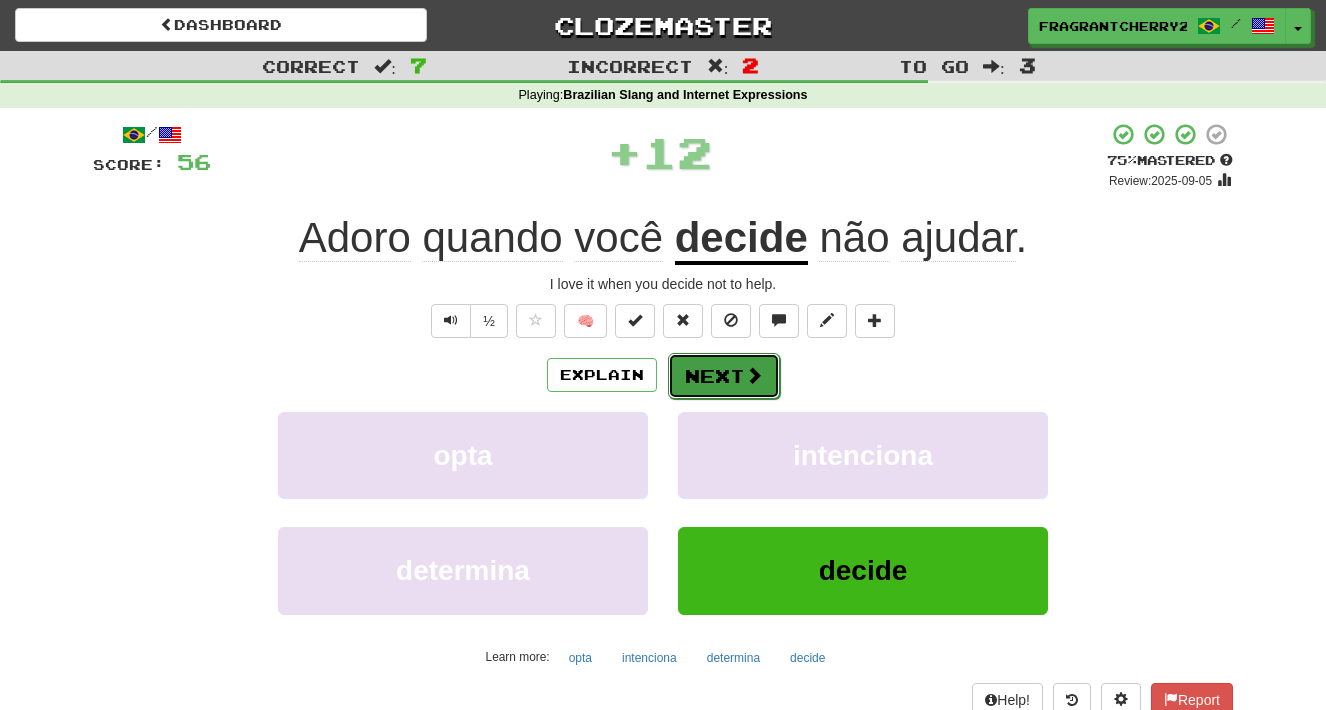 click on "Next" at bounding box center (724, 376) 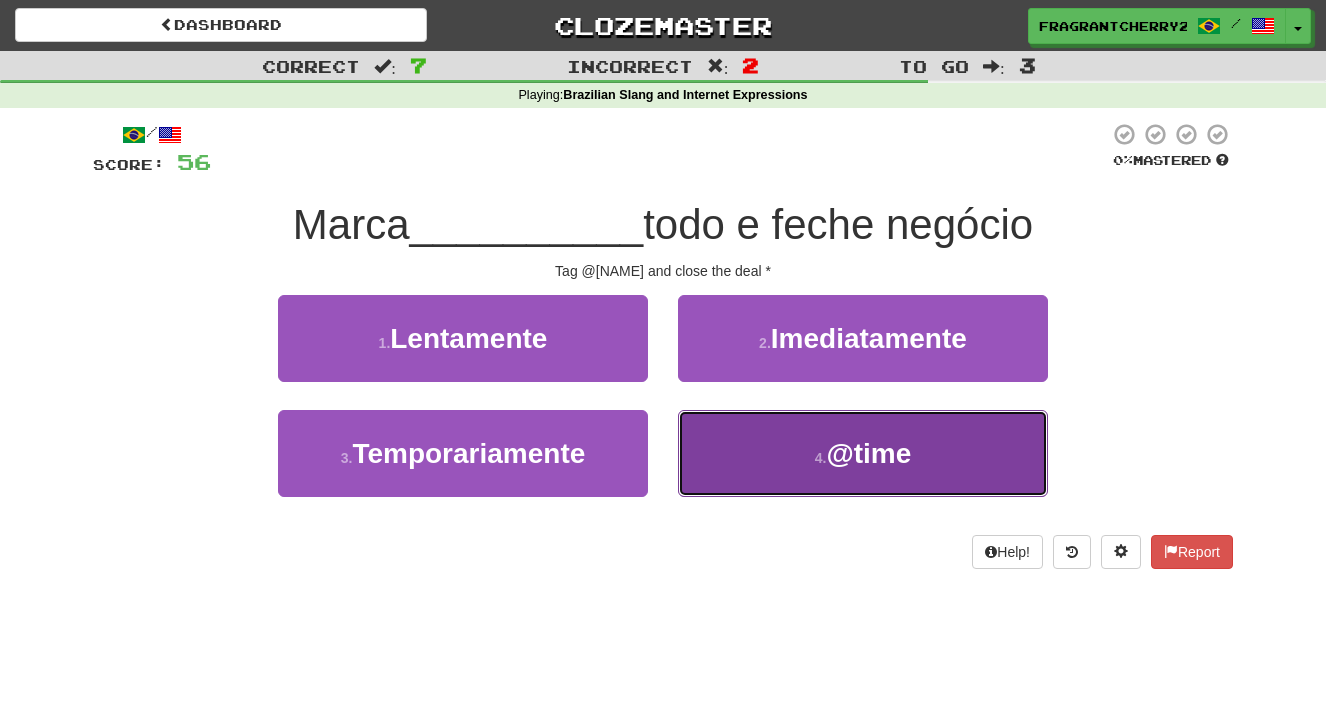 click on "4 .  @time" at bounding box center [863, 453] 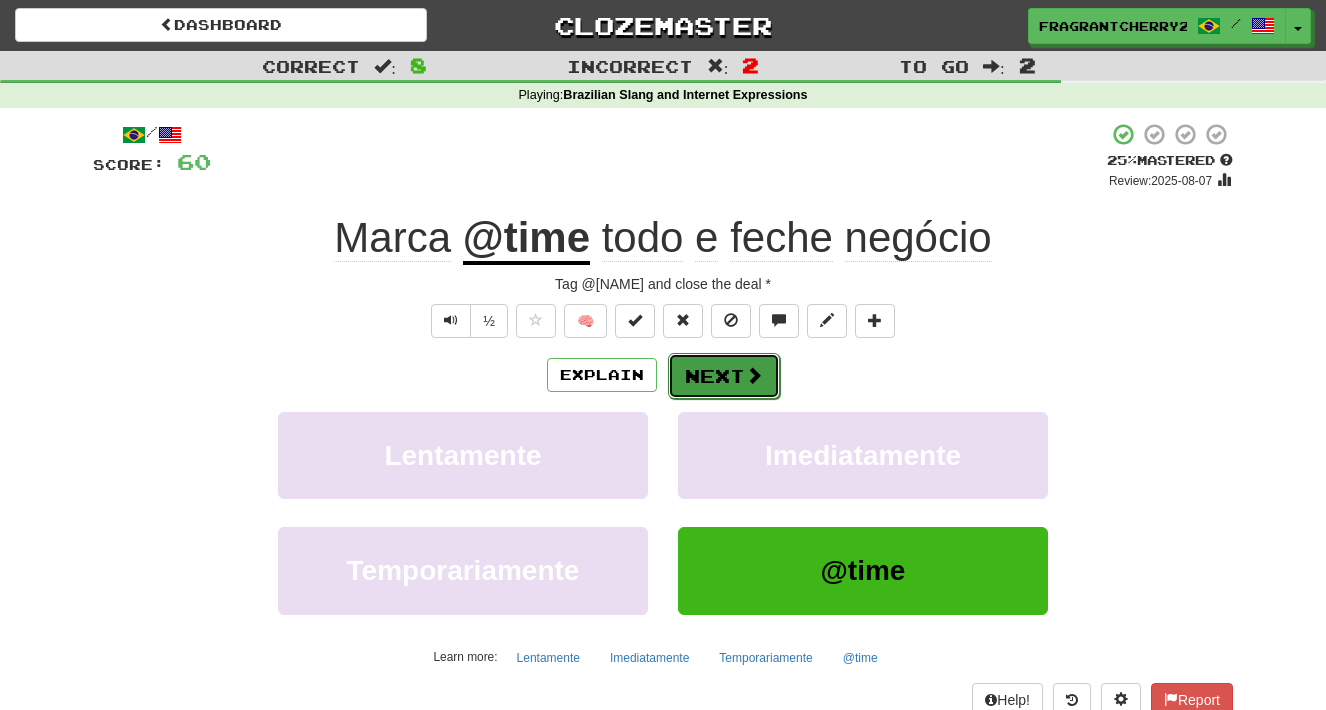 click on "Next" at bounding box center [724, 376] 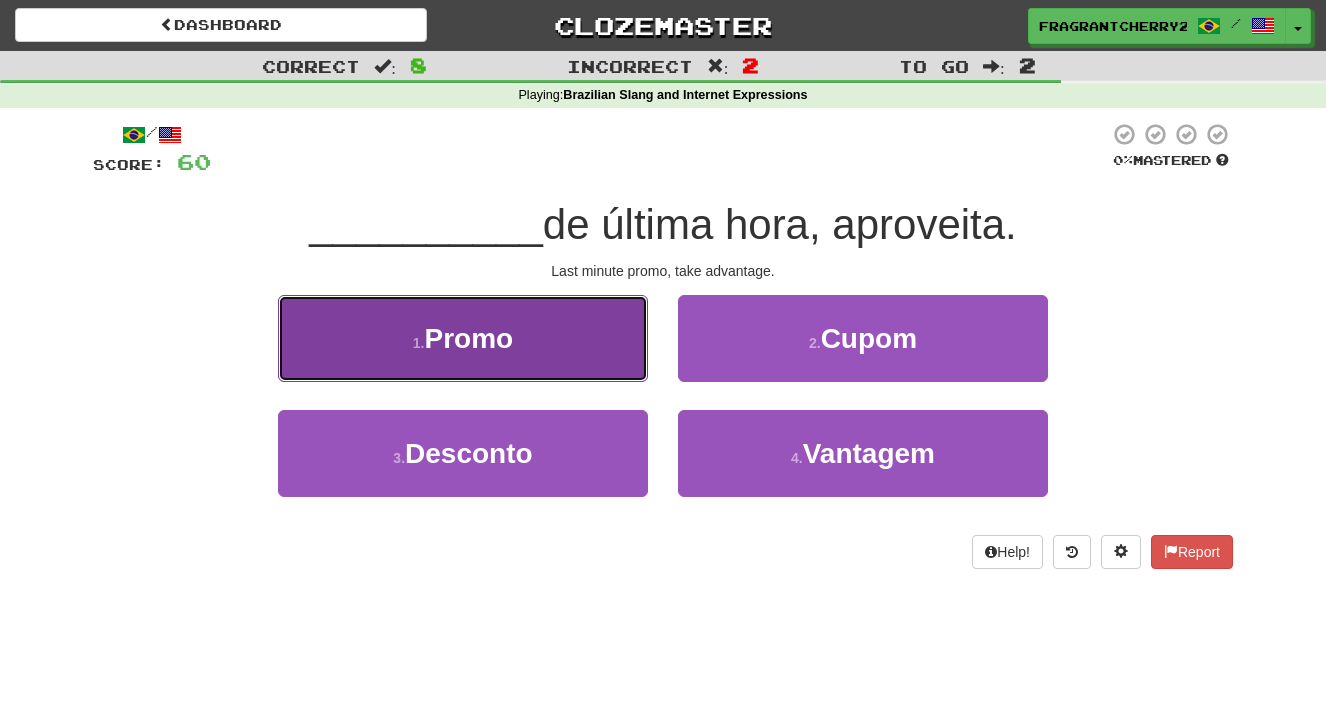 click on "1 .  Promo" at bounding box center [463, 338] 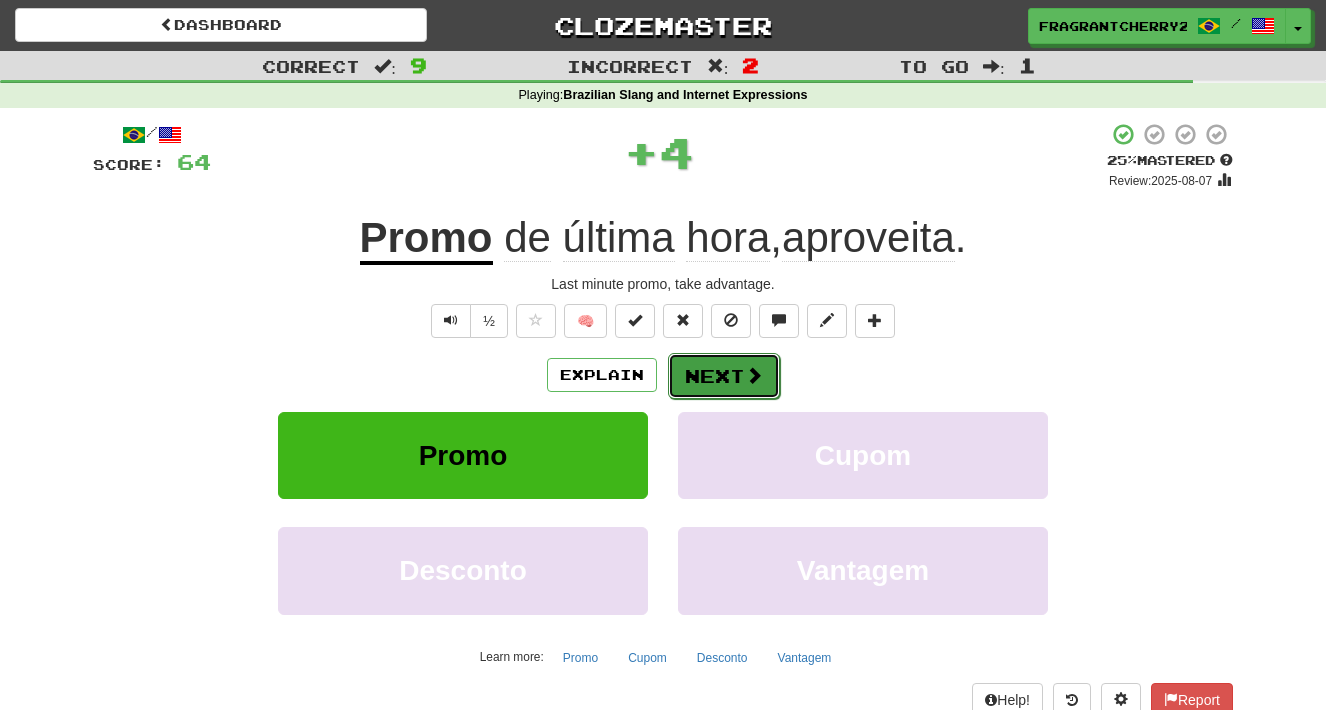 click on "Next" at bounding box center [724, 376] 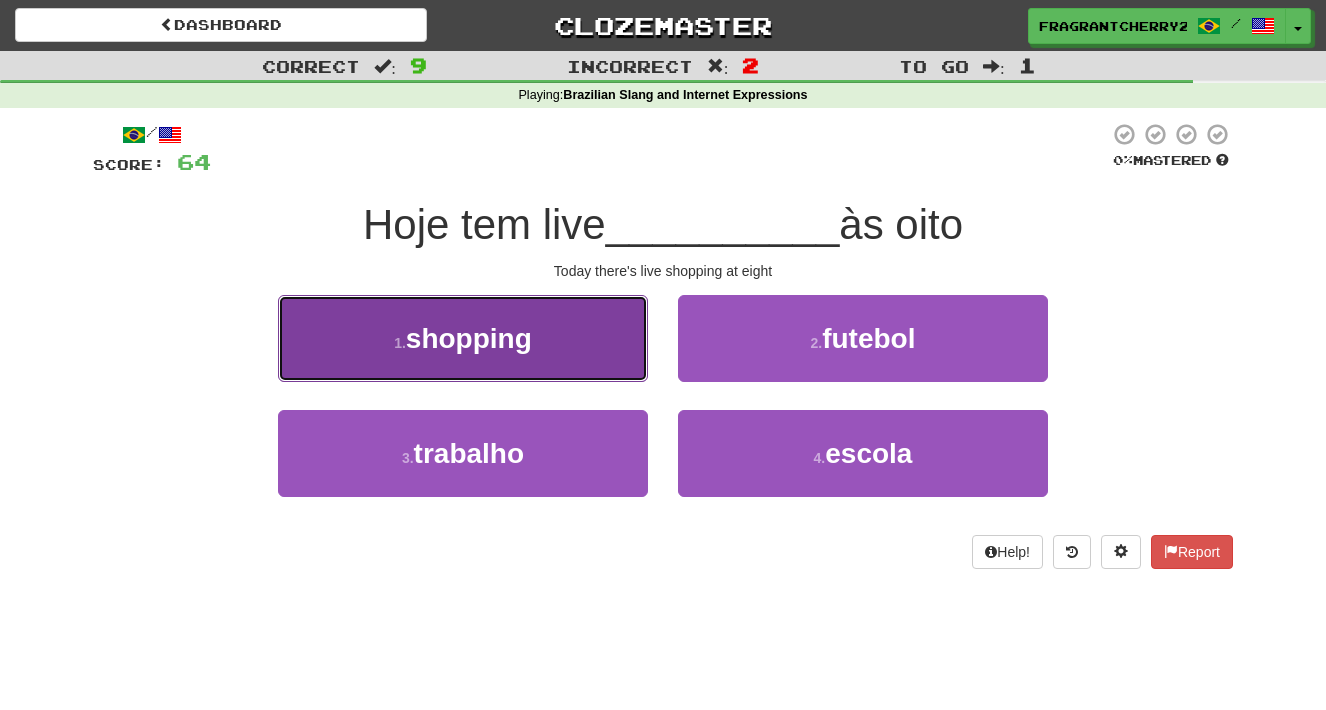 click on "1 .  shopping" at bounding box center [463, 338] 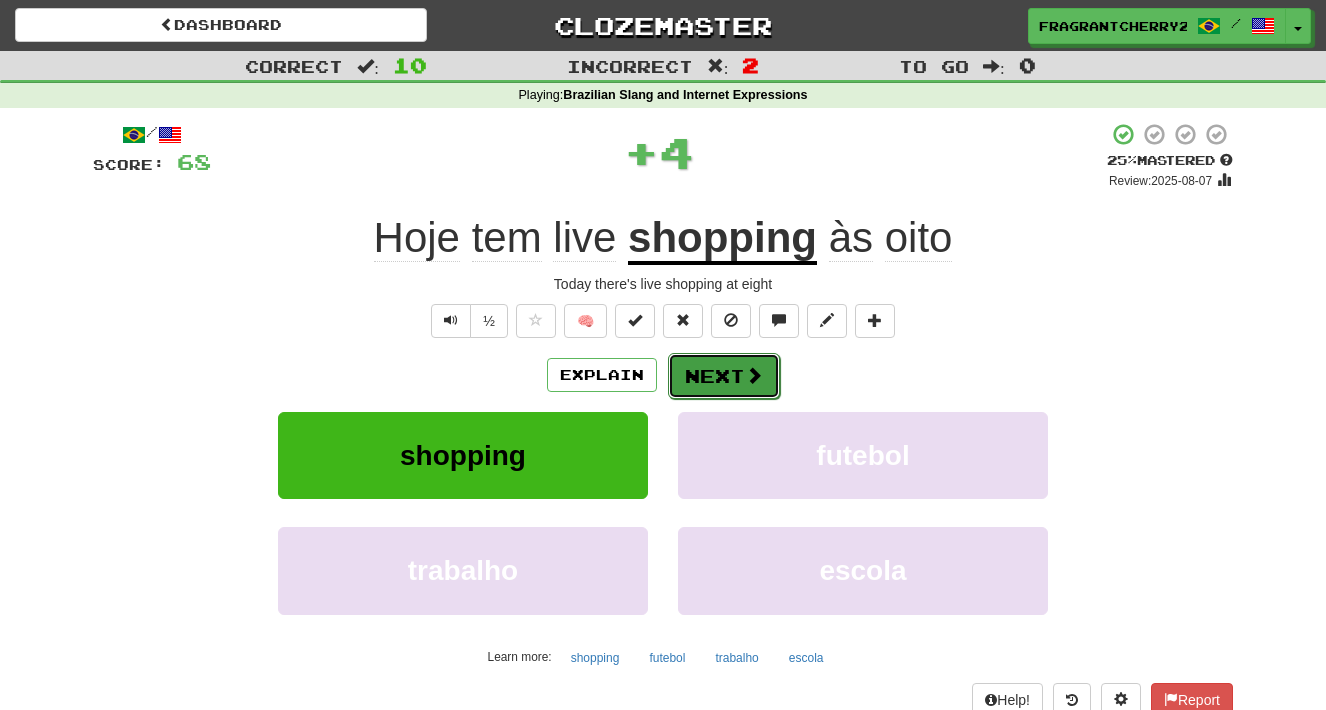 click on "Next" at bounding box center (724, 376) 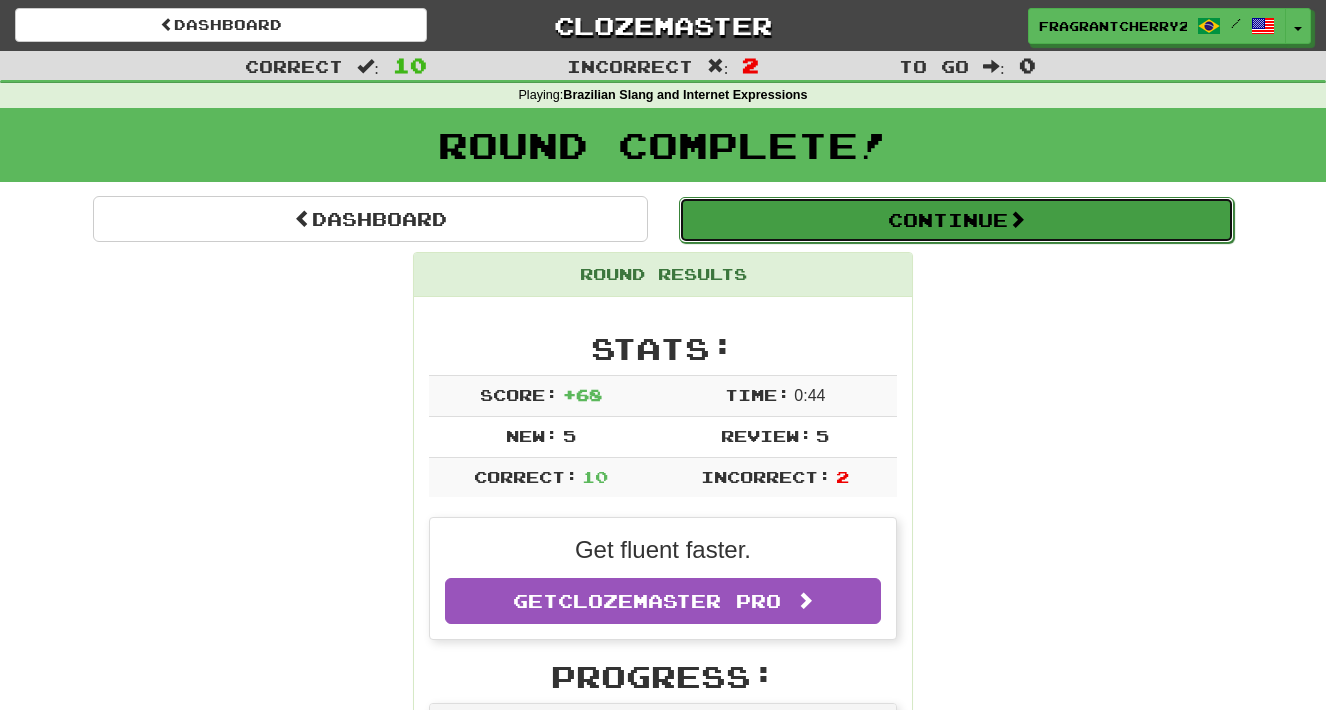 click on "Continue" at bounding box center (956, 220) 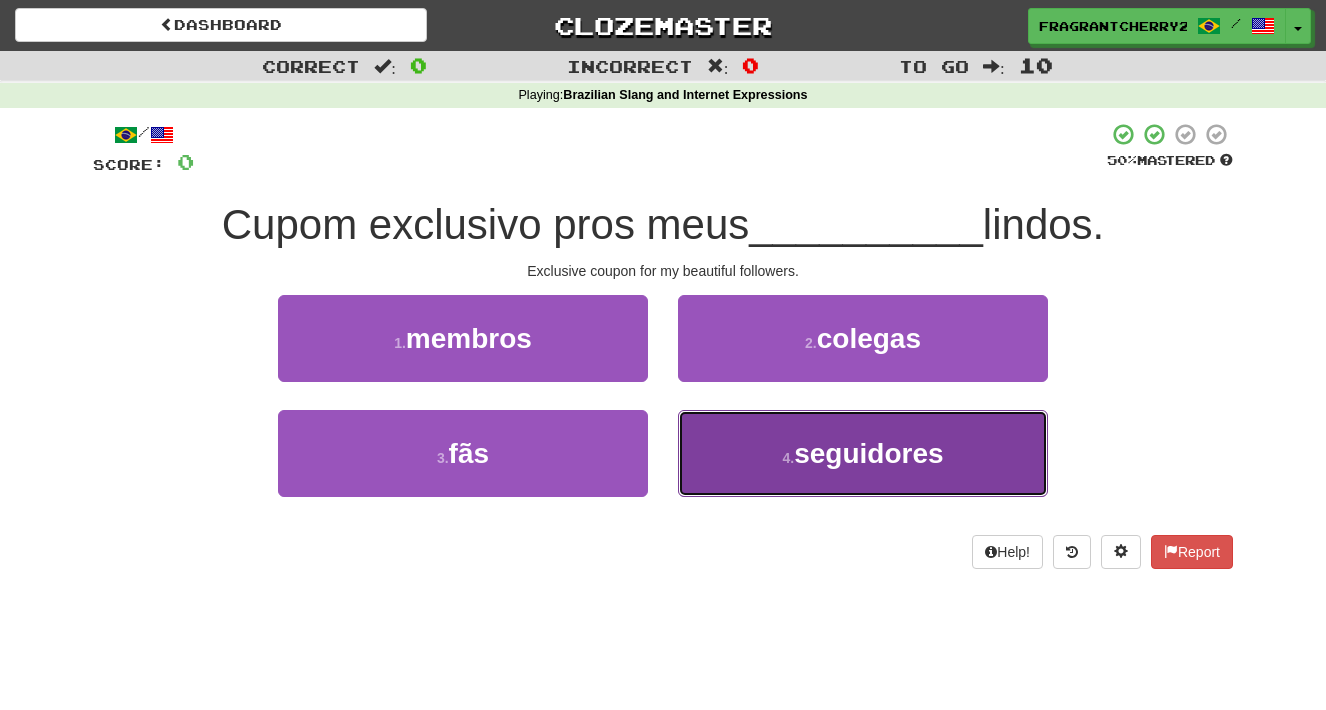 click on "4 .  seguidores" at bounding box center [863, 453] 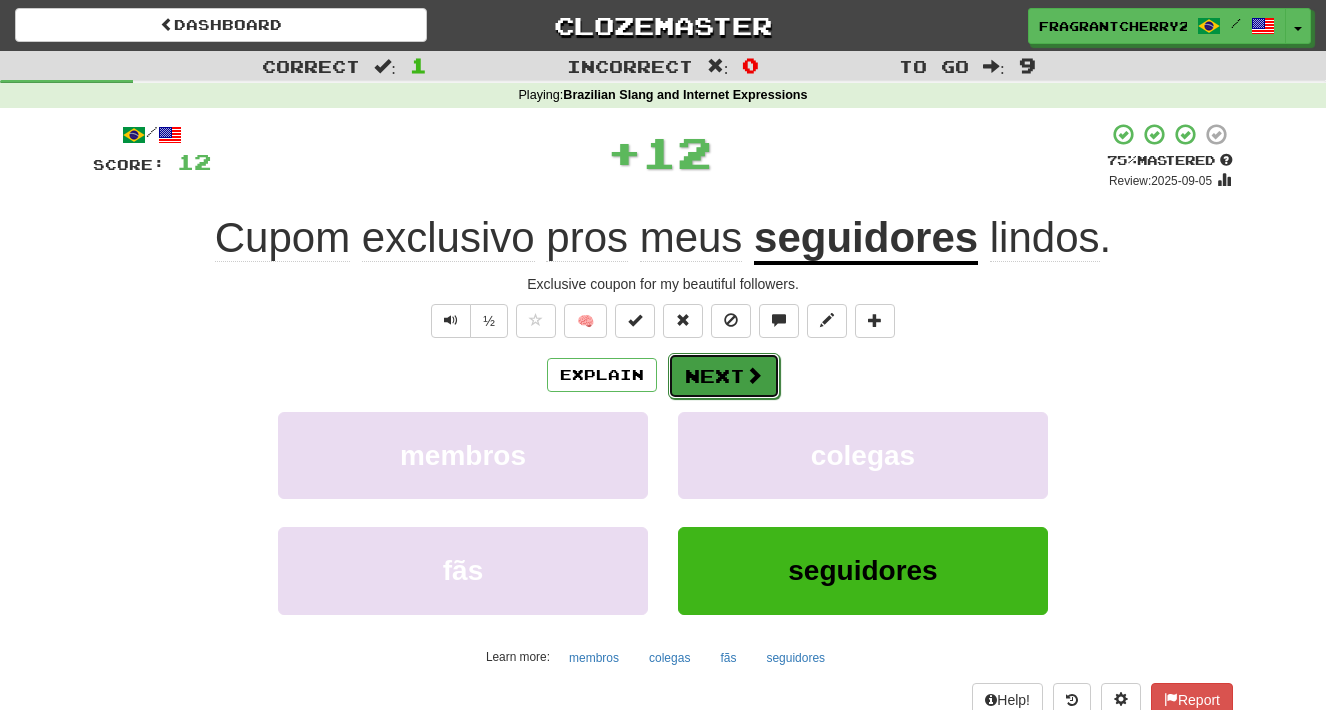 click on "Next" at bounding box center [724, 376] 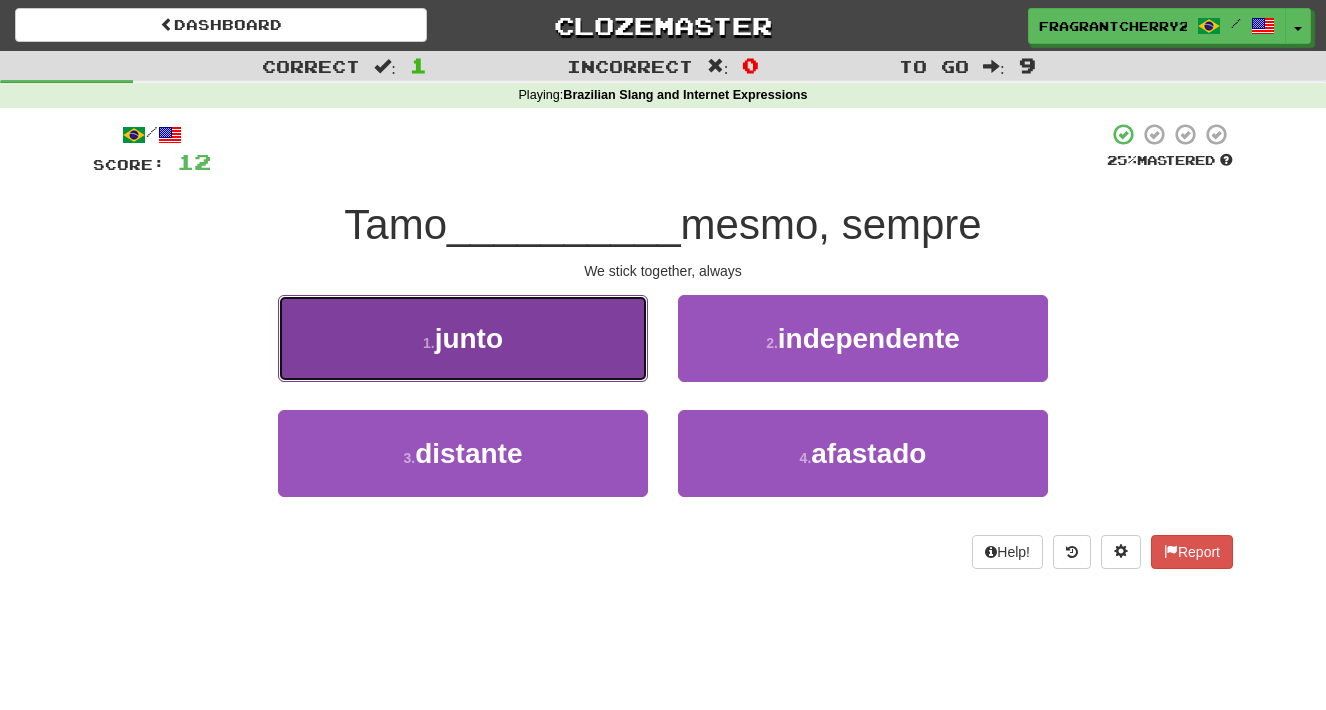 click on "1 .  junto" at bounding box center (463, 338) 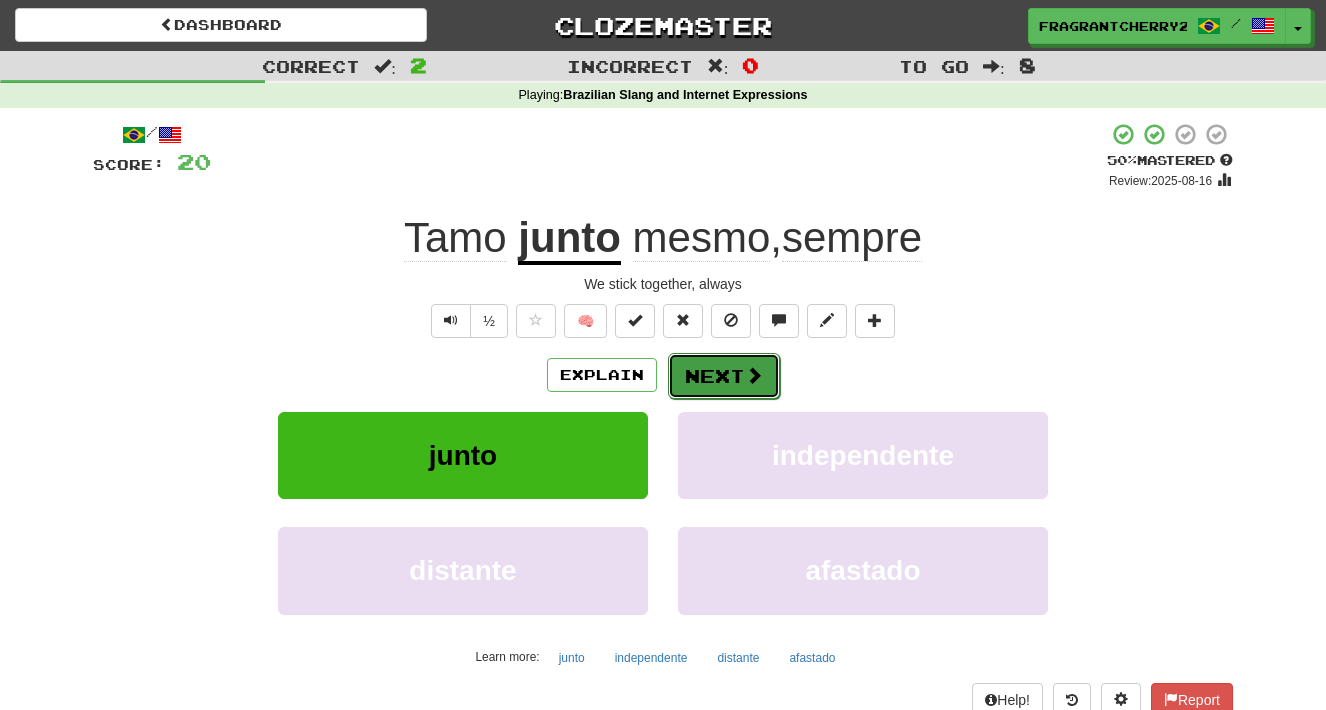 click on "Next" at bounding box center (724, 376) 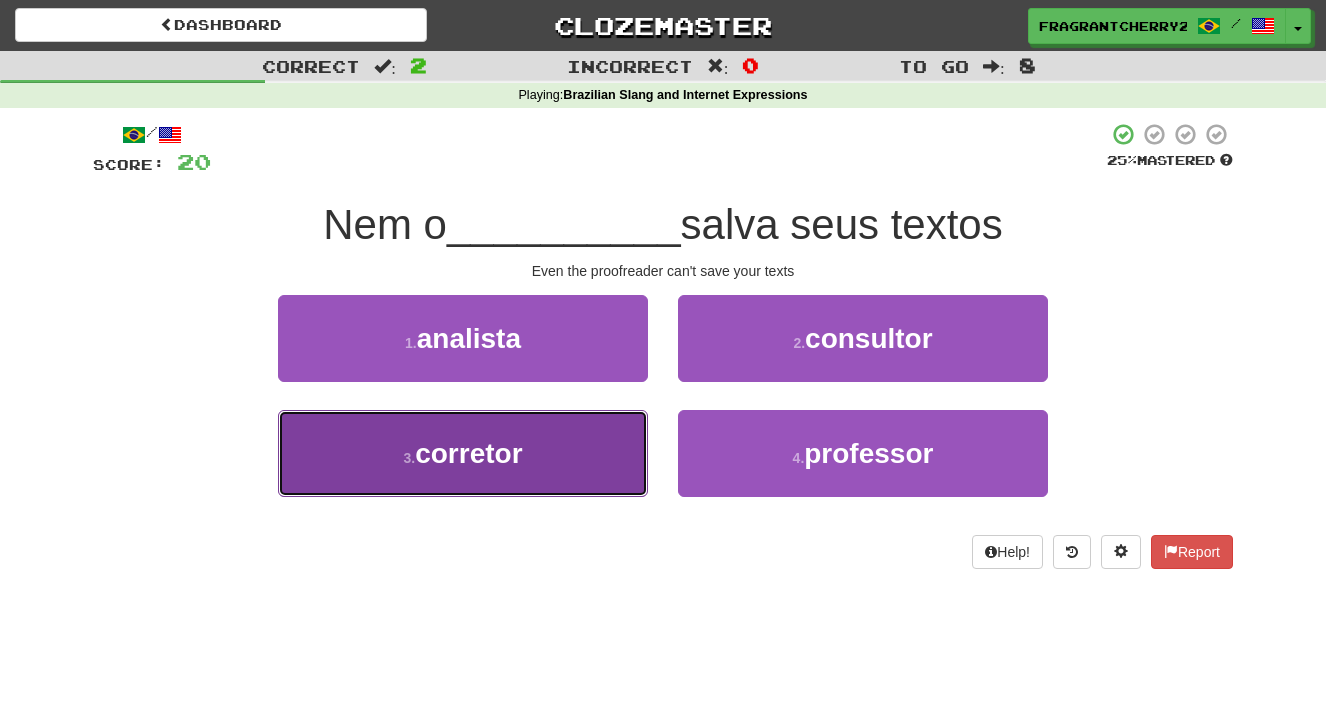 click on "3 .  corretor" at bounding box center (463, 453) 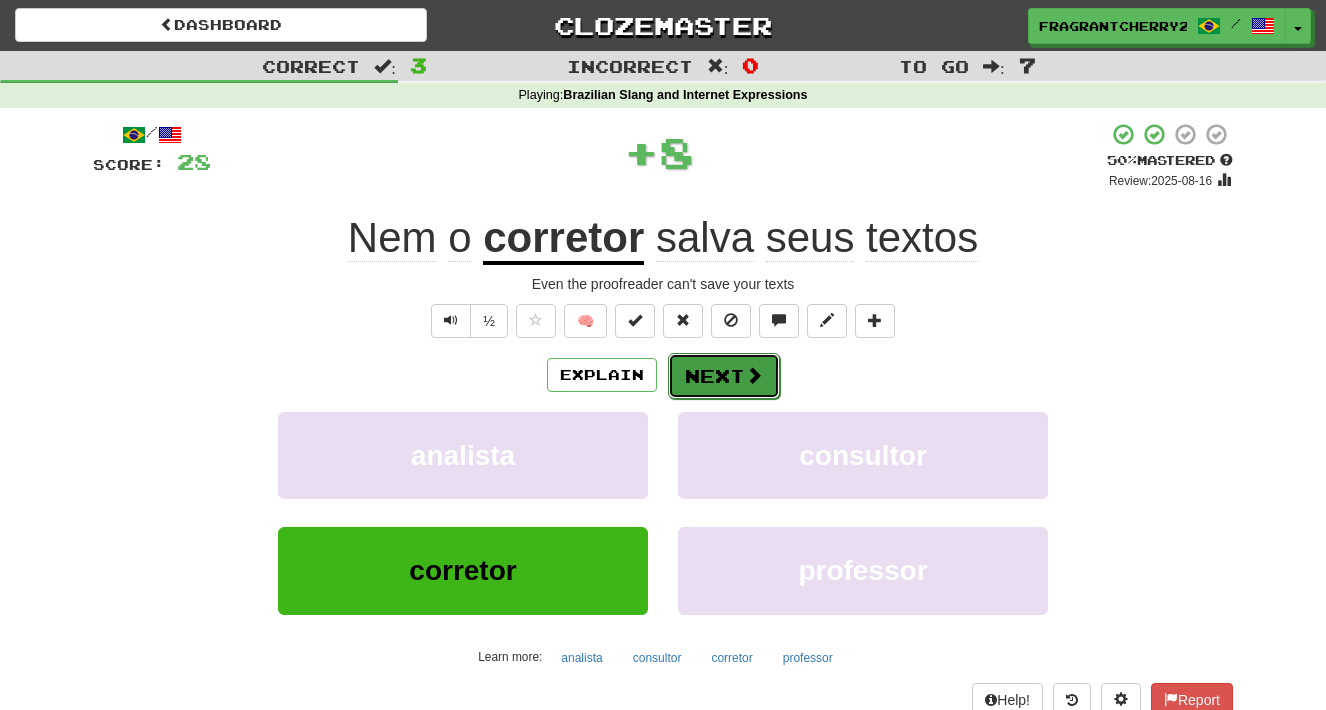 click on "Next" at bounding box center [724, 376] 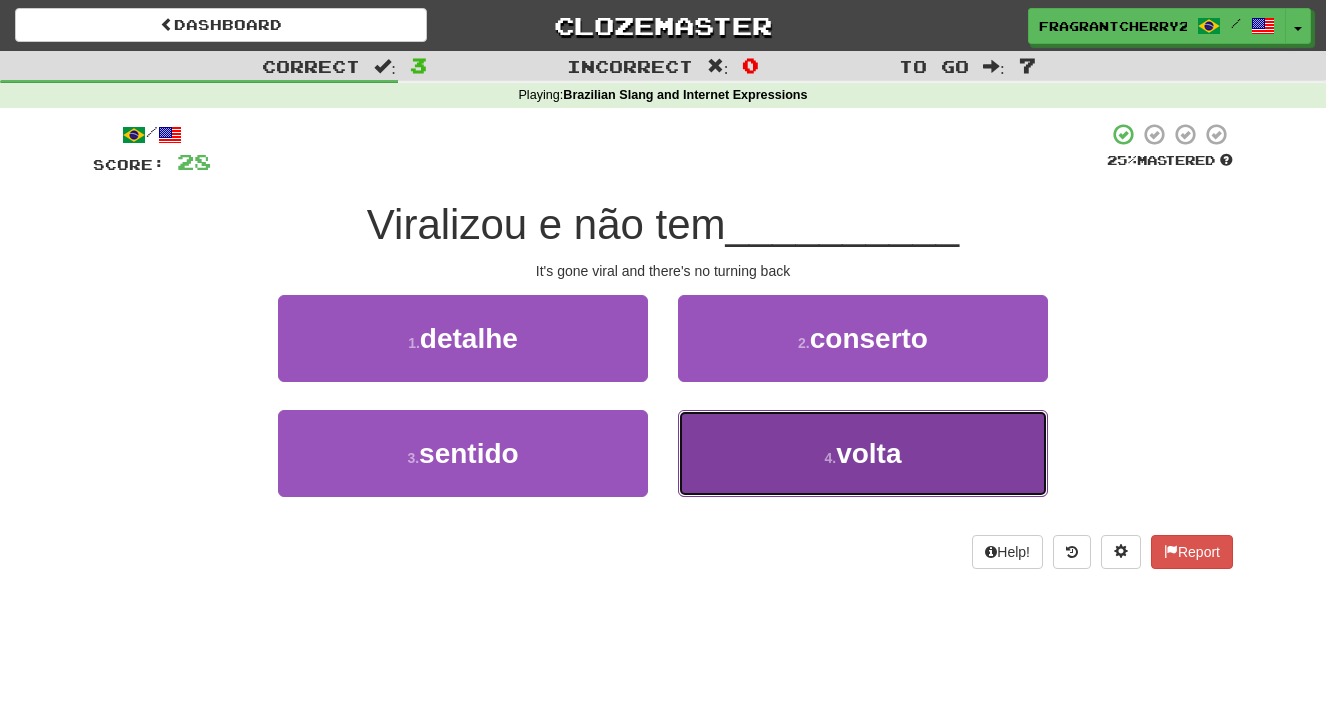 click on "4 .  volta" at bounding box center (863, 453) 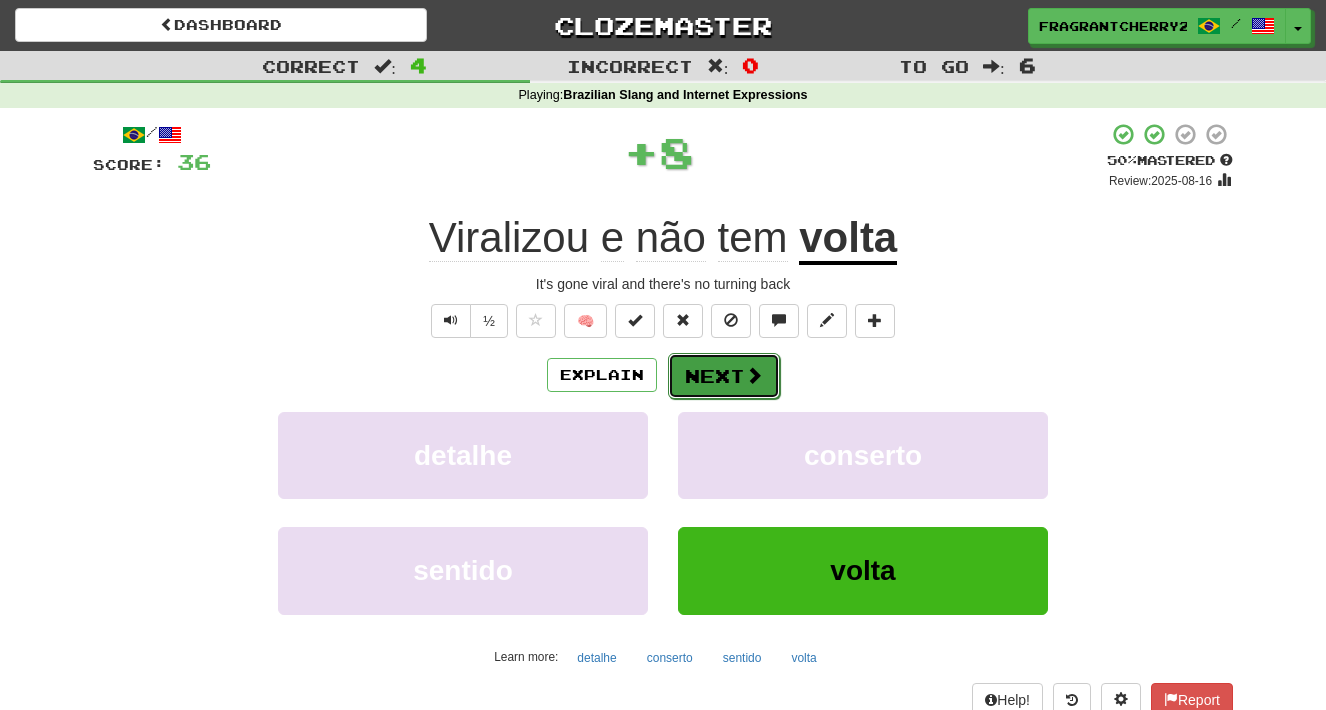 click on "Next" at bounding box center [724, 376] 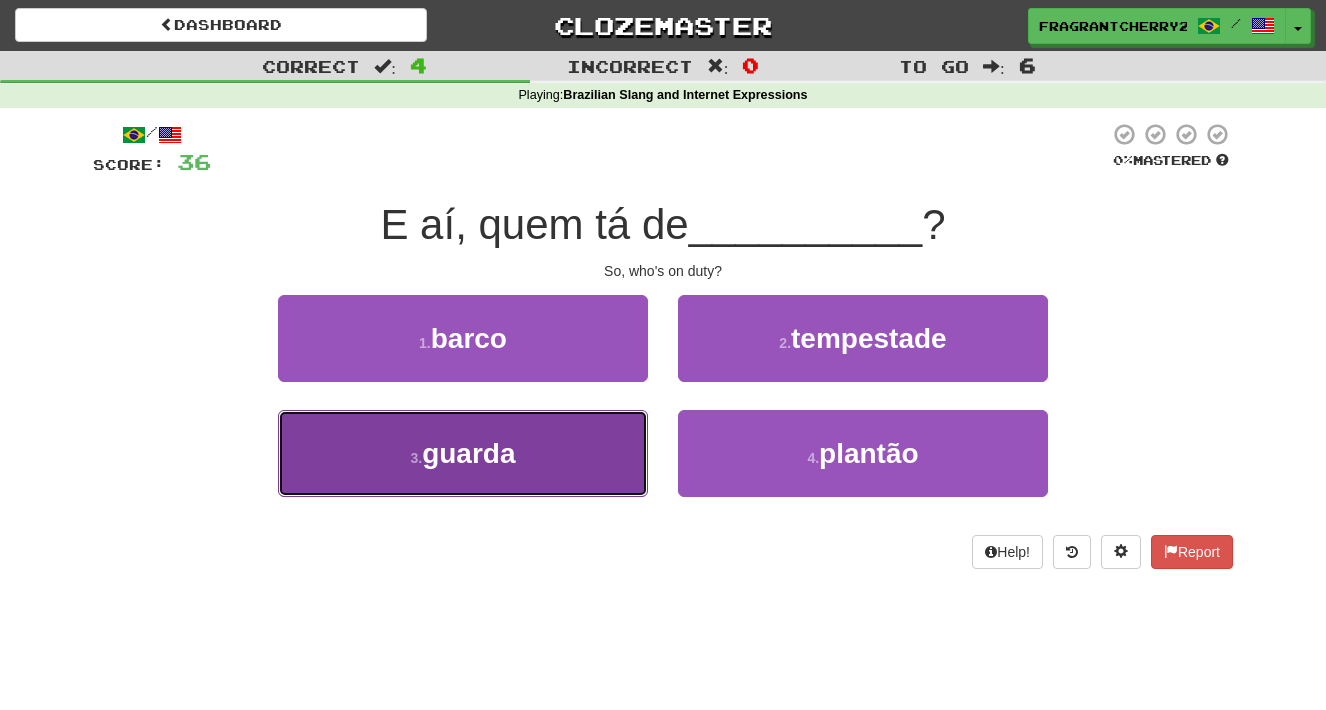 click on "3 .  guarda" at bounding box center [463, 453] 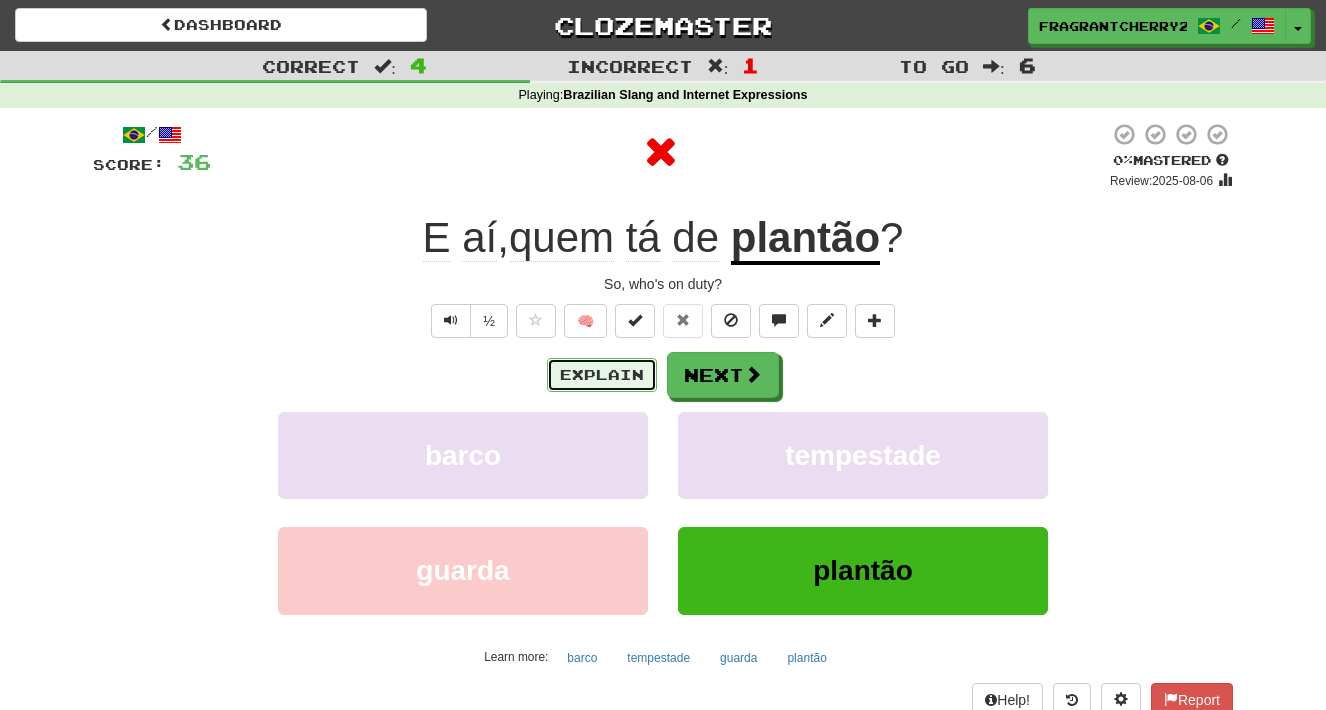 click on "Explain" at bounding box center [602, 375] 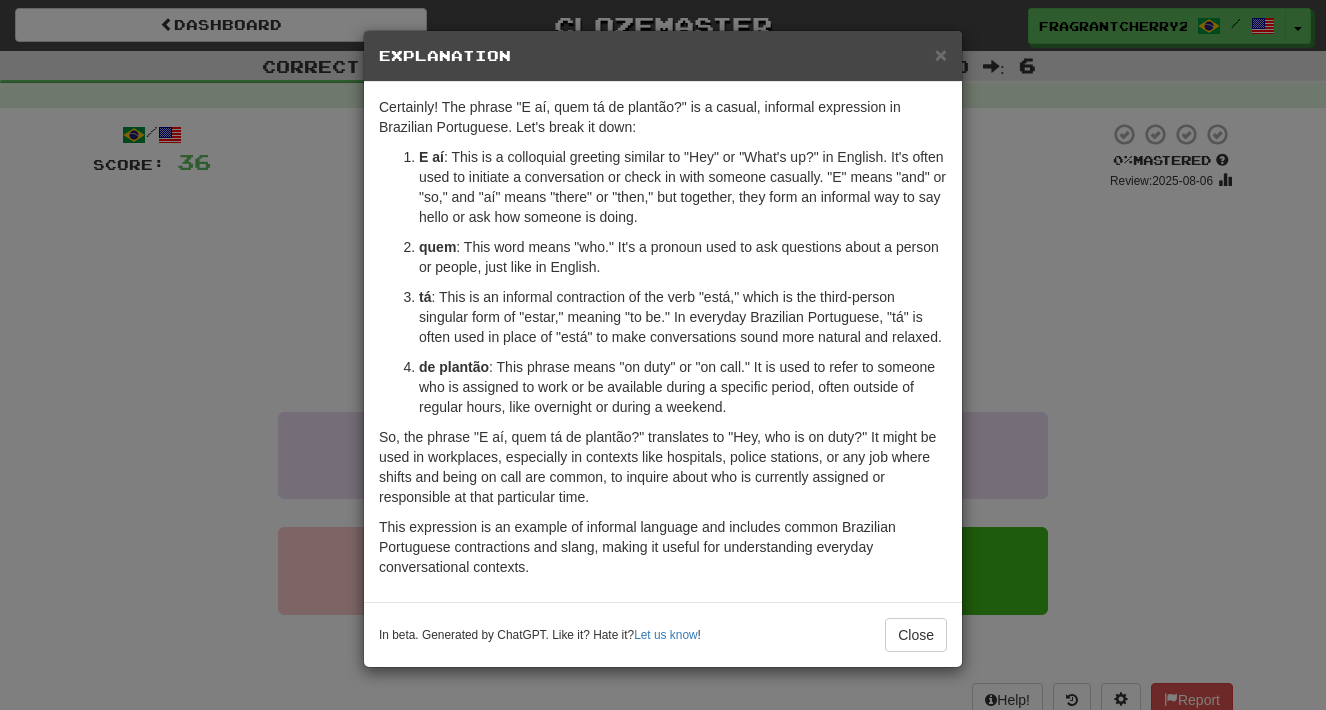 click on "E aí : This is a colloquial greeting similar to "Hey" or "What's up?" in English. It's often used to initiate a conversation or check in with someone casually. "E" means "and" or "so," and "aí" means "there" or "then," but together, they form an informal way to say hello or ask how someone is doing.
quem : This word means "who." It's a pronoun used to ask questions about a person or people, just like in English.
tá : This is an informal contraction of the verb "está," which is the third-person singular form of "estar," meaning "to be." In everyday Brazilian Portuguese, "tá" is often used in place of "está" to make conversations sound more natural and relaxed.
de plantão : This phrase means "on duty" or "on call." It is used to refer to someone who is assigned to work or be available during a specific period, often outside of regular hours, like overnight or during a weekend." at bounding box center (663, 282) 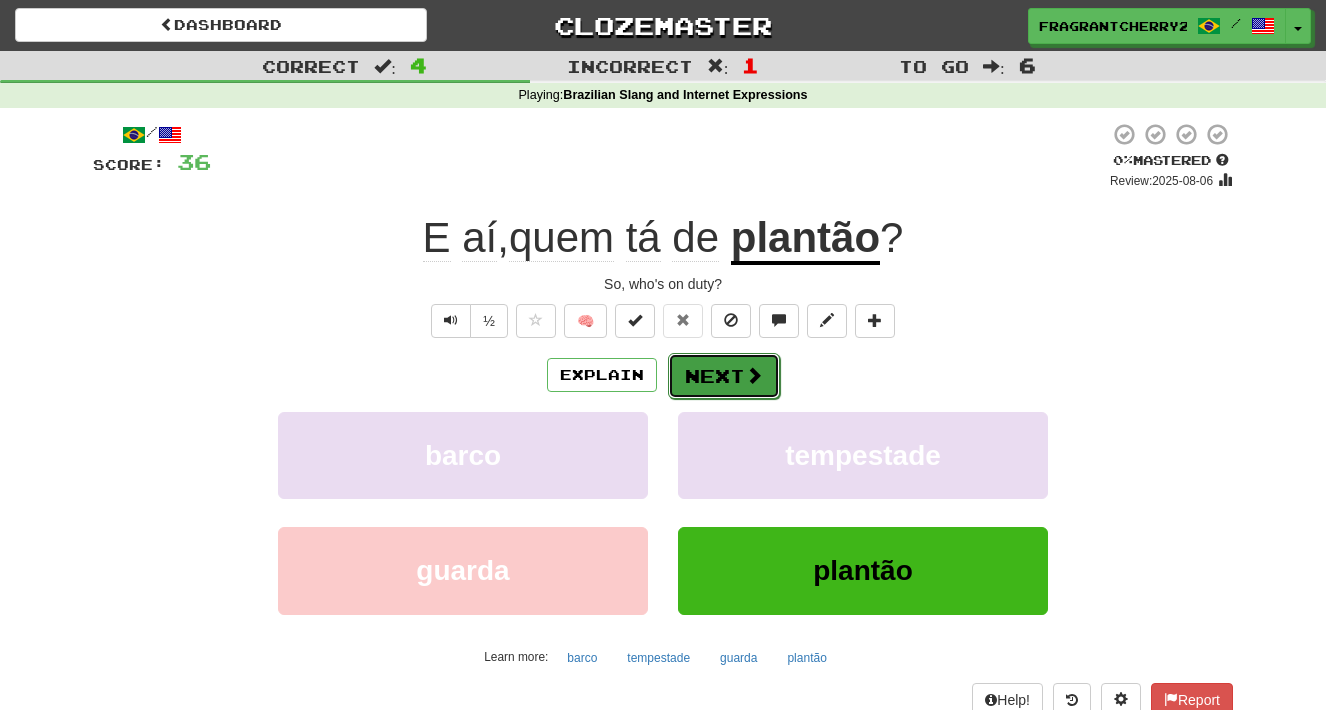 click on "Next" at bounding box center [724, 376] 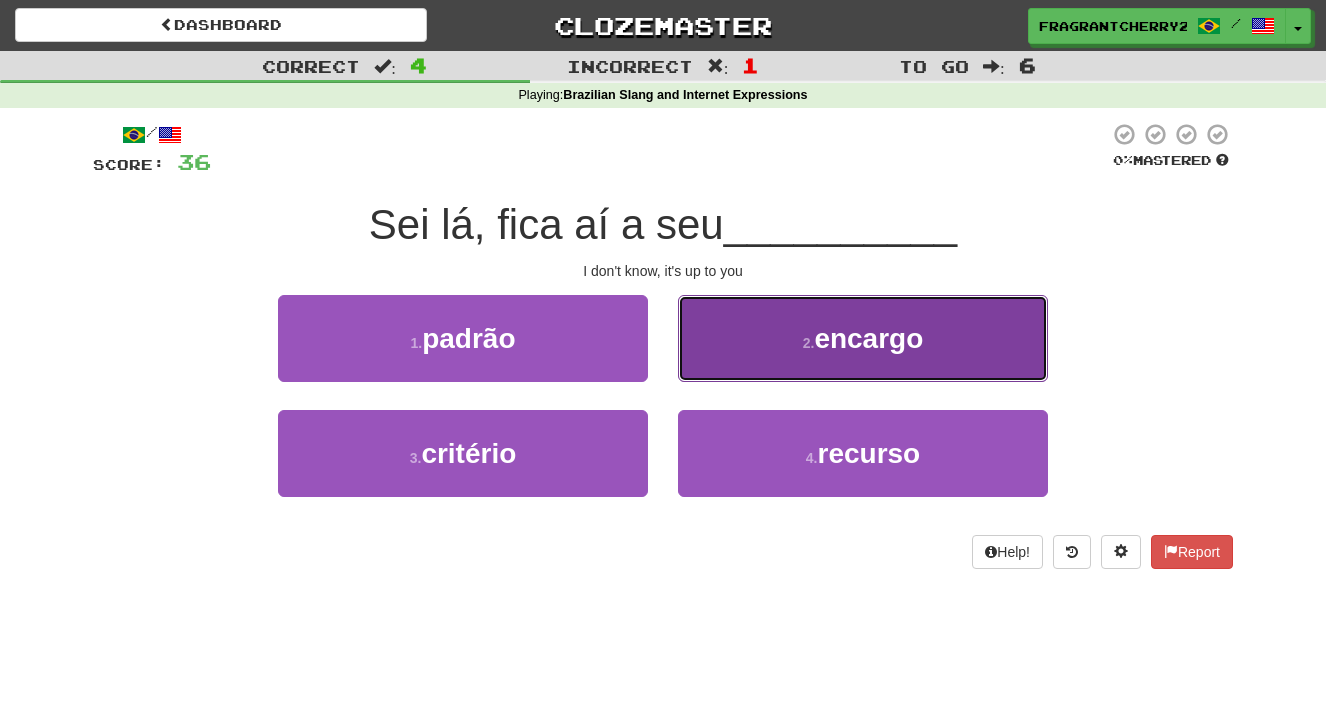 click on "2 .  encargo" at bounding box center [863, 338] 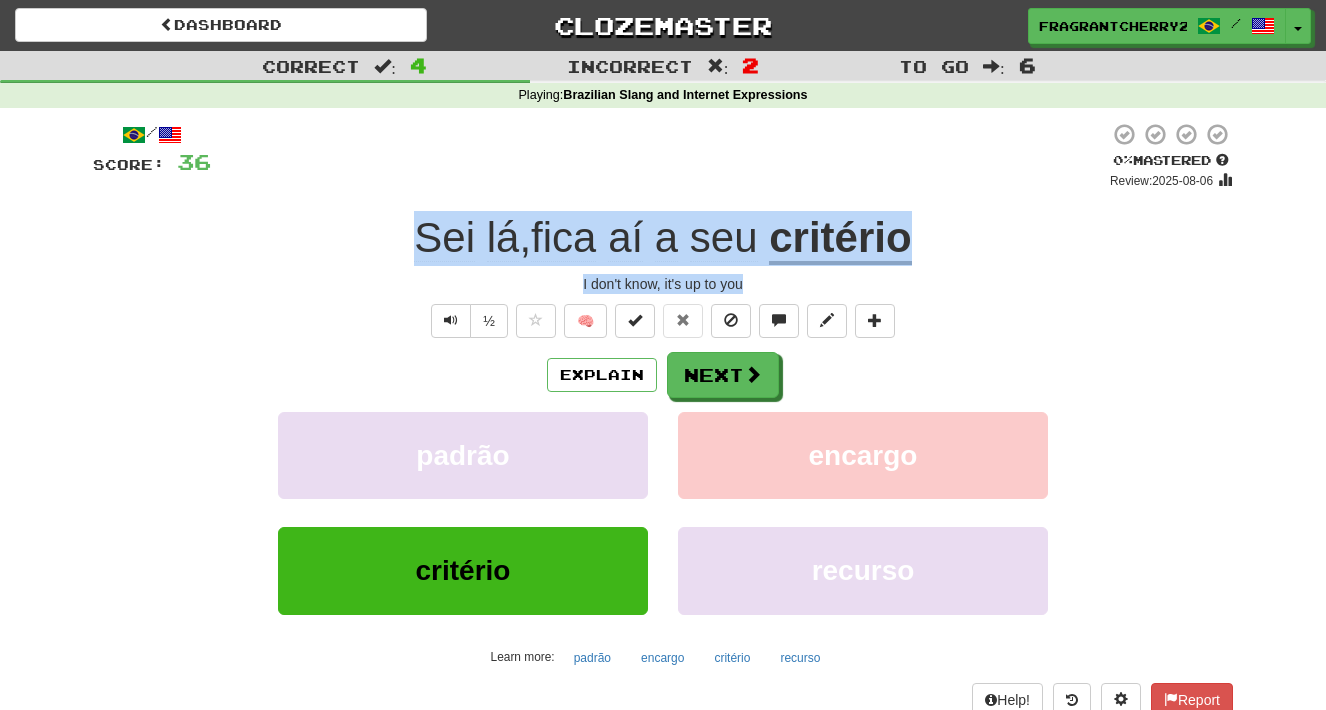 drag, startPoint x: 749, startPoint y: 290, endPoint x: 396, endPoint y: 212, distance: 361.51486 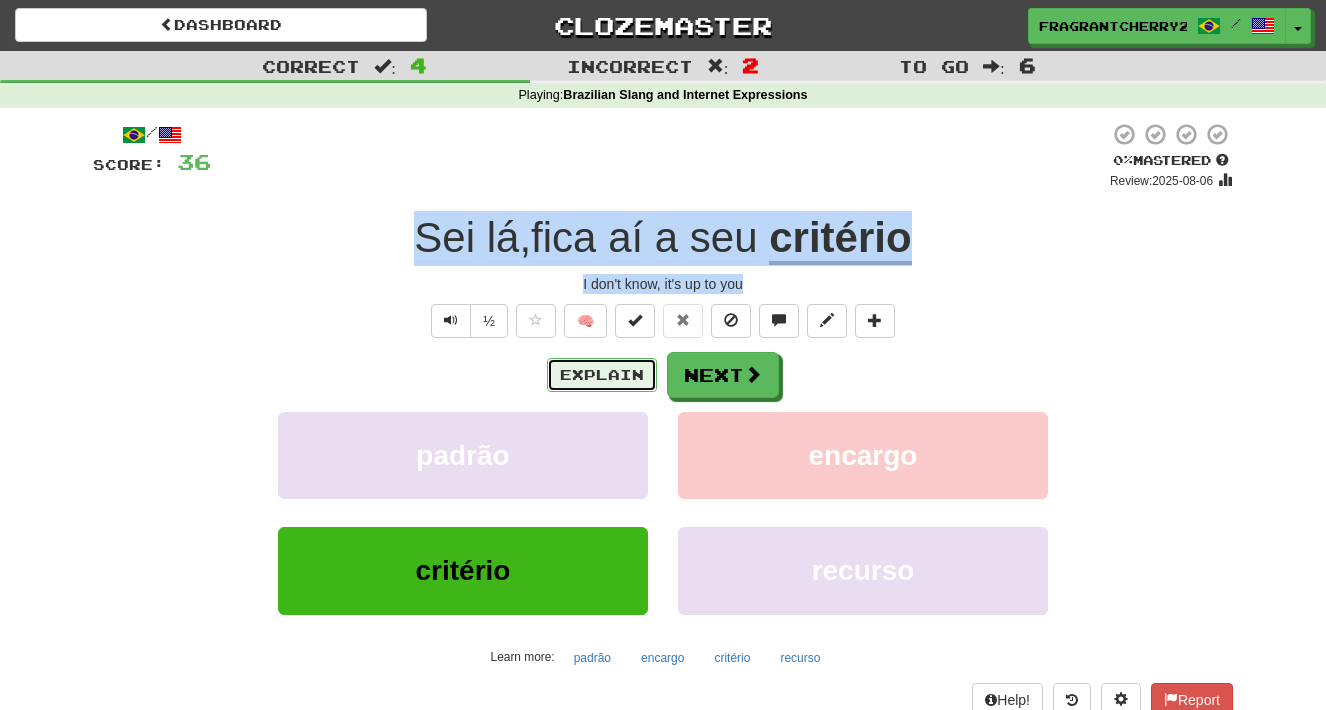 click on "Explain" at bounding box center (602, 375) 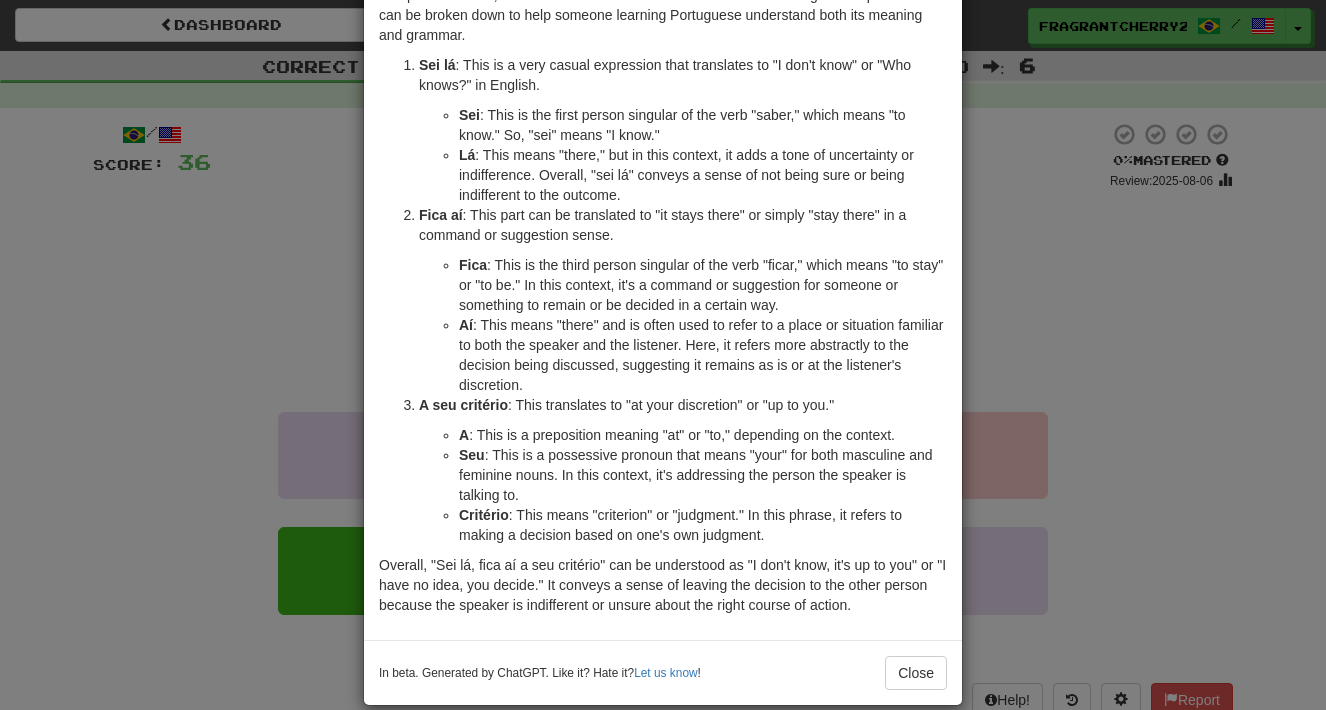 scroll, scrollTop: 138, scrollLeft: 0, axis: vertical 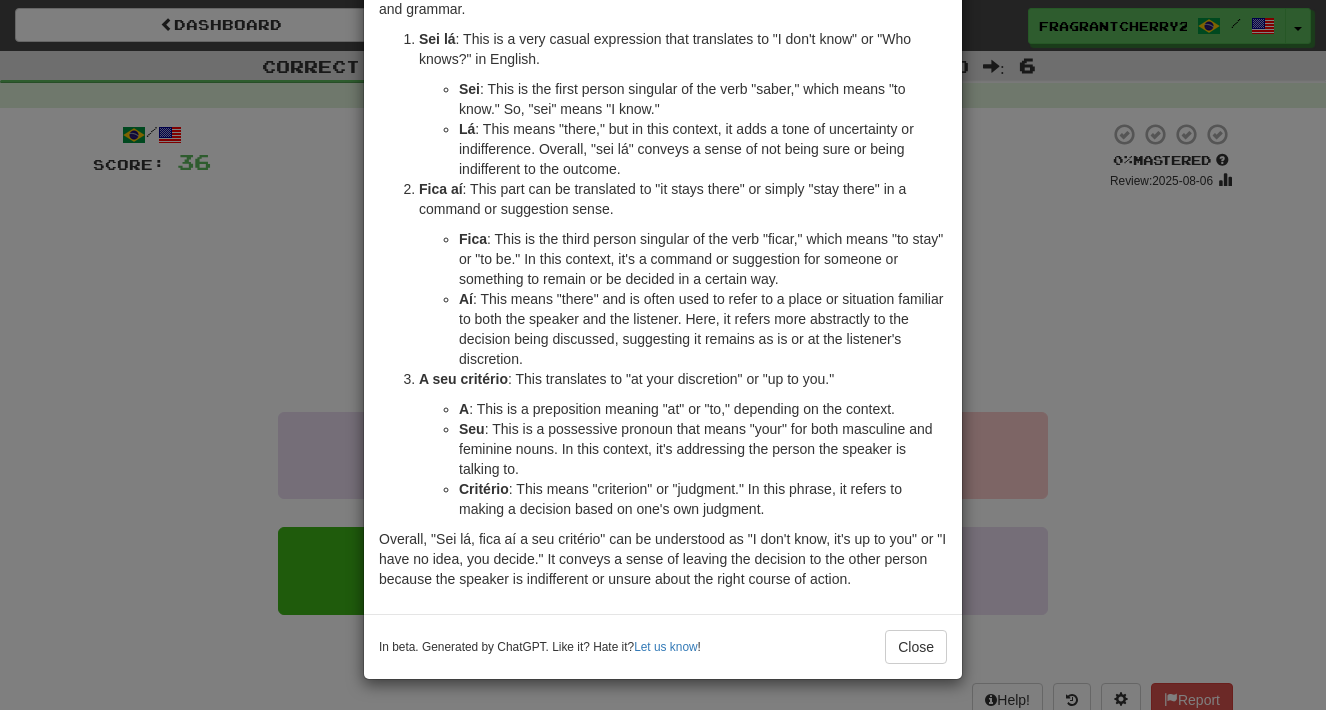 click on "× Explanation The phrase "Sei lá, fica aí a seu critério" is an informal Brazilian Portuguese expression that can be broken down to help someone learning Portuguese understand both its meaning and grammar.
Sei lá : This is a very casual expression that translates to "I don't know" or "Who knows?" in English.
Sei : This is the first person singular of the verb "saber," which means "to know." So, "sei" means "I know."
Lá : This means "there," but in this context, it adds a tone of uncertainty or indifference. Overall, "sei lá" conveys a sense of not being sure or being indifferent to the outcome.
Fica aí : This part can be translated to "it stays there" or simply "stay there" in a command or suggestion sense.
Fica : This is the third person singular of the verb "ficar," which means "to stay" or "to be." In this context, it's a command or suggestion for someone or something to remain or be decided in a certain way.
Aí
A seu critério
A
Seu
Critério
!" at bounding box center [663, 355] 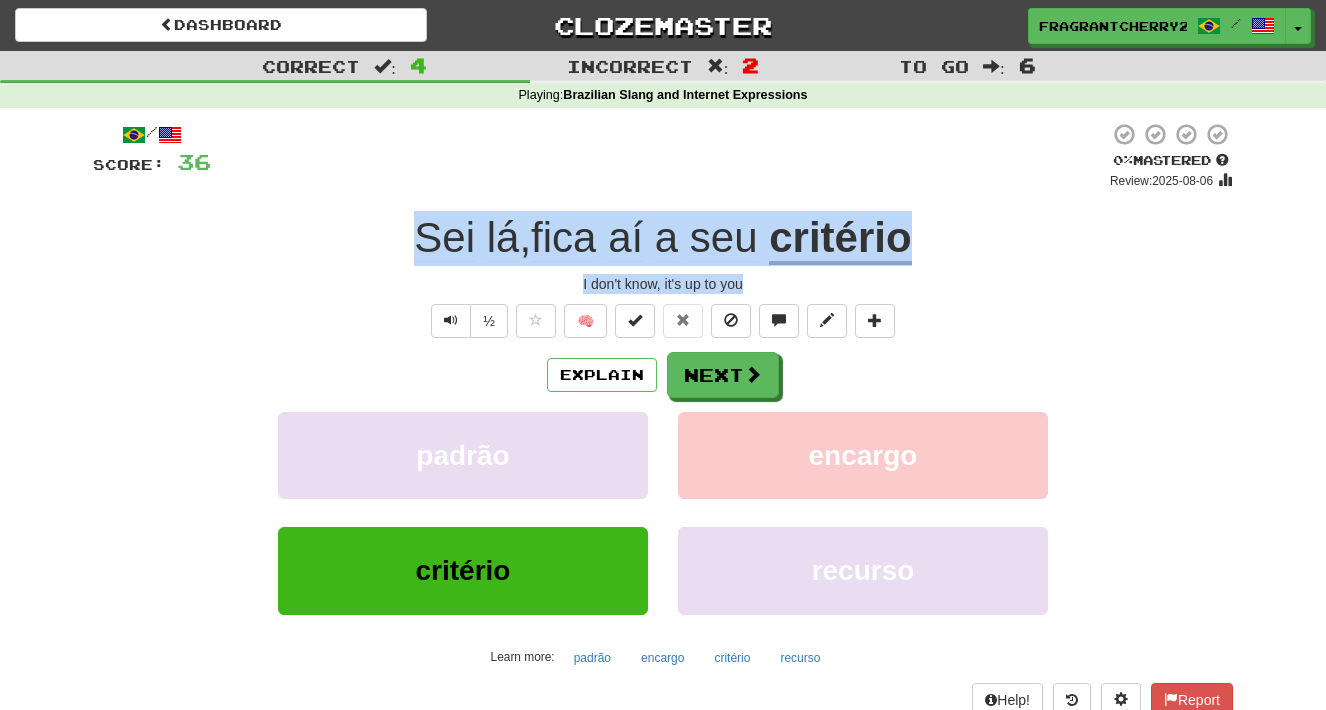 drag, startPoint x: 762, startPoint y: 289, endPoint x: 402, endPoint y: 258, distance: 361.33224 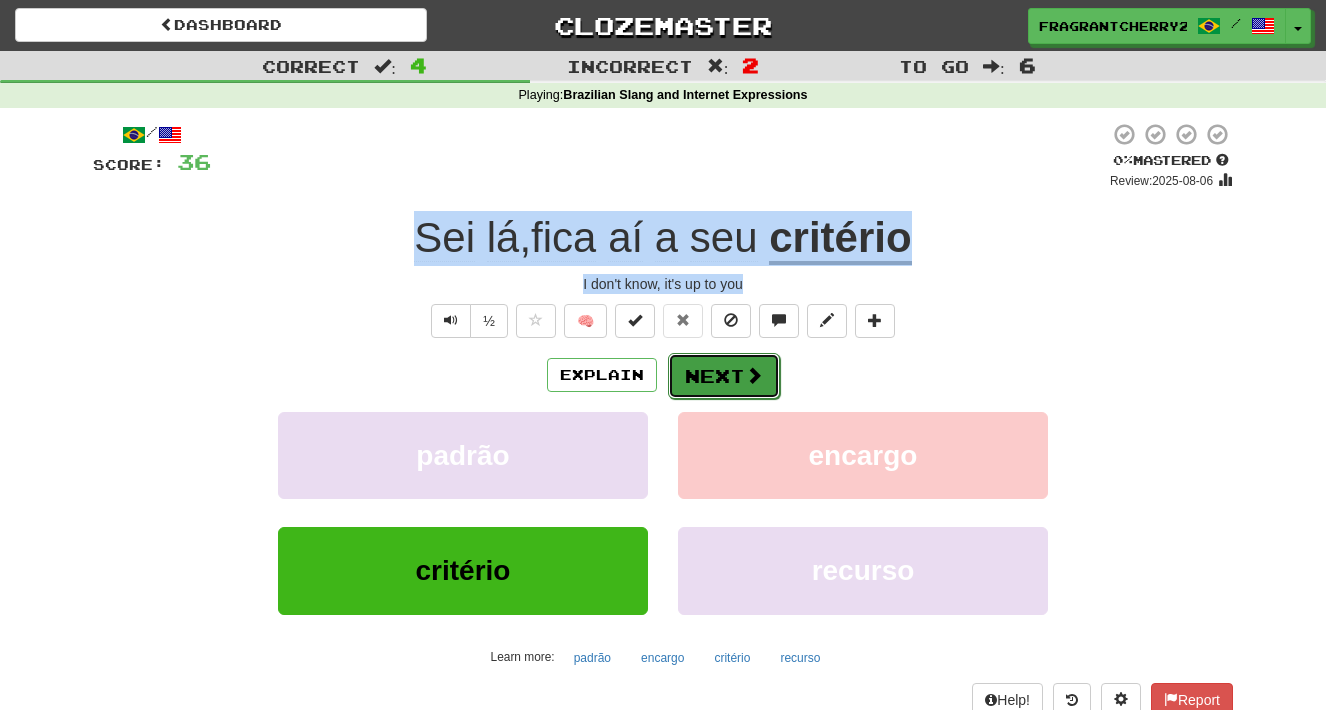 click on "Next" at bounding box center (724, 376) 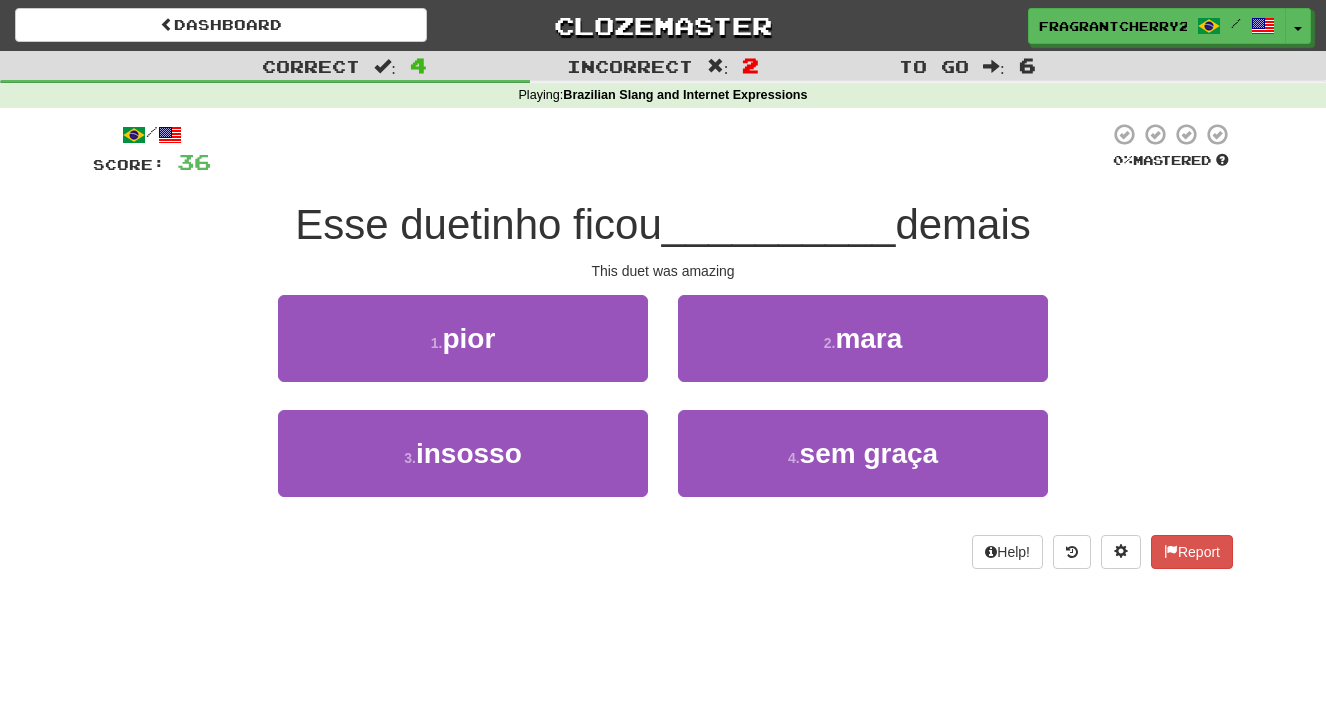 click on "2 .  mara" at bounding box center [863, 352] 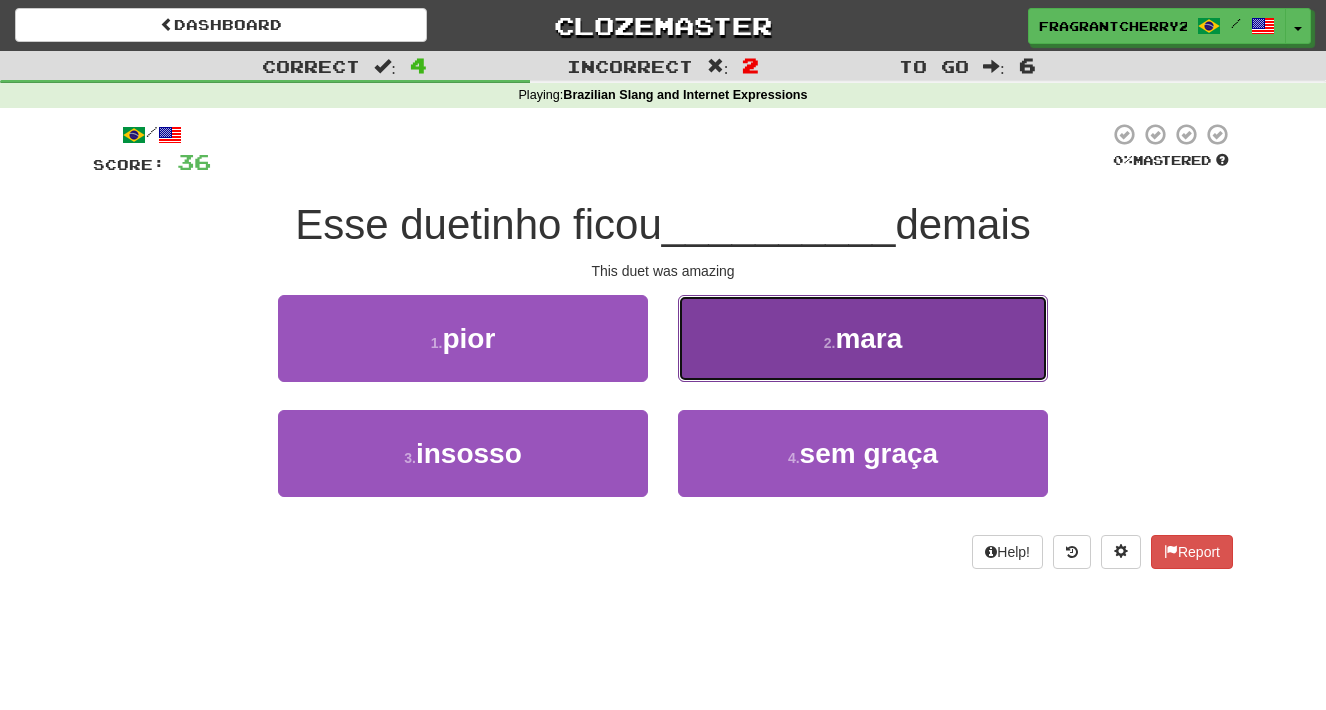 click on "2 .  mara" at bounding box center (863, 338) 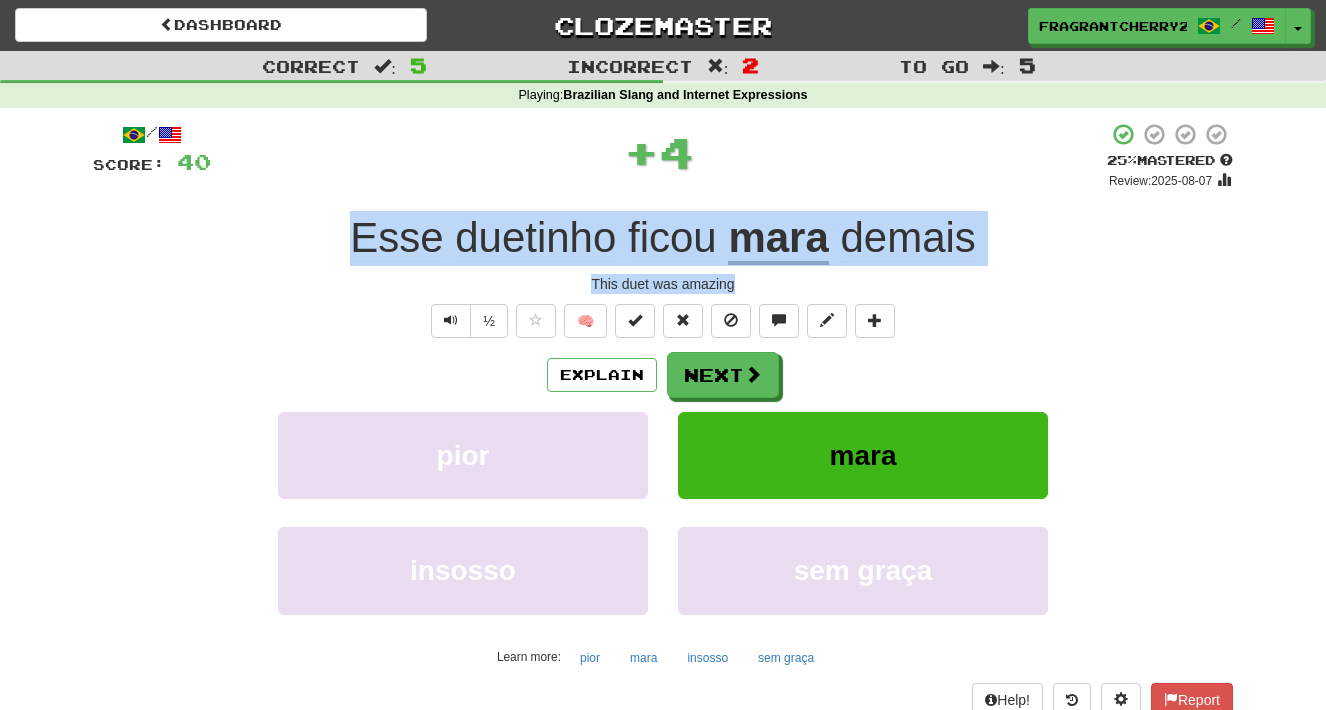 drag, startPoint x: 751, startPoint y: 278, endPoint x: 247, endPoint y: 255, distance: 504.52454 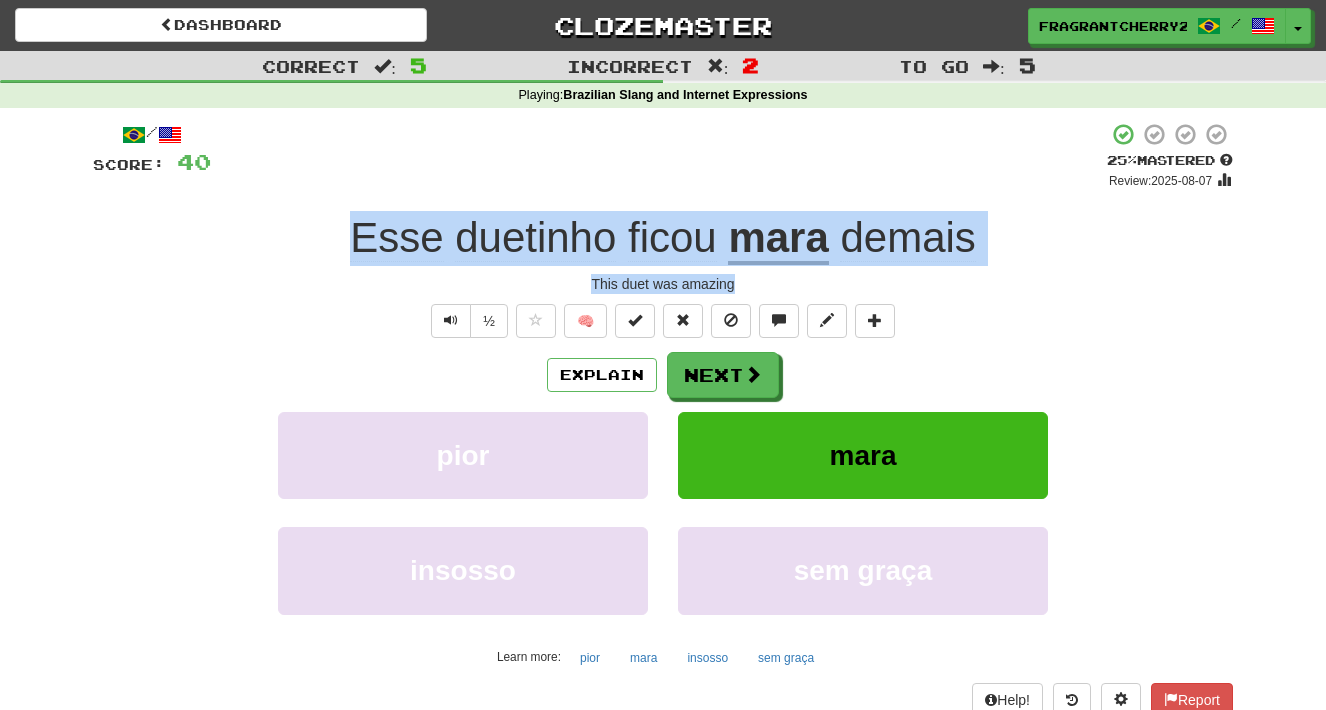 copy on "Esse   duetinho   ficou   mara   demais This duet was amazing" 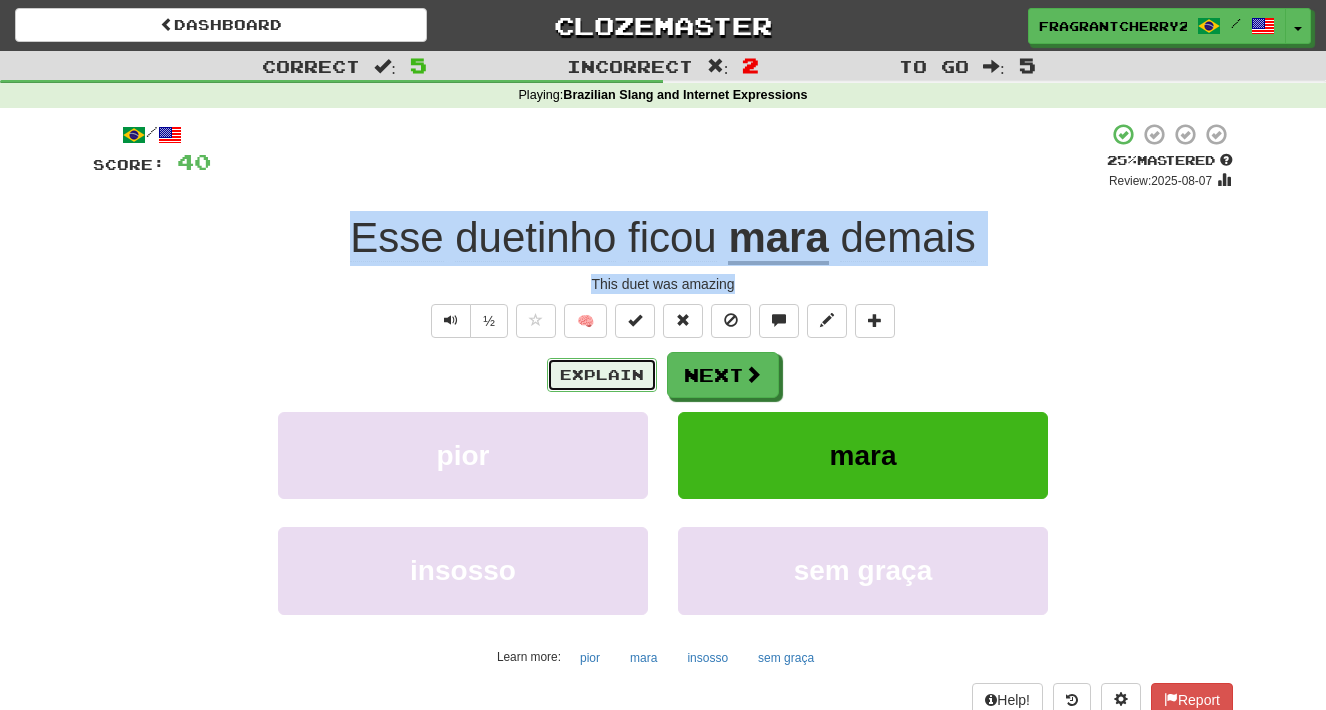click on "Explain" at bounding box center (602, 375) 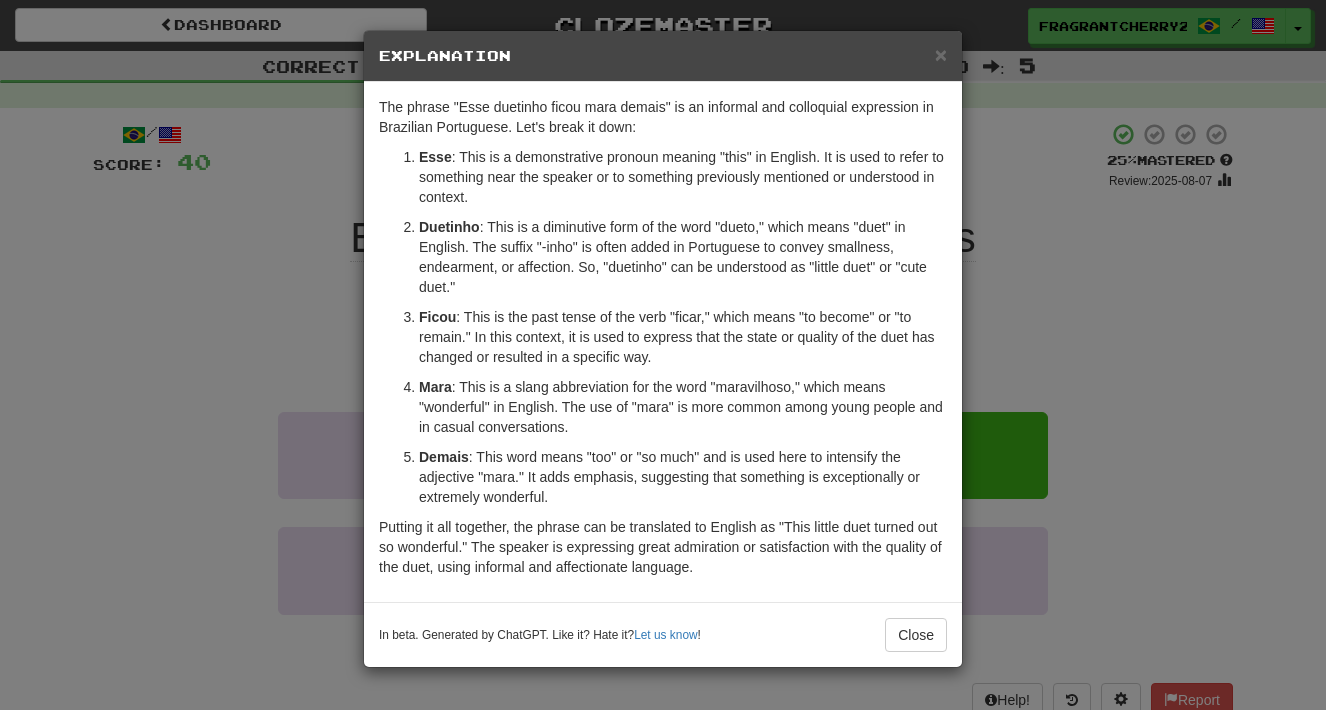 click on "Esse : This is a demonstrative pronoun meaning "this" in English. It is used to refer to something near the speaker or to something previously mentioned or understood in context.
Duetinho : This is a diminutive form of the word "dueto," which means "duet" in English. The suffix "-inho" is often added in Portuguese to convey smallness, endearment, or affection. So, "duetinho" can be understood as "little duet" or "cute duet."
Ficou : This is the past tense of the verb "ficar," which means "to become" or "to remain." In this context, it is used to express that the state or quality of the duet has changed or resulted in a specific way.
Mara : This is a slang abbreviation for the word "maravilhoso," which means "wonderful" in English. The use of "mara" is more common among young people and in casual conversations.
Demais" at bounding box center (663, 327) 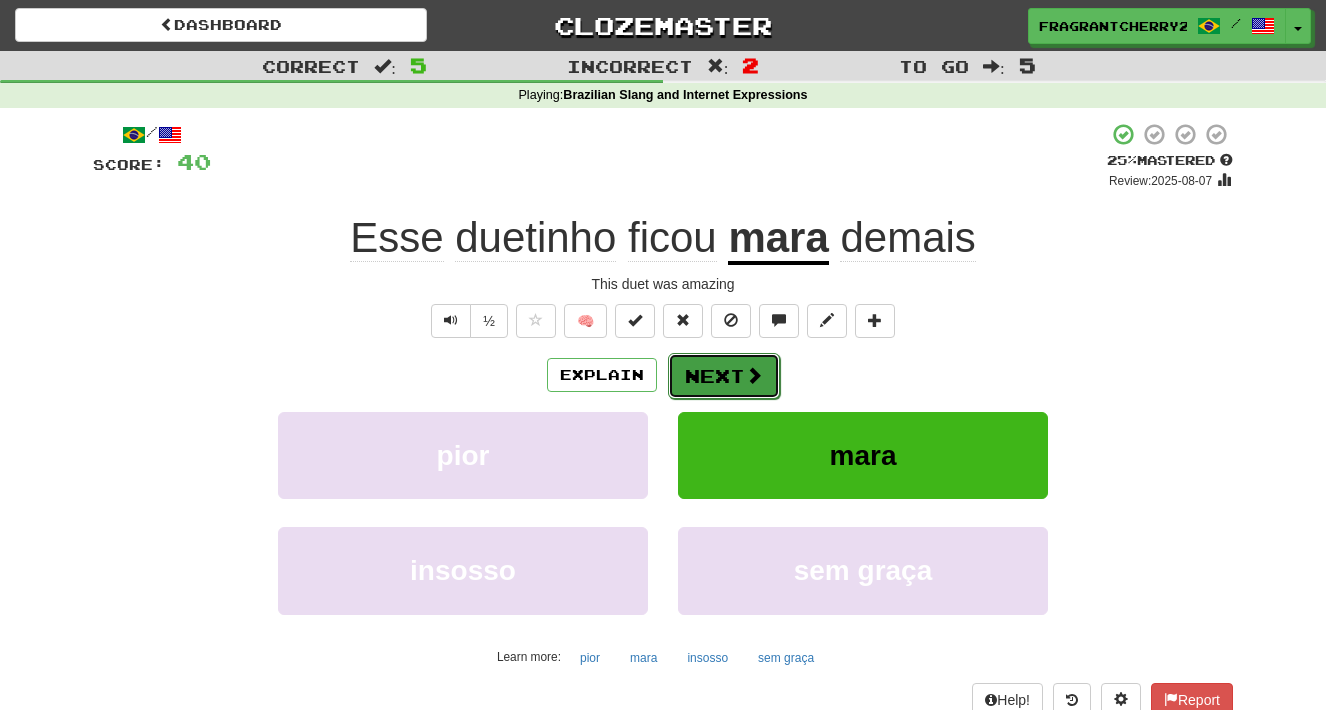 click at bounding box center [754, 375] 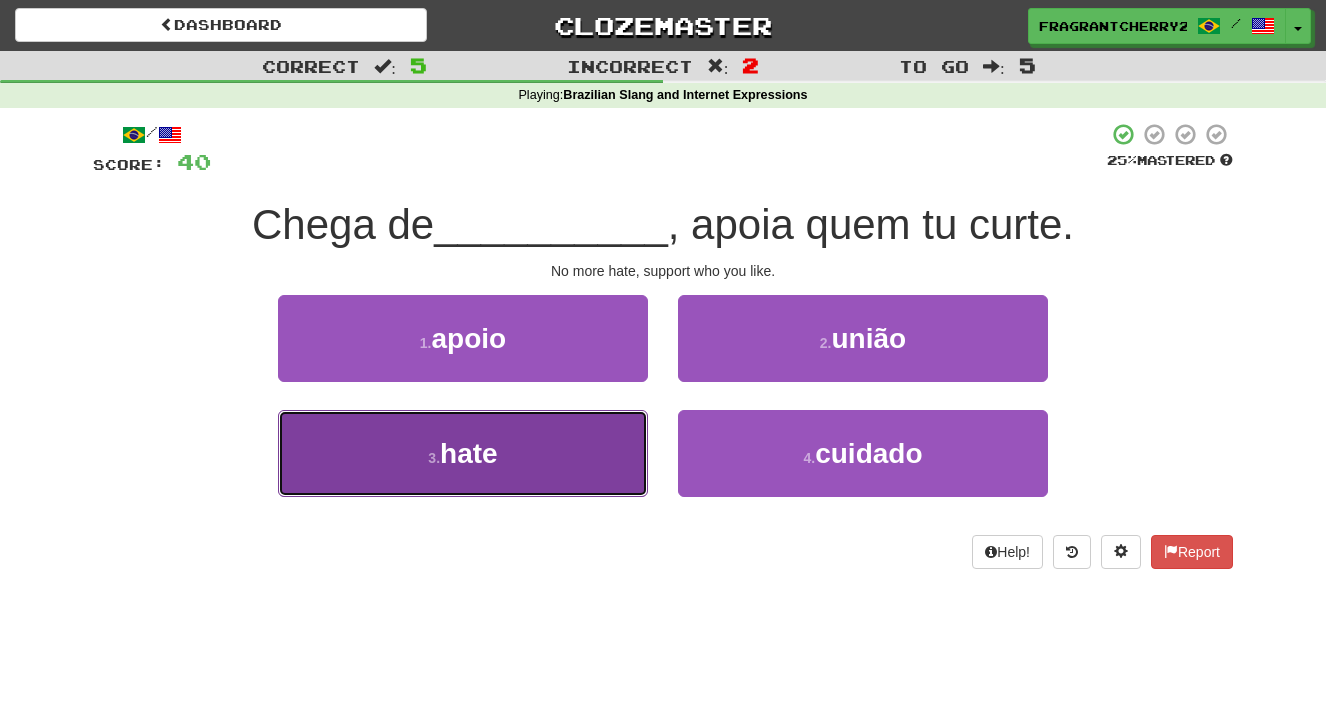 click on "3 .  hate" at bounding box center (463, 453) 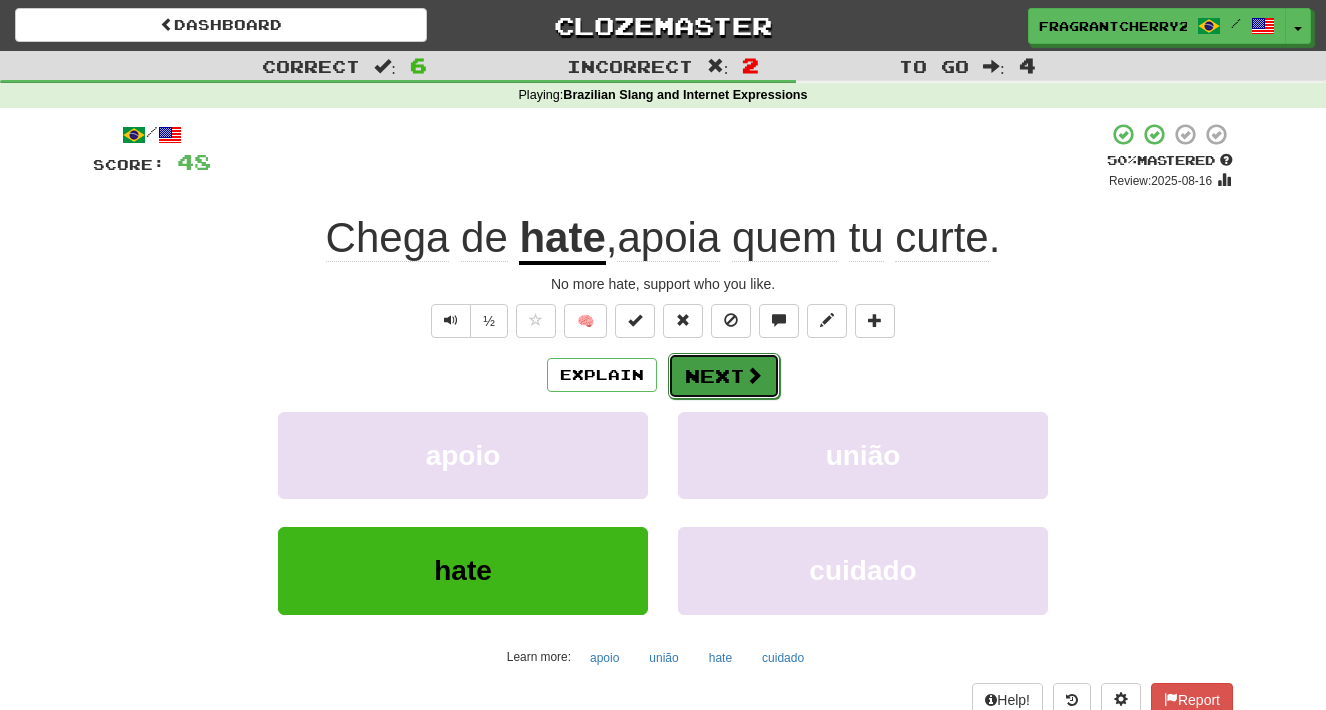 click on "Next" at bounding box center (724, 376) 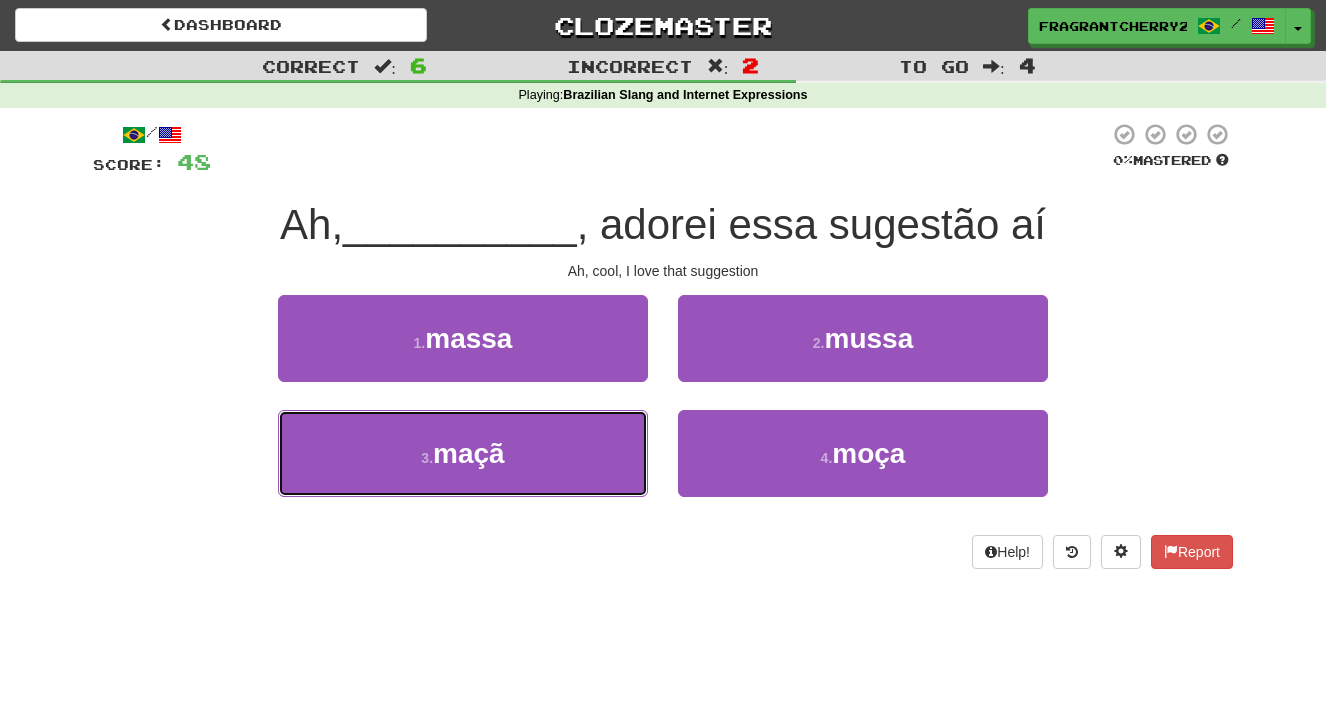 click on "3 .  maçã" at bounding box center (463, 453) 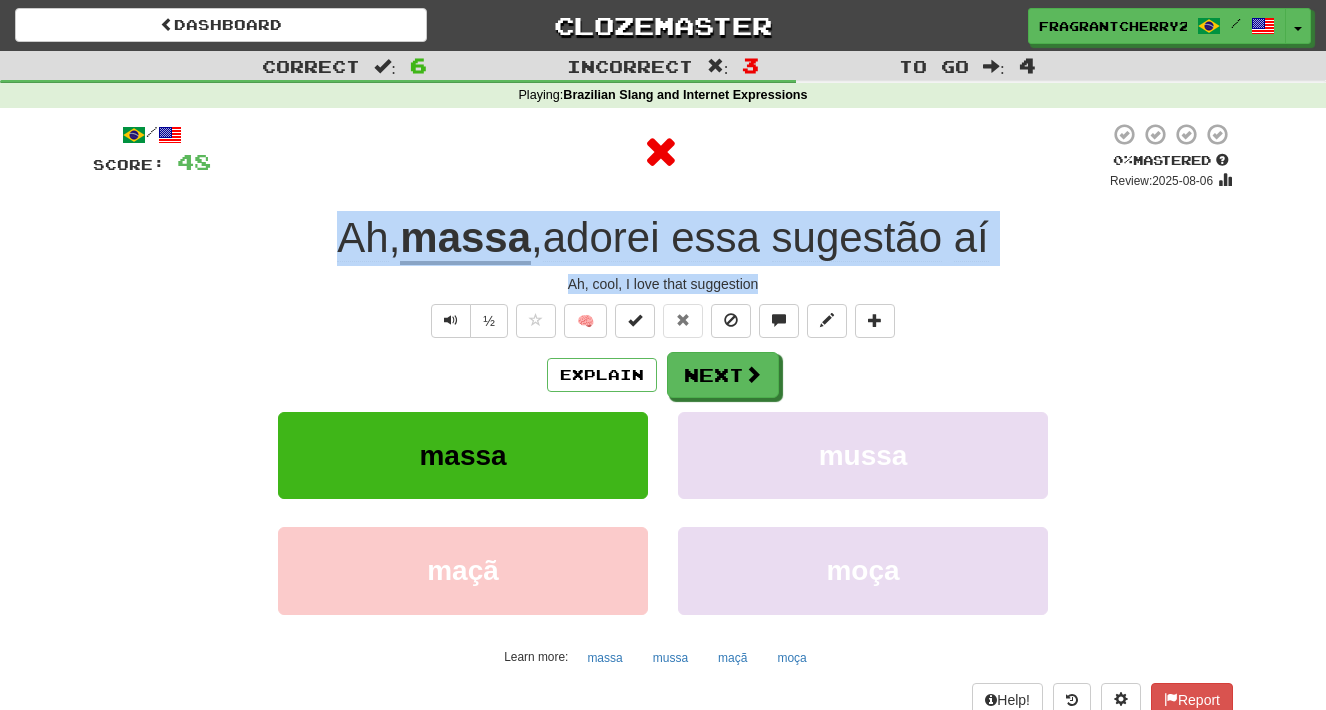 click on "/  Score:   48 0 %  Mastered Review:  2025-08-06 Ah ,  massa ,  adorei   essa   sugestão   aí Ah, cool, I love that suggestion ½ 🧠 Explain Next massa mussa maçã moça Learn more: massa mussa maçã moça  Help!  Report" at bounding box center (663, 419) 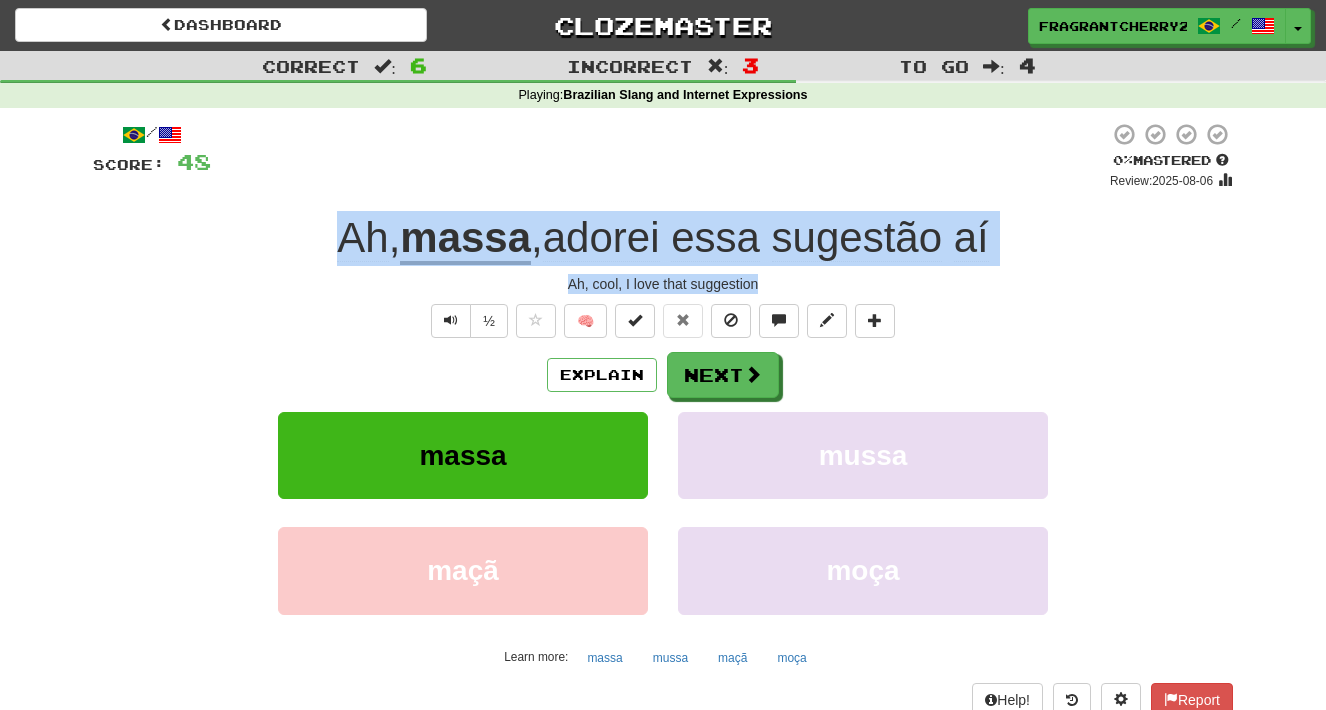 copy on "Ah ,  massa ,  adorei   essa   sugestão   aí Ah, cool, I love that suggestion" 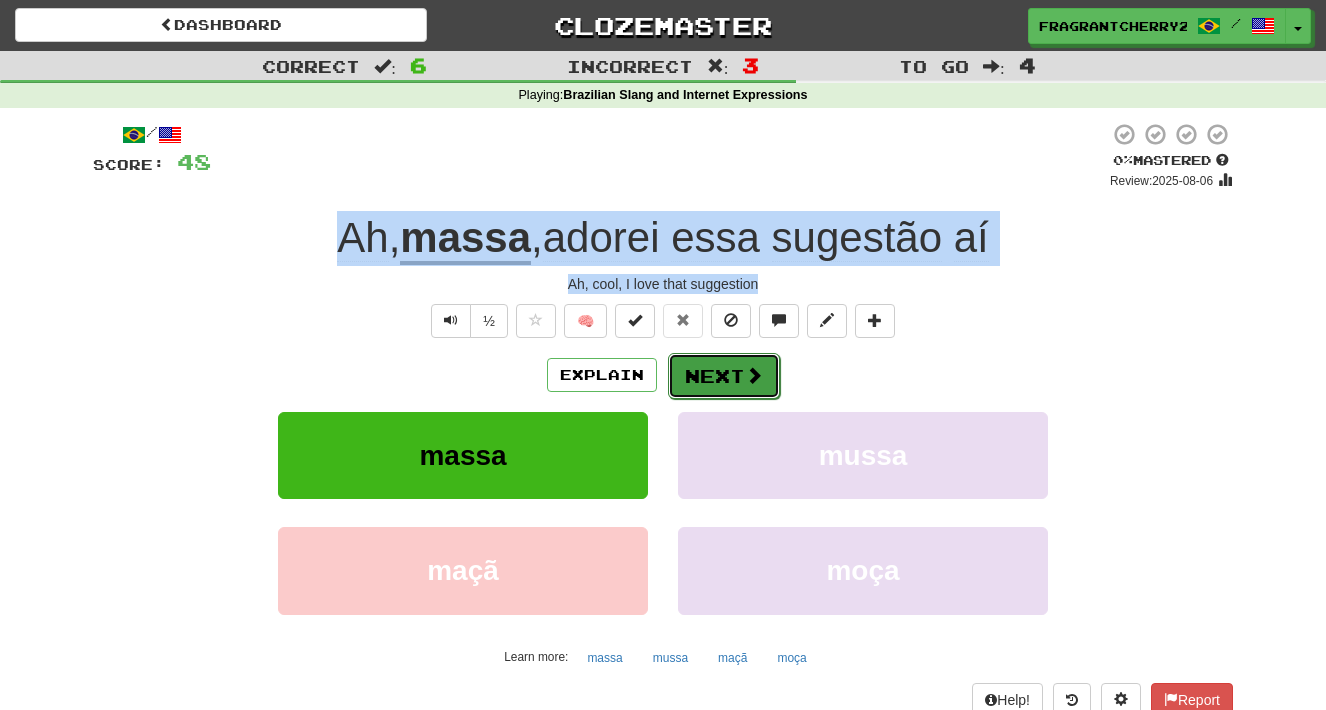 click on "Next" at bounding box center (724, 376) 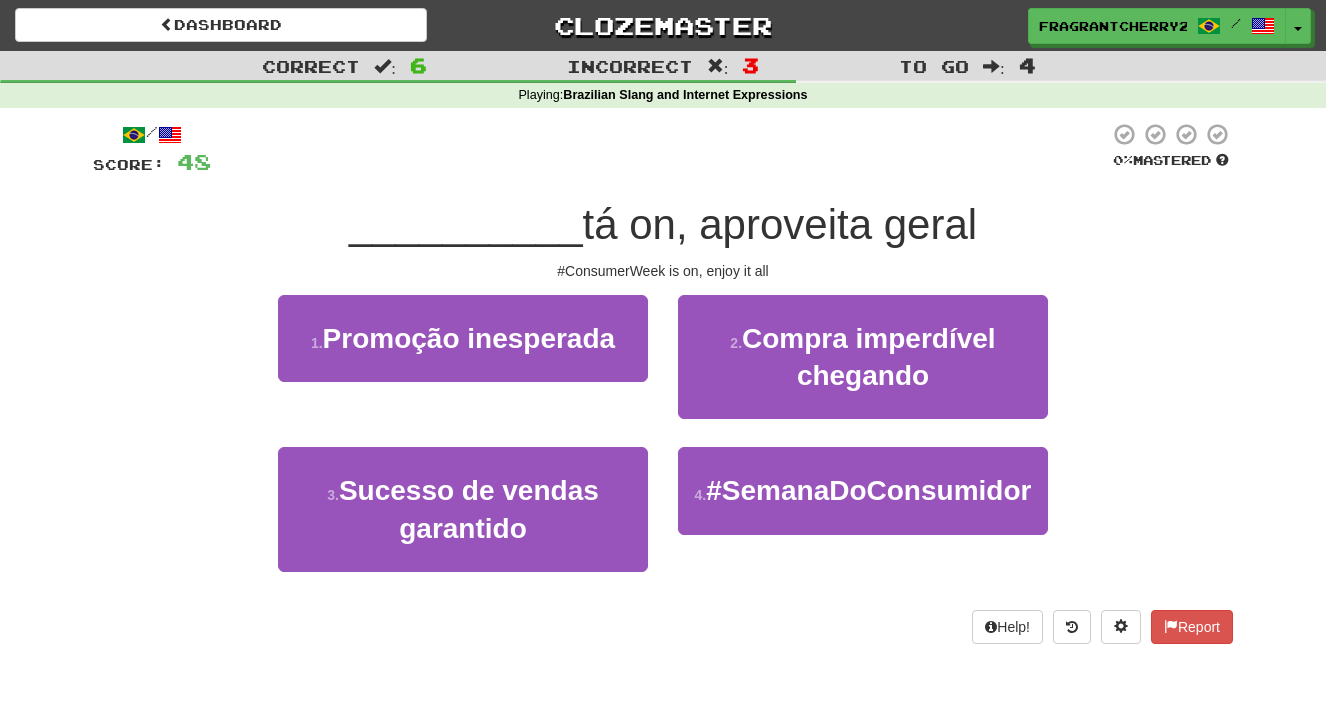 click on "1 .  Promoção inesperada" at bounding box center (463, 352) 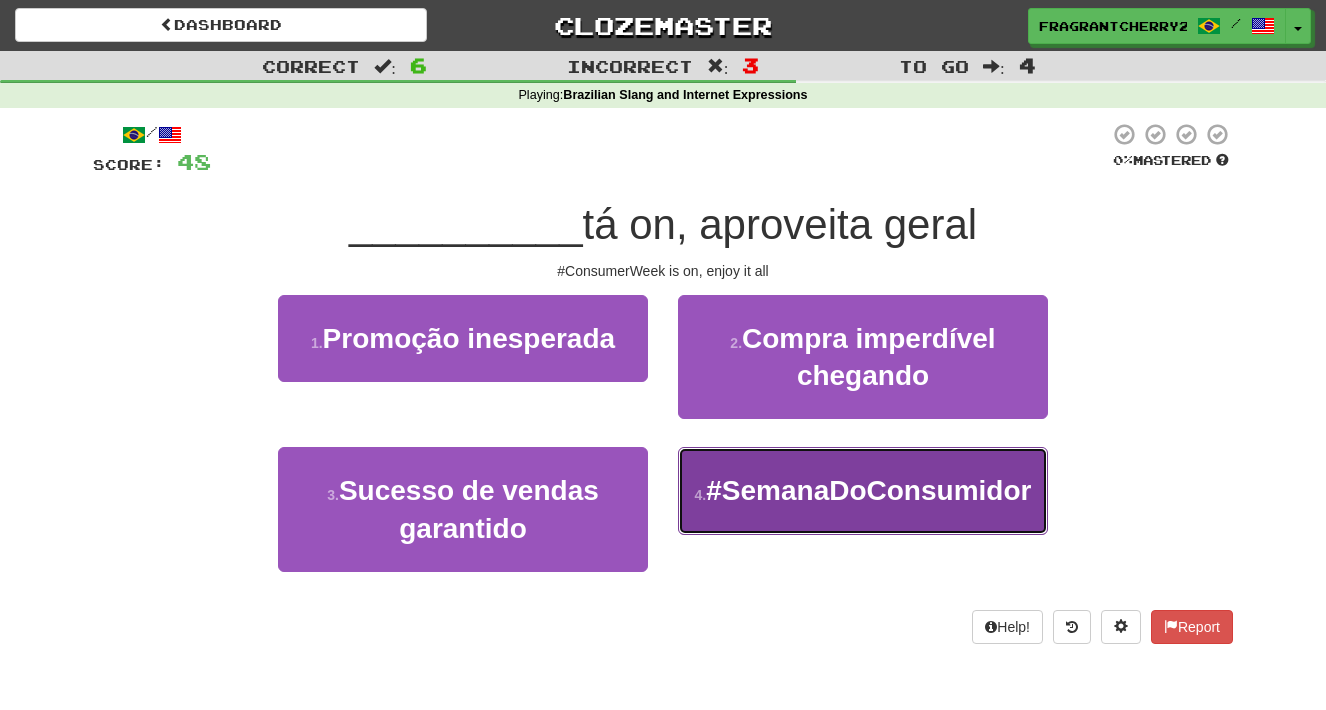 click on "#SemanaDoConsumidor" at bounding box center [868, 490] 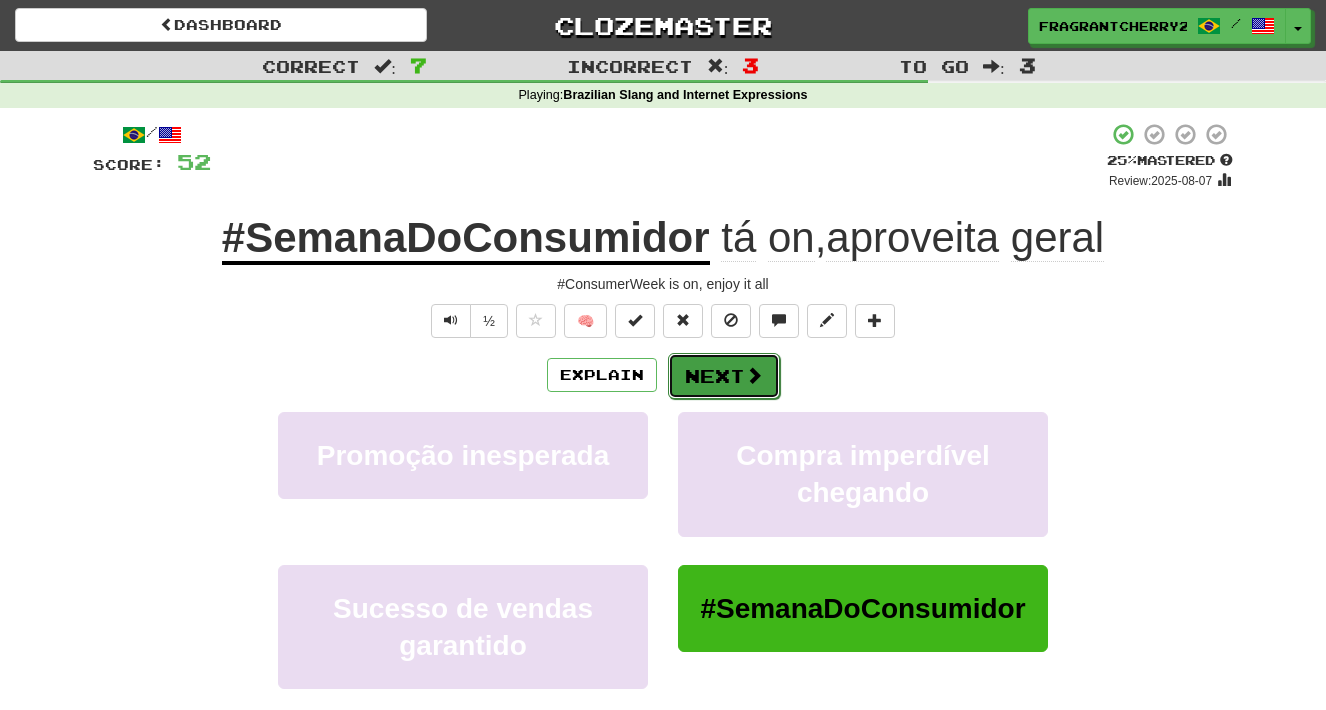 click on "Next" at bounding box center (724, 376) 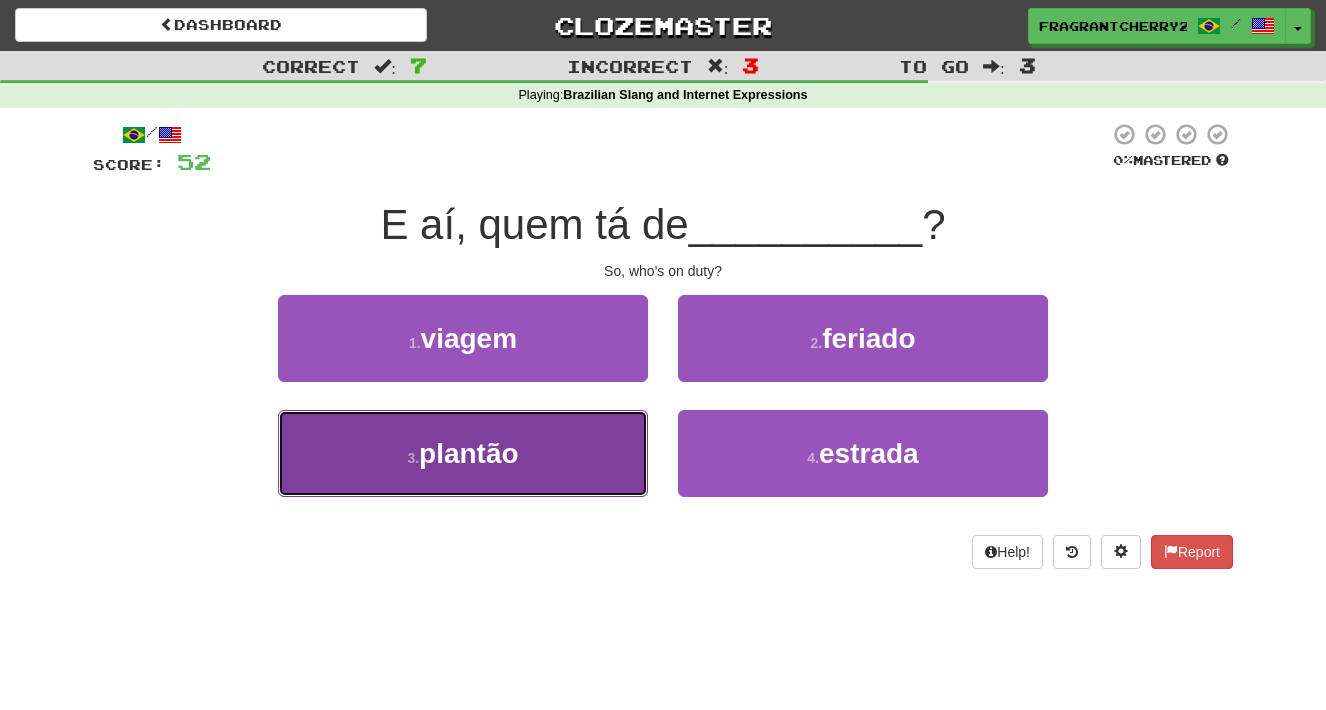 click on "3 .  plantão" at bounding box center (463, 453) 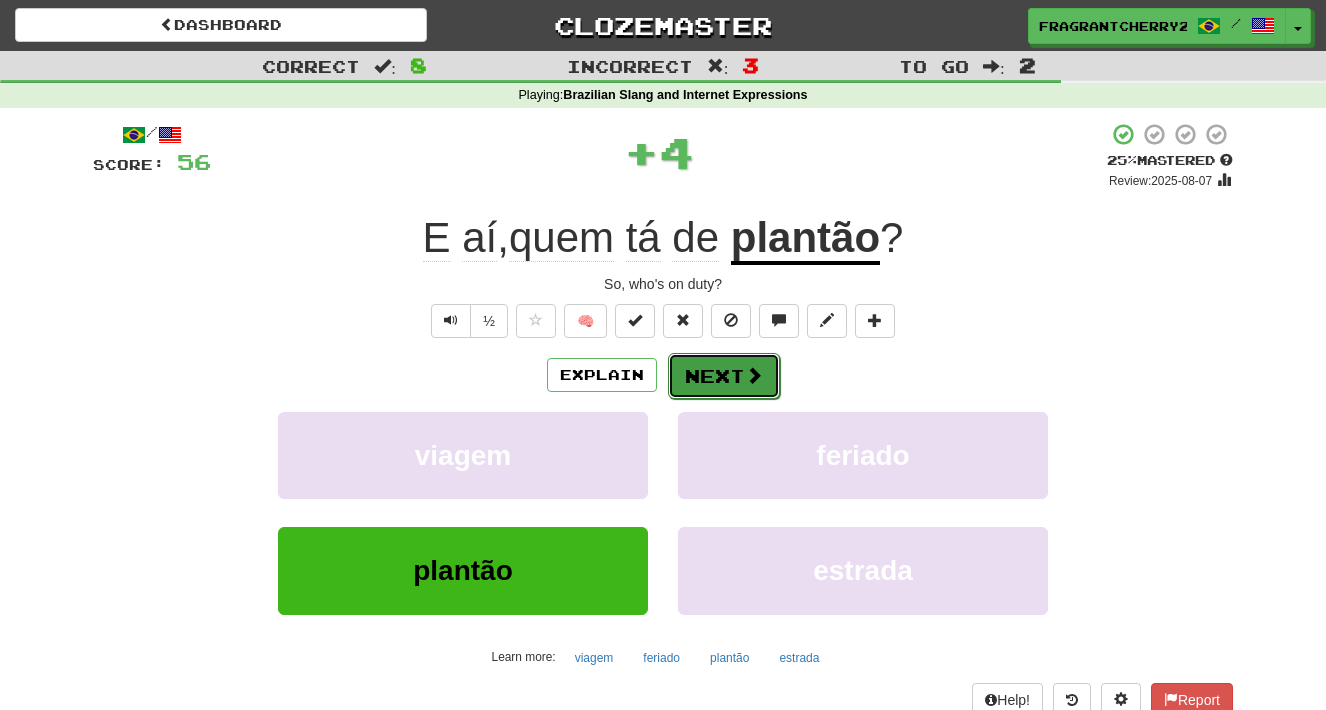 click on "Next" at bounding box center (724, 376) 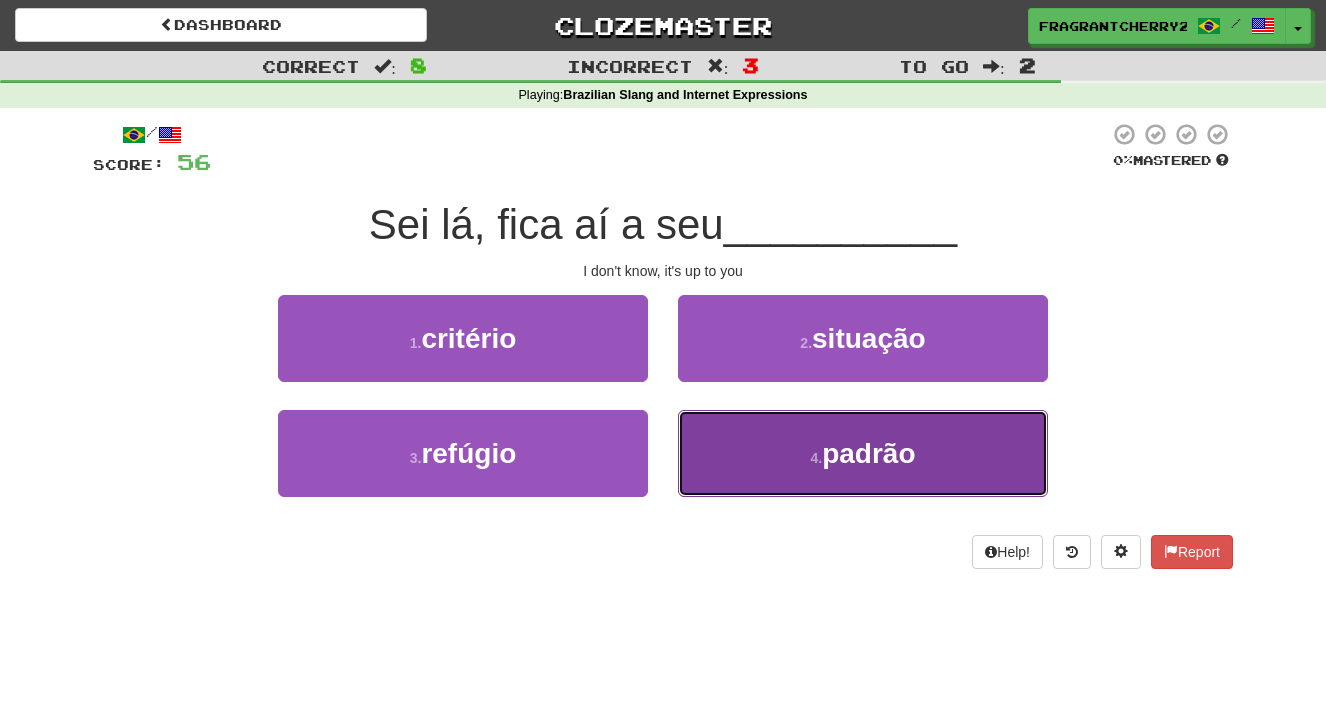 click on "4 .  padrão" at bounding box center [863, 453] 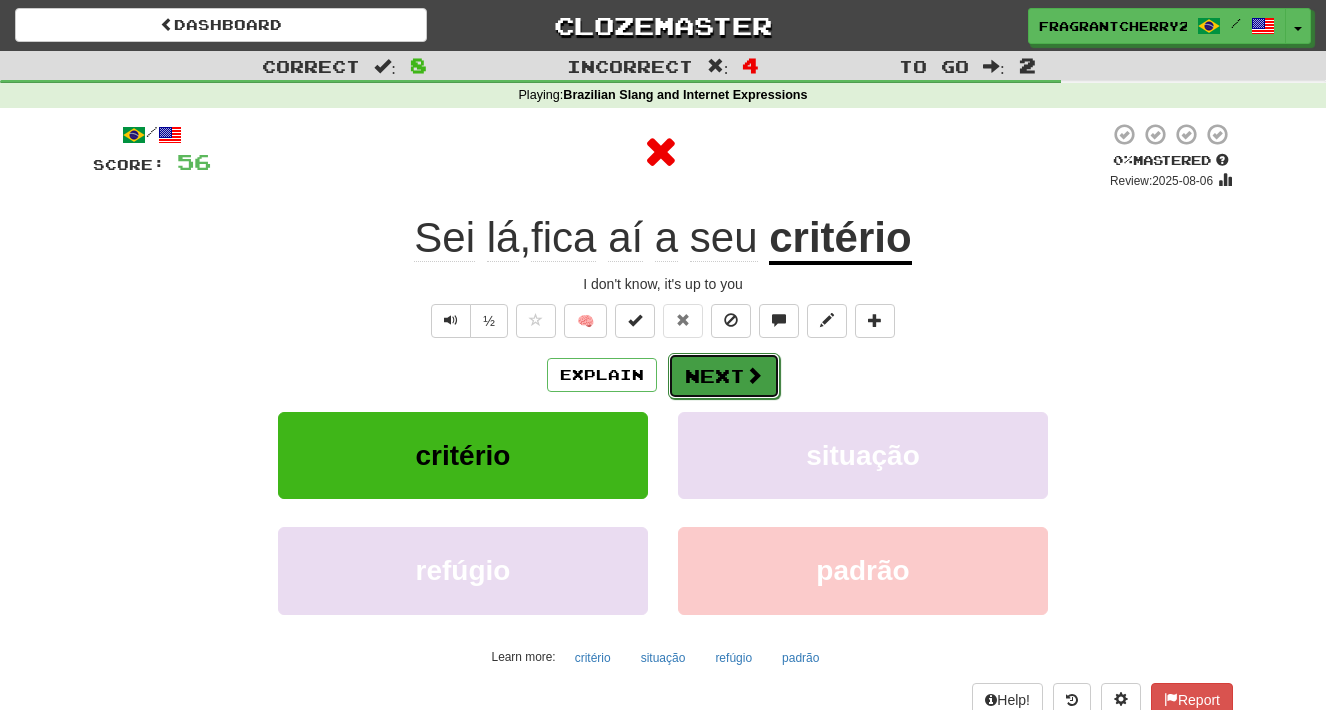 click on "Next" at bounding box center [724, 376] 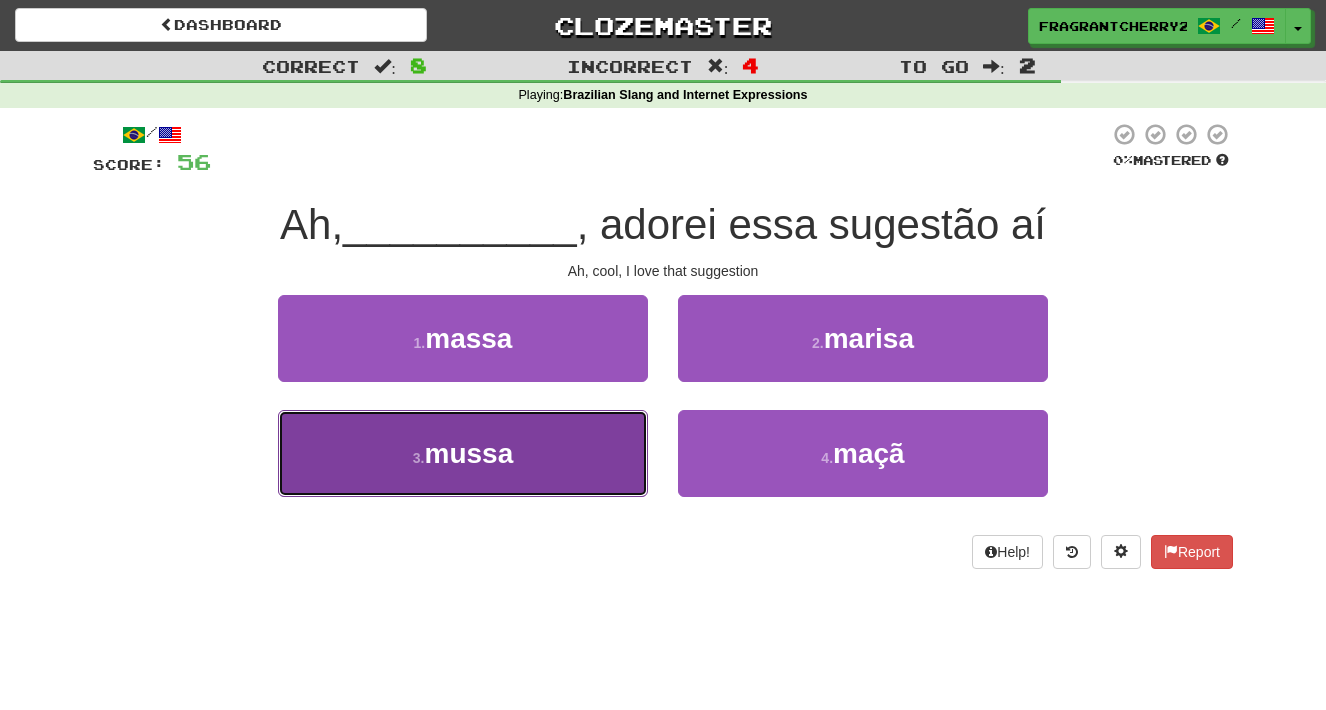 click on "3 .  mussa" at bounding box center [463, 453] 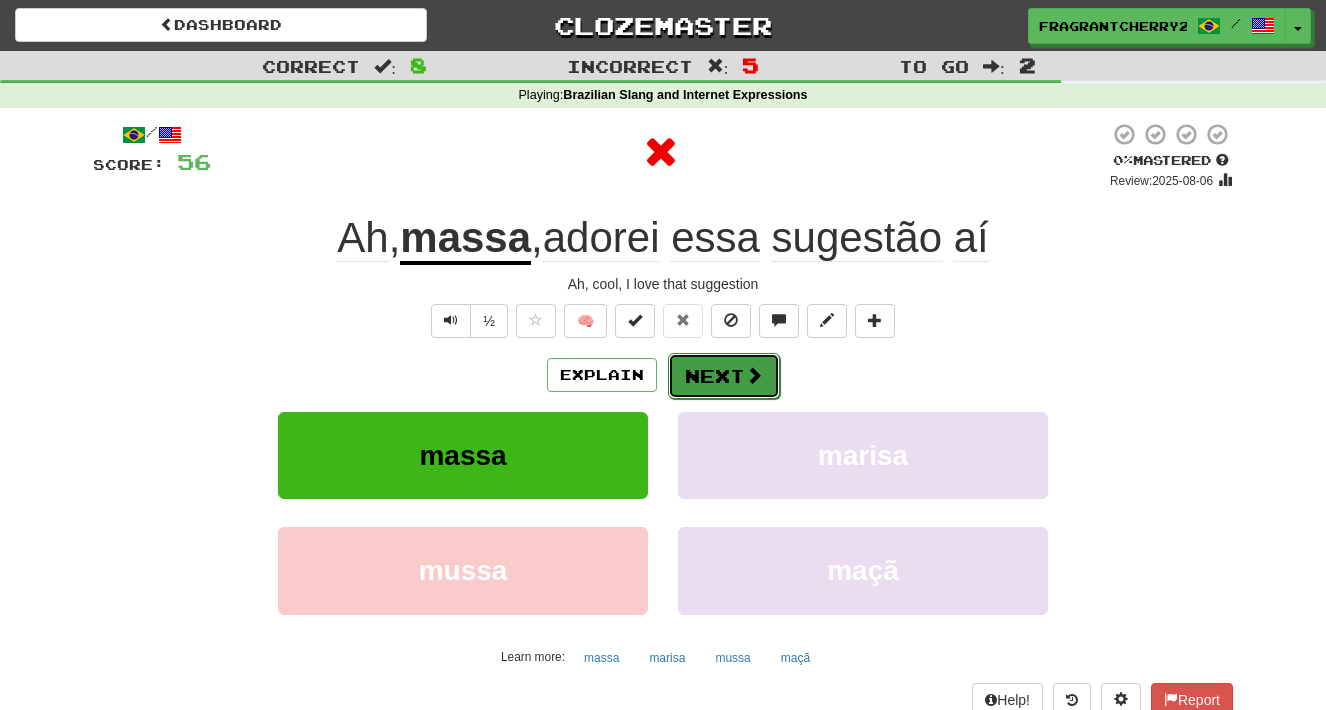 click at bounding box center [754, 375] 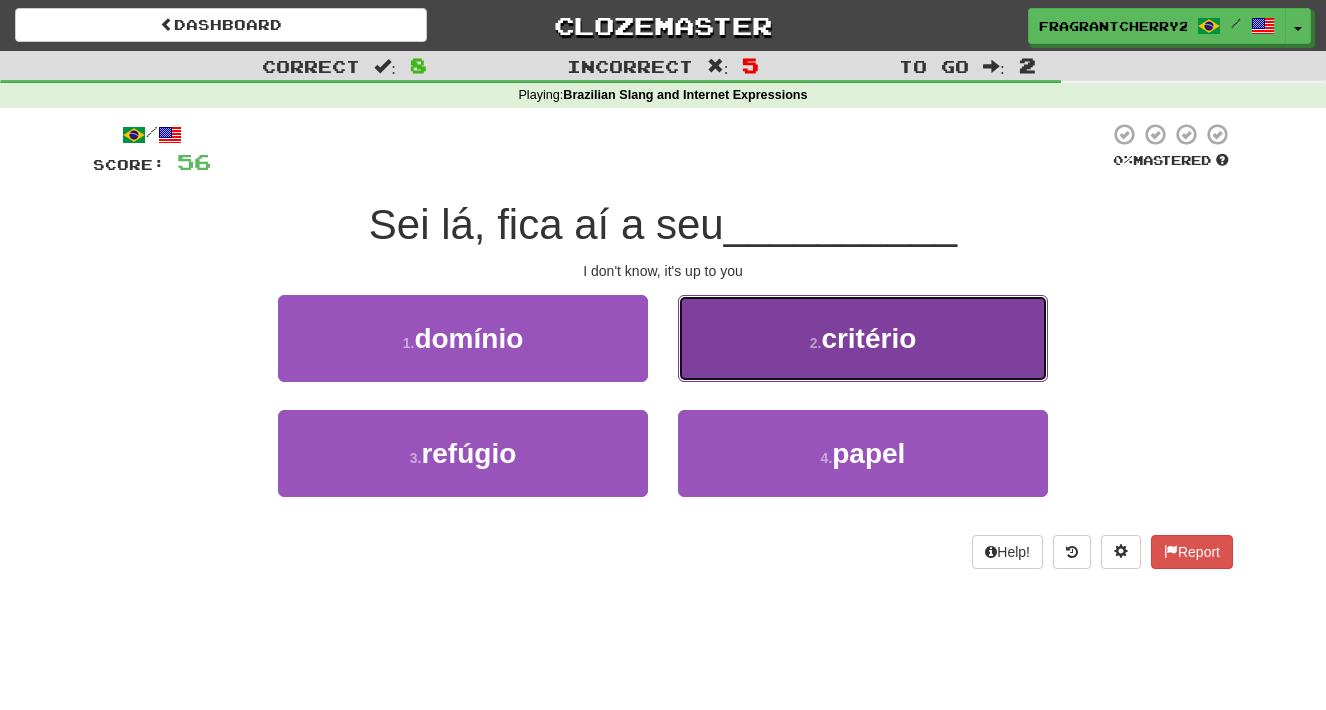 click on "2 .  critério" at bounding box center (863, 338) 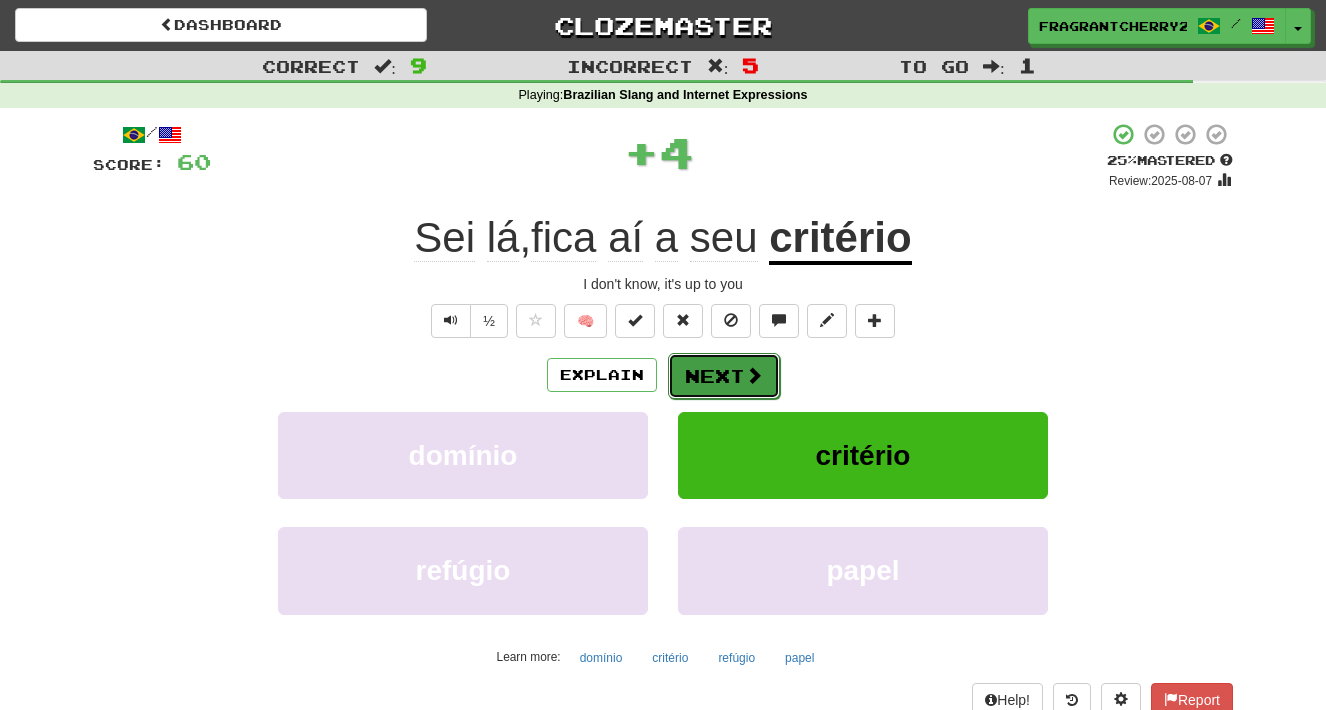 click on "Next" at bounding box center [724, 376] 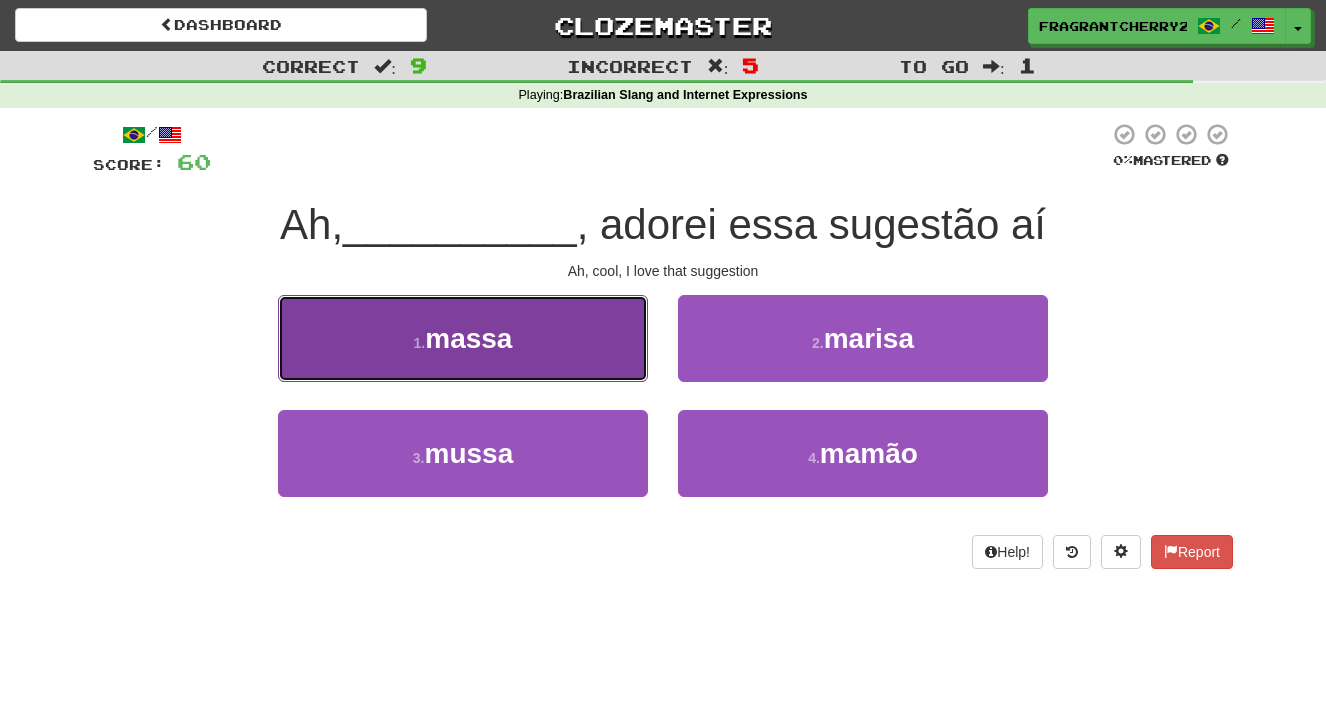 click on "1 .  massa" at bounding box center (463, 338) 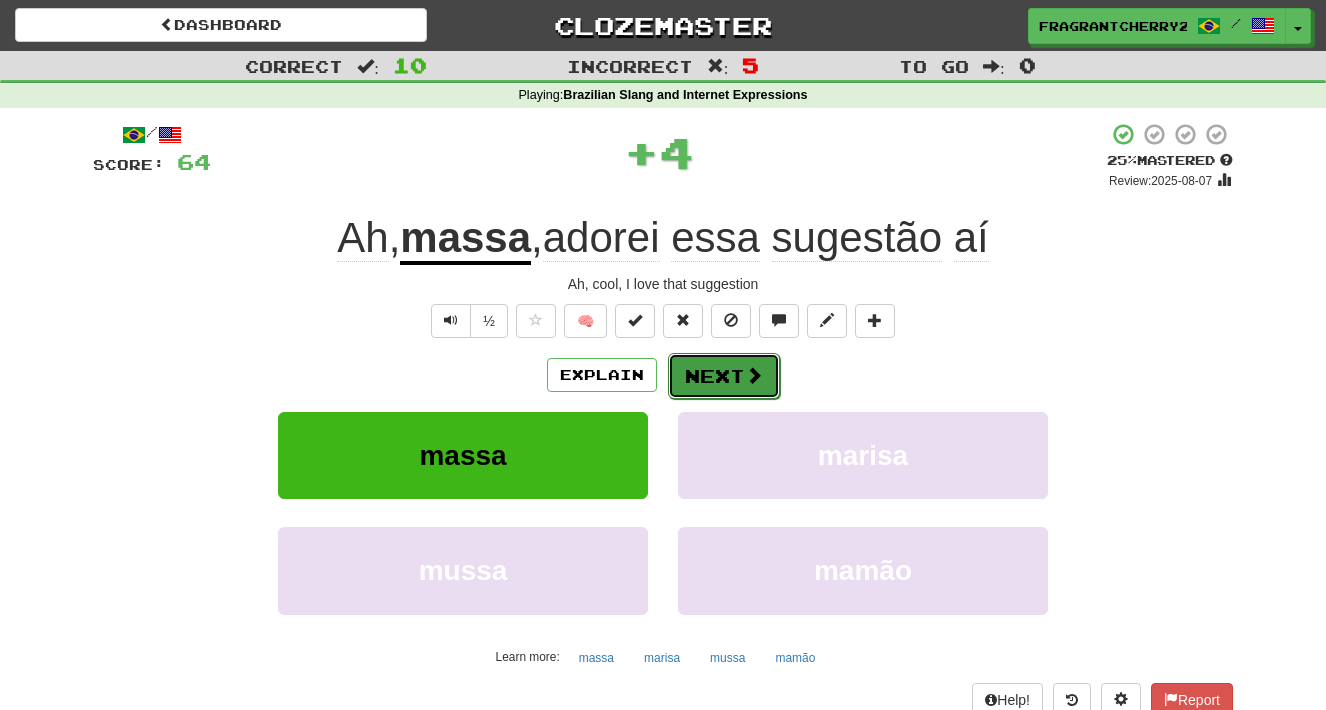 click on "Next" at bounding box center [724, 376] 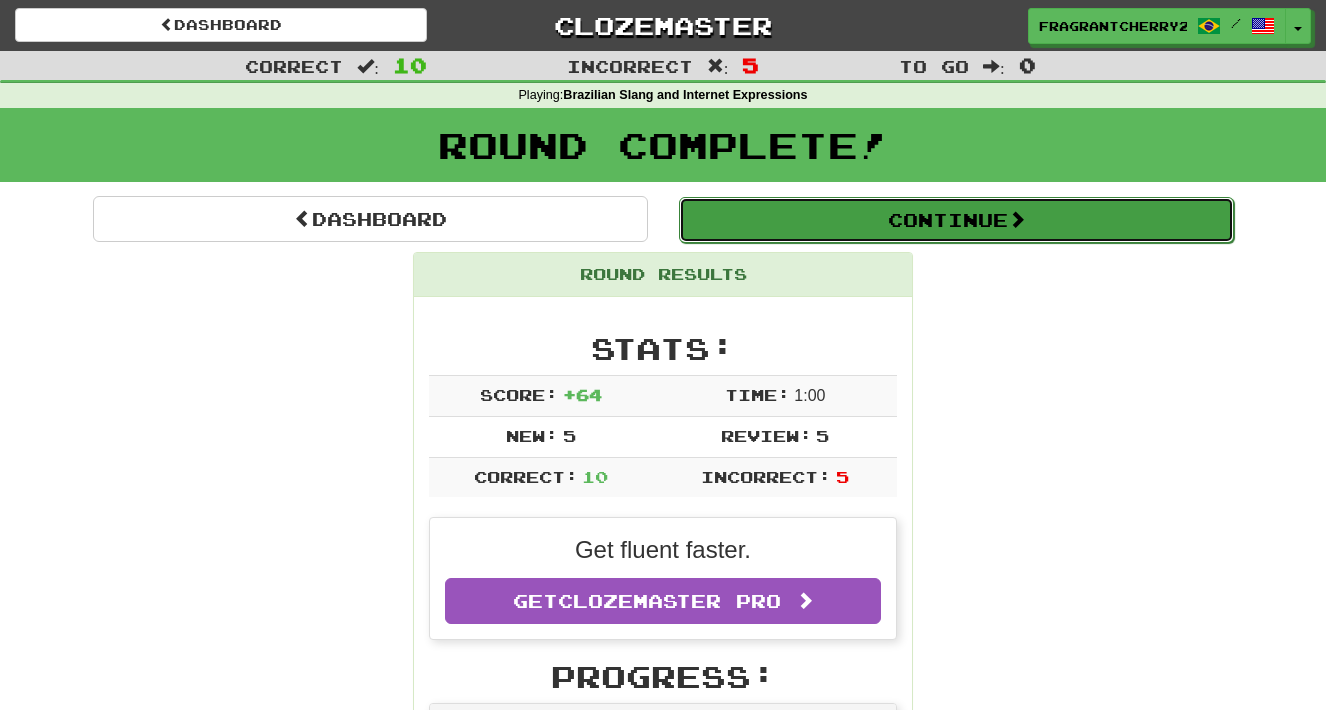 click on "Continue" at bounding box center (956, 220) 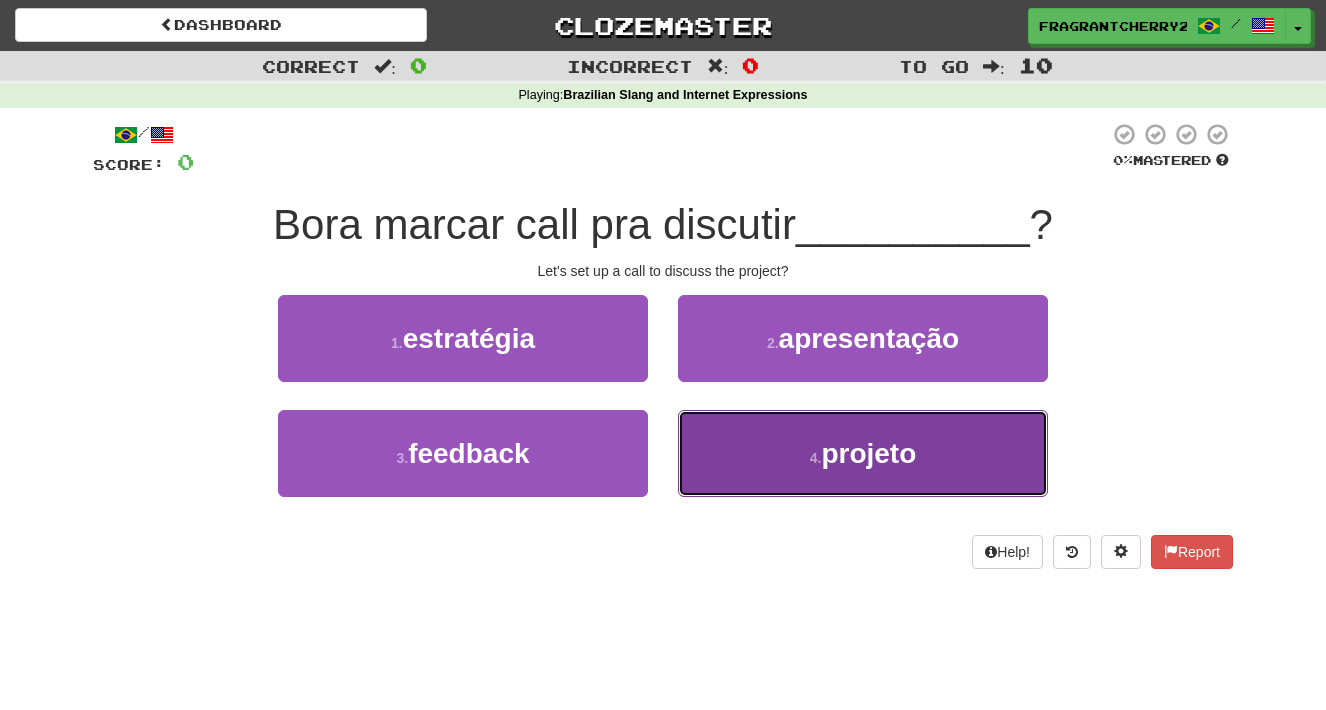 click on "4 .  projeto" at bounding box center [863, 453] 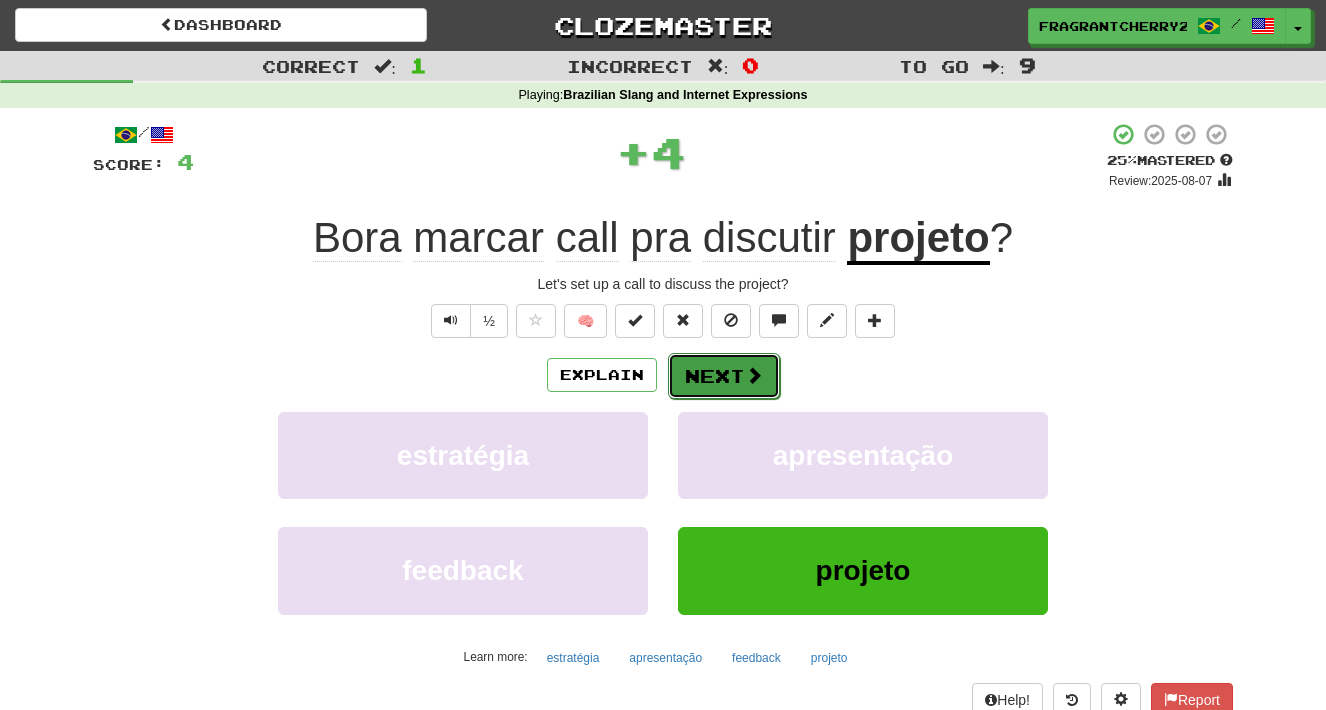 click on "Next" at bounding box center (724, 376) 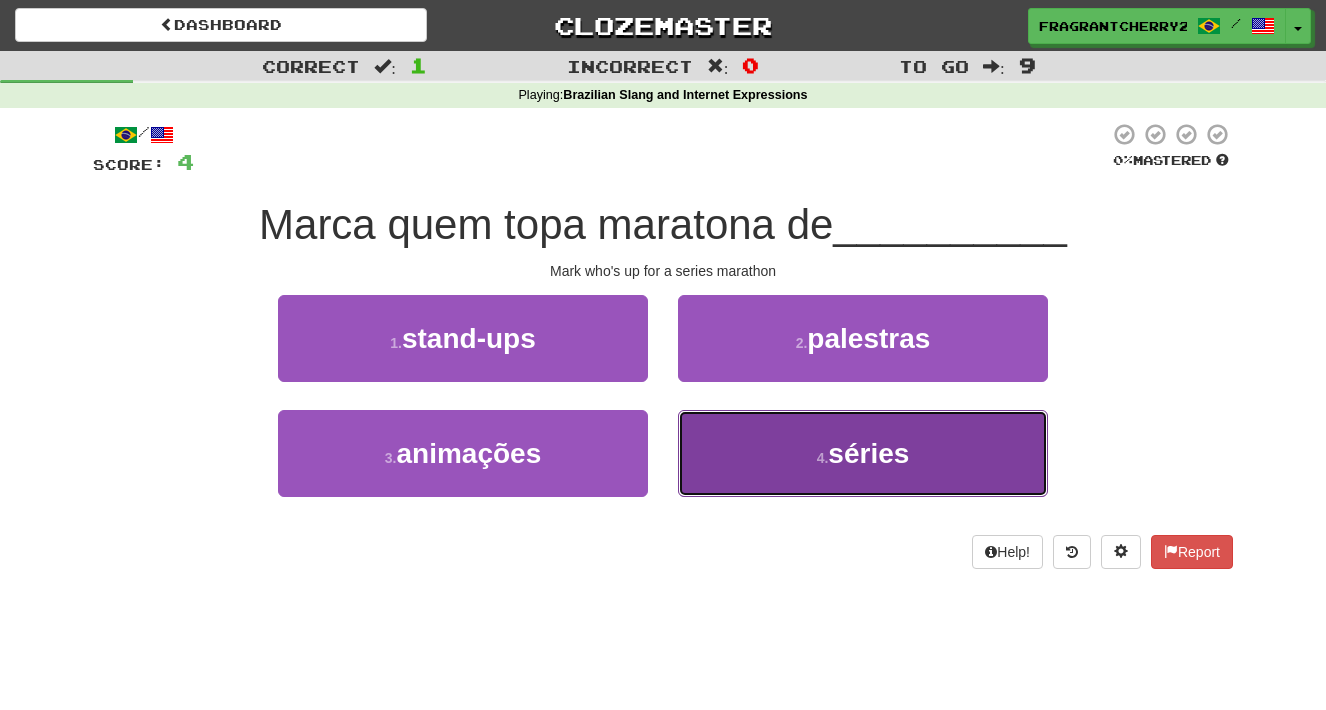 click on "4 .  séries" at bounding box center (863, 453) 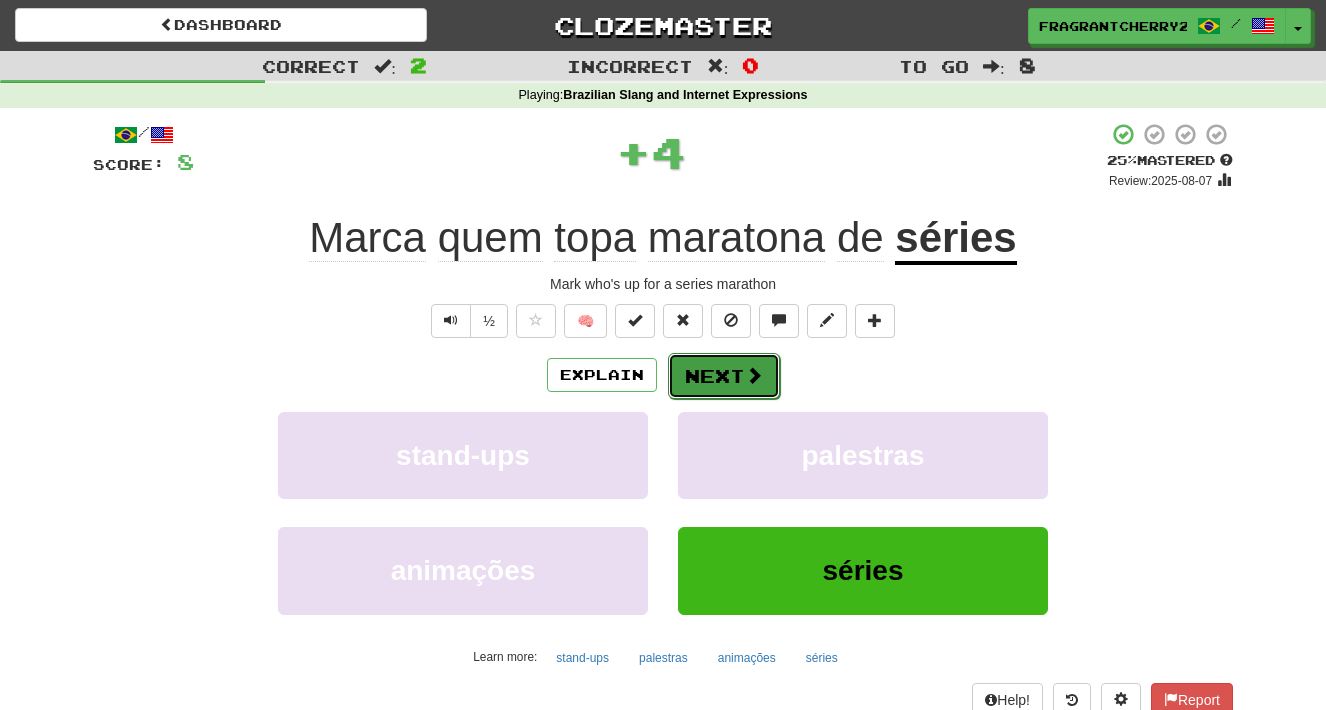 click on "Next" at bounding box center (724, 376) 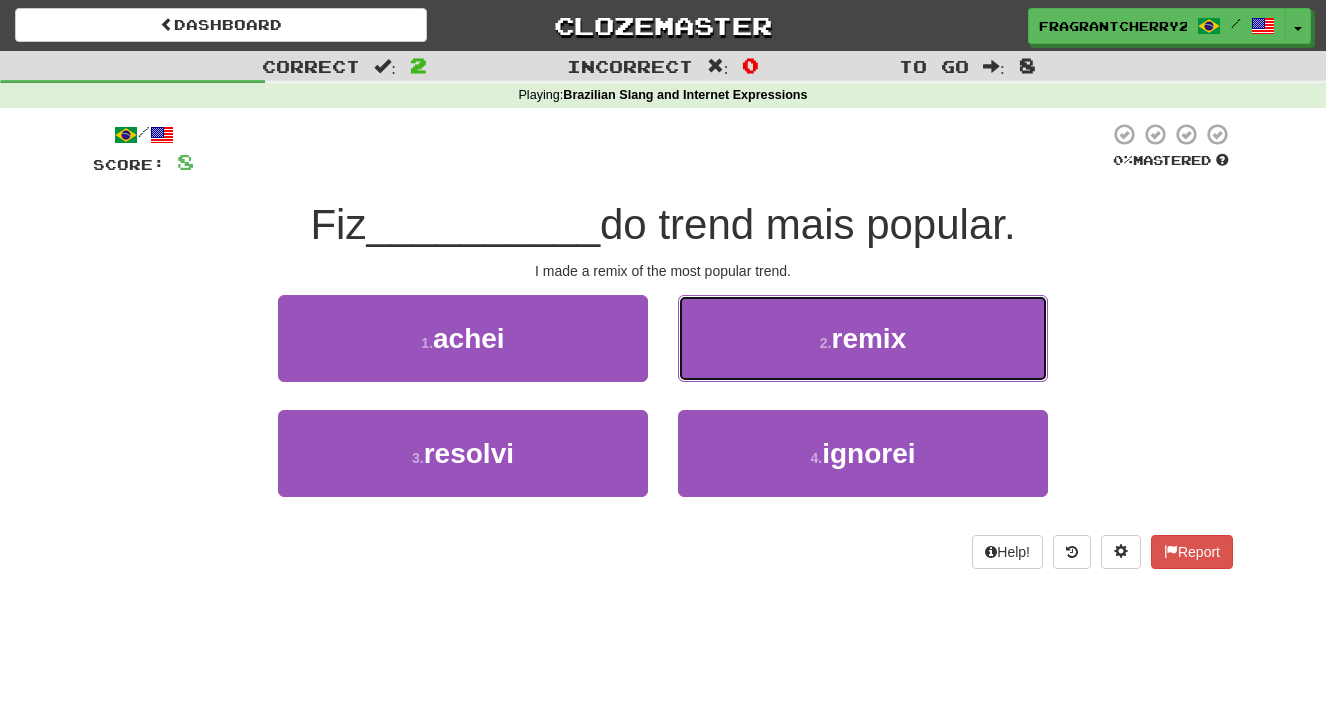 click on "2 .  remix" at bounding box center [863, 338] 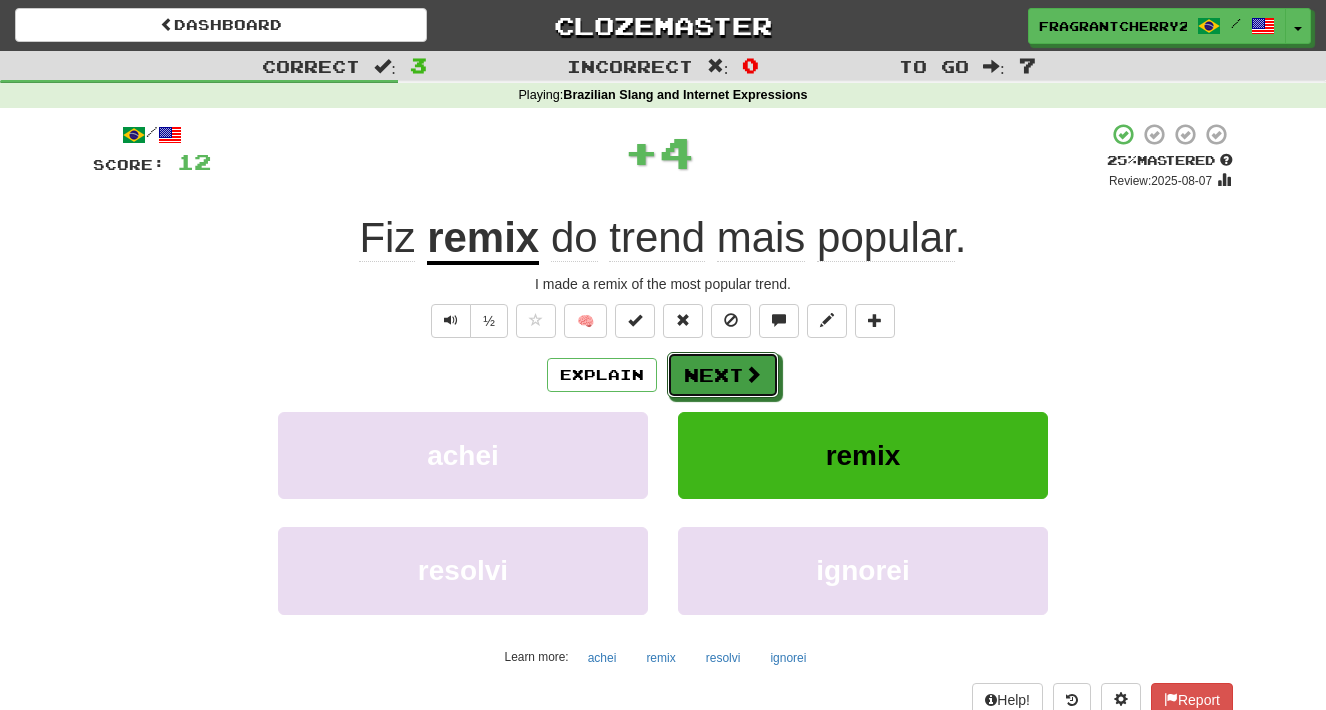 click on "Next" at bounding box center [723, 375] 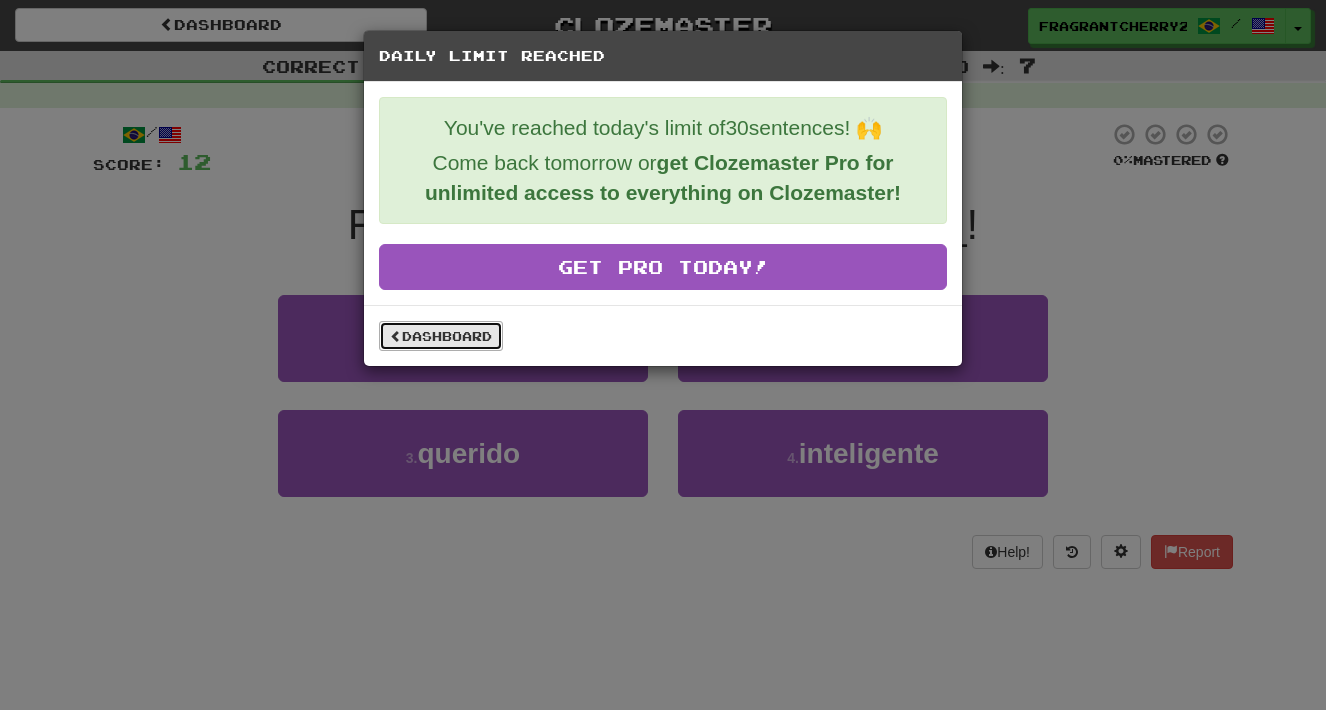 click on "Dashboard" at bounding box center (441, 336) 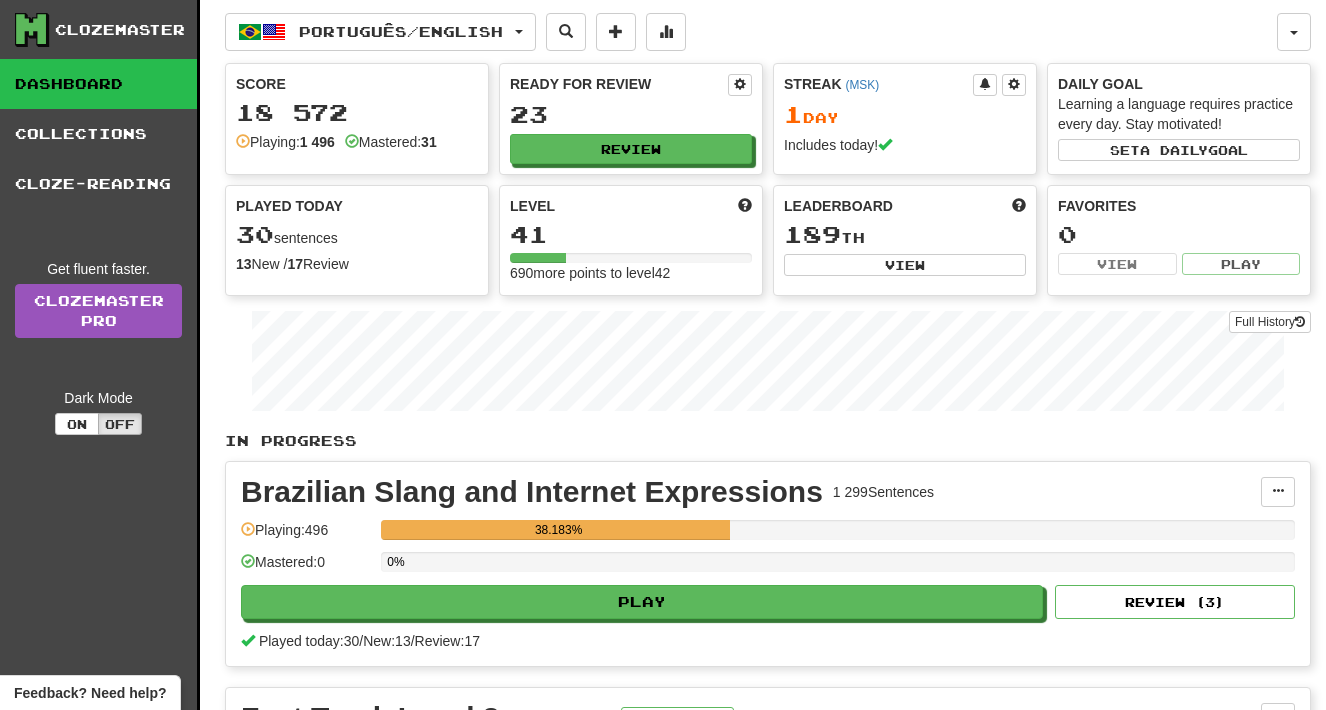 scroll, scrollTop: 0, scrollLeft: 0, axis: both 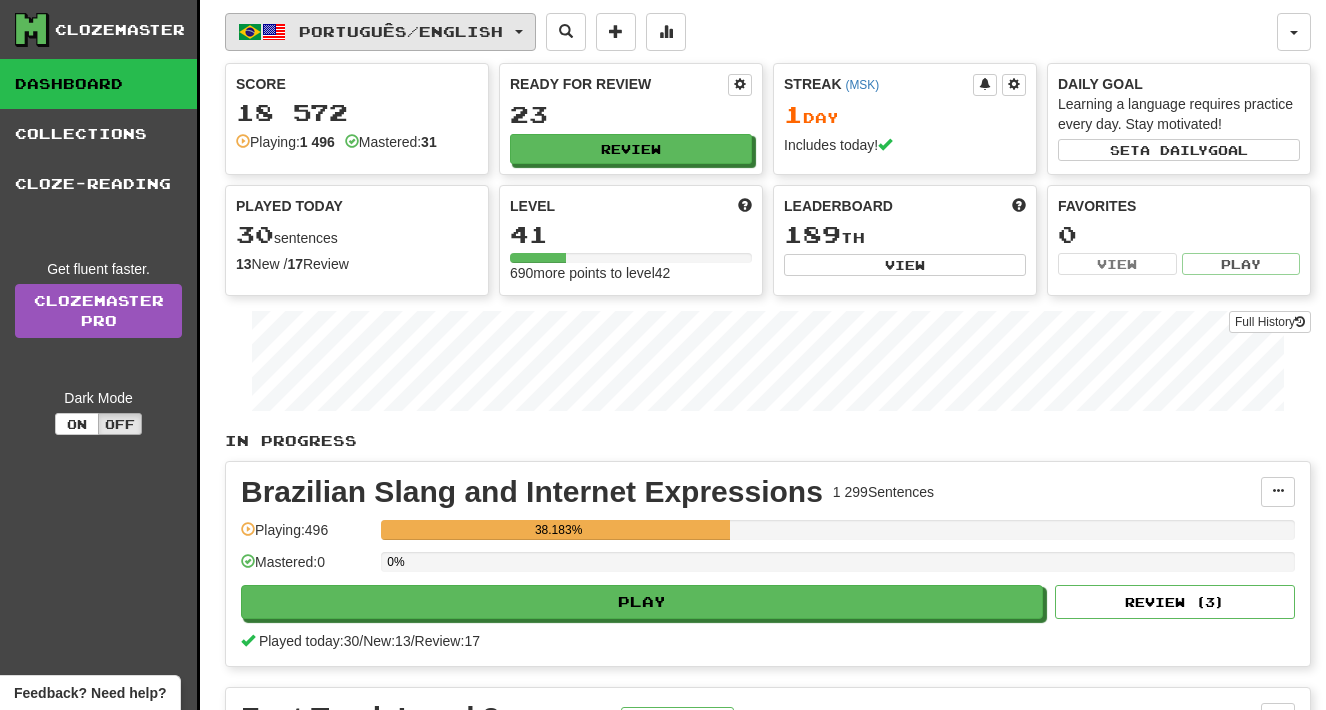 click on "Português  /  English" at bounding box center (401, 31) 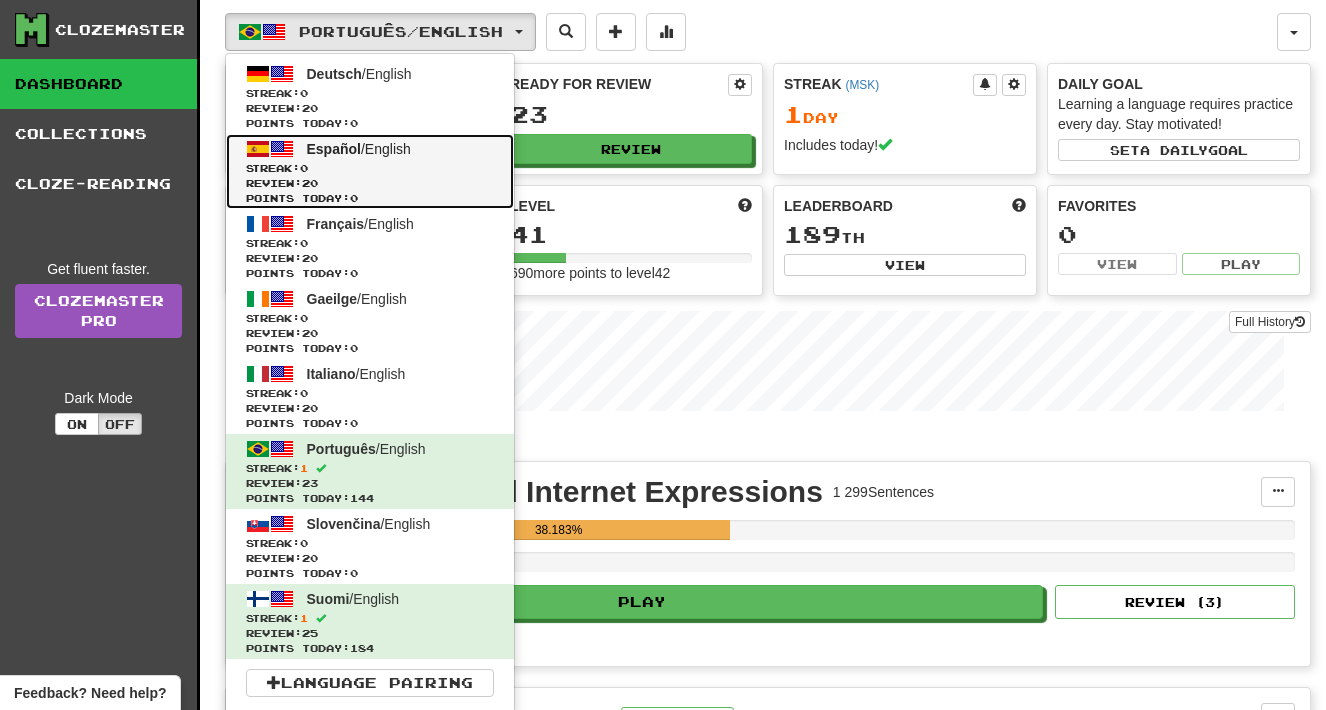 click on "Español" at bounding box center [334, 149] 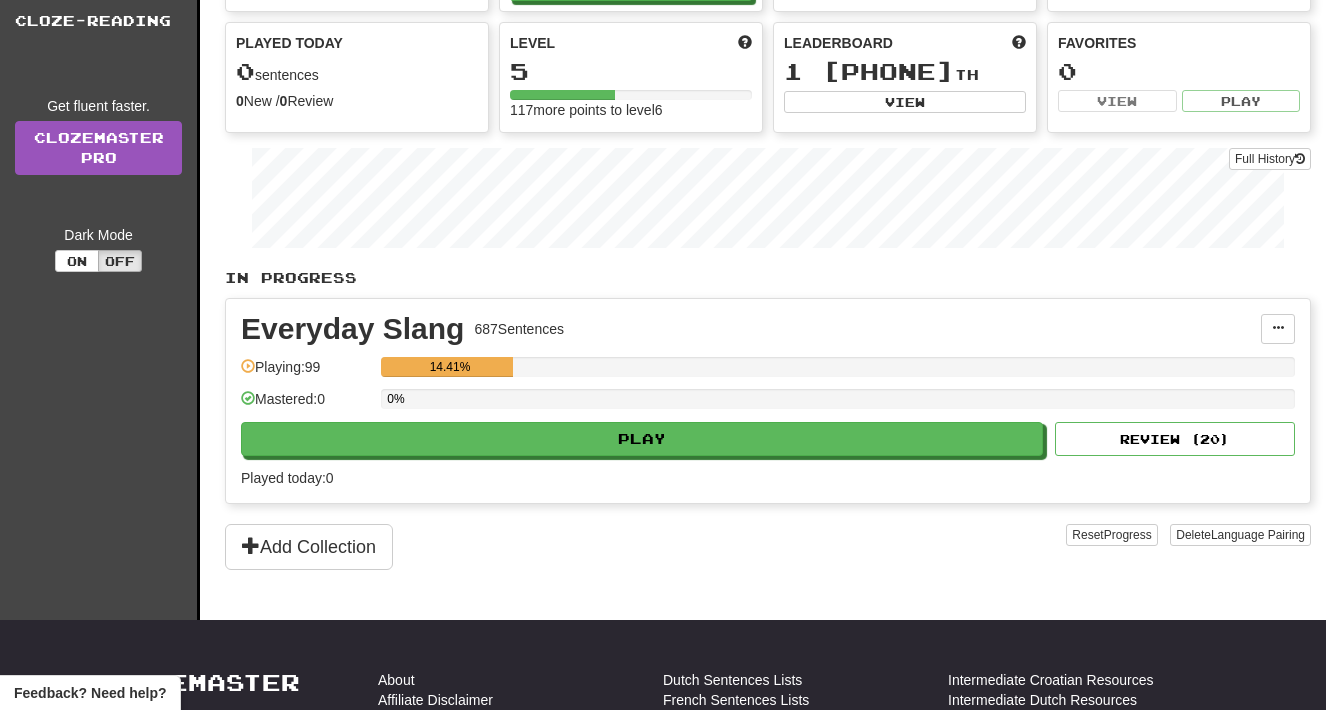 scroll, scrollTop: 182, scrollLeft: 0, axis: vertical 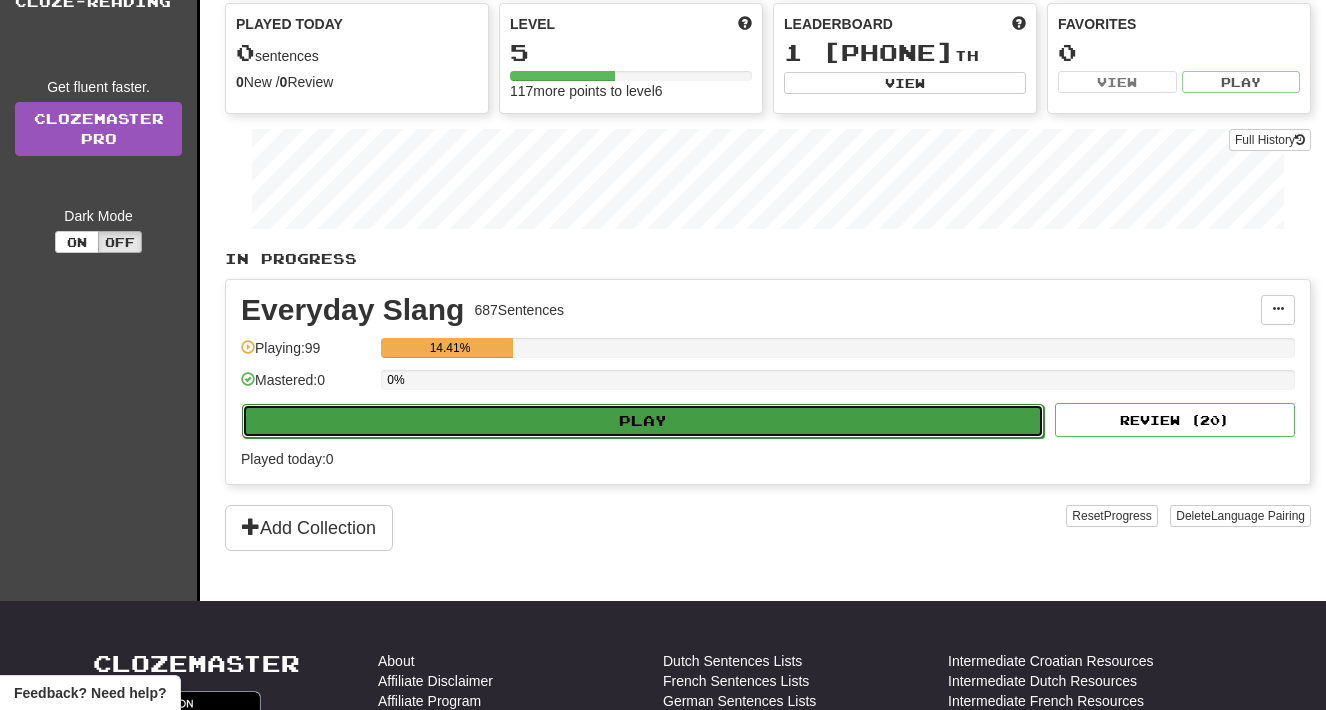 click on "Play" at bounding box center [643, 421] 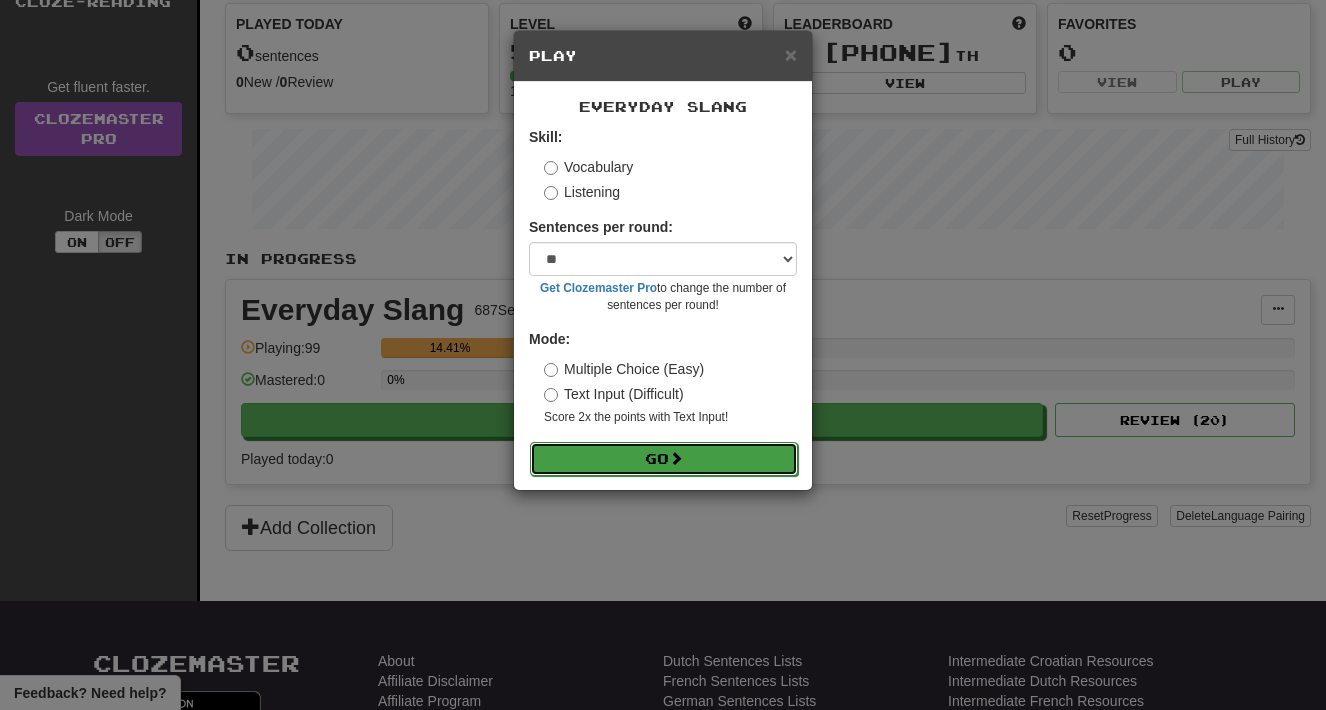 click on "Go" at bounding box center (664, 459) 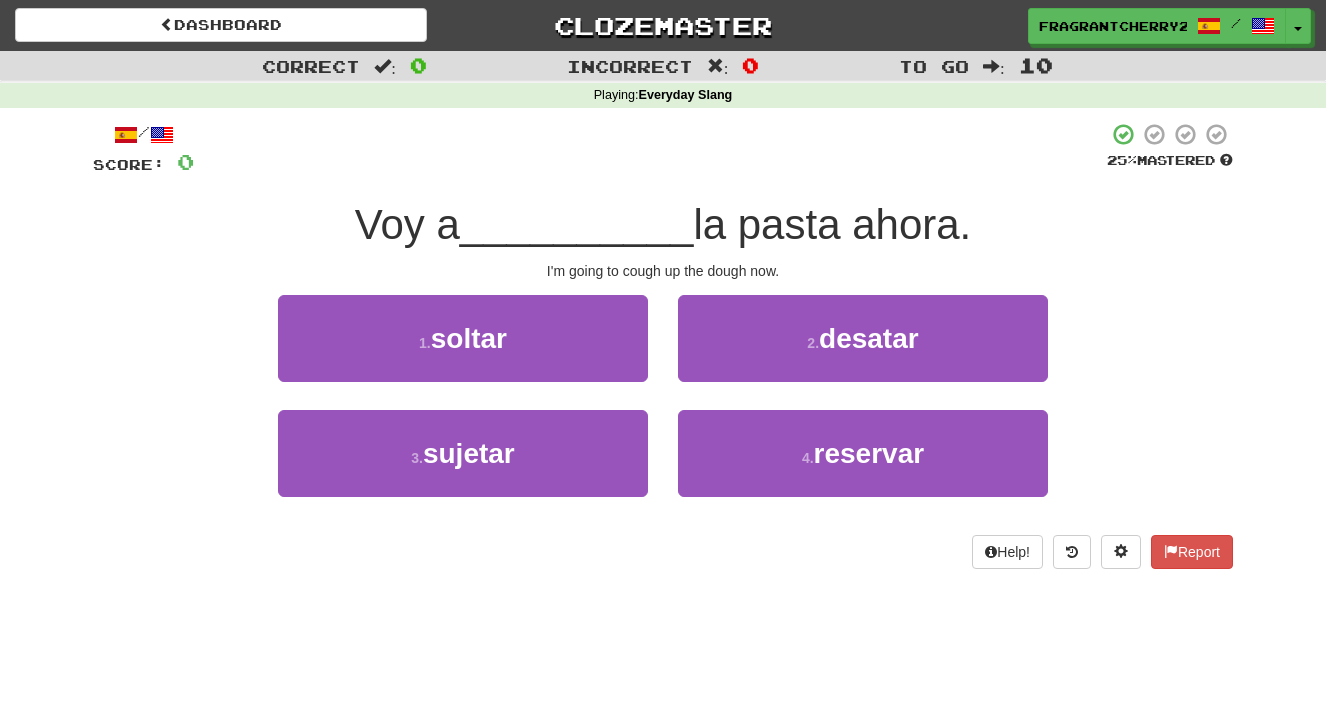 scroll, scrollTop: 0, scrollLeft: 0, axis: both 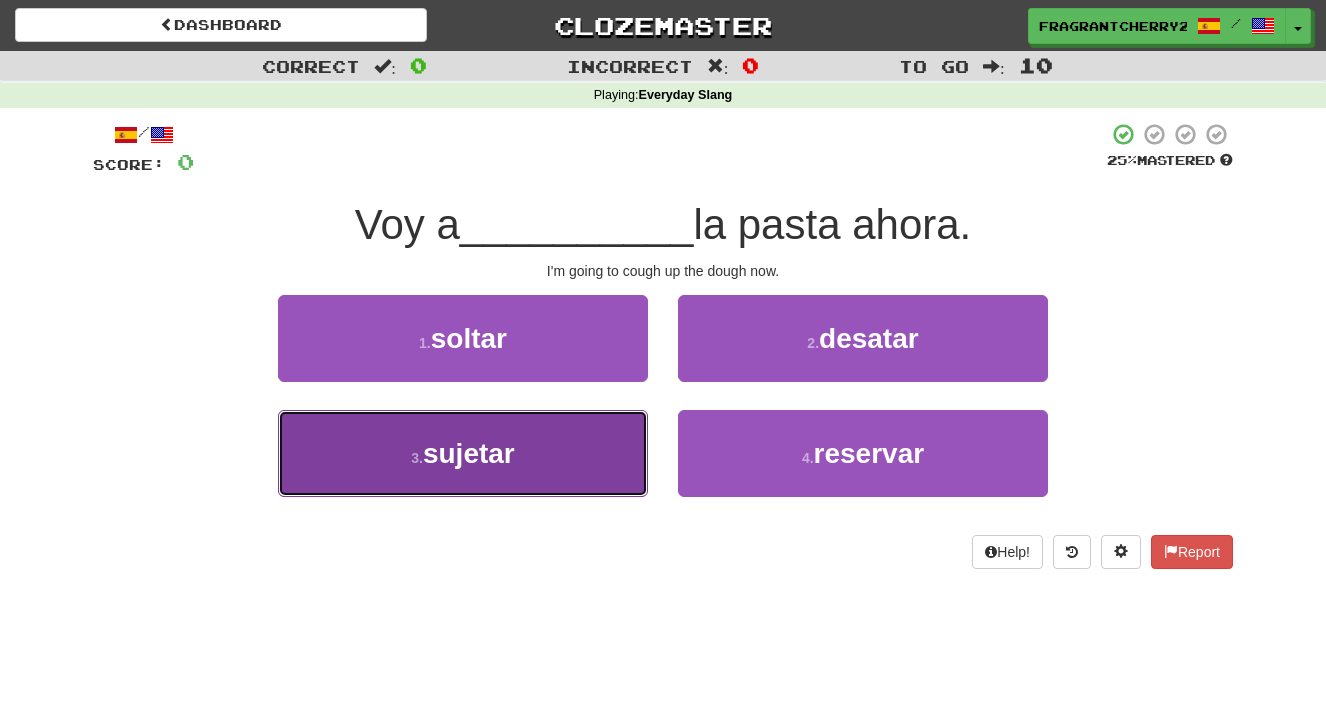 click on "3 .  sujetar" at bounding box center [463, 453] 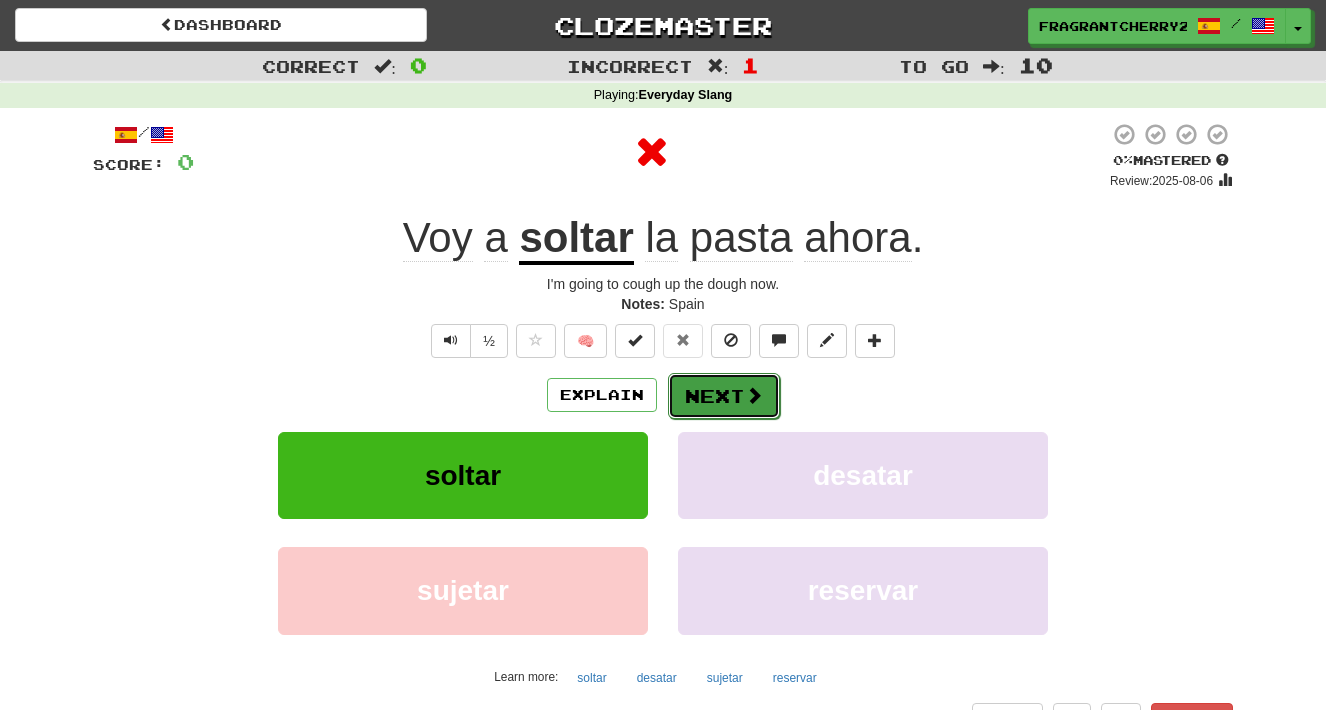 click on "Next" at bounding box center [724, 396] 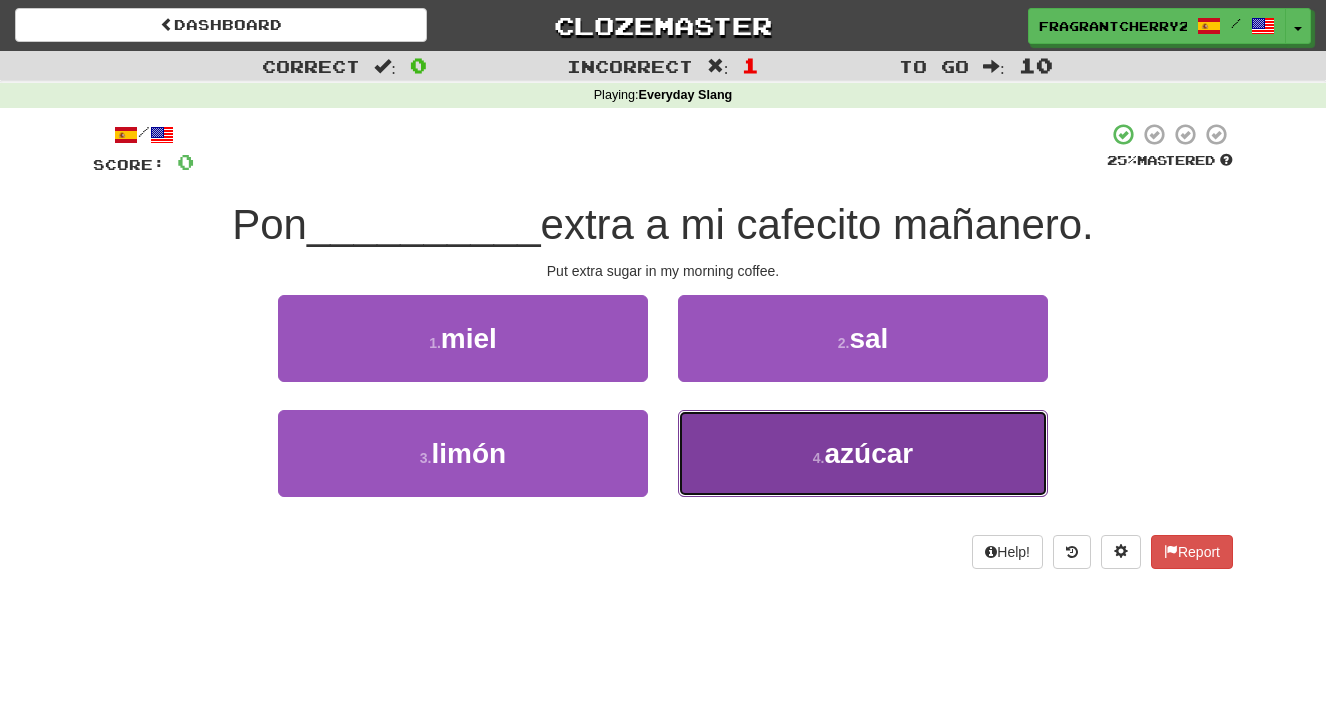 click on "4 .  azúcar" at bounding box center [863, 453] 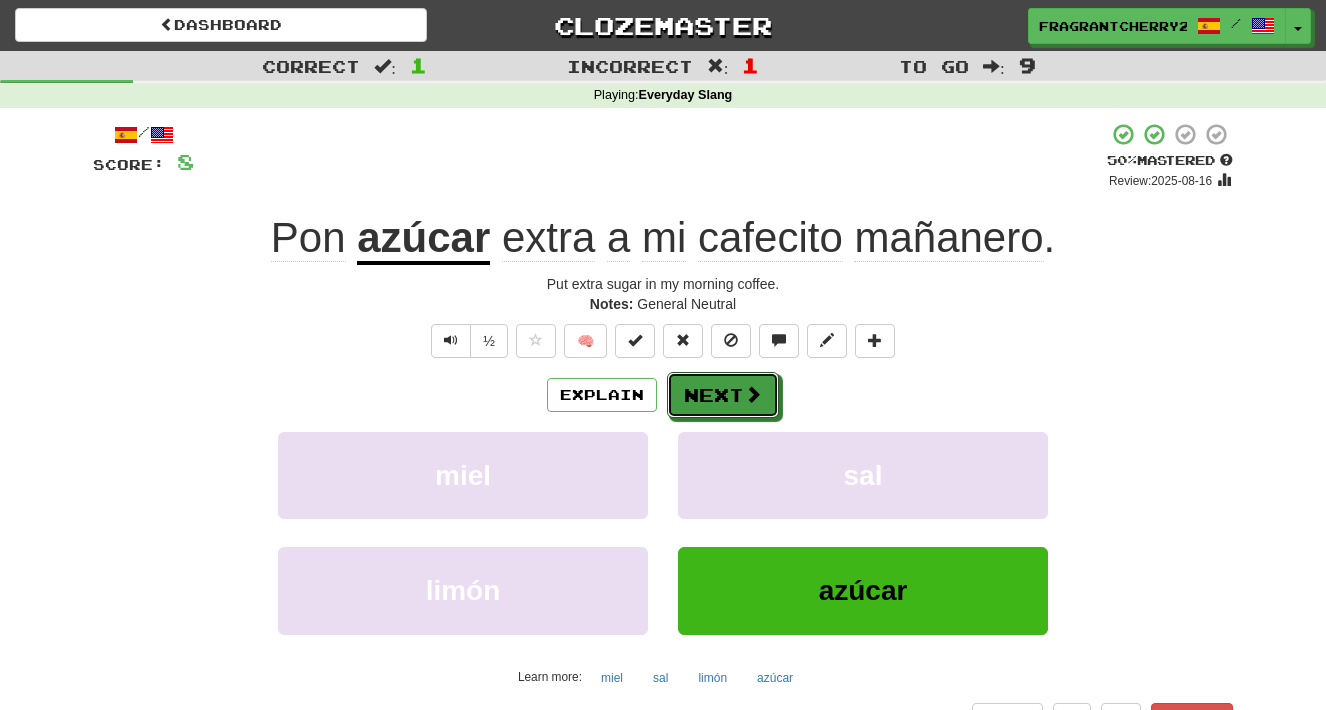 drag, startPoint x: 696, startPoint y: 384, endPoint x: 447, endPoint y: 279, distance: 270.23325 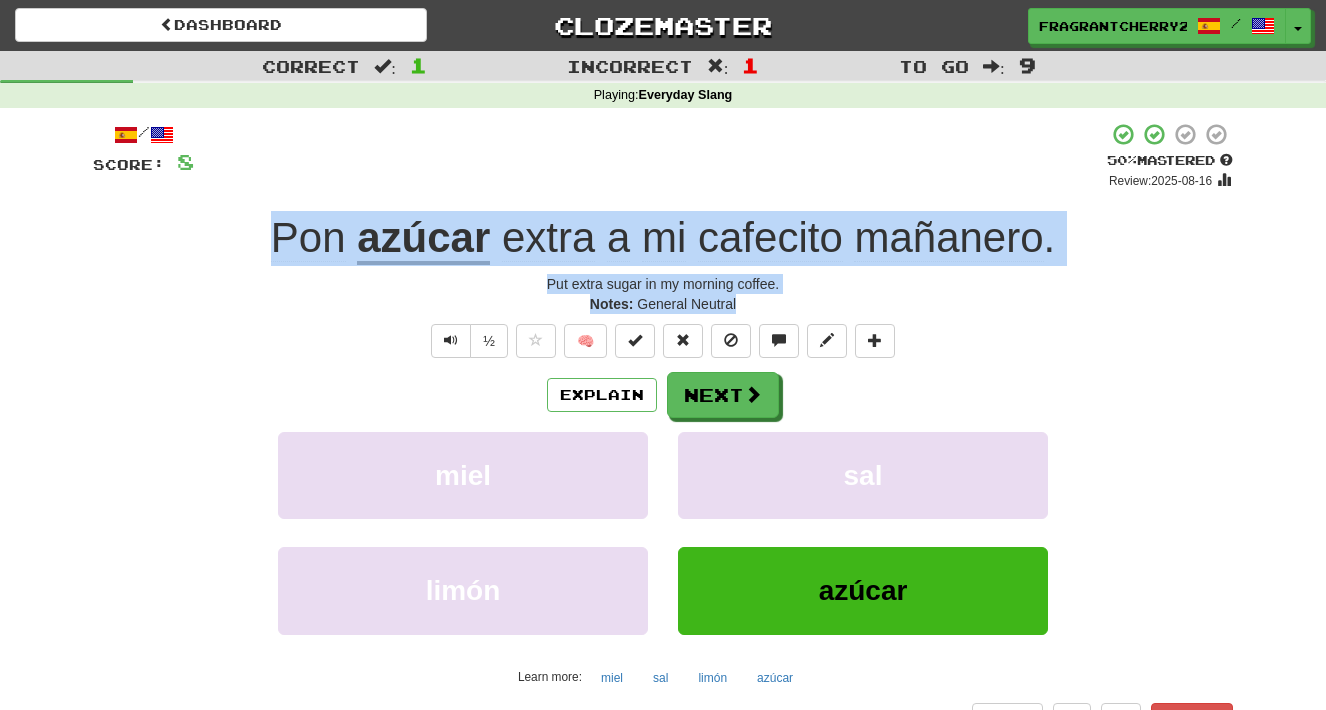 drag, startPoint x: 744, startPoint y: 303, endPoint x: 245, endPoint y: 219, distance: 506.02075 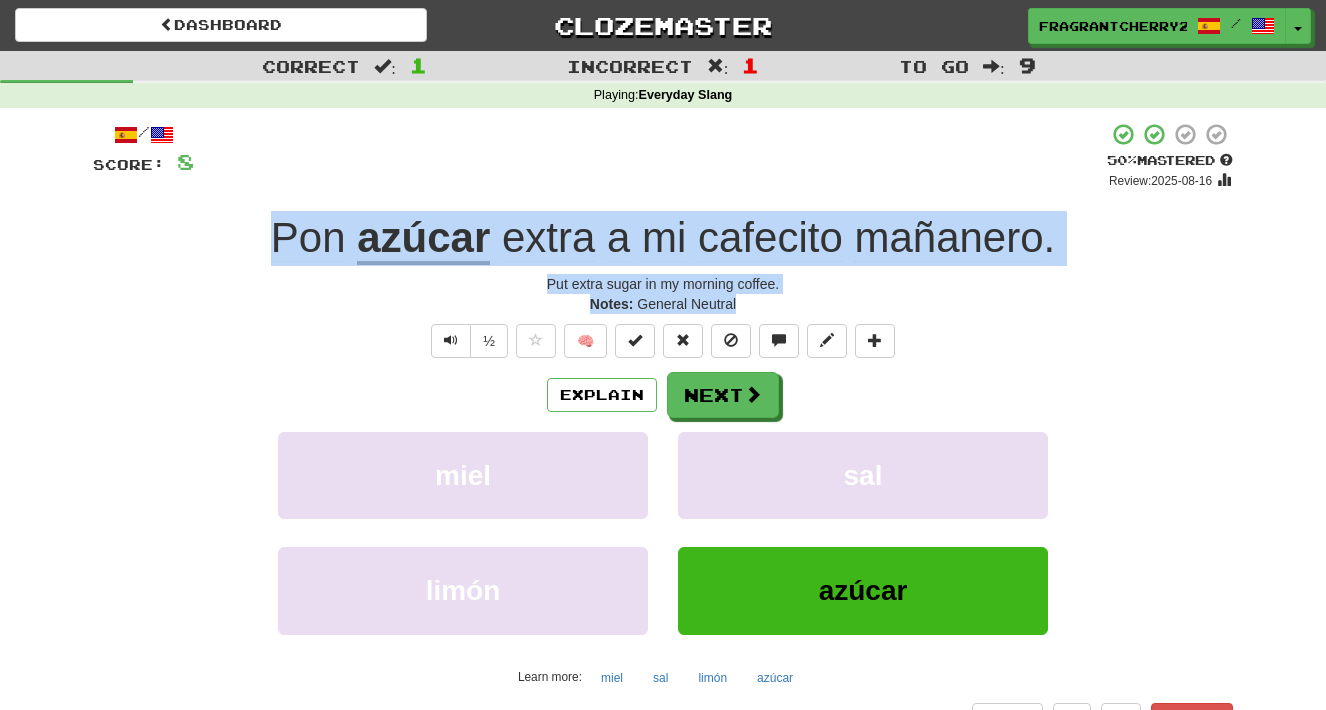 copy on "Pon   azúcar   extra   a   mi   cafecito   mañanero . Put extra sugar in my morning coffee. Notes:   General Neutral" 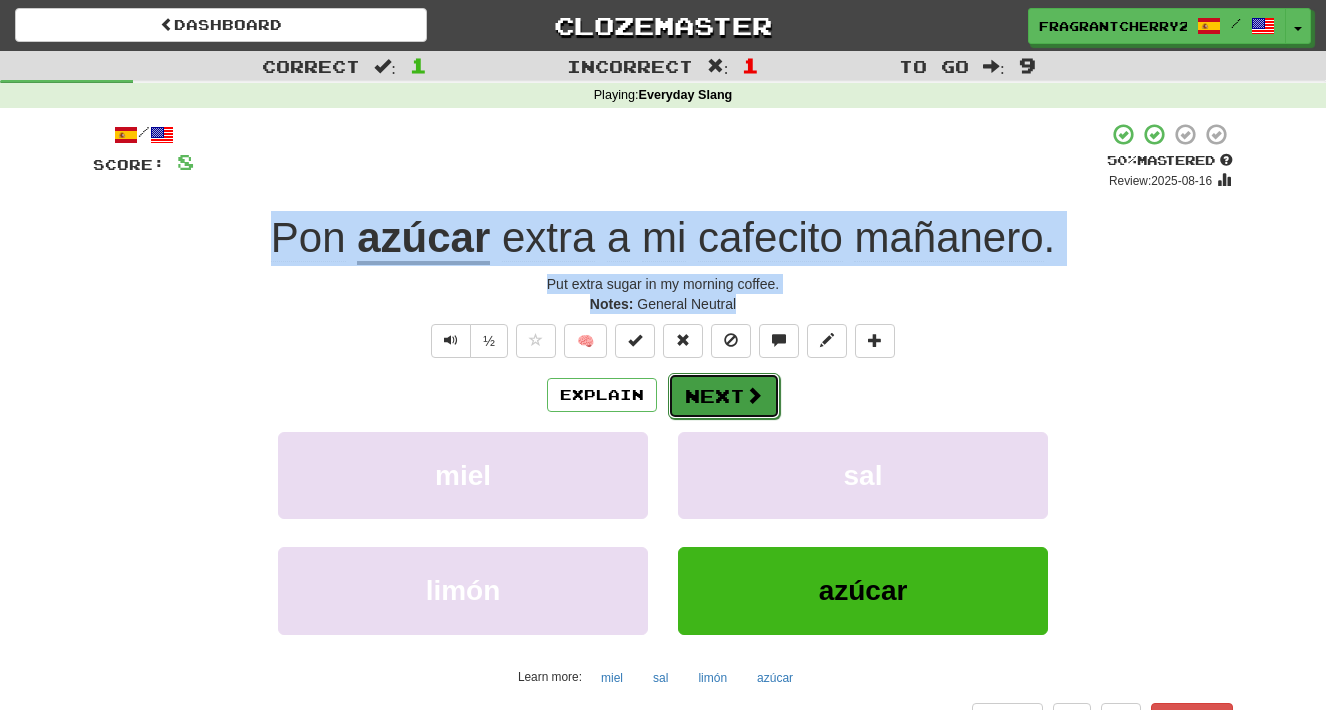 click on "Next" at bounding box center [724, 396] 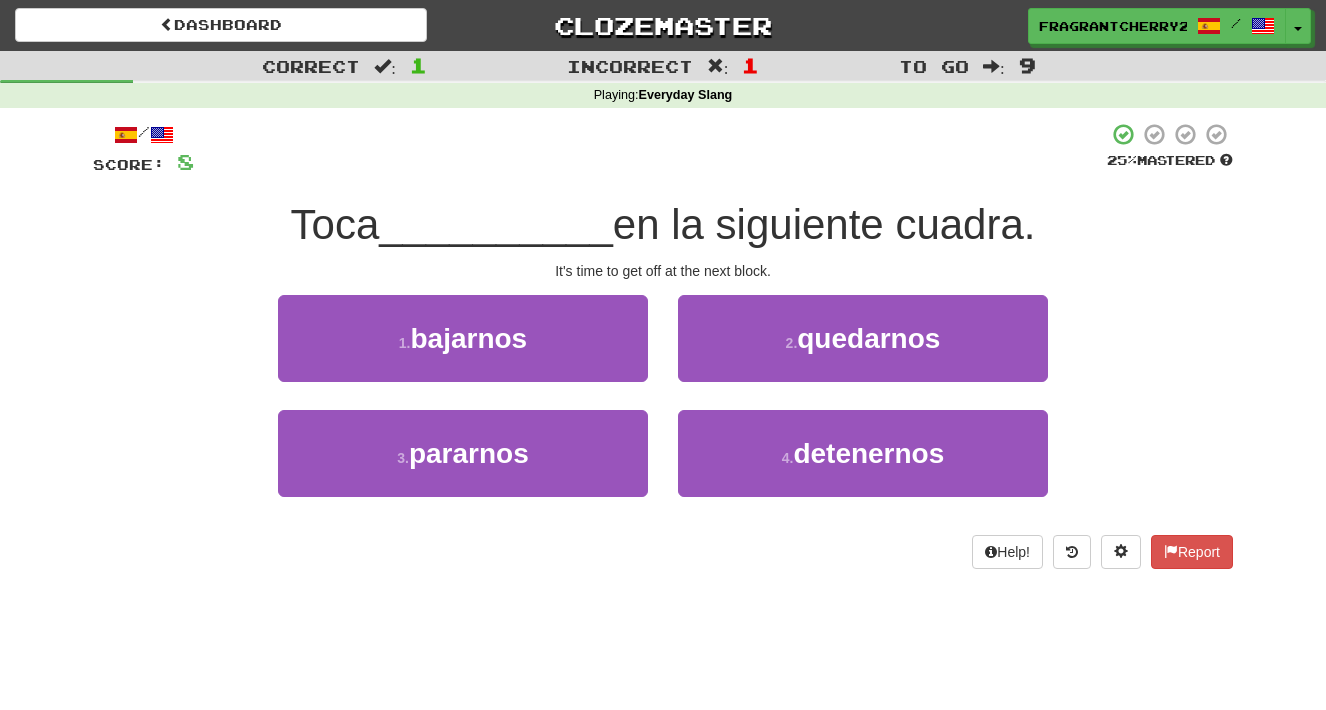 click on "1 .  bajarnos" at bounding box center (463, 352) 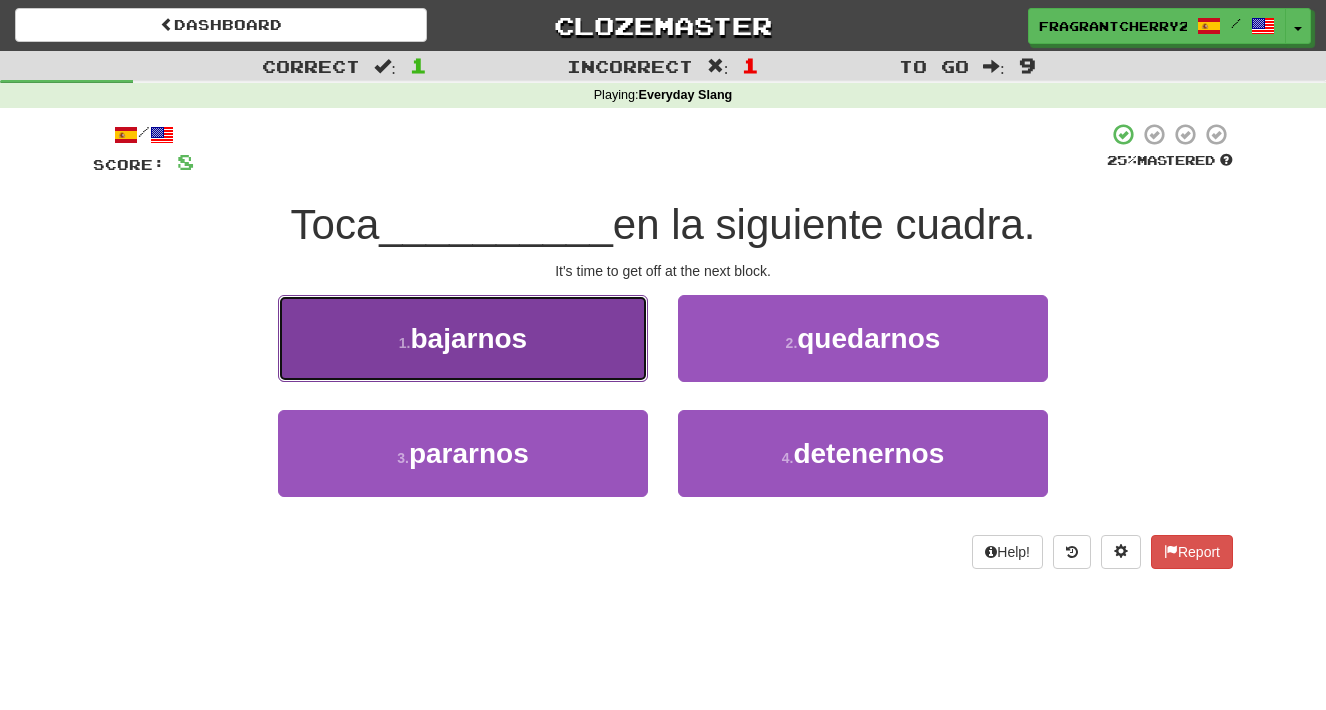 click on "1 .  bajarnos" at bounding box center [463, 338] 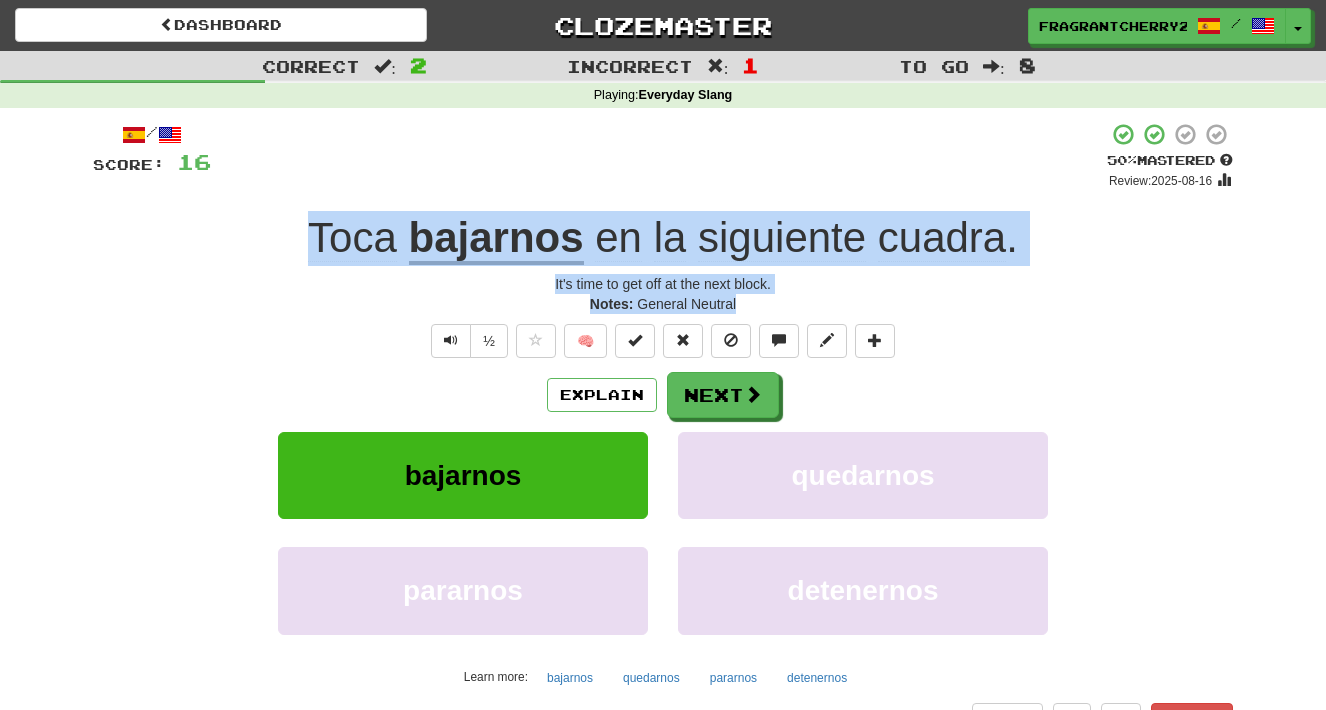 drag, startPoint x: 735, startPoint y: 308, endPoint x: 242, endPoint y: 254, distance: 495.94858 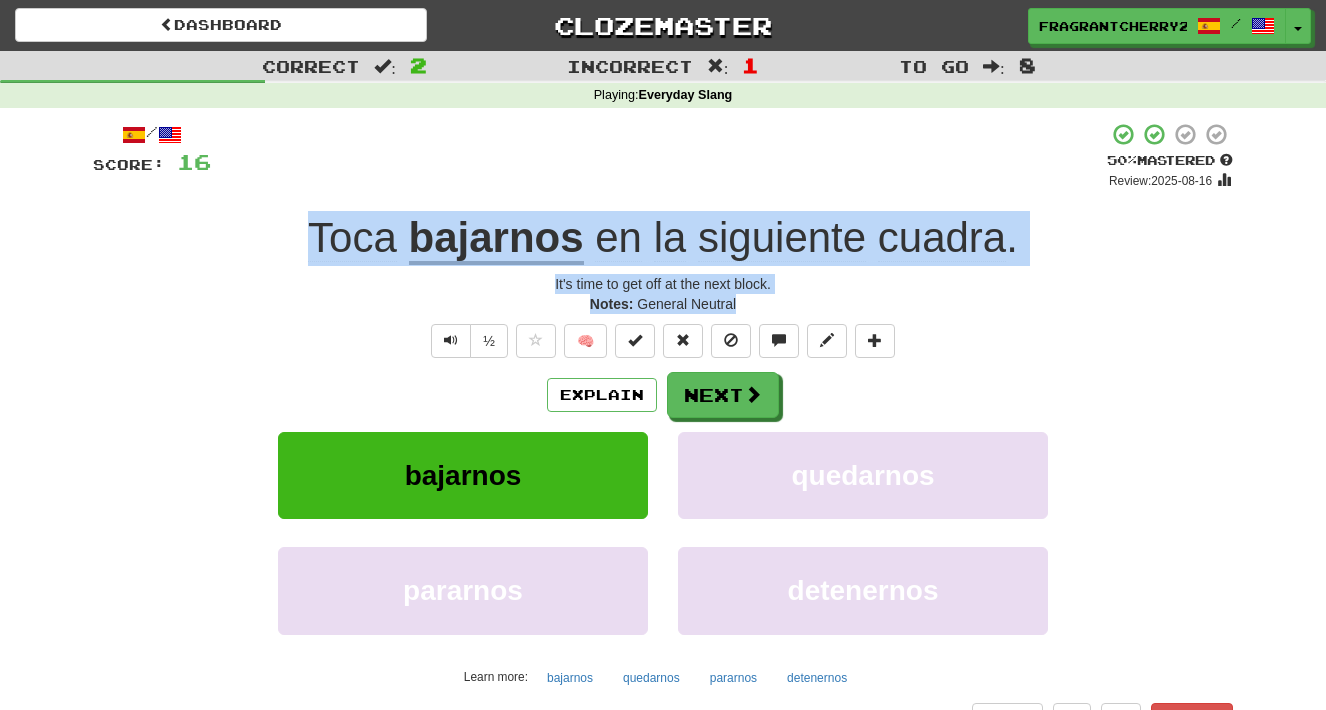 copy on "Toca   bajarnos   en   la   siguiente   cuadra . It's time to get off at the next block. Notes:   General Neutral" 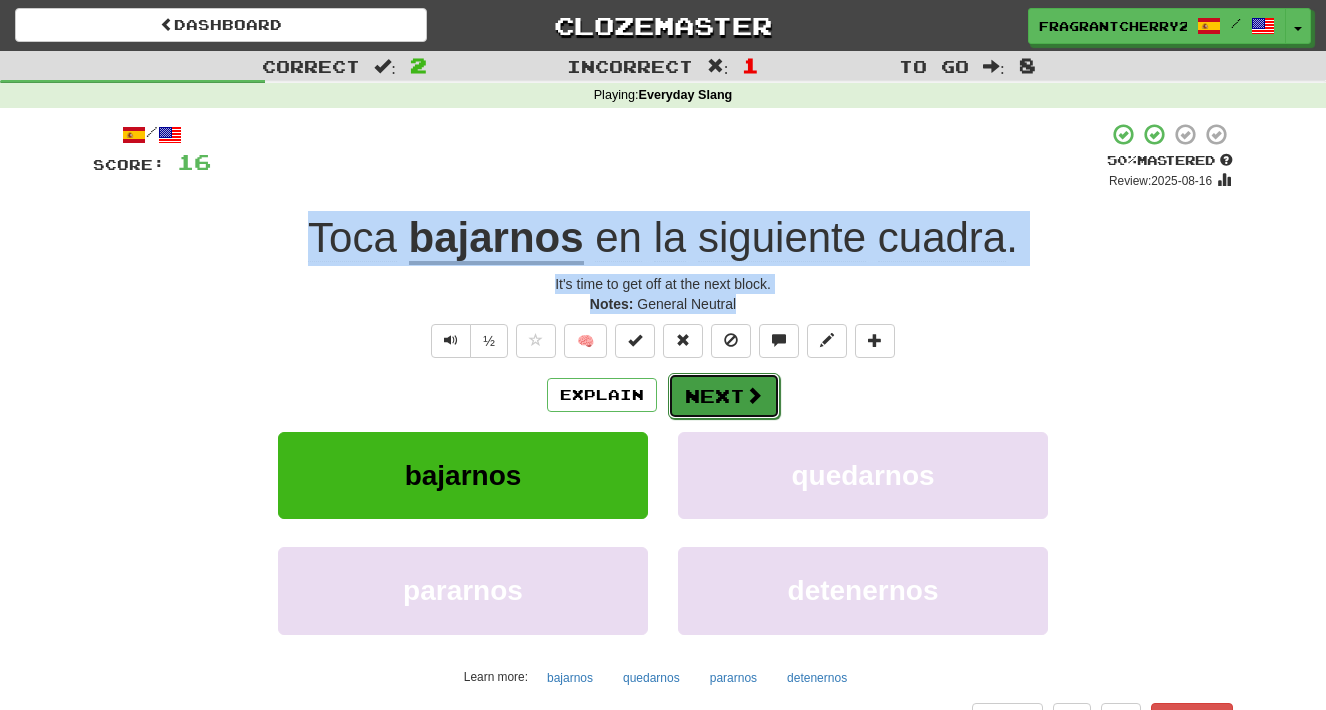 click on "Next" at bounding box center [724, 396] 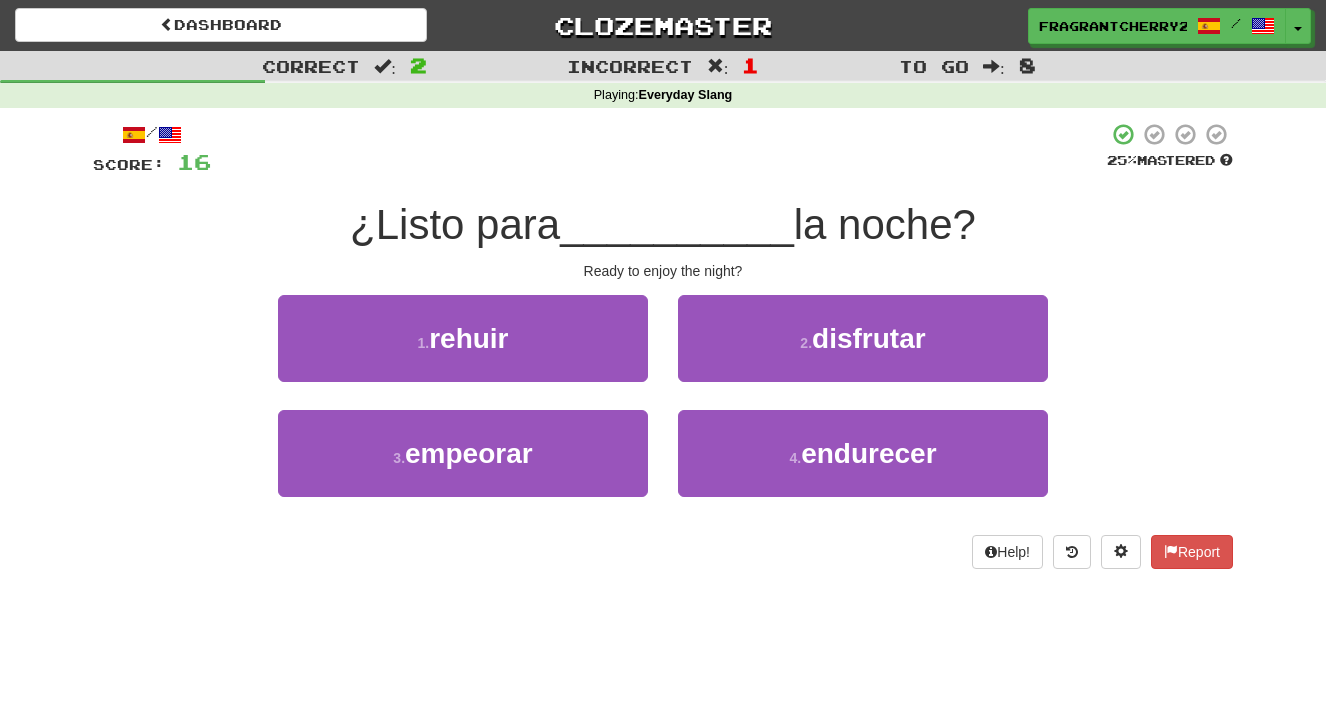 click on "1 .  rehuir" at bounding box center (463, 352) 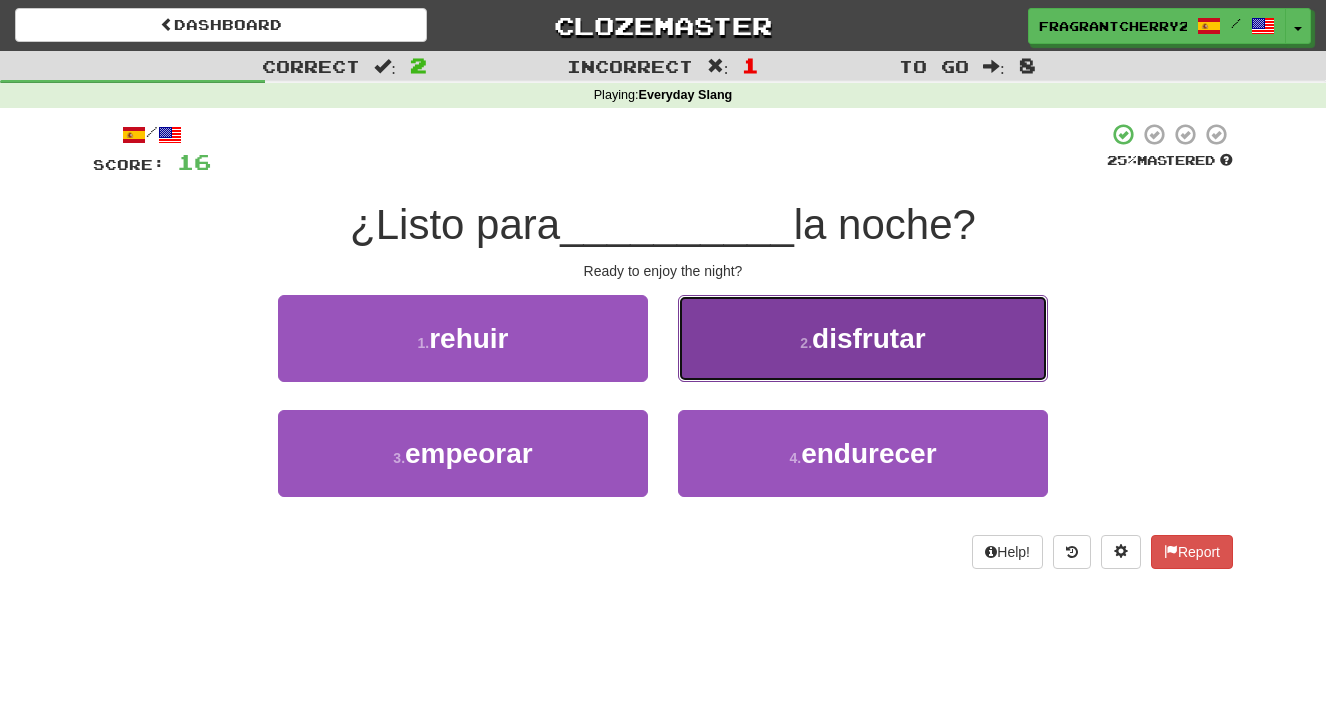 click on "2 .  disfrutar" at bounding box center [863, 338] 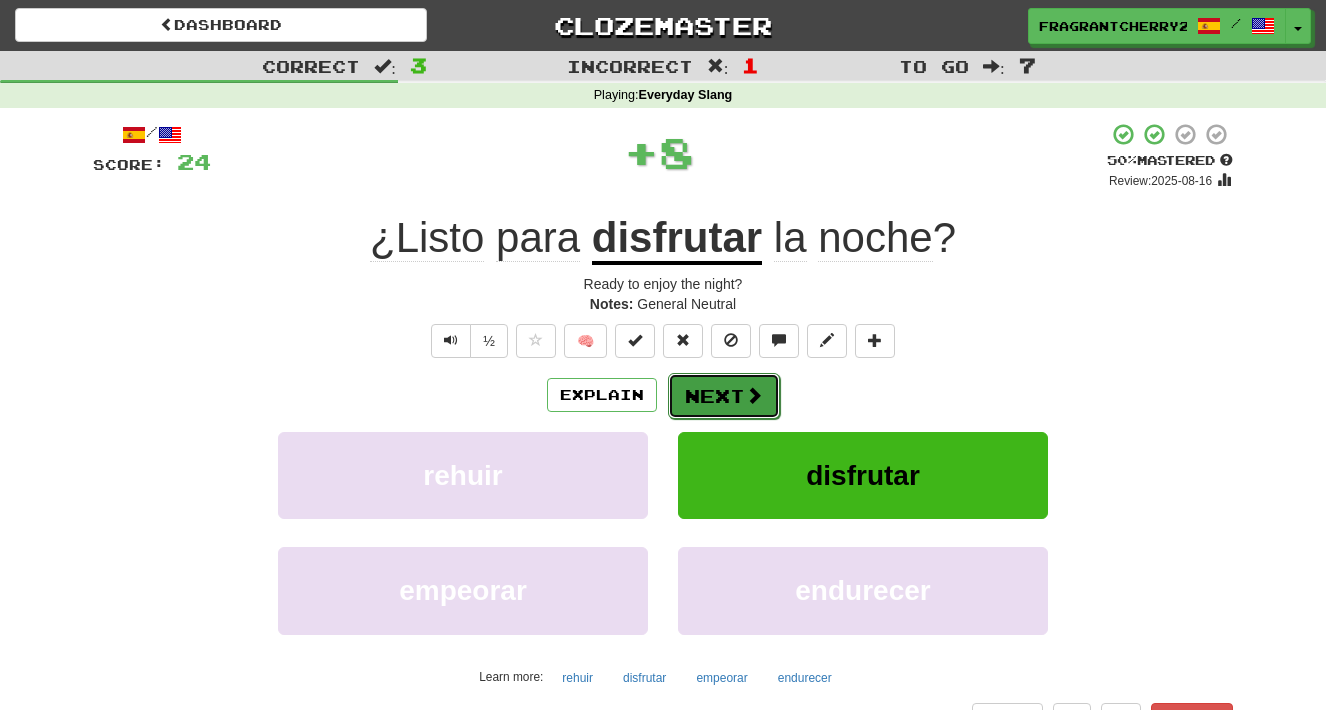 click on "Next" at bounding box center [724, 396] 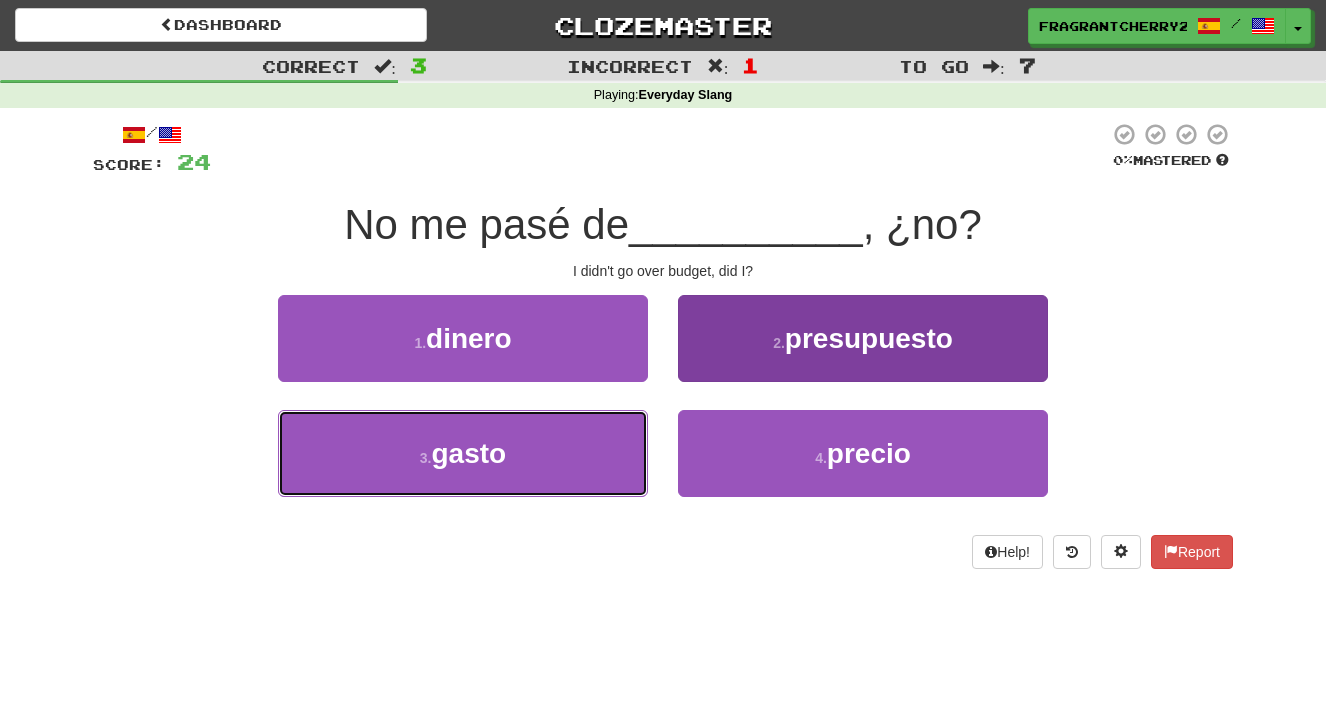 click on "3 .  gasto" at bounding box center [463, 453] 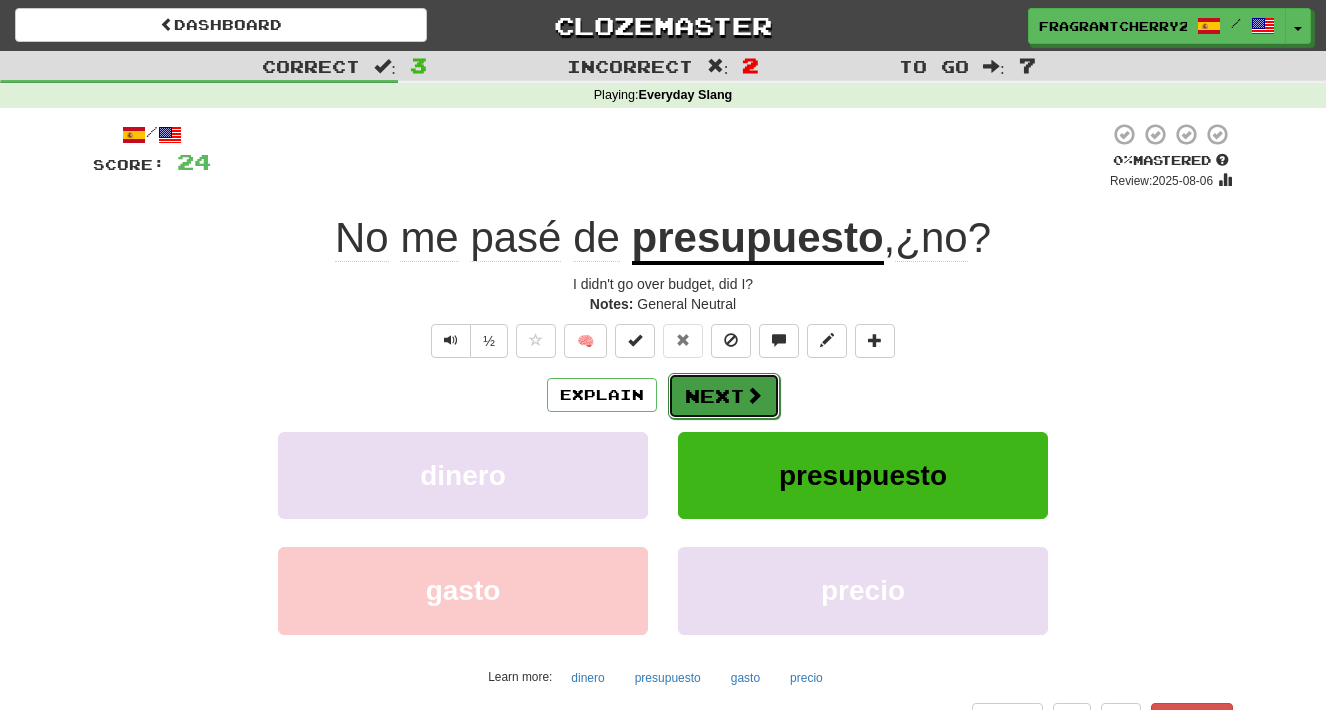 click on "Next" at bounding box center (724, 396) 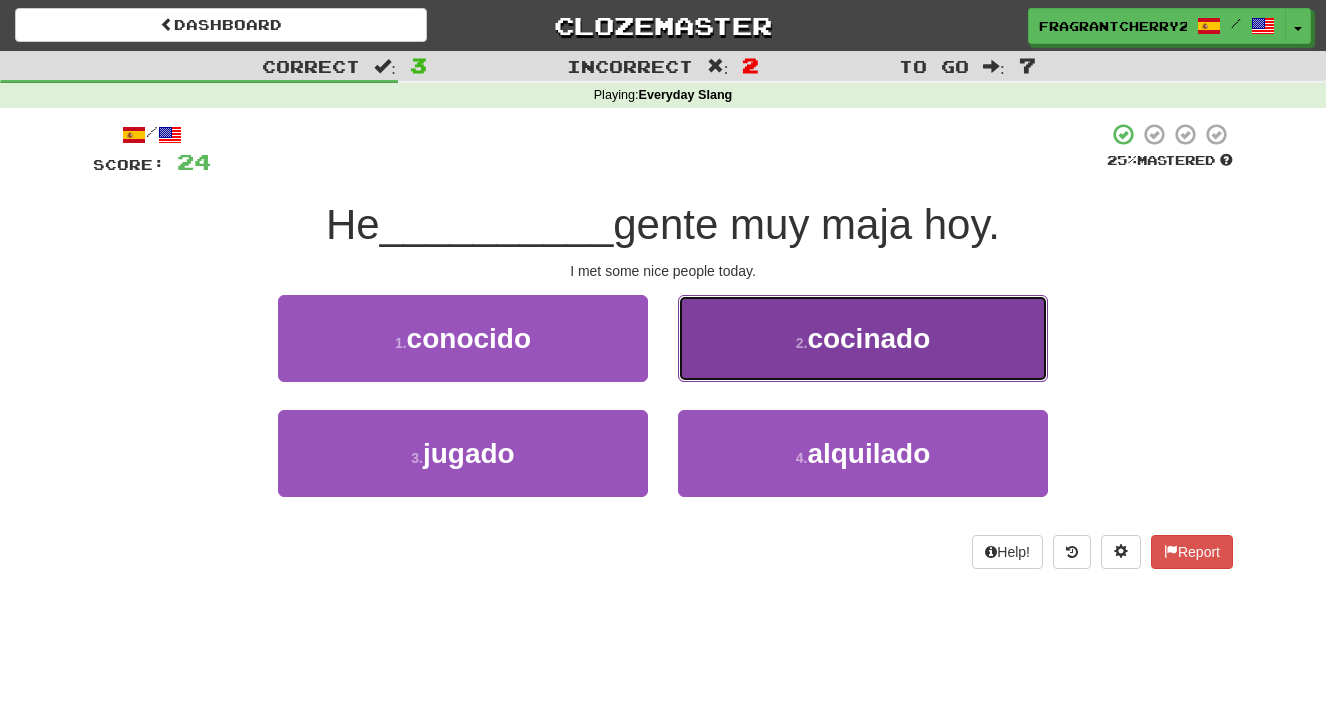 click on "2 .  cocinado" at bounding box center (863, 338) 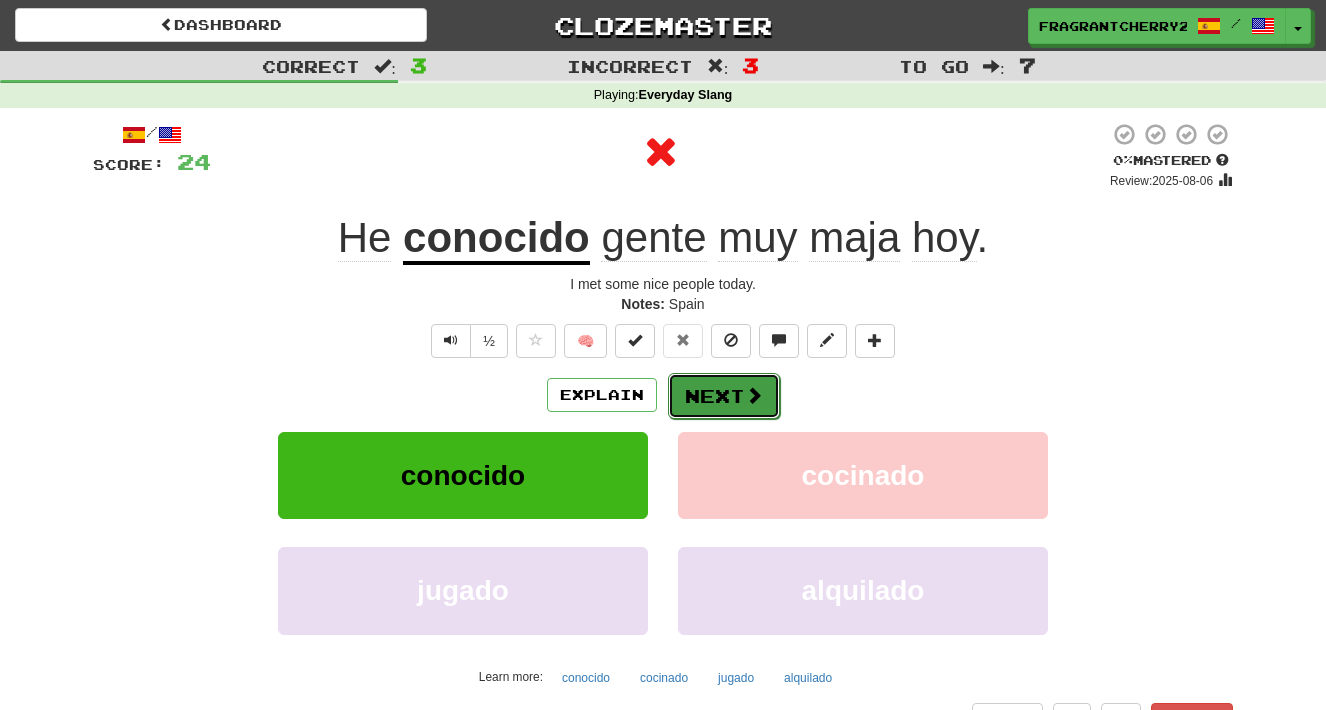 click on "Next" at bounding box center (724, 396) 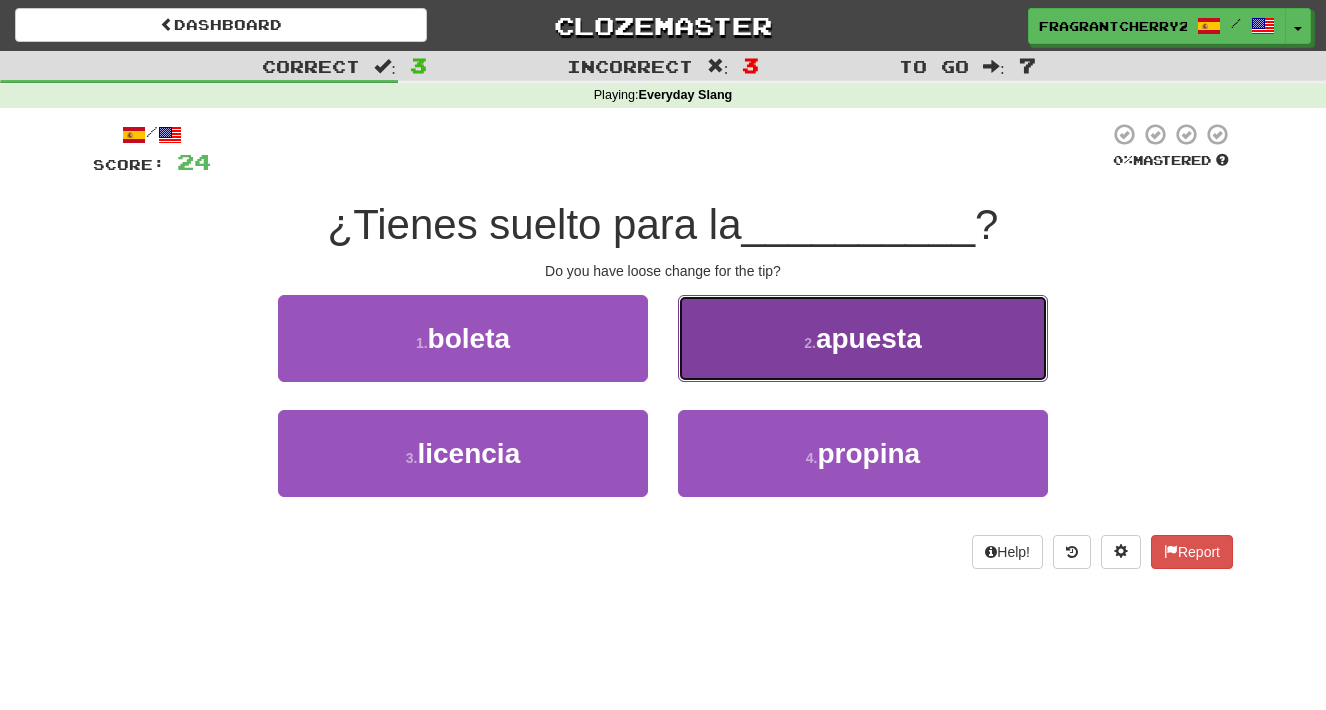 click on "2 .  apuesta" at bounding box center (863, 338) 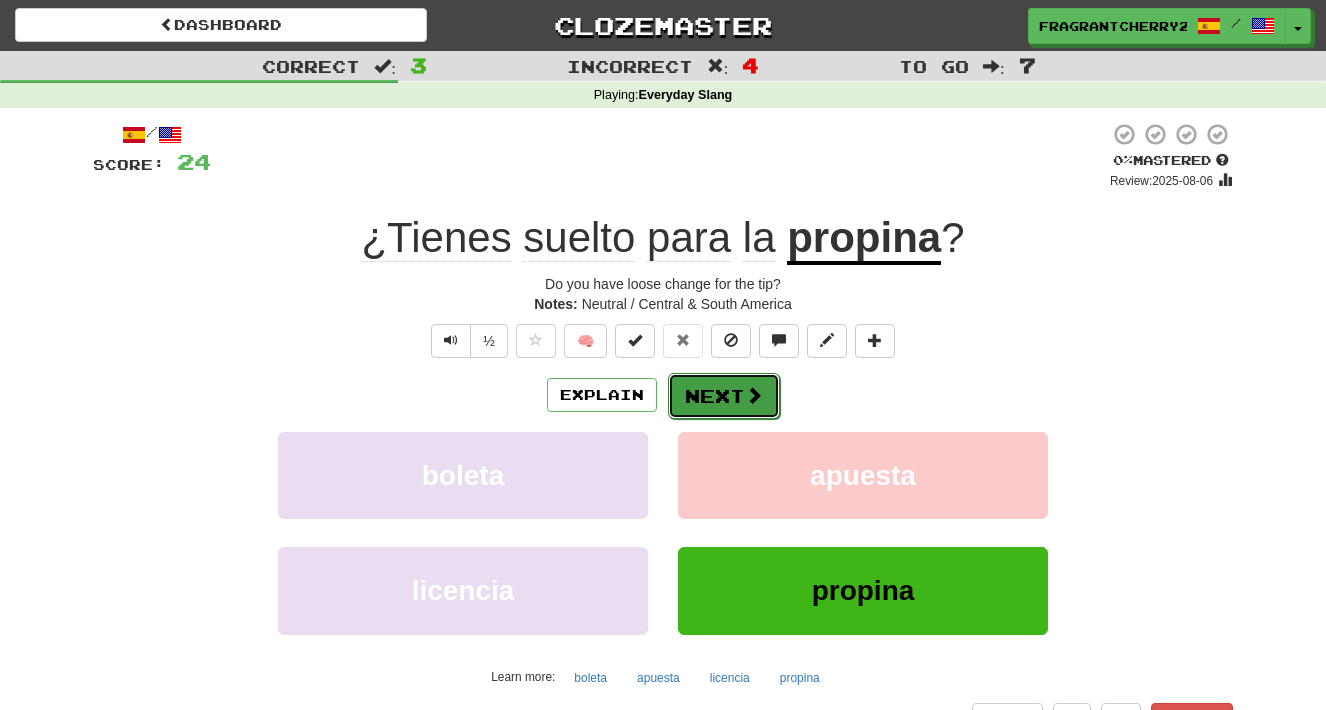 click on "Next" at bounding box center [724, 396] 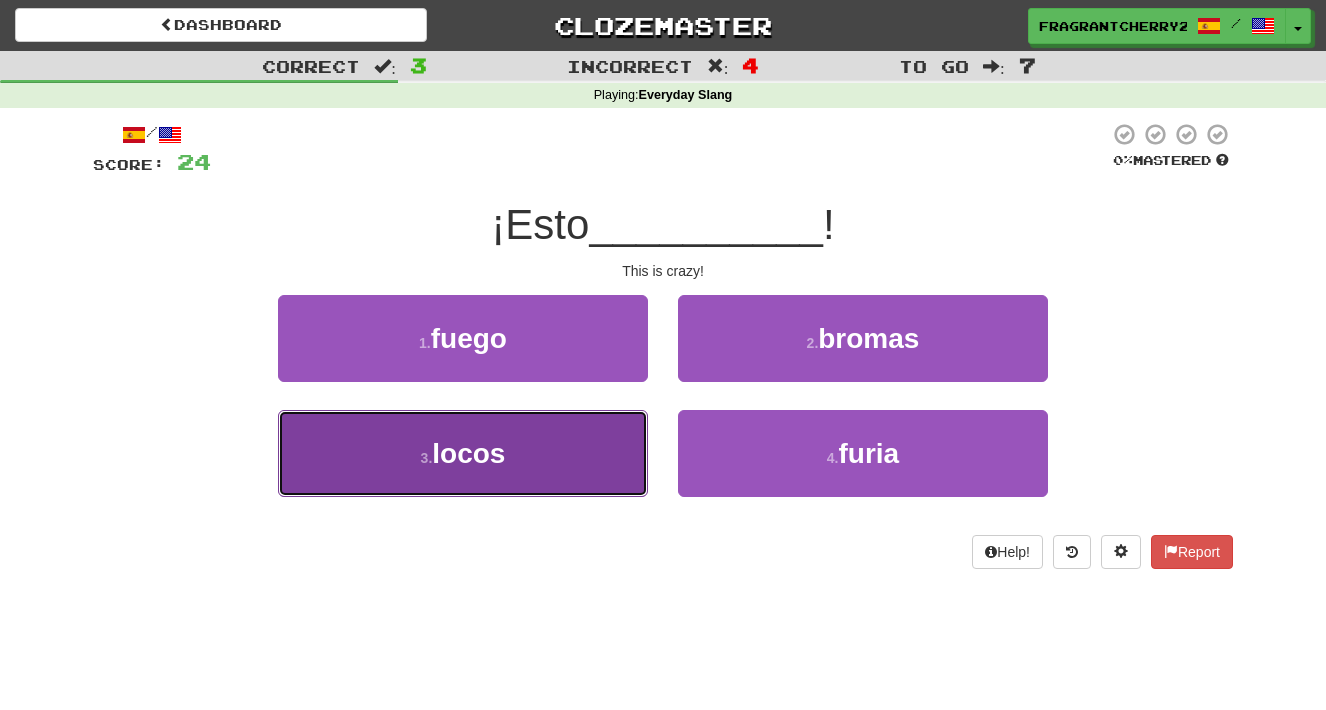 click on "3 .  locos" at bounding box center (463, 453) 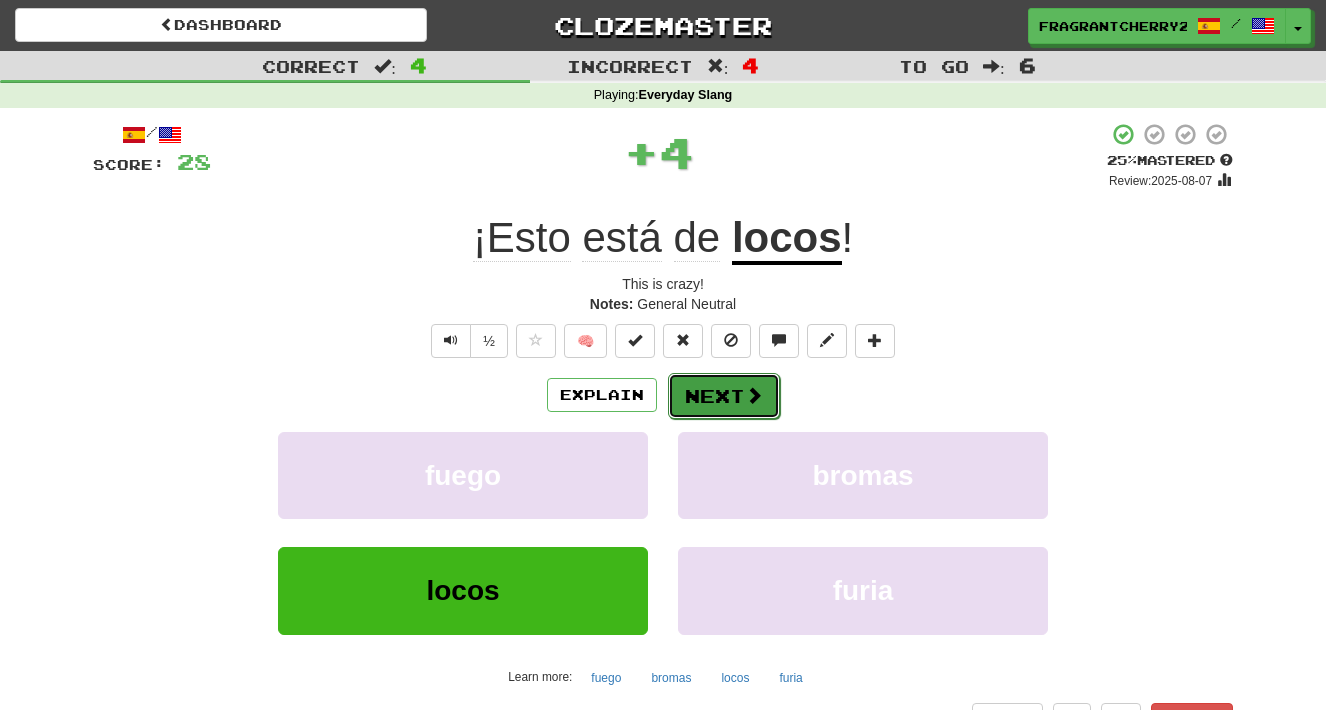 click on "Next" at bounding box center [724, 396] 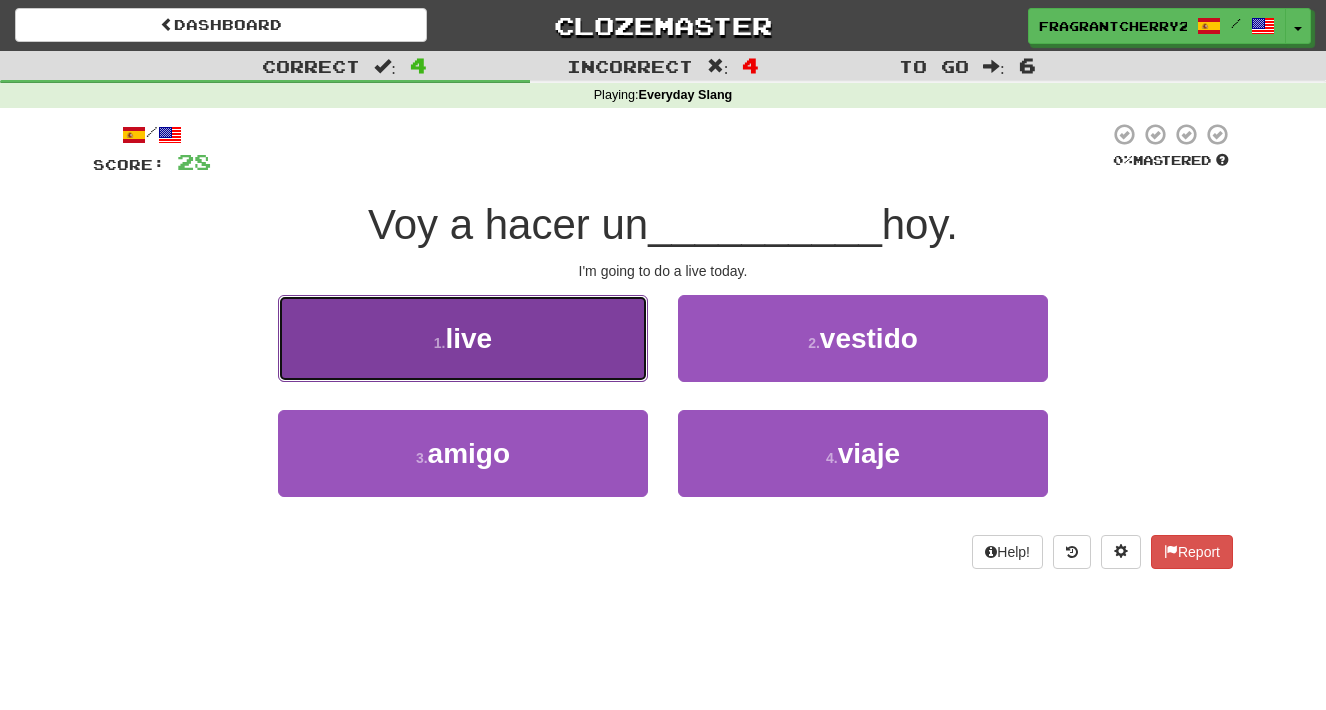 click on "1 .  live" at bounding box center [463, 338] 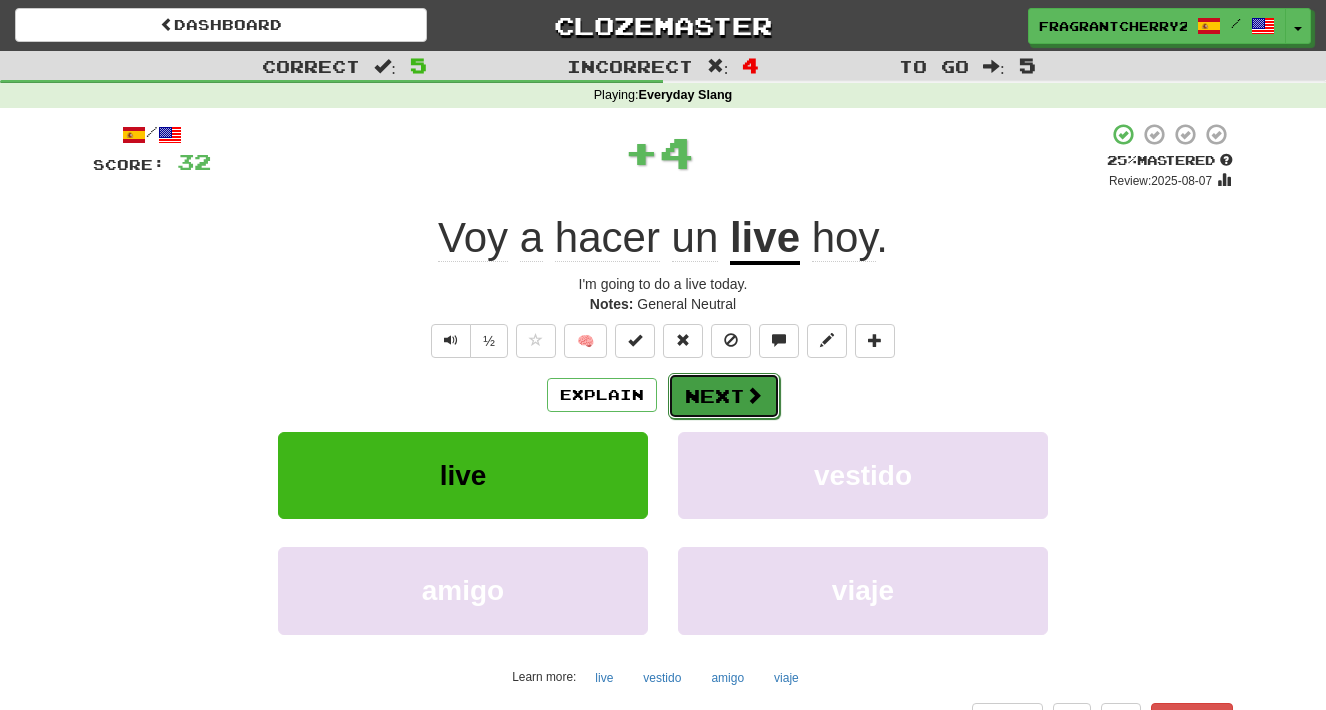 click on "Next" at bounding box center [724, 396] 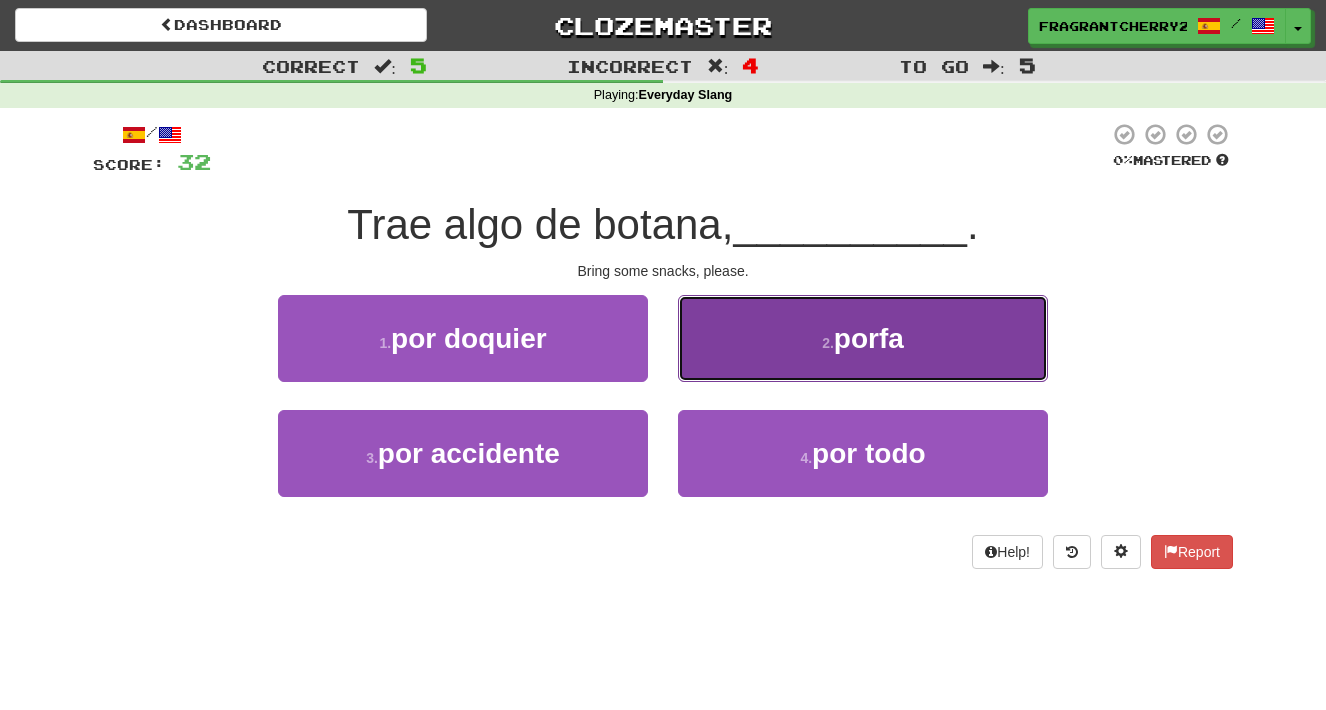 click on "2 .  porfa" at bounding box center [863, 338] 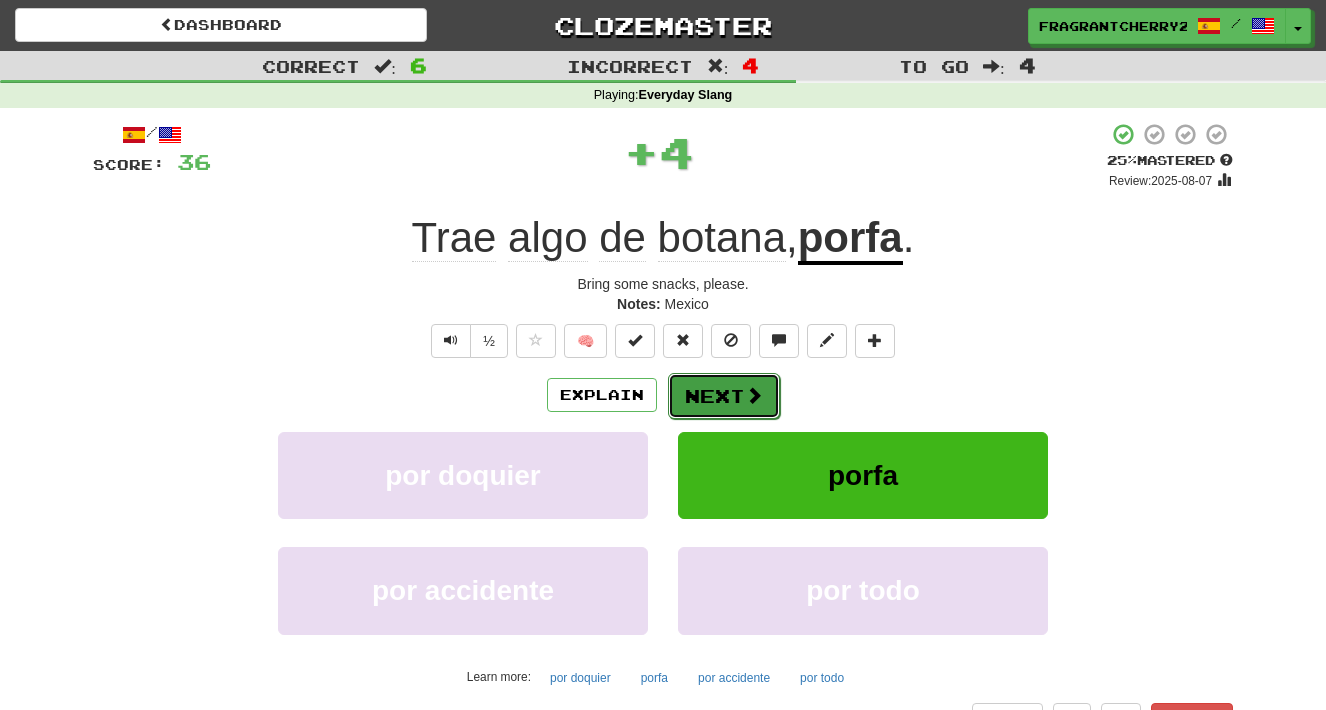 click on "Next" at bounding box center [724, 396] 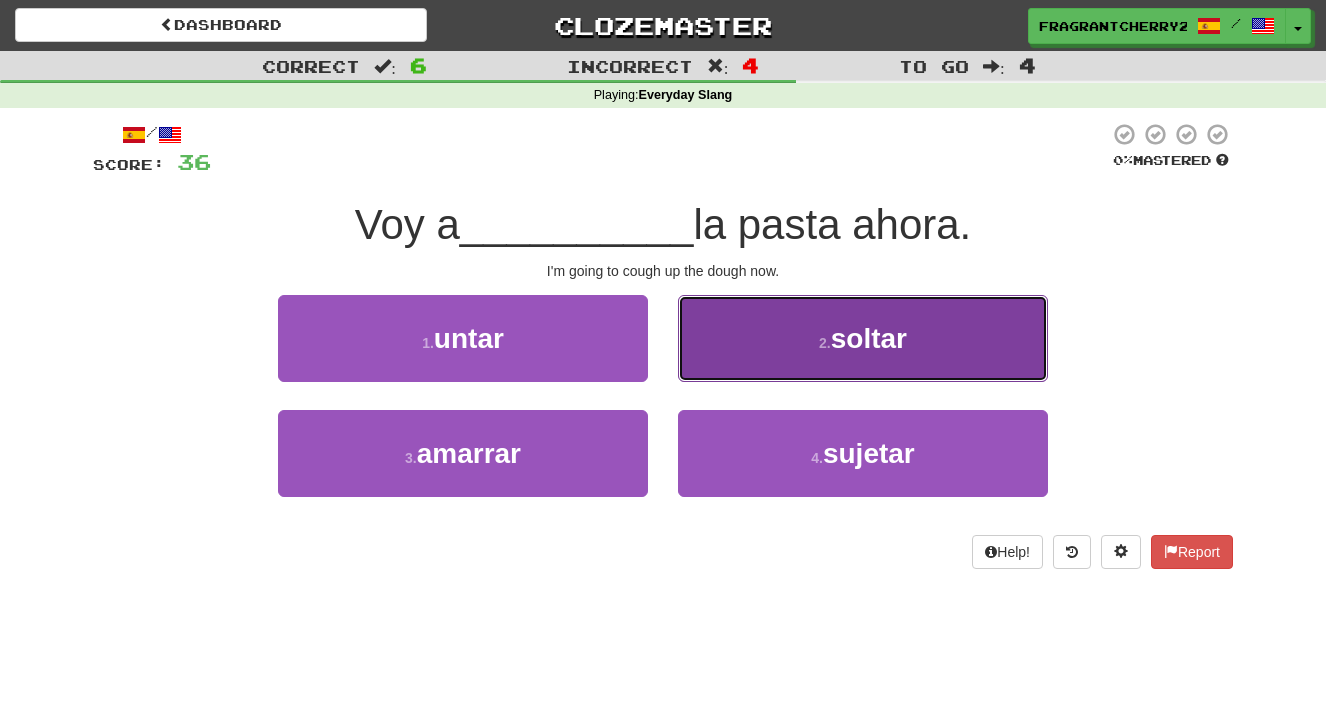 click on "2 .  soltar" at bounding box center (863, 338) 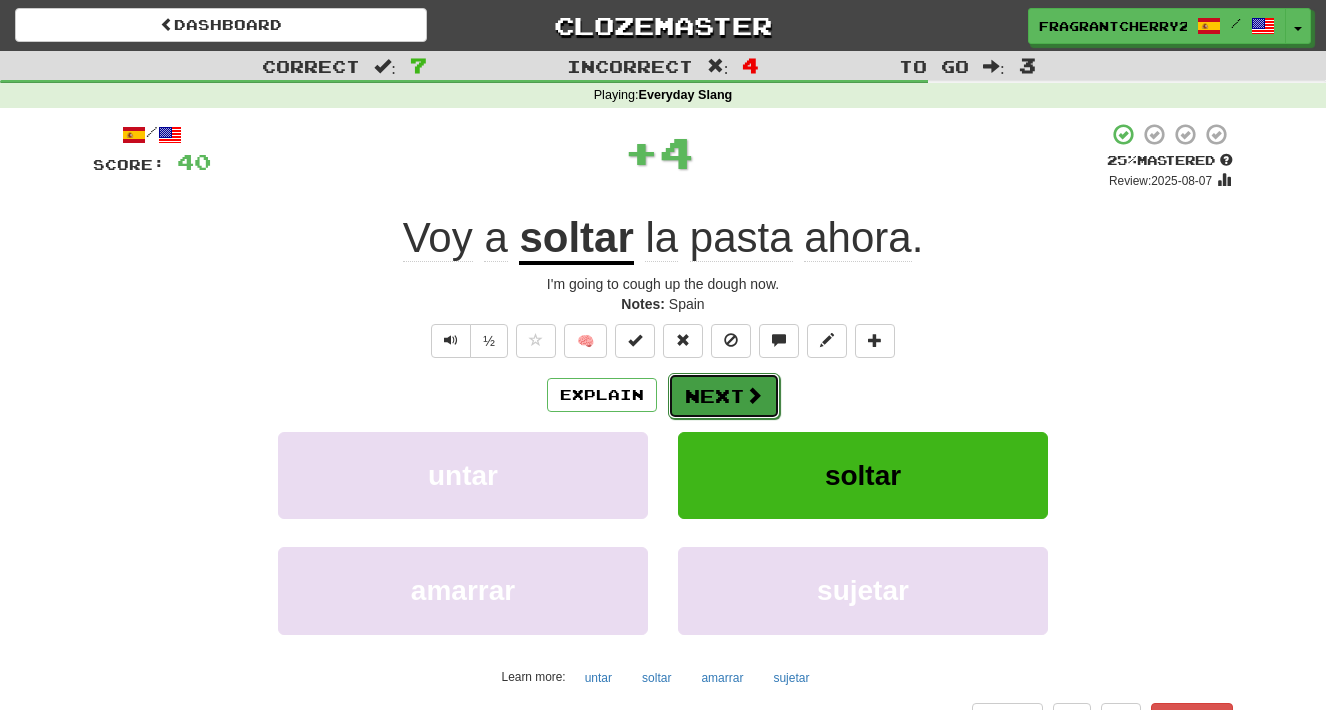 click on "Next" at bounding box center (724, 396) 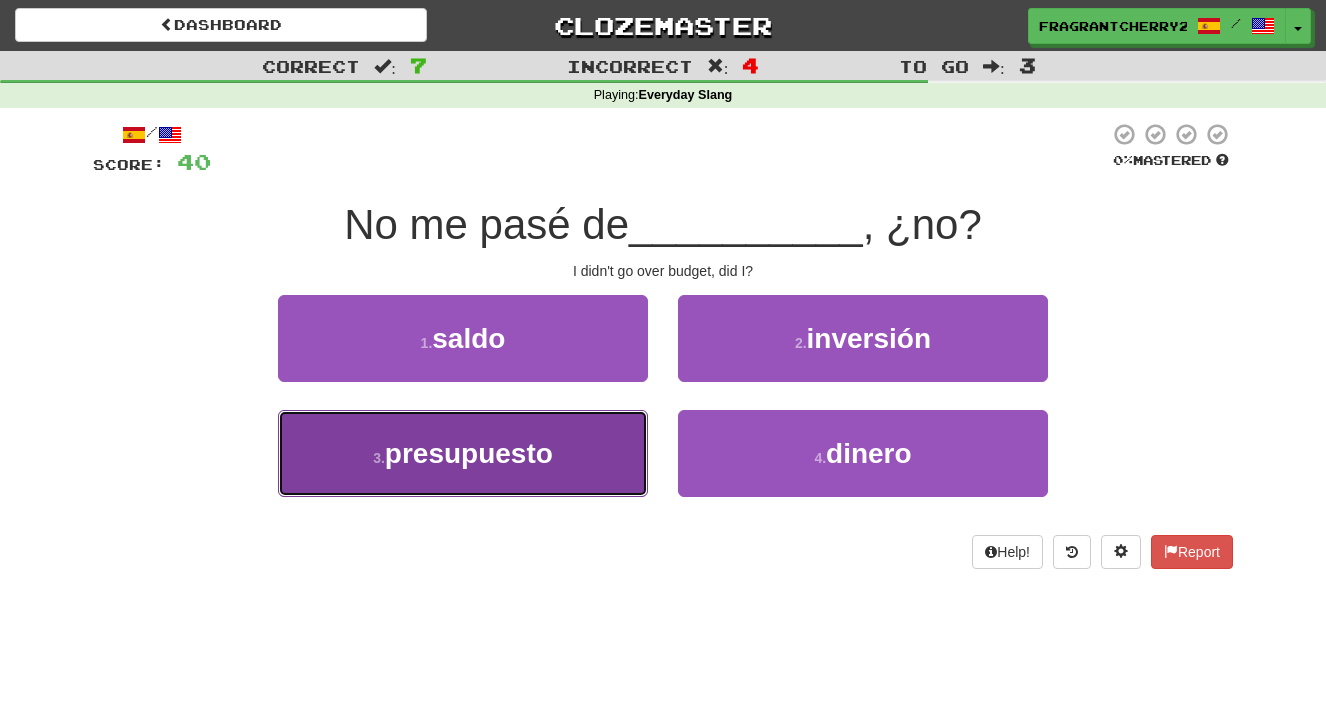 click on "presupuesto" at bounding box center (469, 453) 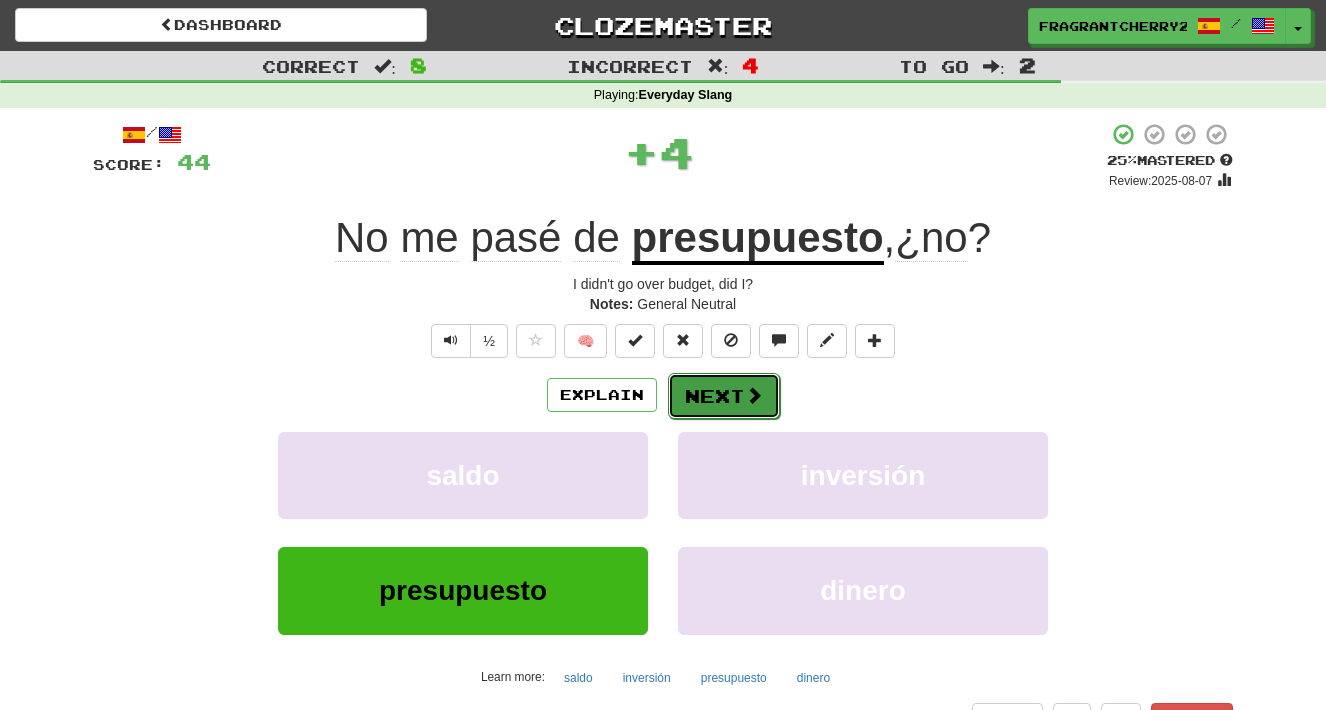 click on "Next" at bounding box center (724, 396) 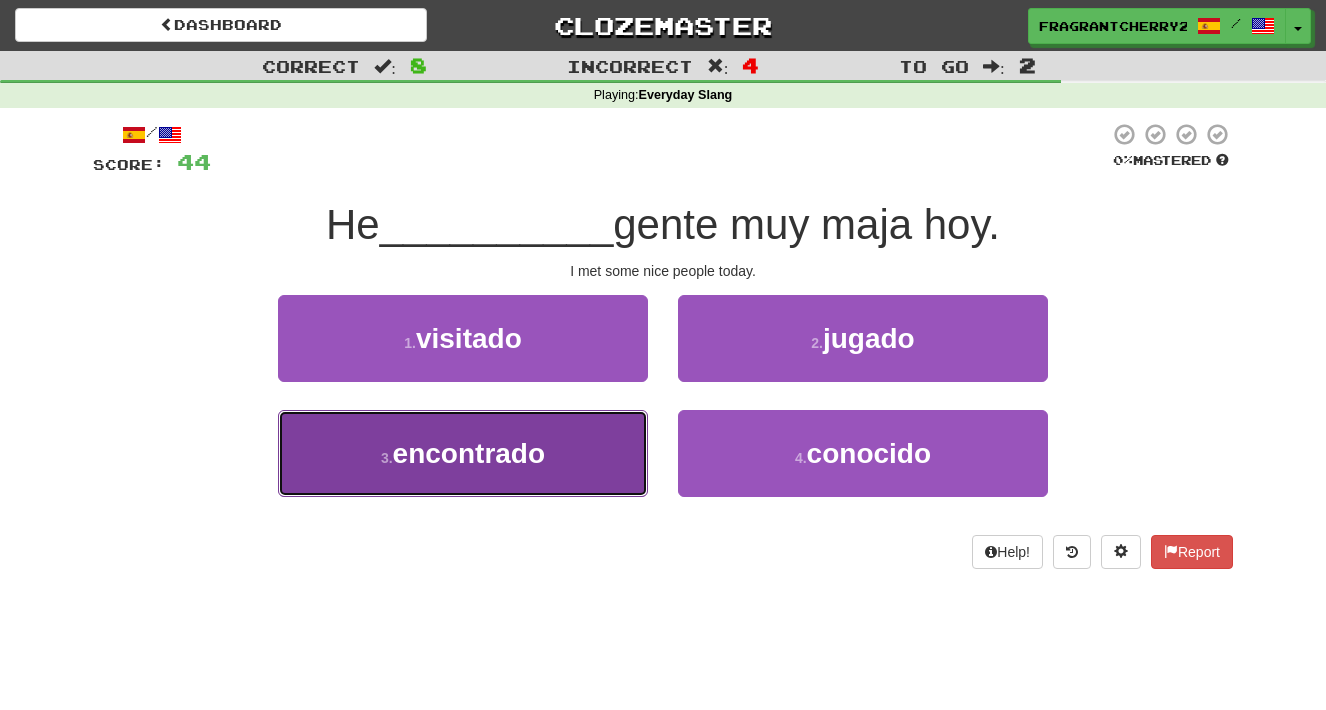 click on "3 .  encontrado" at bounding box center [463, 453] 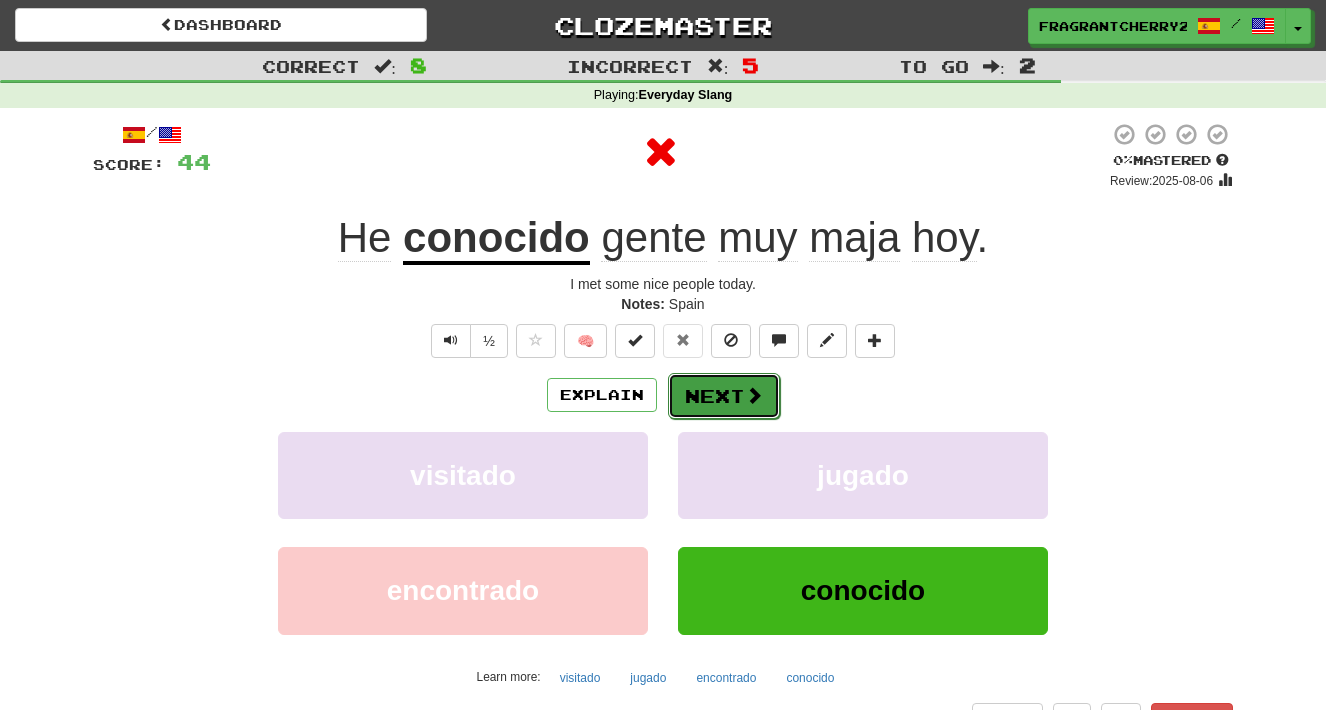click on "Next" at bounding box center [724, 396] 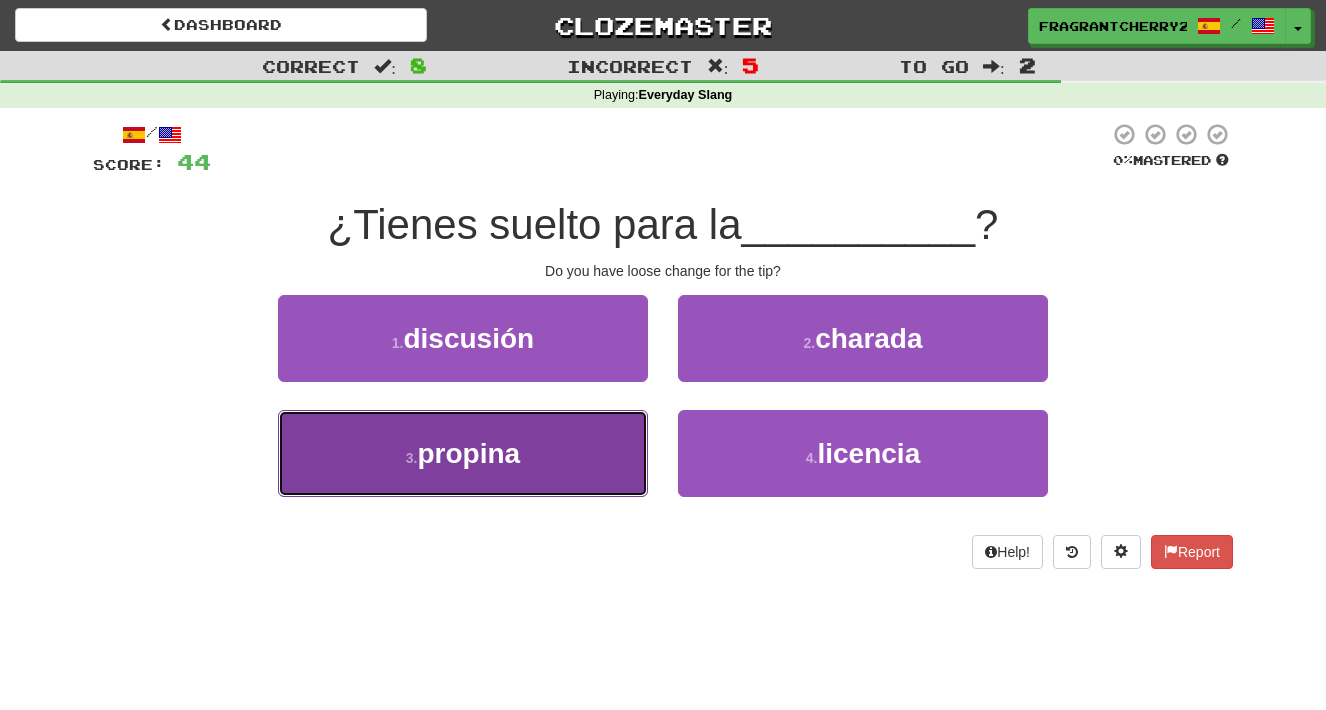 click on "3 .  propina" at bounding box center [463, 453] 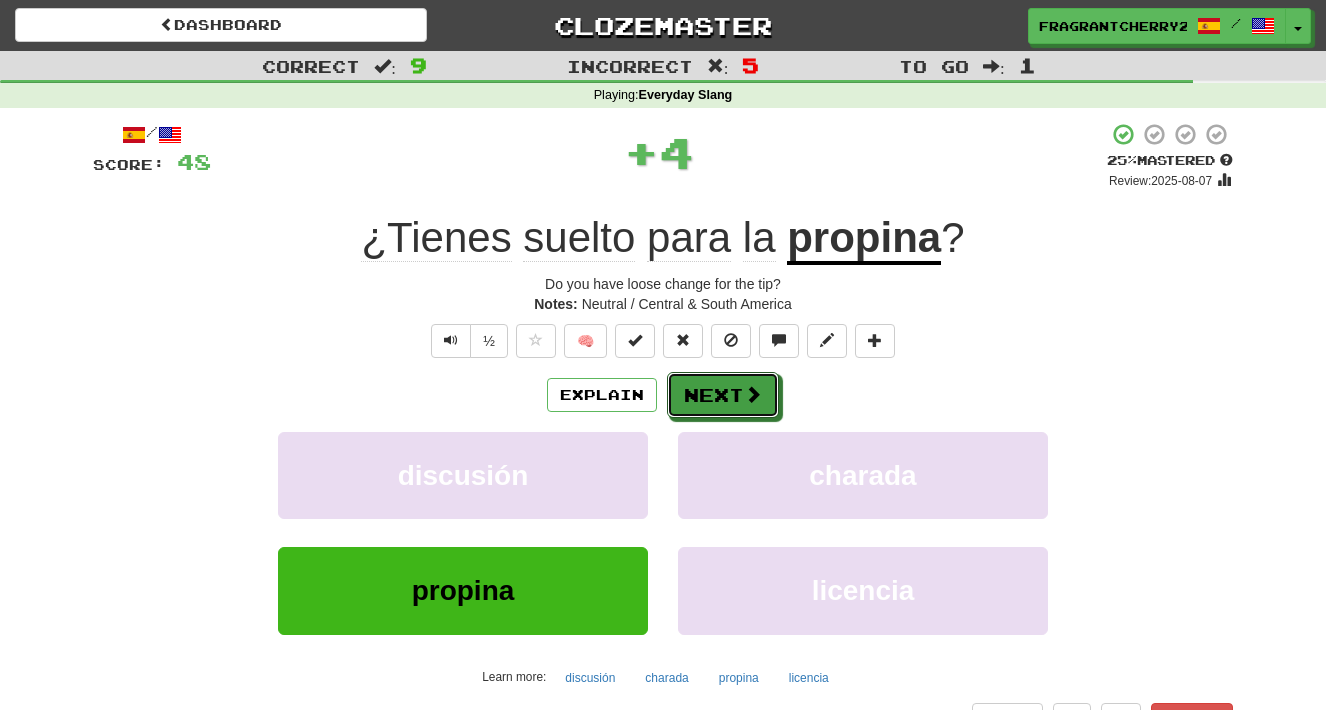 click on "Next" at bounding box center (723, 395) 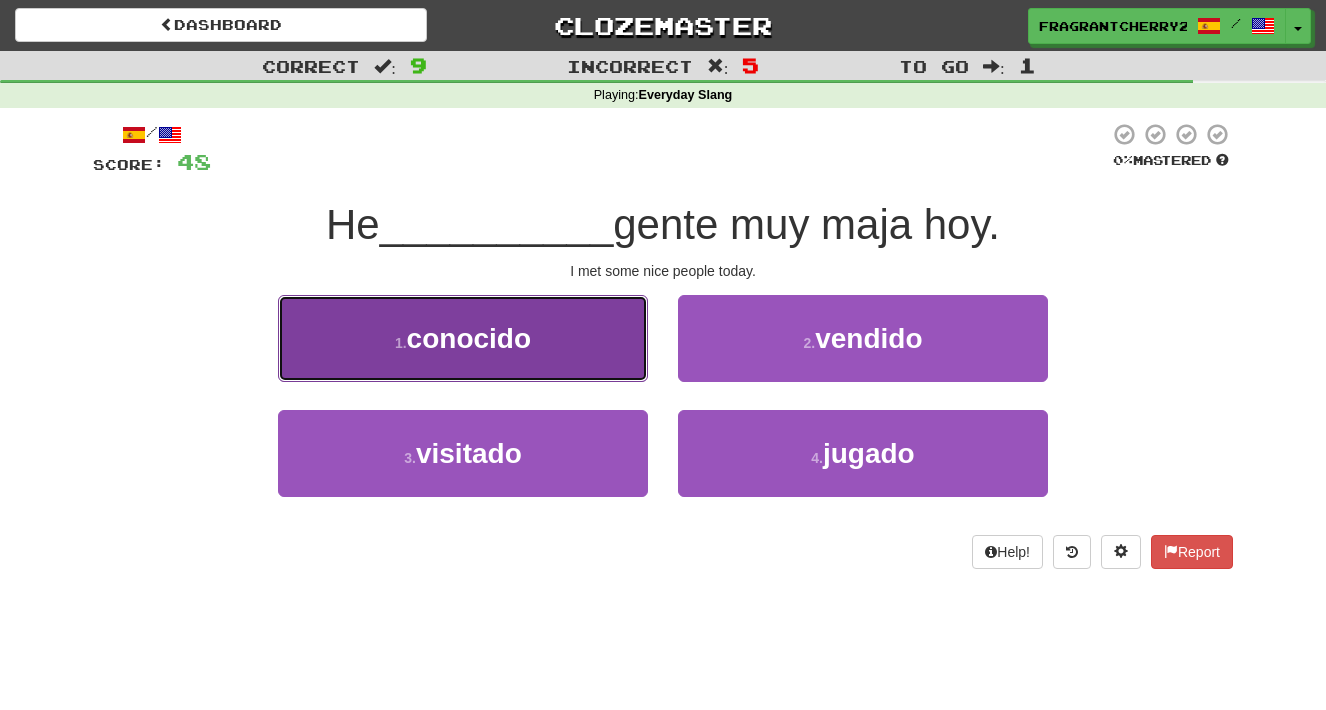 click on "1 .  conocido" at bounding box center [463, 338] 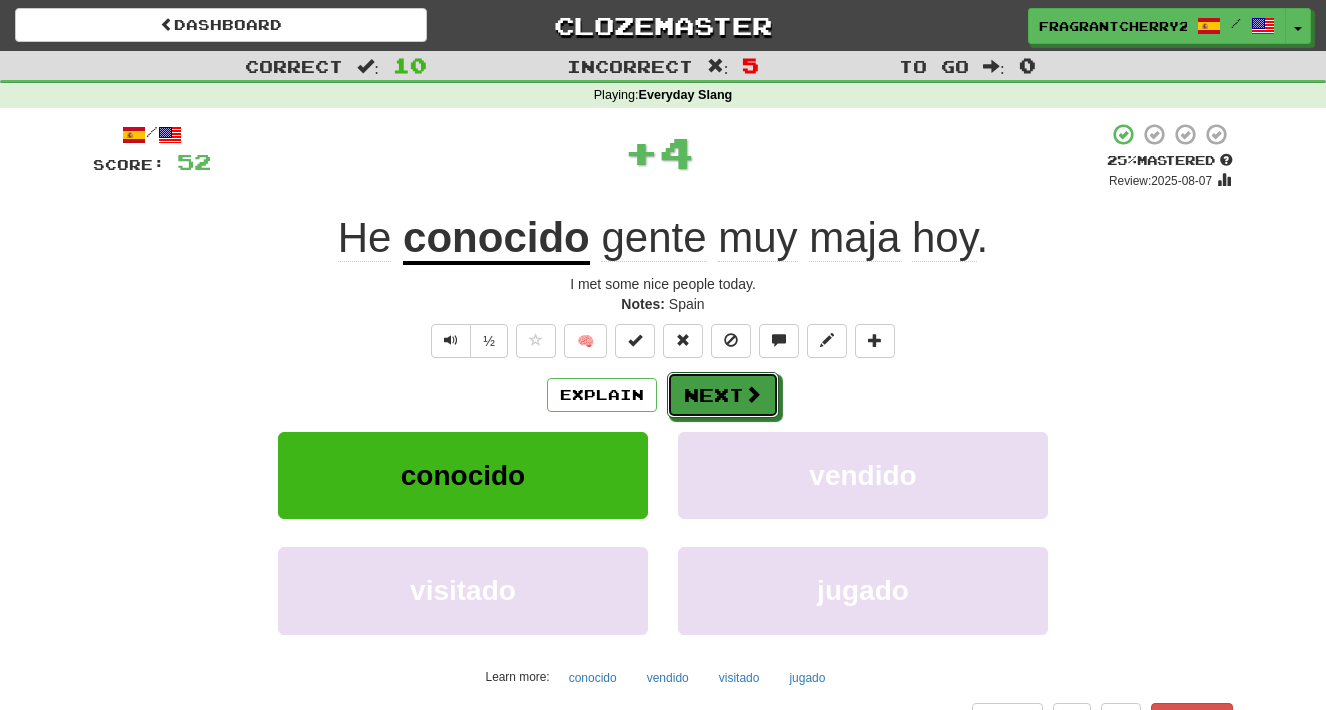 click on "Next" at bounding box center [723, 395] 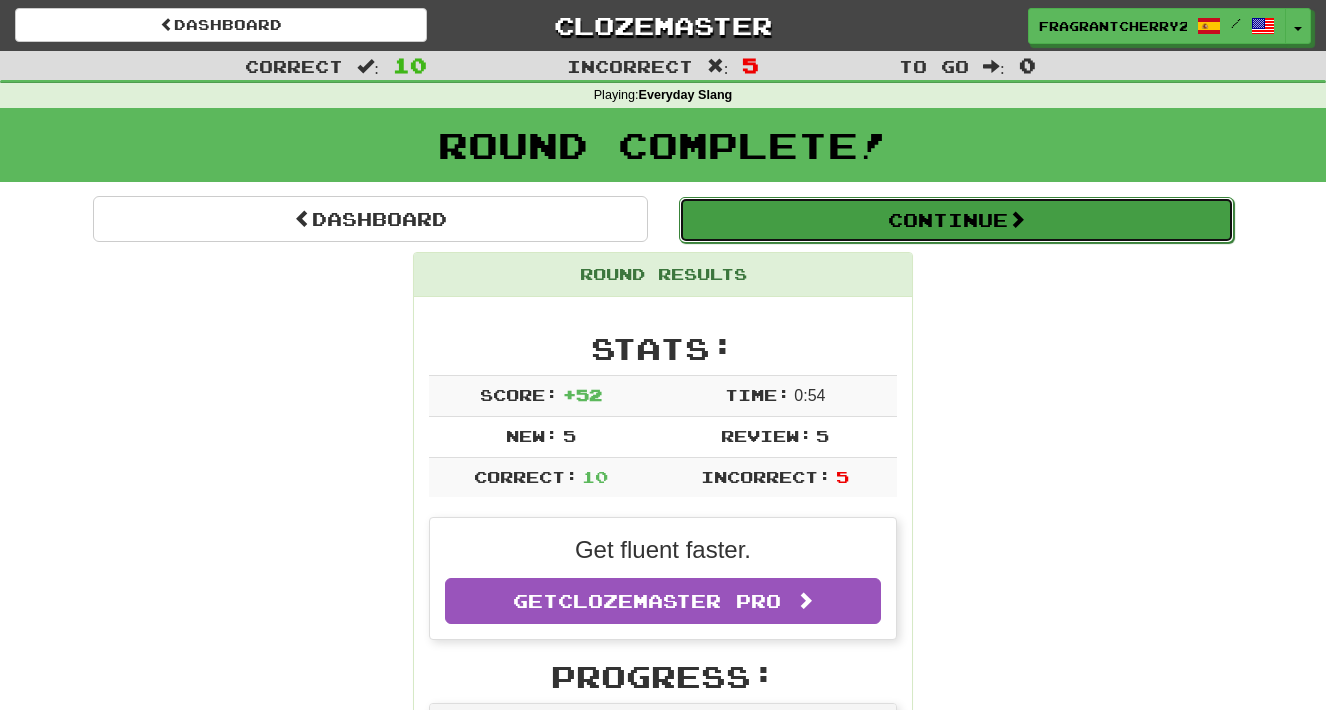 click on "Continue" at bounding box center (956, 220) 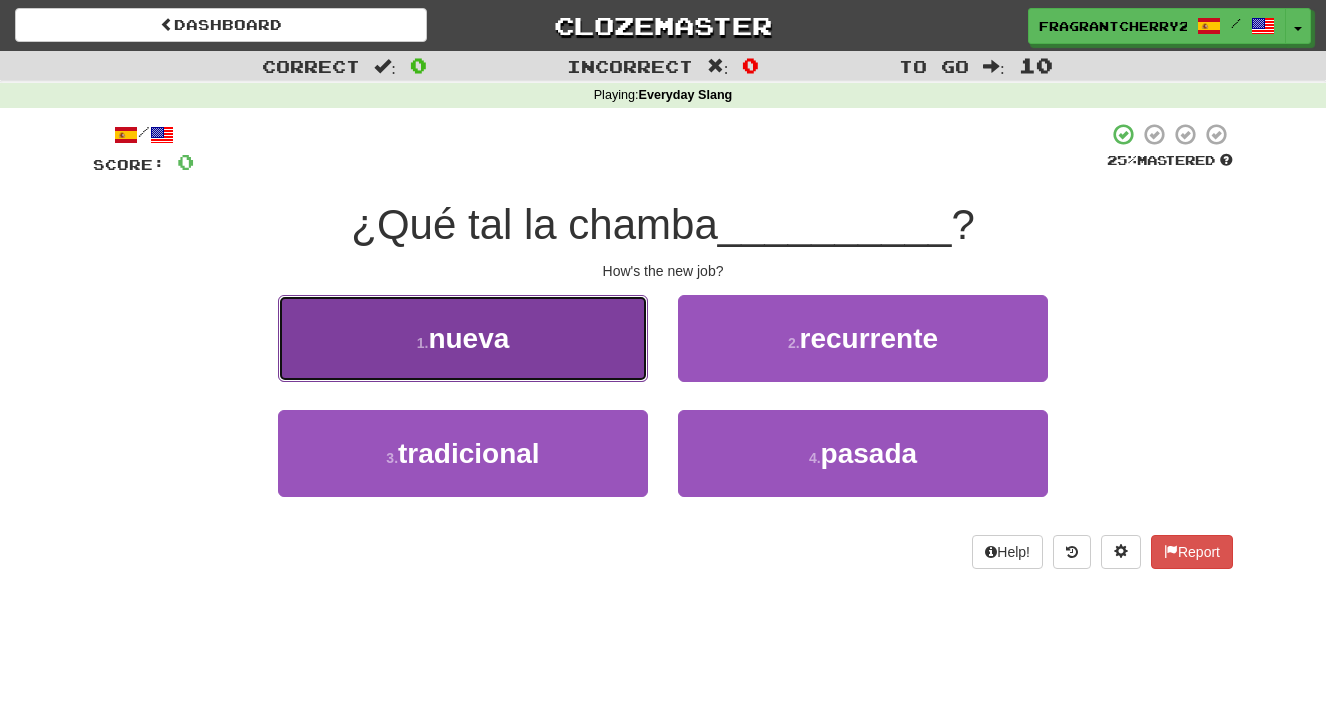 click on "1 .  nueva" at bounding box center (463, 338) 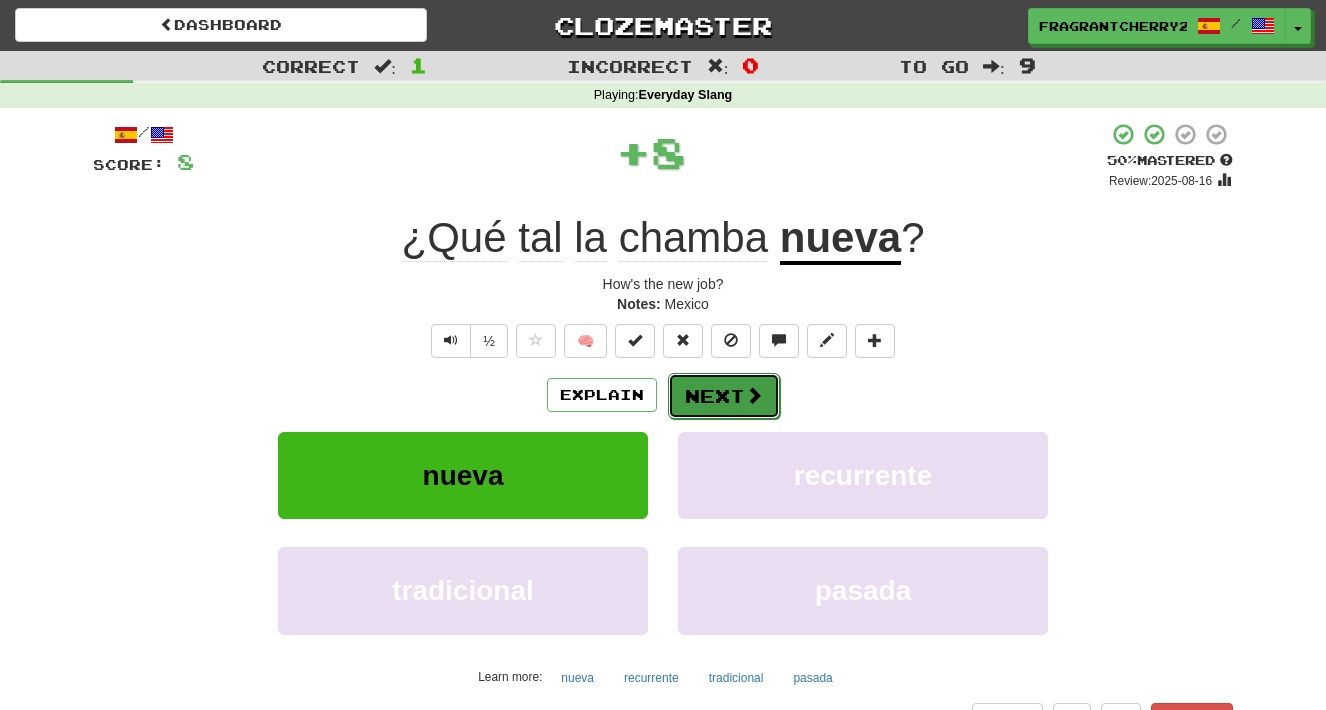 click on "Next" at bounding box center [724, 396] 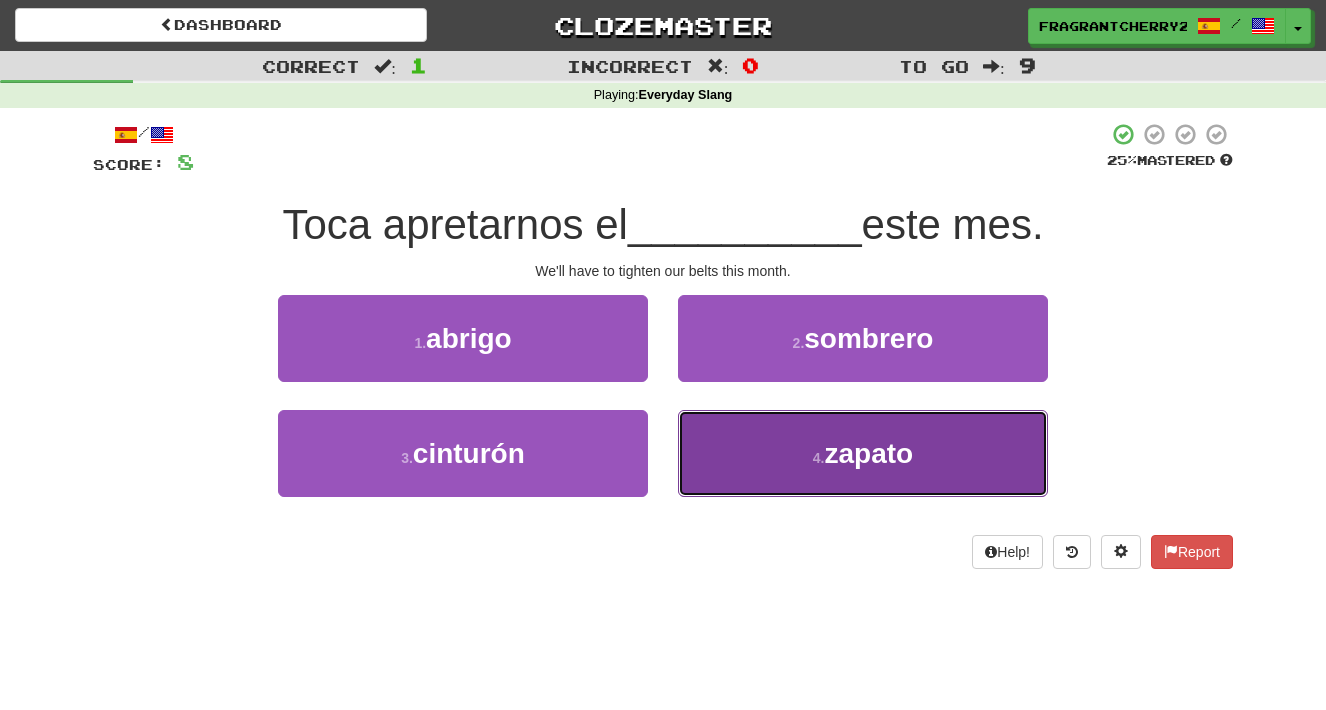 click on "4 .  zapato" at bounding box center [863, 453] 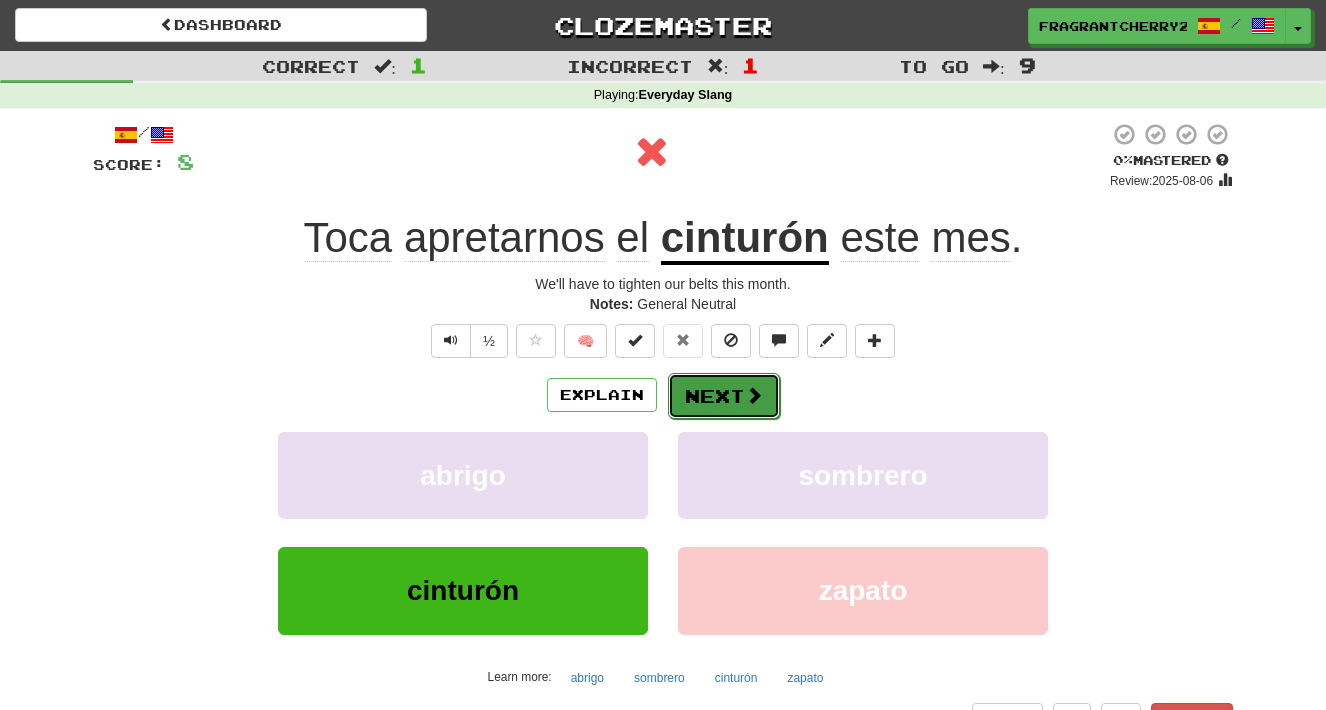 click on "Next" at bounding box center [724, 396] 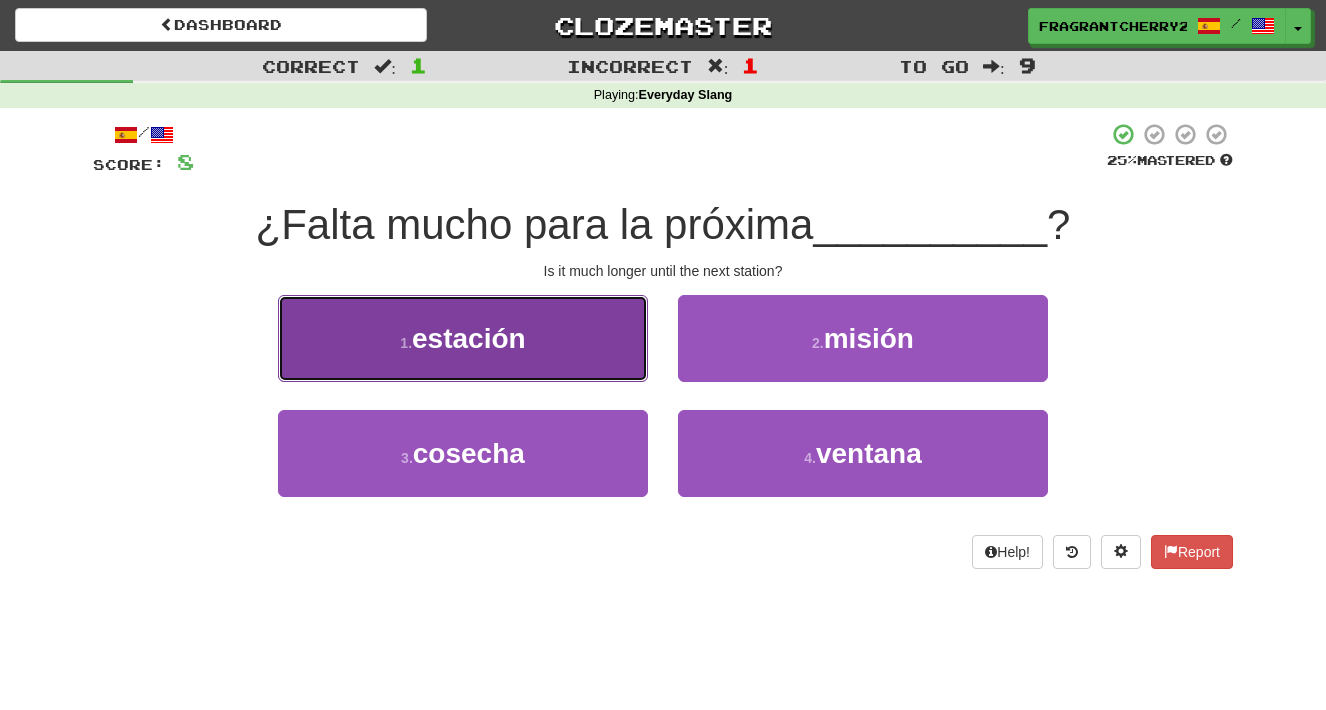 click on "1 .  estación" at bounding box center [463, 338] 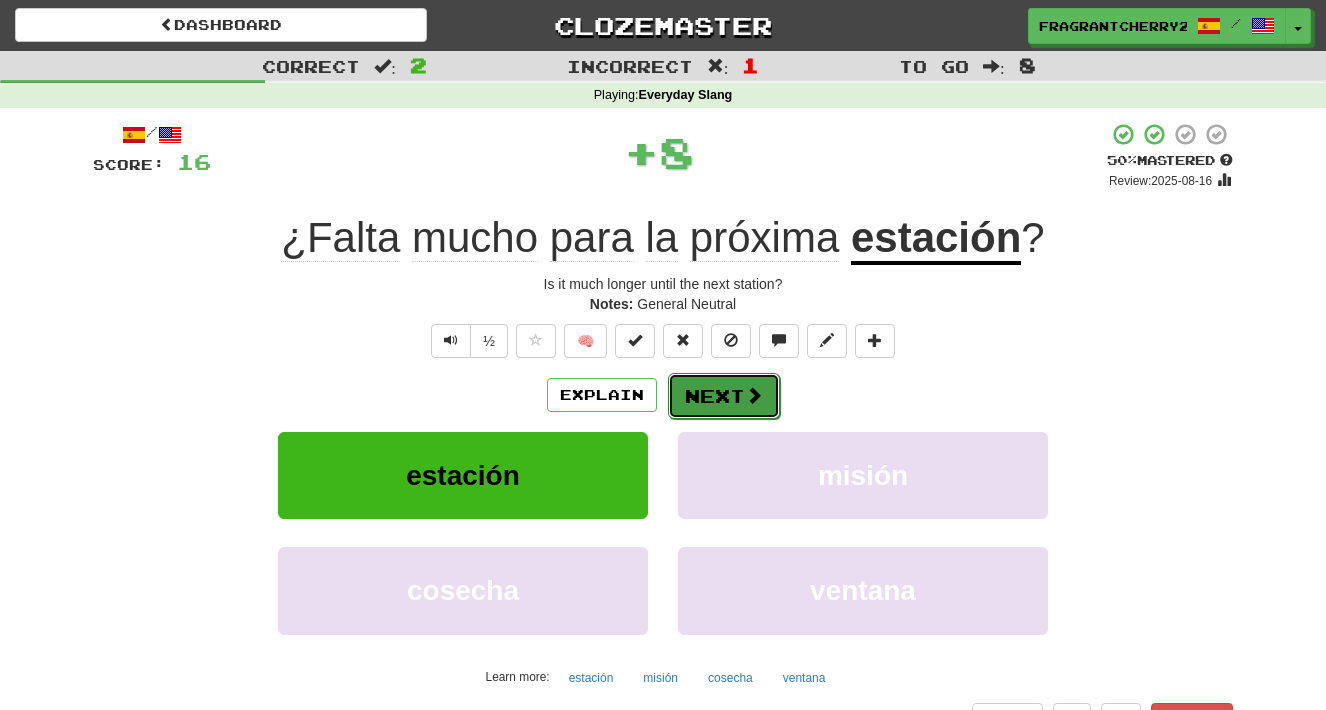 click on "Next" at bounding box center (724, 396) 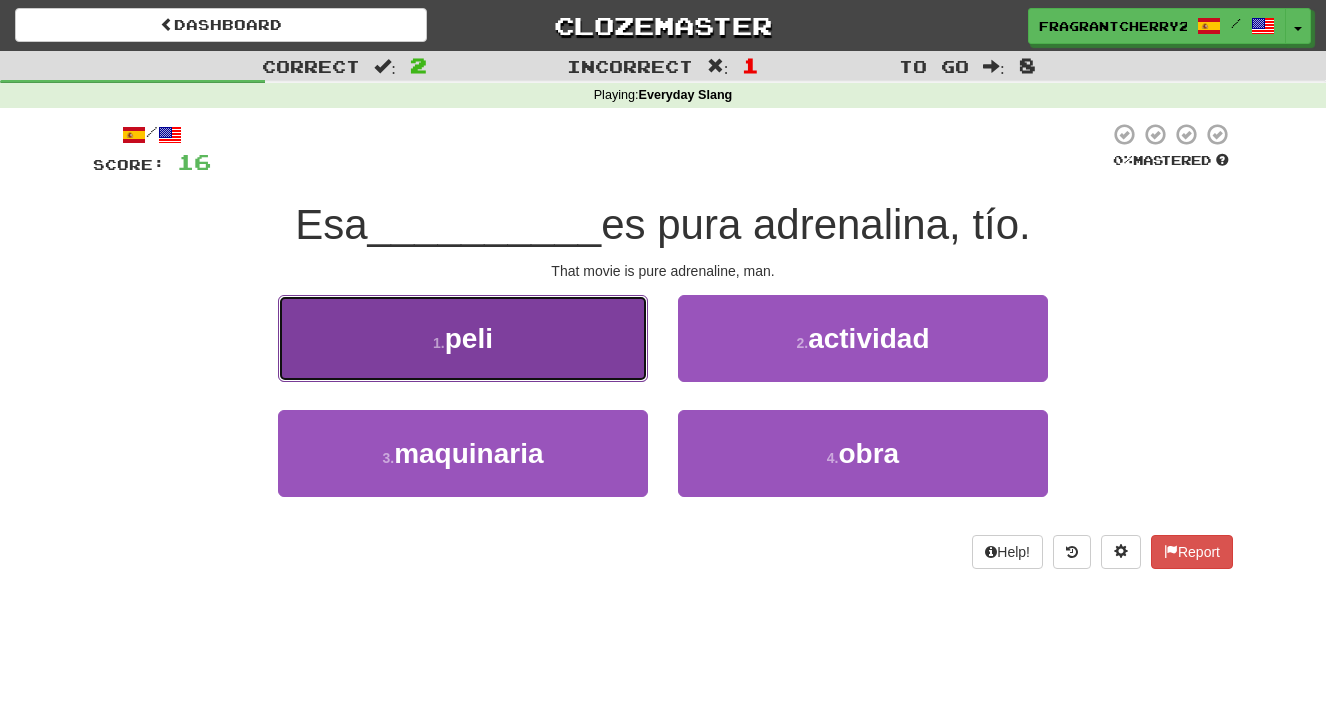 click on "1 .  peli" at bounding box center [463, 338] 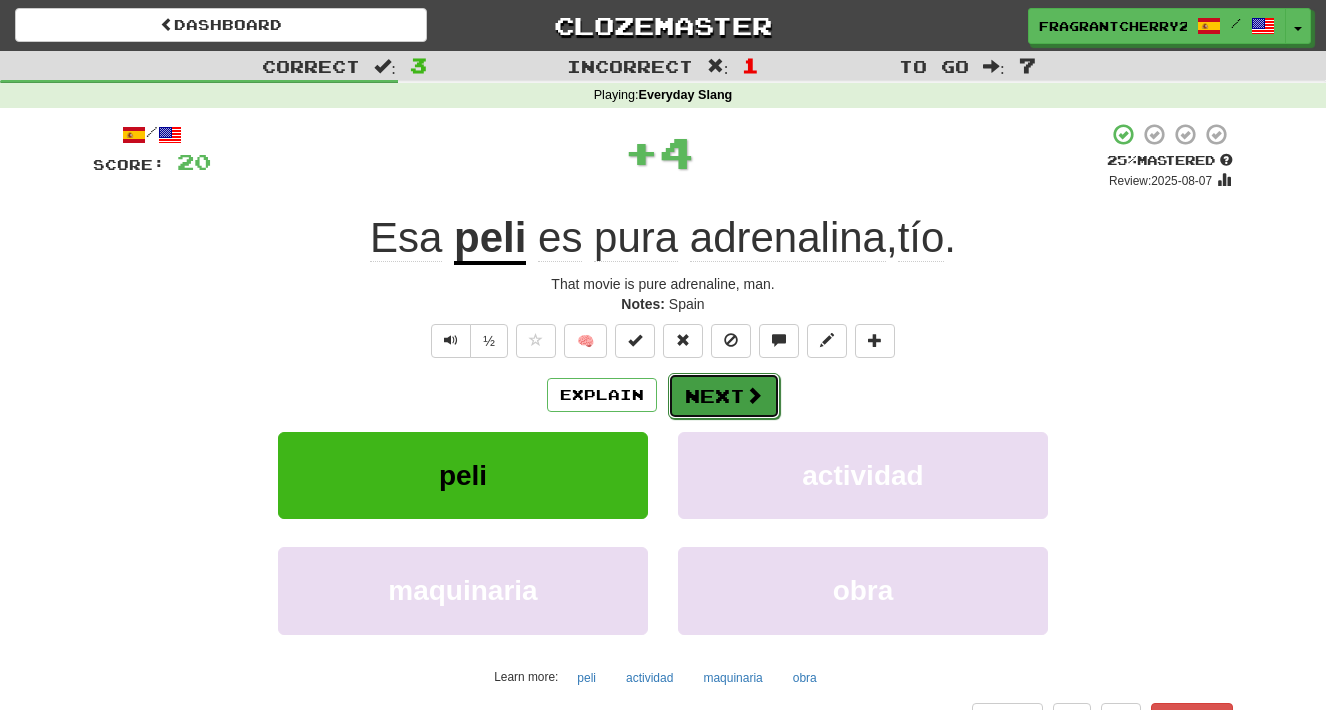 click on "Next" at bounding box center [724, 396] 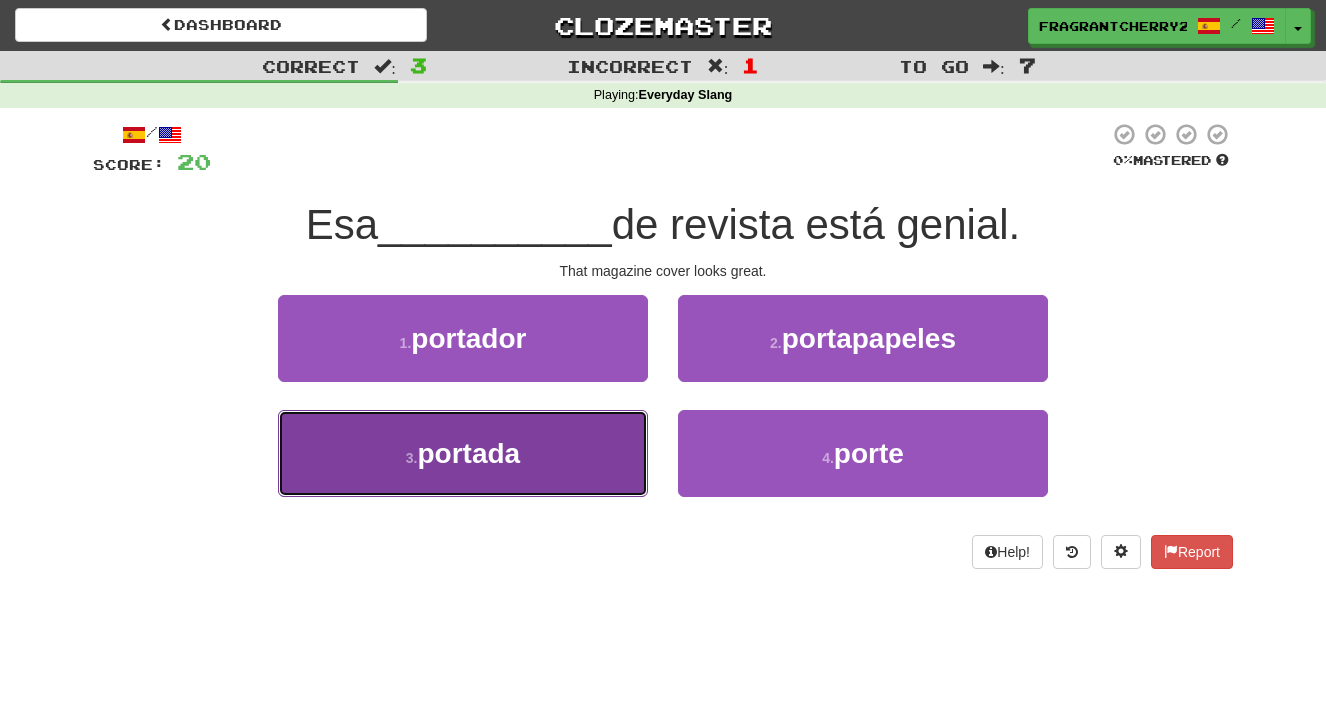 click on "3 .  portada" at bounding box center (463, 453) 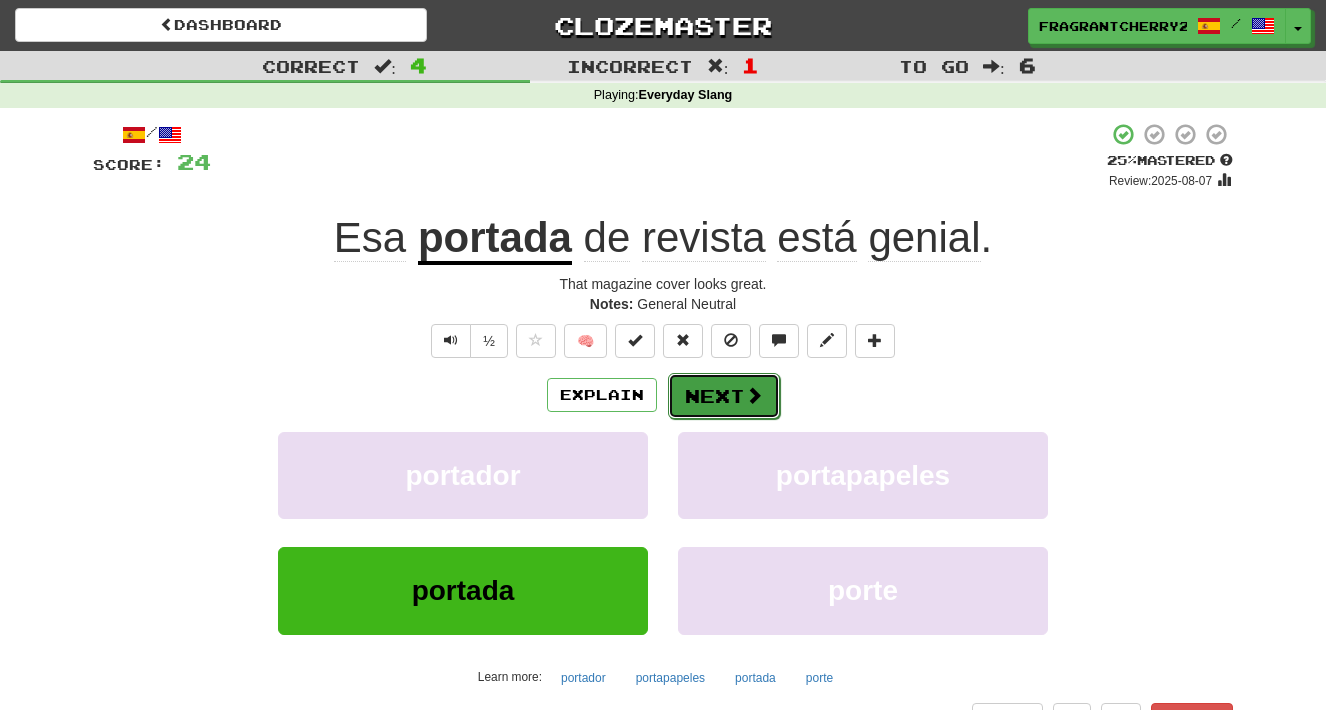 click on "Next" at bounding box center [724, 396] 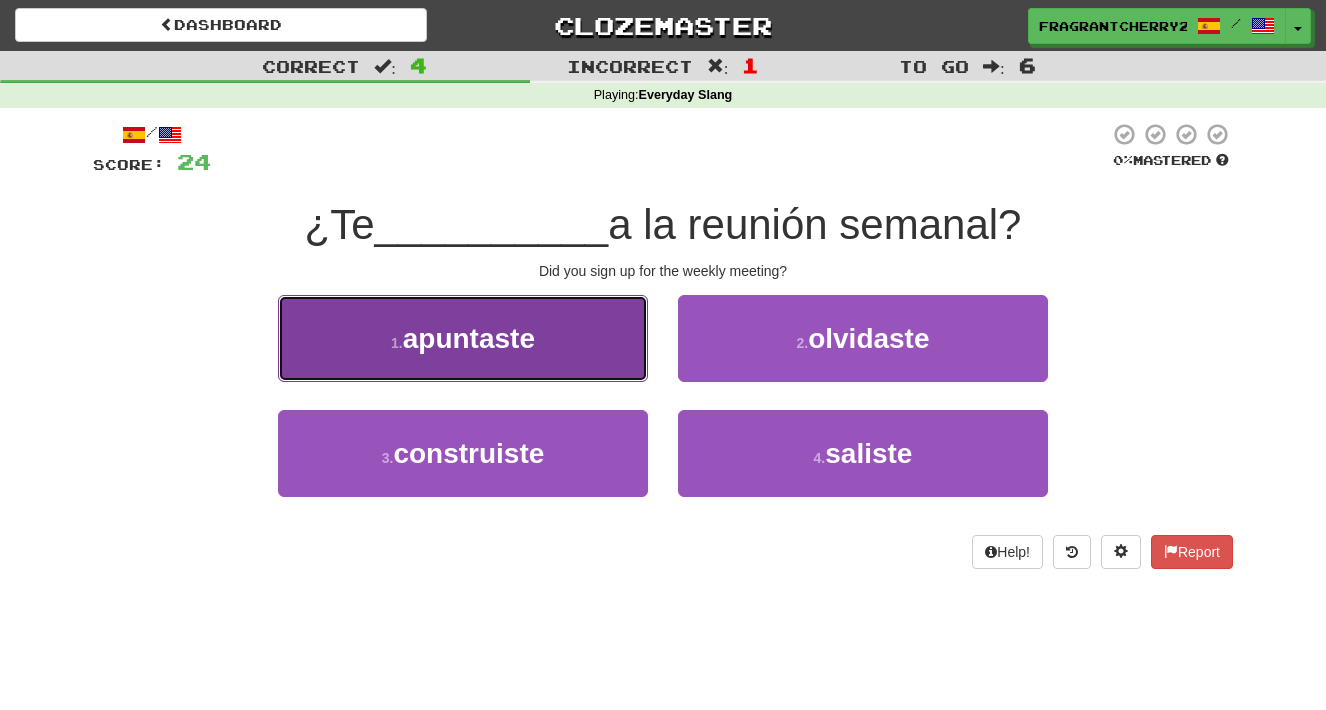 click on "1 .  apuntaste" at bounding box center [463, 338] 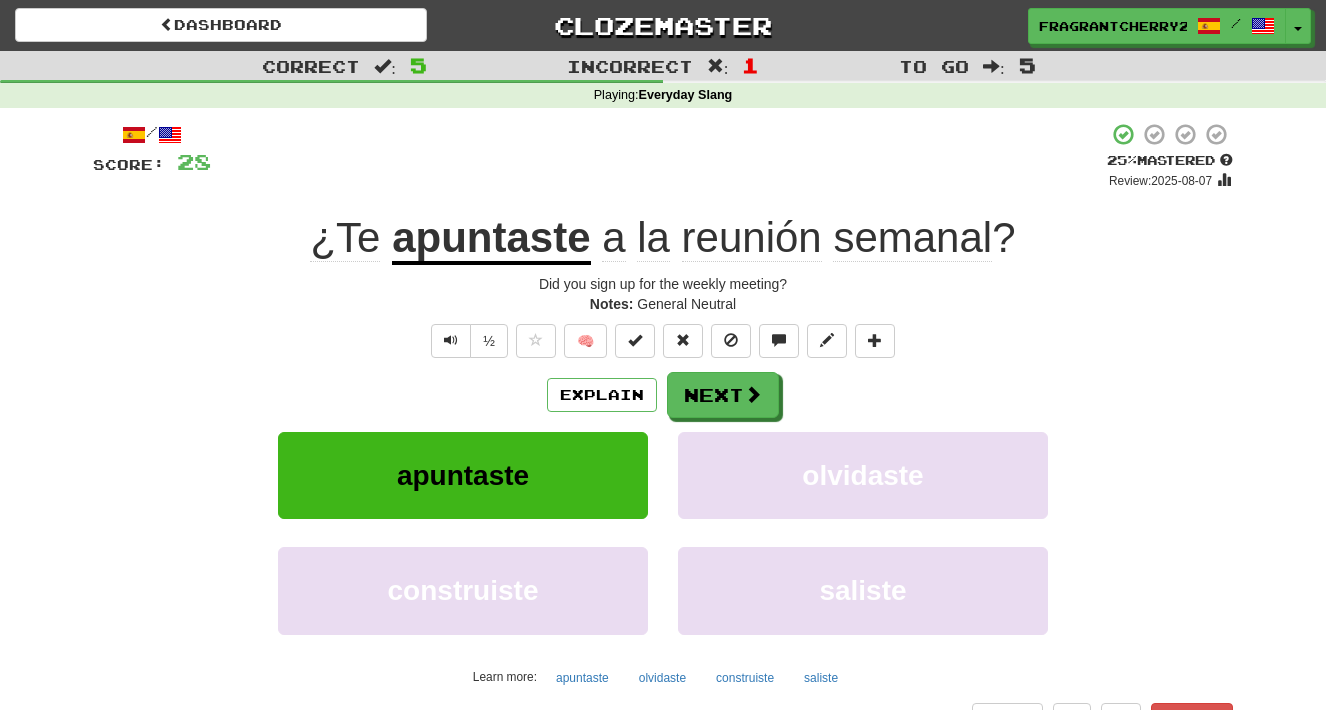 click on "Explain Next apuntaste olvidaste construiste saliste Learn more: apuntaste olvidaste construiste saliste" at bounding box center (663, 532) 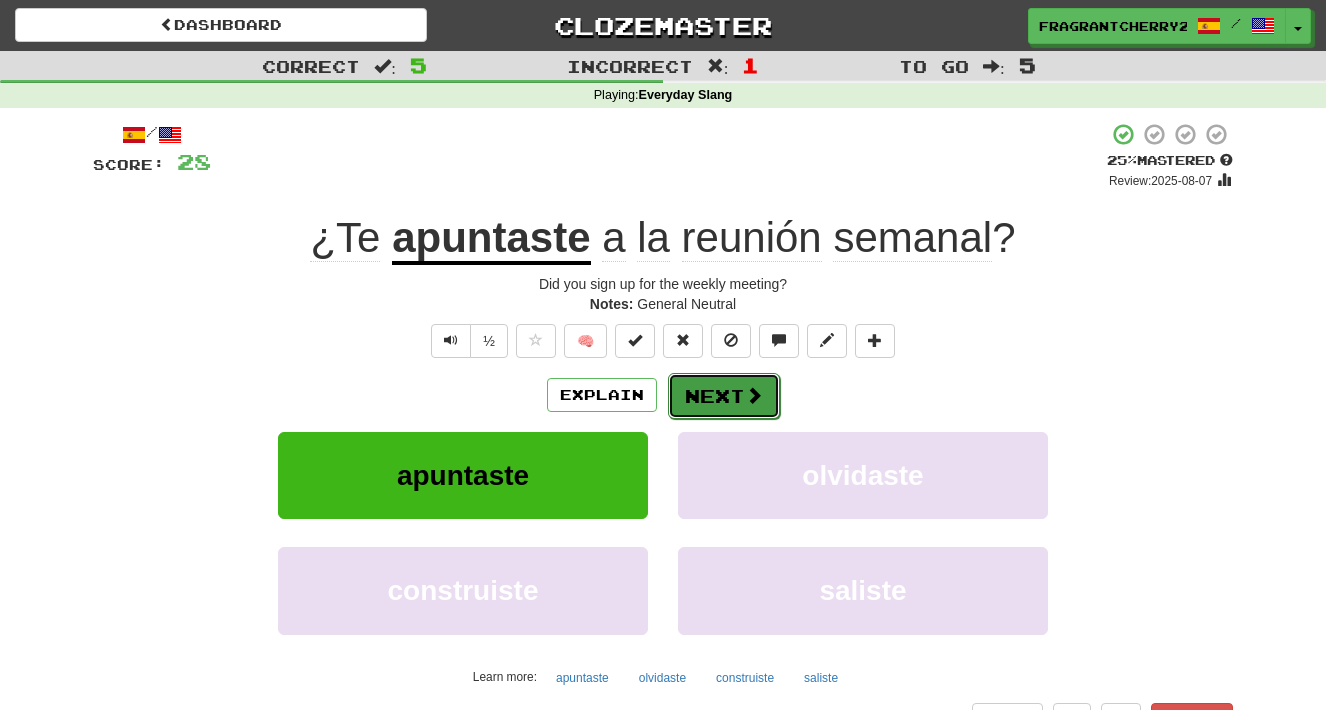 click on "Next" at bounding box center (724, 396) 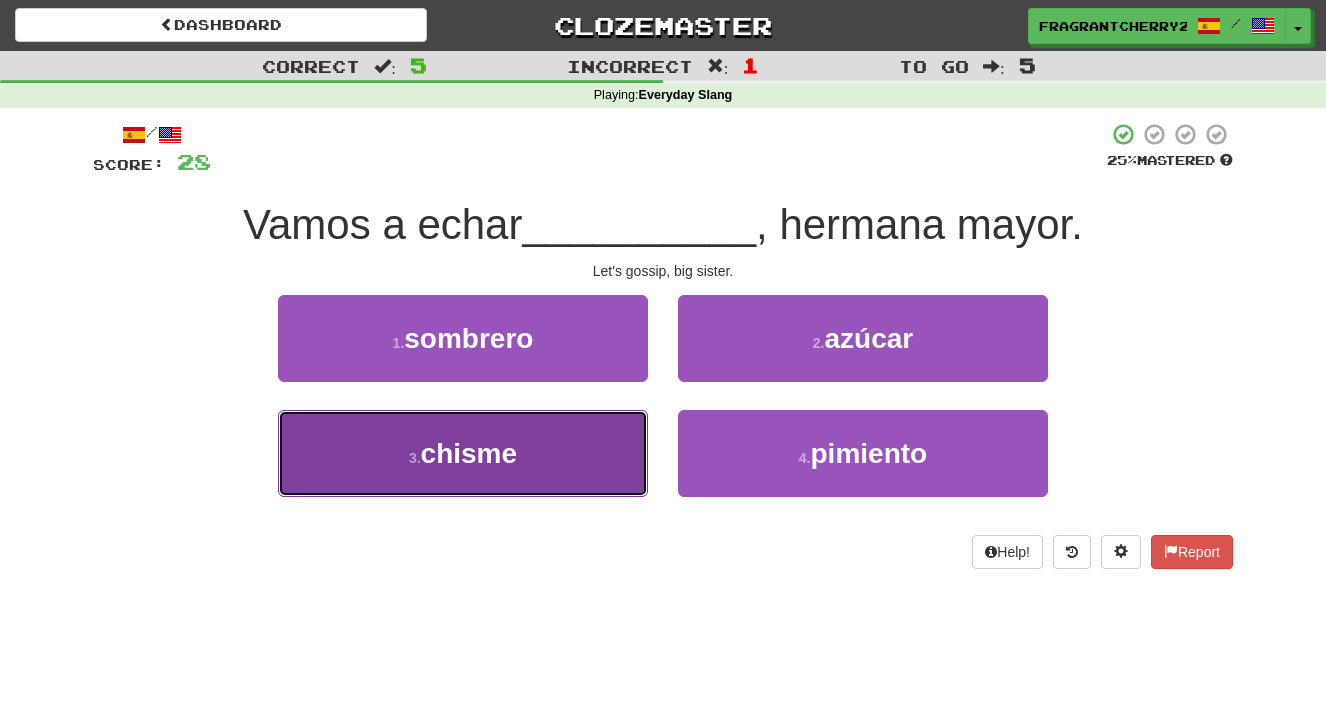 click on "3 .  chisme" at bounding box center [463, 453] 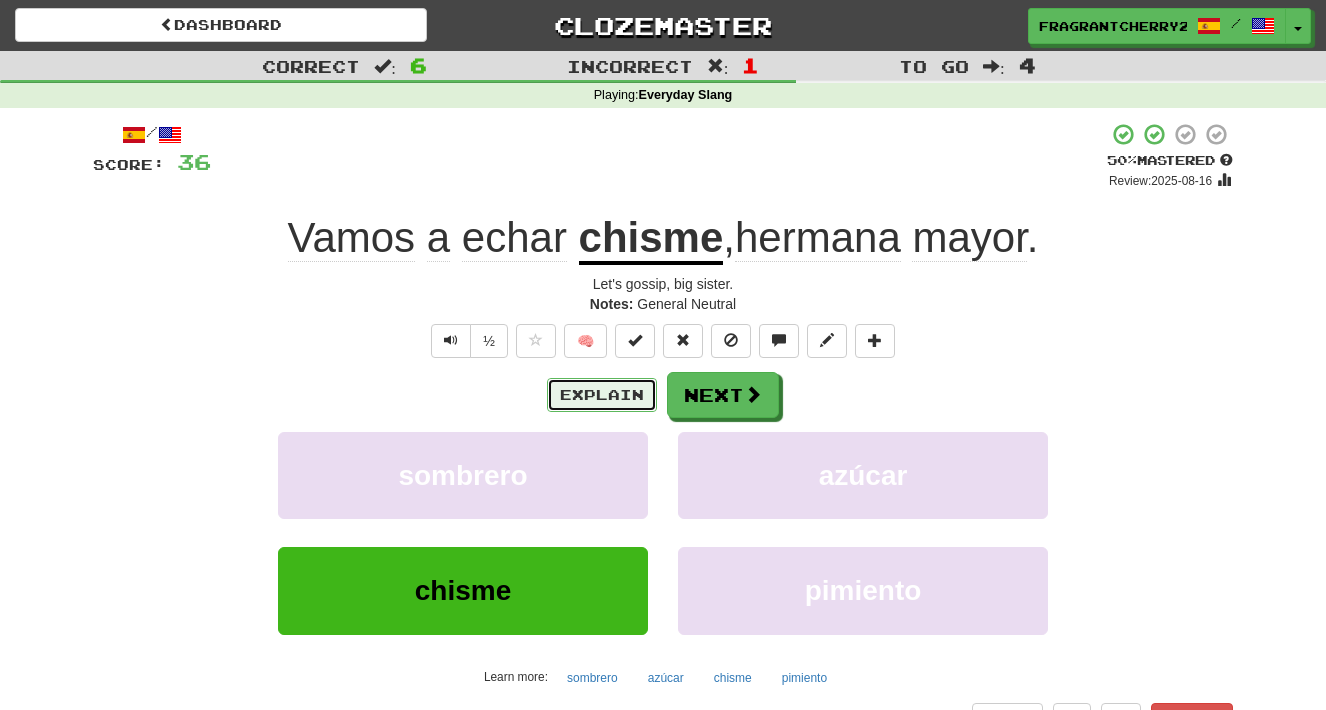 click on "Explain" at bounding box center [602, 395] 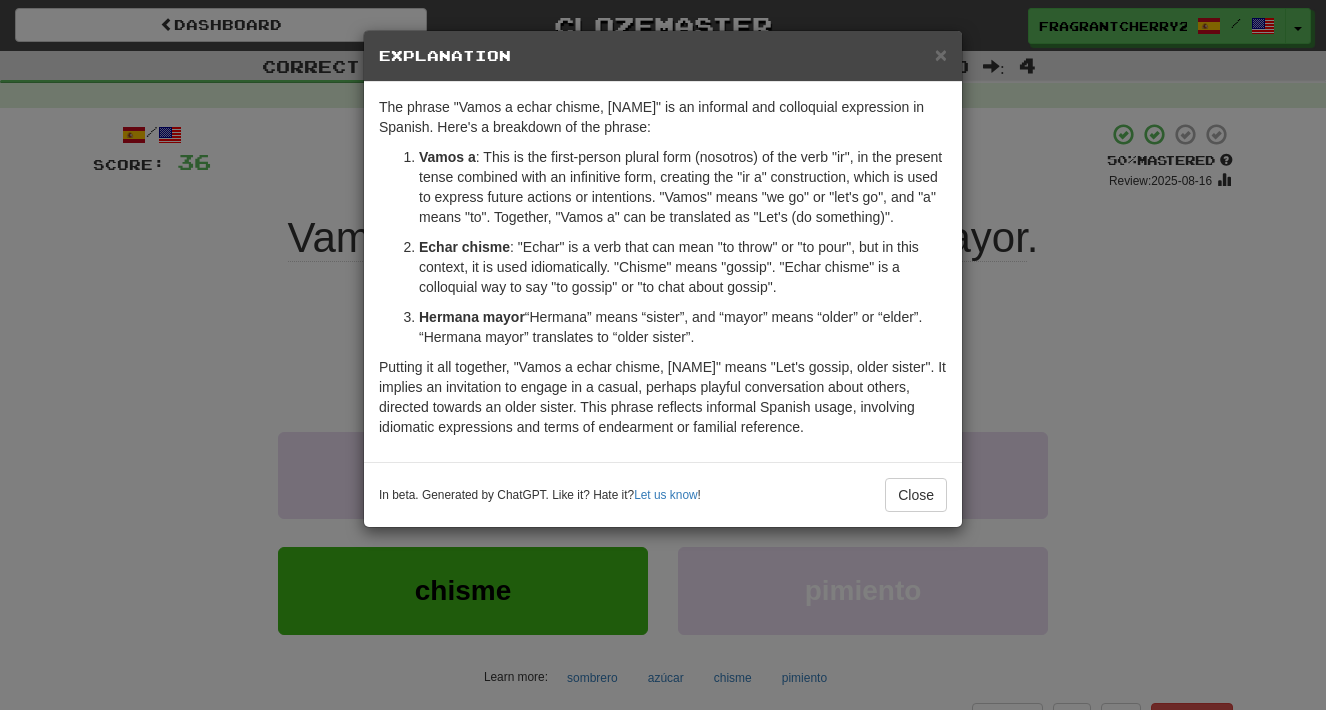 click on "× Explanation The phrase "Vamos a echar chisme, hermana mayor" is an informal and colloquial expression in Spanish. Here's a breakdown of the phrase:
Vamos a : This is the first-person plural form (nosotros) of the verb "ir", in the present tense combined with an infinitive form, creating the "ir a" construction, which is used to express future actions or intentions. "Vamos" means "we go" or "let's go", and "a" means "to". Together, "Vamos a" can be translated as "Let's (do something)".
Echar chisme : "Echar" is a verb that can mean "to throw" or "to pour", but in this context, it is used idiomatically. "Chisme" means "gossip". "Echar chisme" is a colloquial way to say "to gossip" or "to chat about gossip".
Hermana mayor : "Hermana" means "sister", and "mayor" means "older" or "elder". "Hermana mayor" translates to "older sister".
In beta. Generated by ChatGPT. Like it? Hate it?  Let us know ! Close" at bounding box center (663, 355) 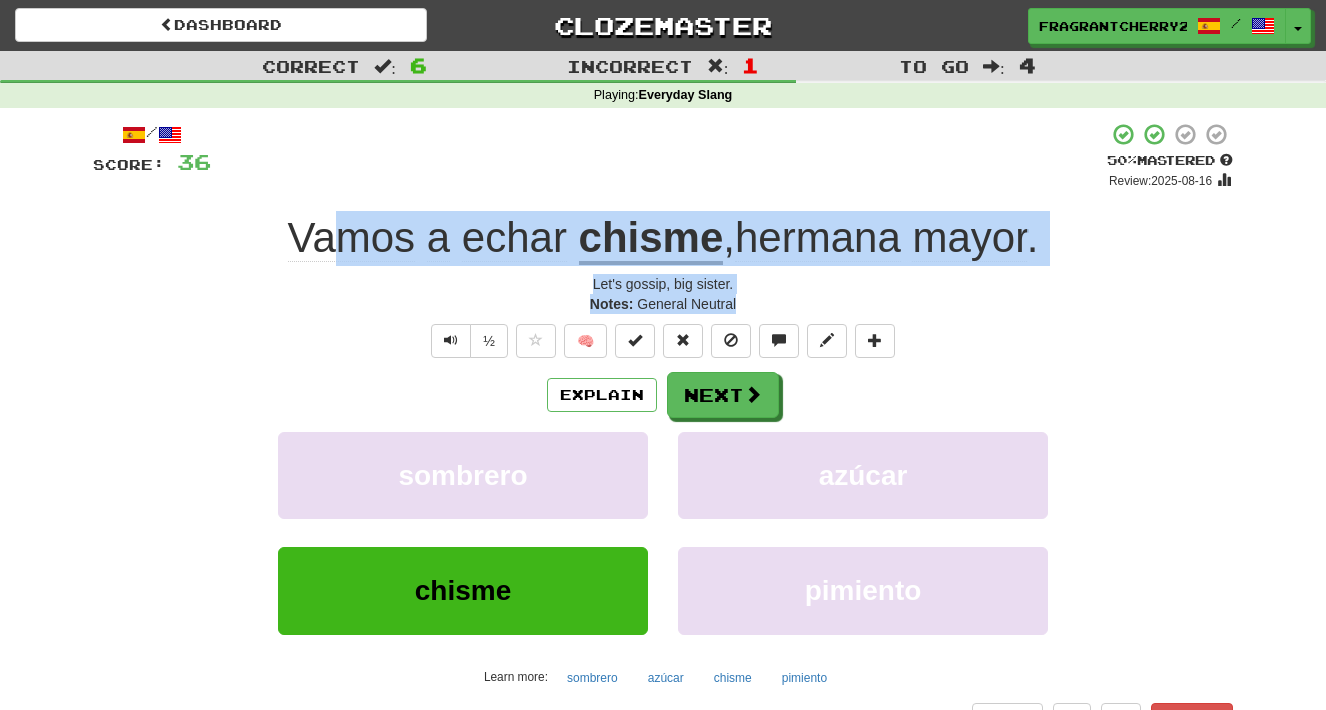 drag, startPoint x: 718, startPoint y: 304, endPoint x: 288, endPoint y: 245, distance: 434.0288 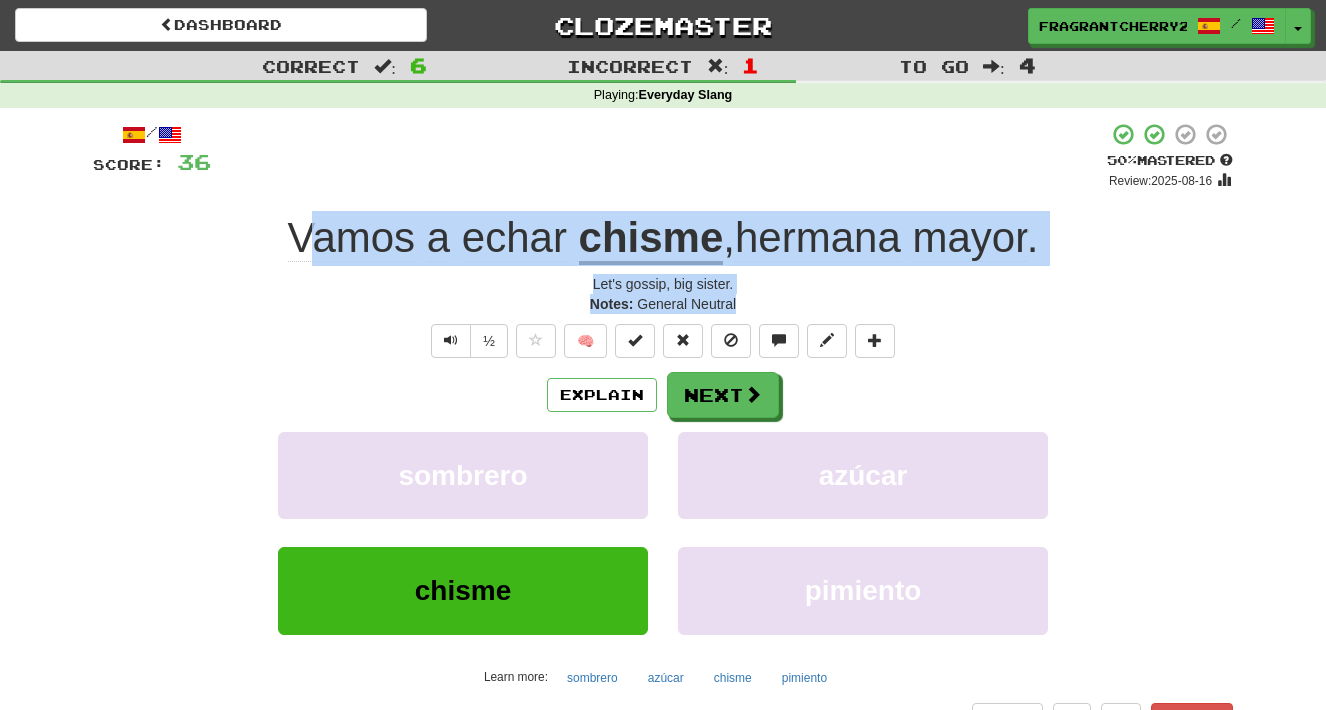 drag, startPoint x: 753, startPoint y: 309, endPoint x: 301, endPoint y: 248, distance: 456.09756 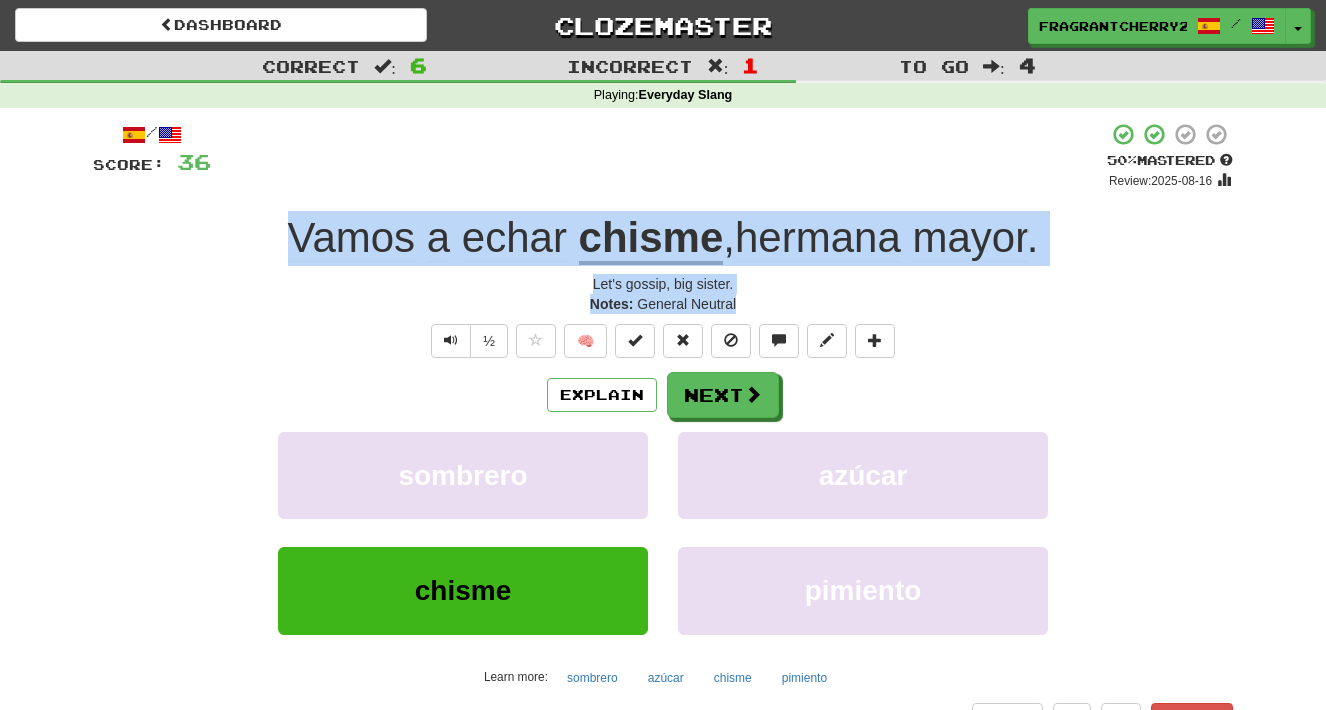 drag, startPoint x: 292, startPoint y: 248, endPoint x: 798, endPoint y: 306, distance: 509.31326 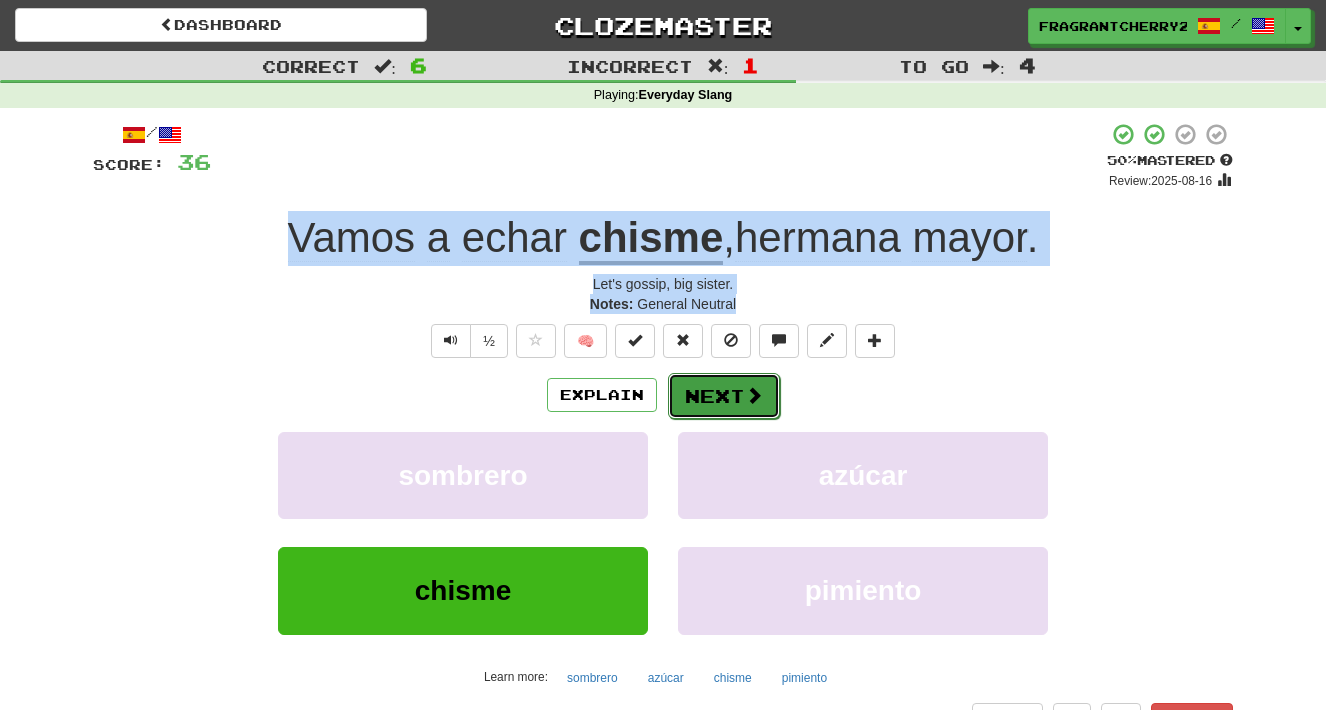 click on "Next" at bounding box center (724, 396) 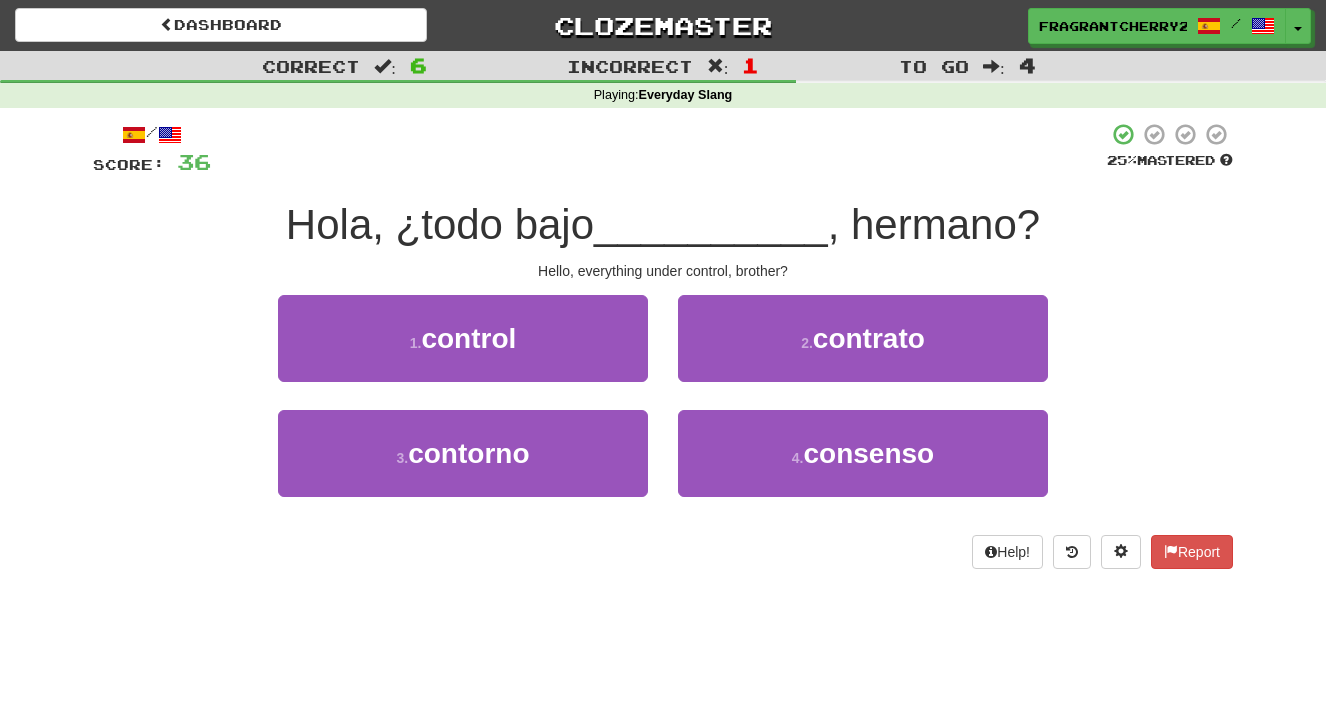 click on "1 .  control" at bounding box center [463, 352] 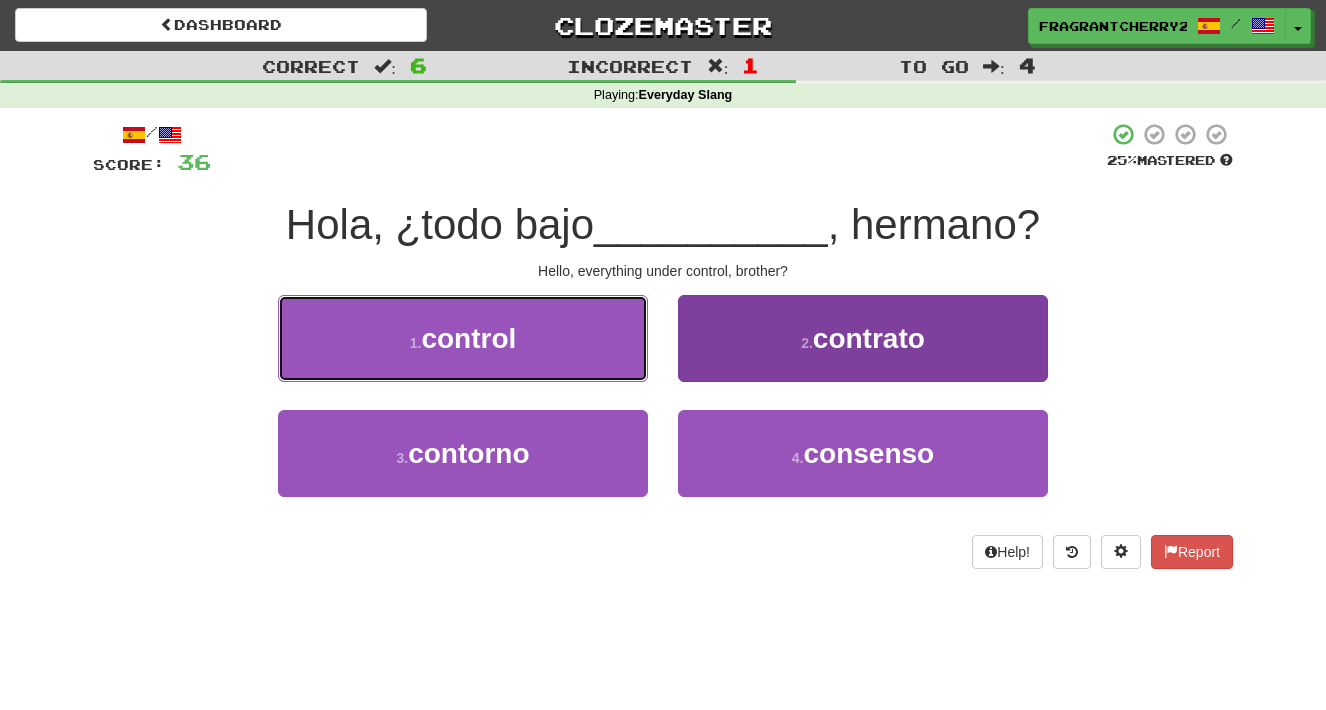 click on "1 .  control" at bounding box center [463, 338] 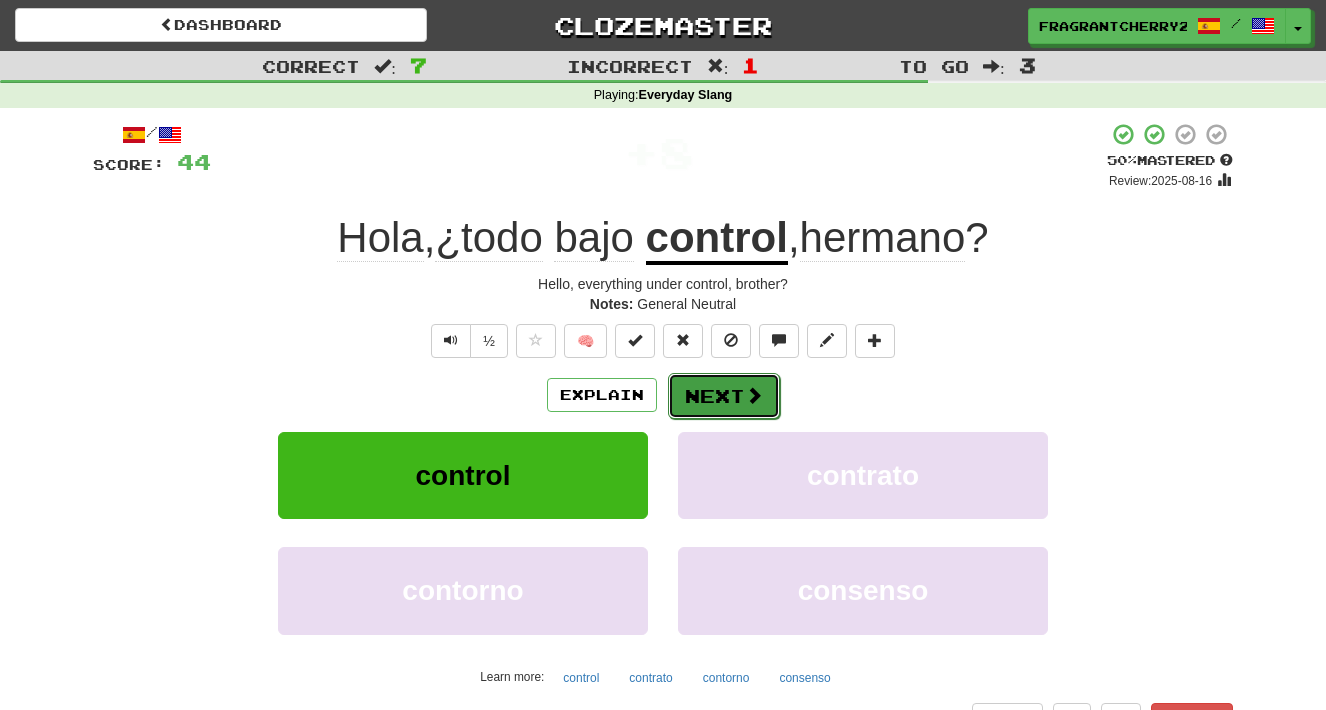 click on "Next" at bounding box center [724, 396] 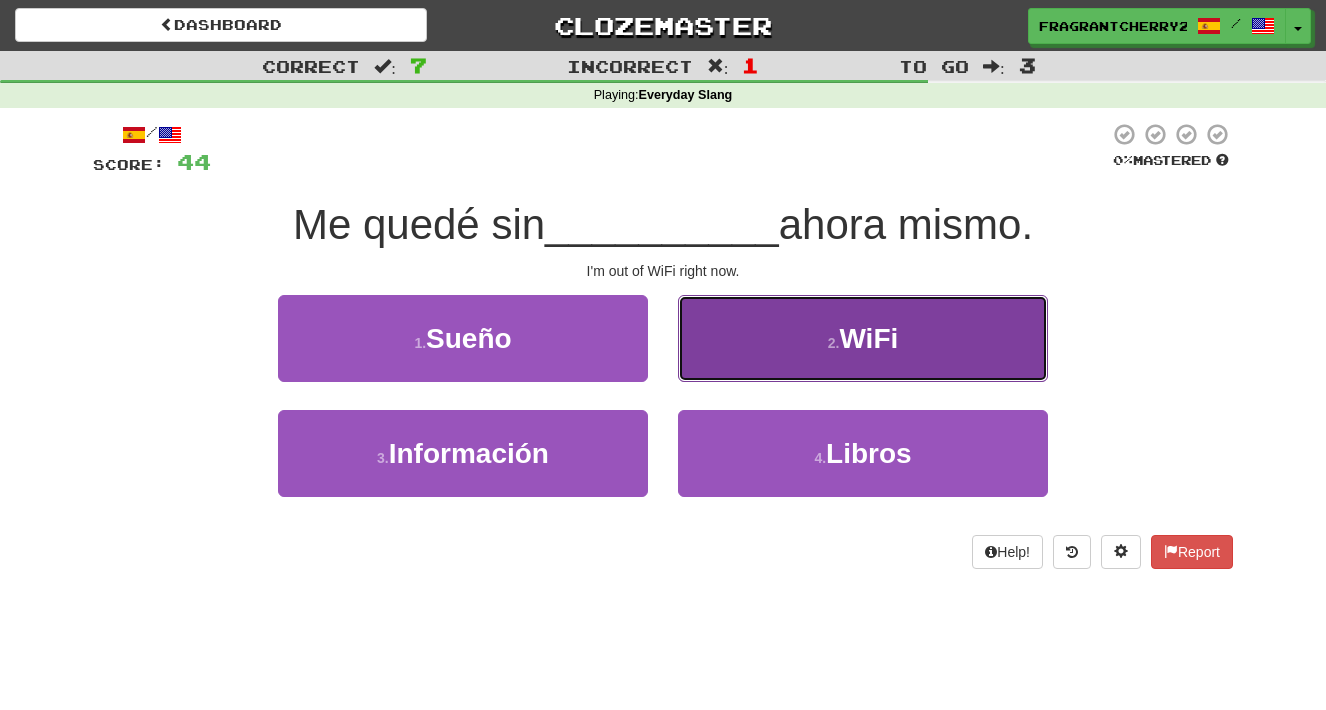 click on "2 .  WiFi" at bounding box center [863, 338] 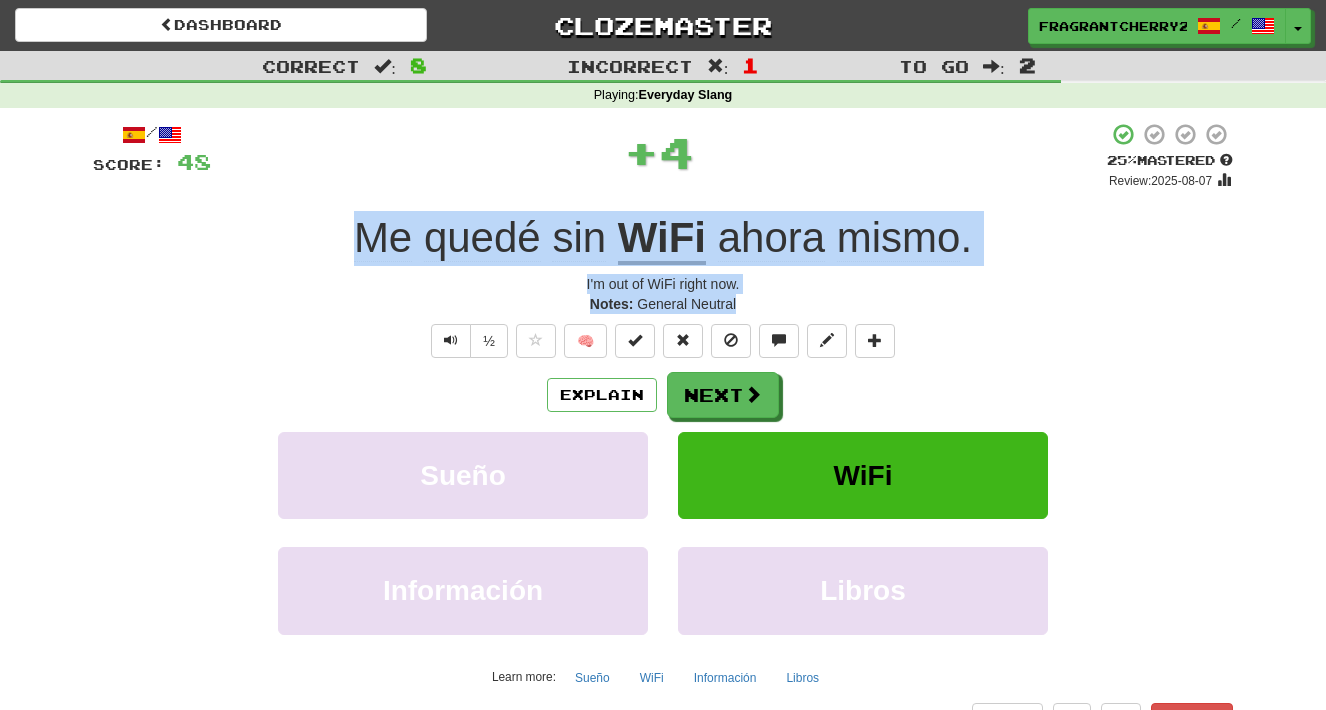 drag, startPoint x: 746, startPoint y: 303, endPoint x: 300, endPoint y: 256, distance: 448.46964 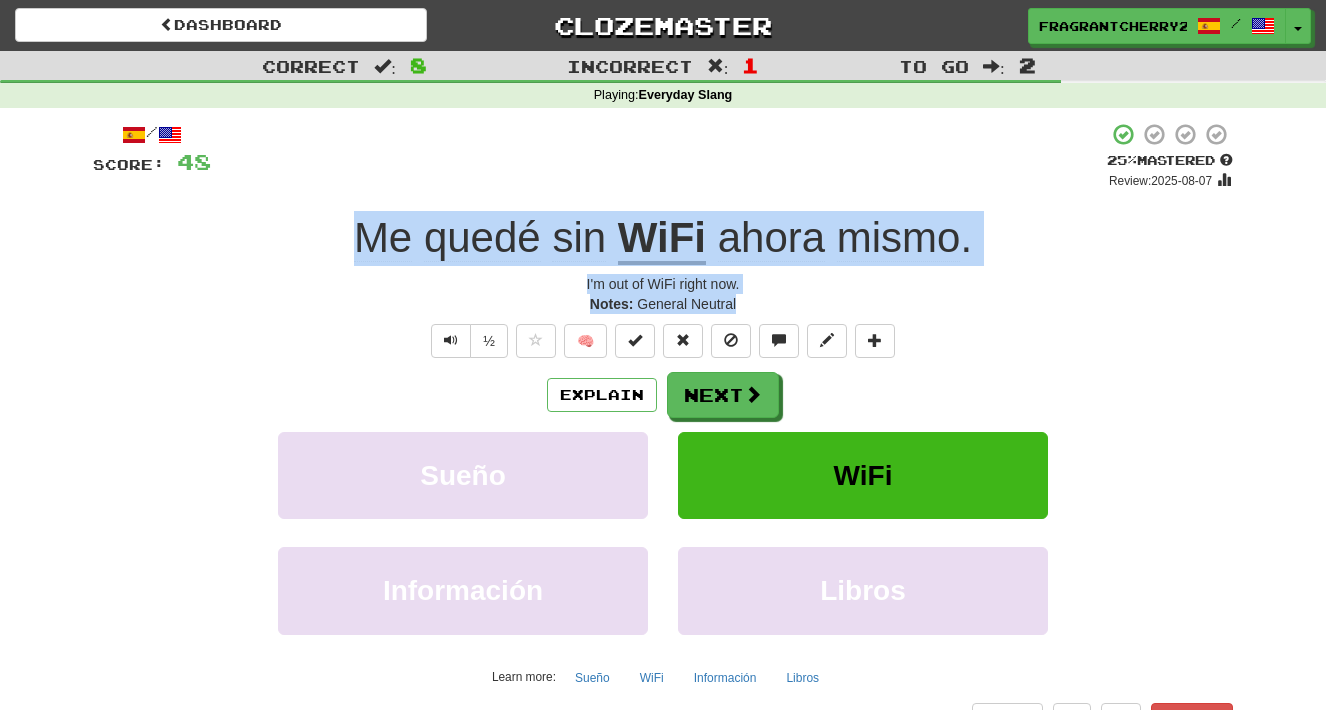 copy on "Me   quedé   sin   WiFi   ahora   mismo . I'm out of WiFi right now. Notes:   General Neutral" 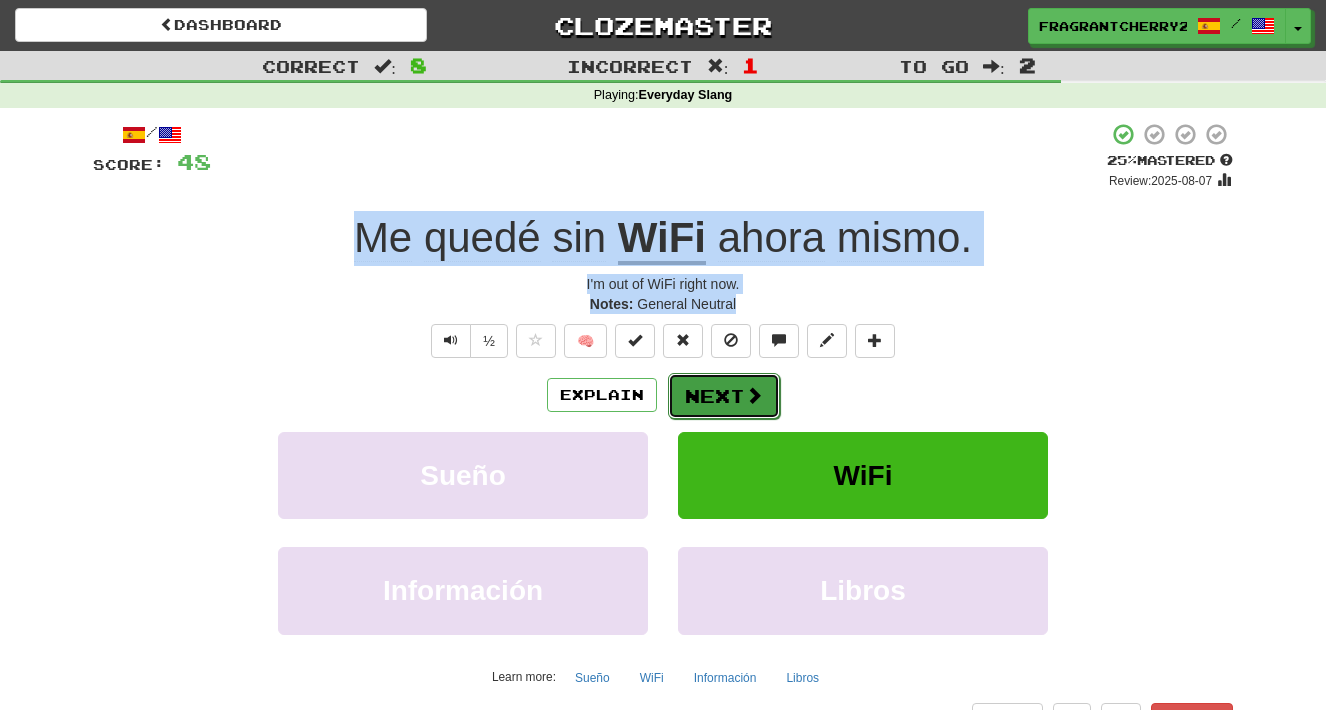 click on "Next" at bounding box center [724, 396] 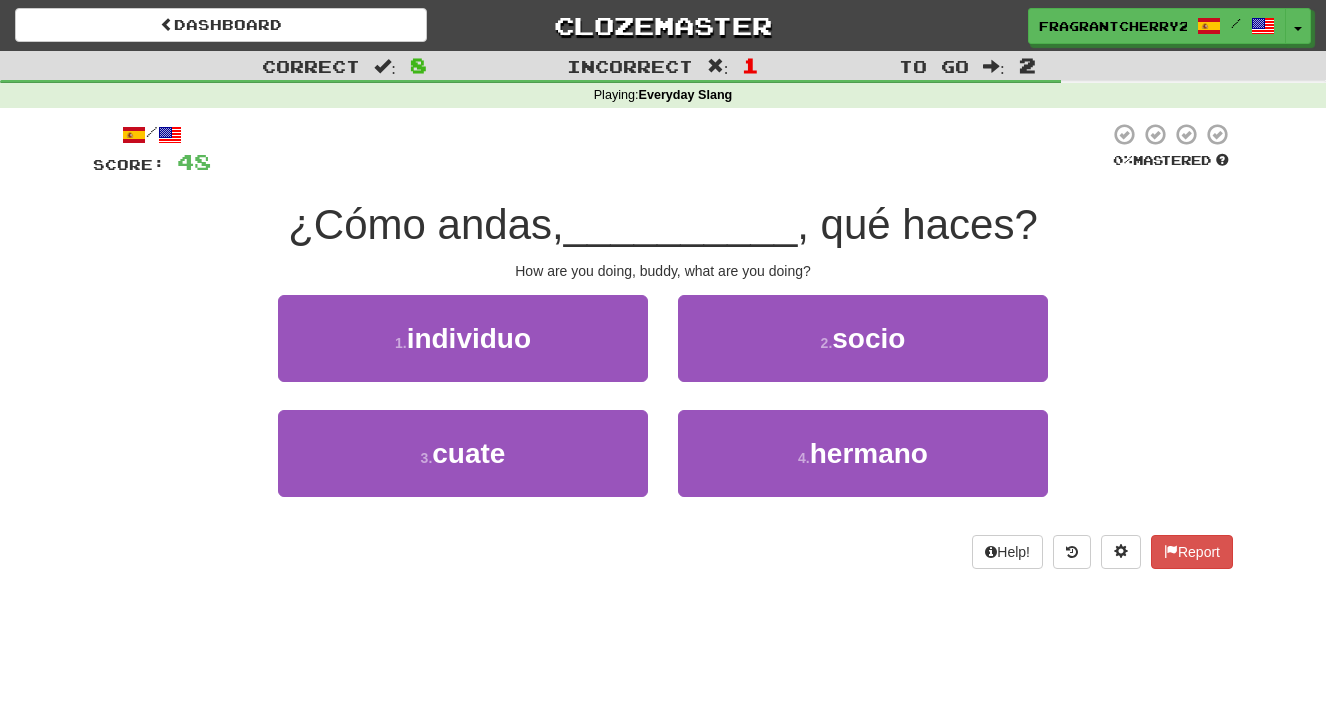 click on "1 .  individuo" at bounding box center [463, 352] 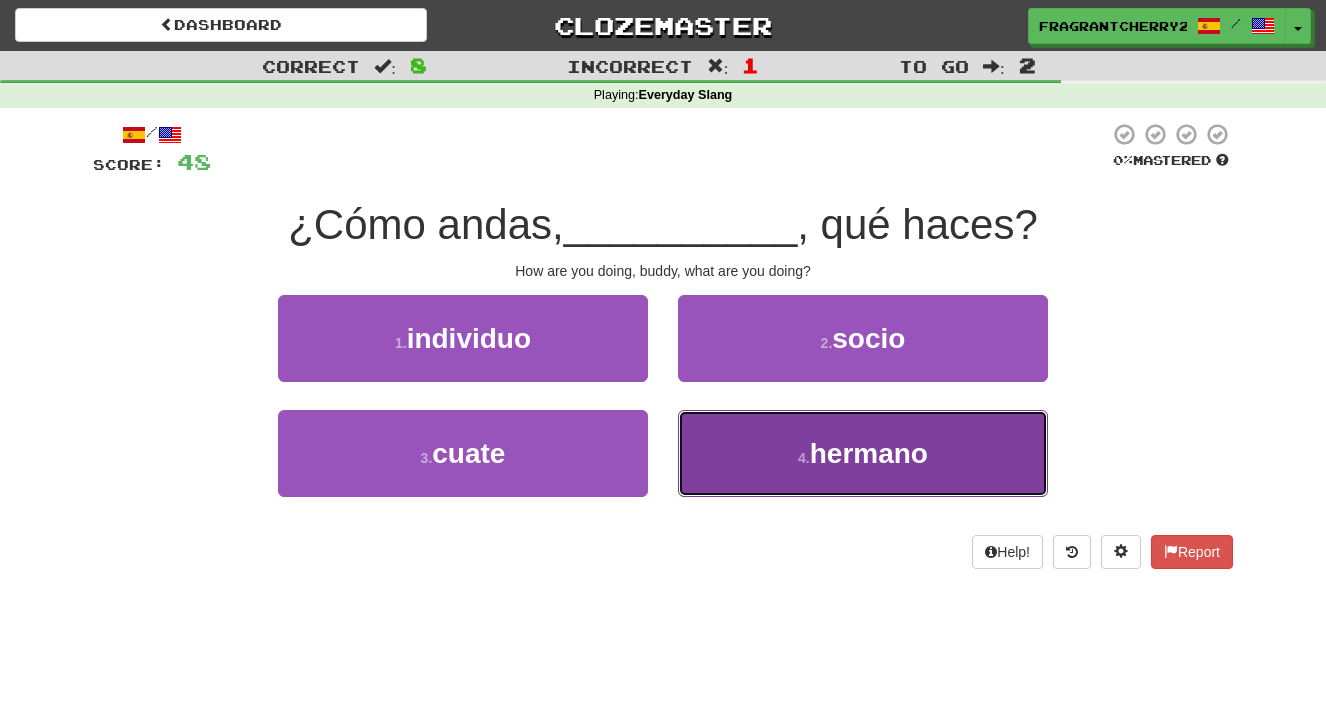 click on "4 .  hermano" at bounding box center [863, 453] 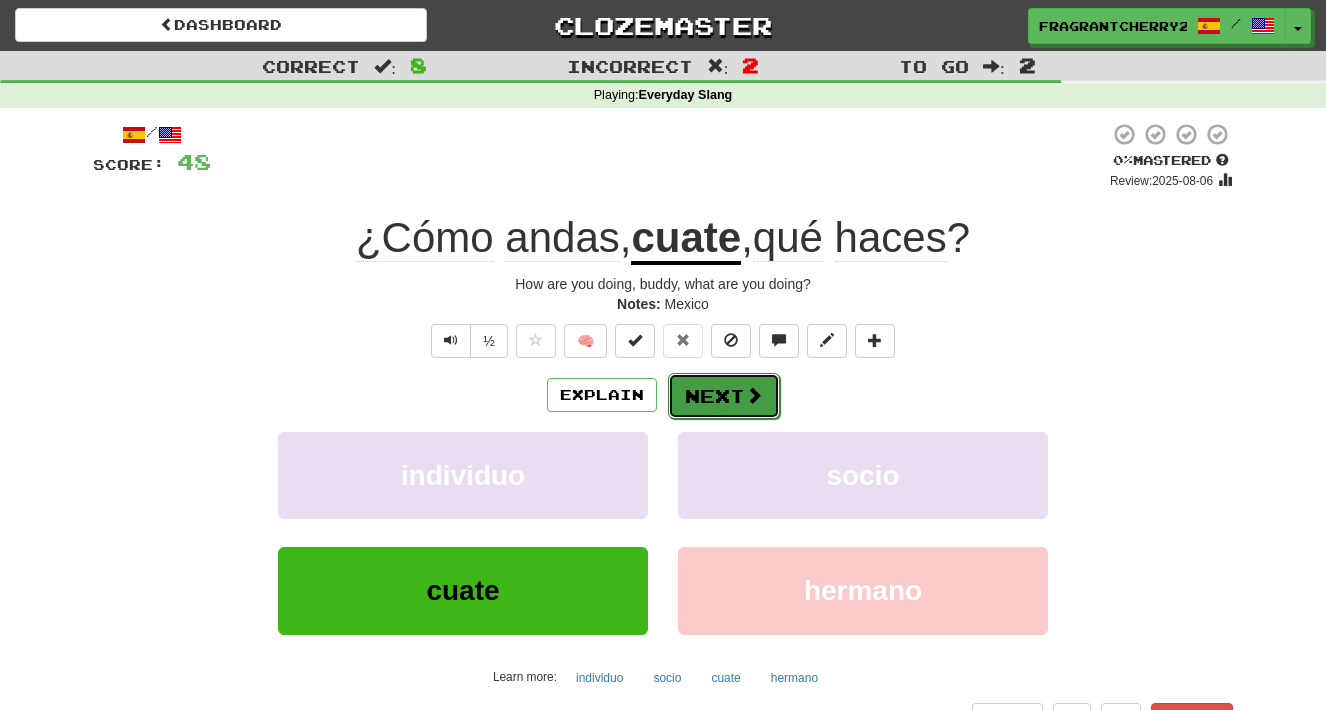 click on "Next" at bounding box center [724, 396] 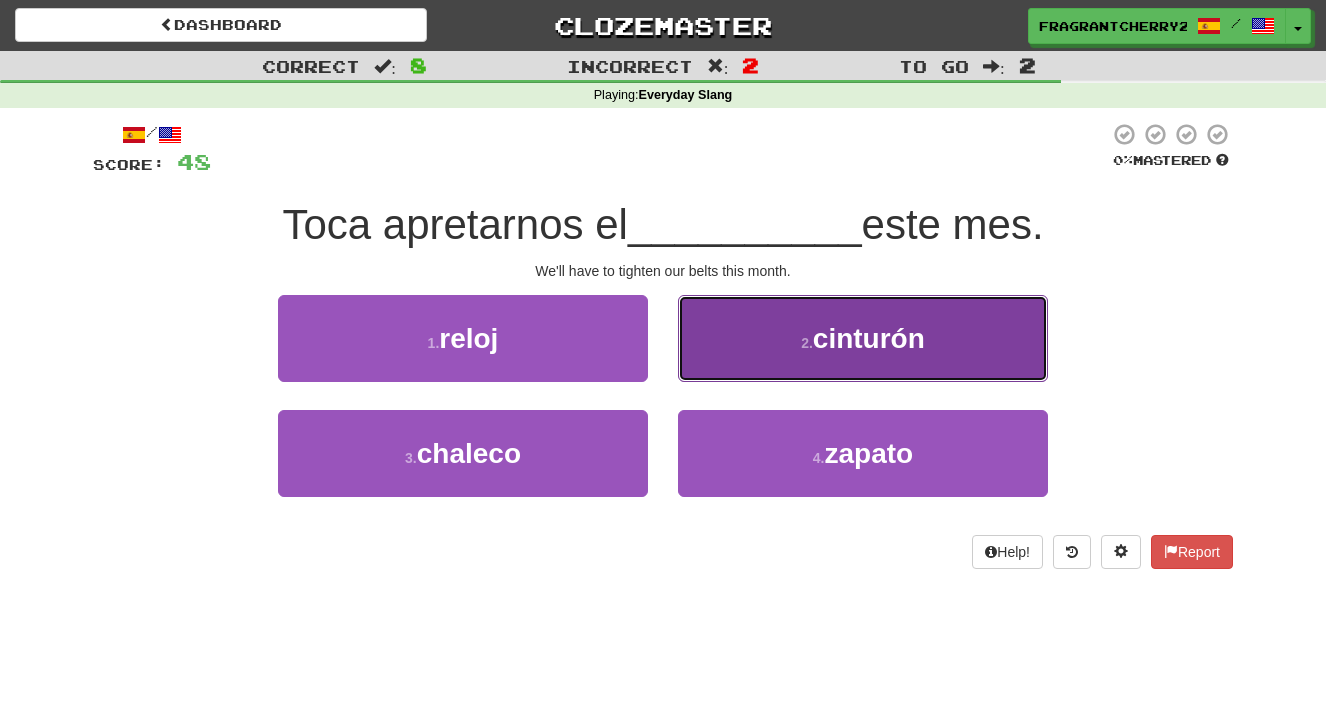 click on "2 .  cinturón" at bounding box center (863, 338) 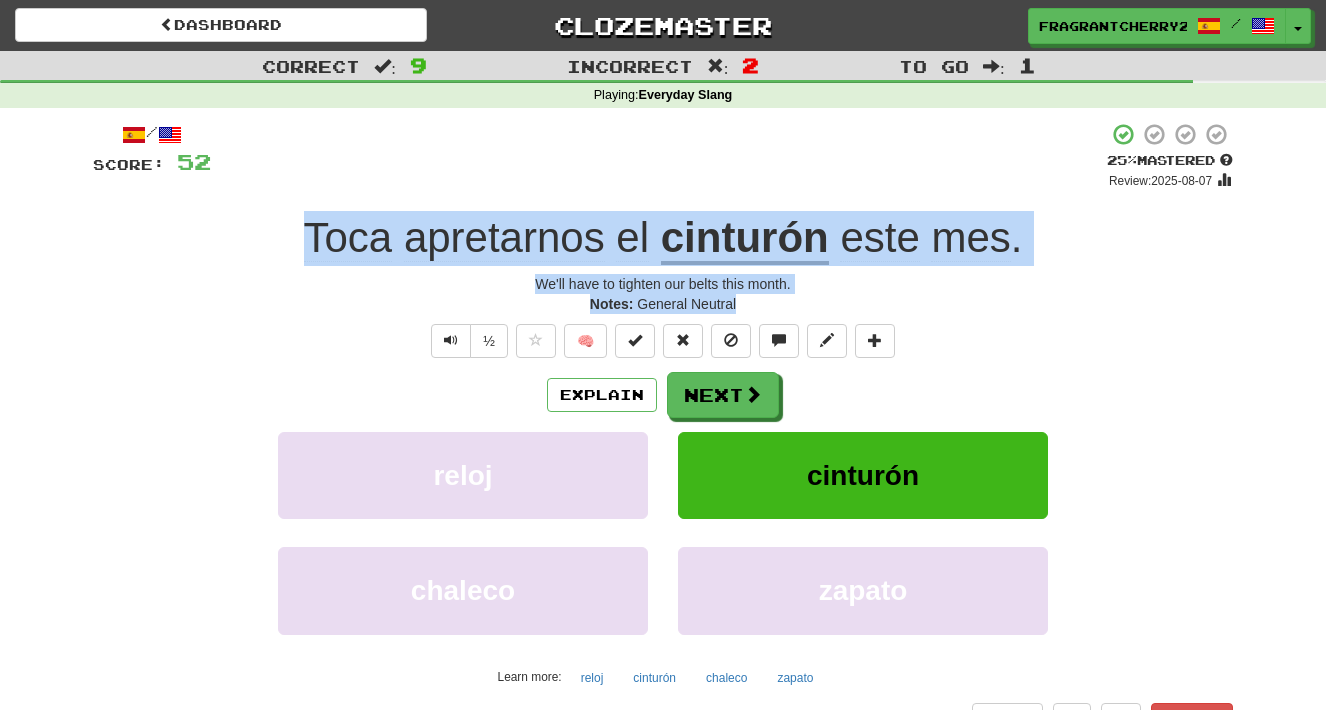 drag, startPoint x: 748, startPoint y: 309, endPoint x: 267, endPoint y: 232, distance: 487.1242 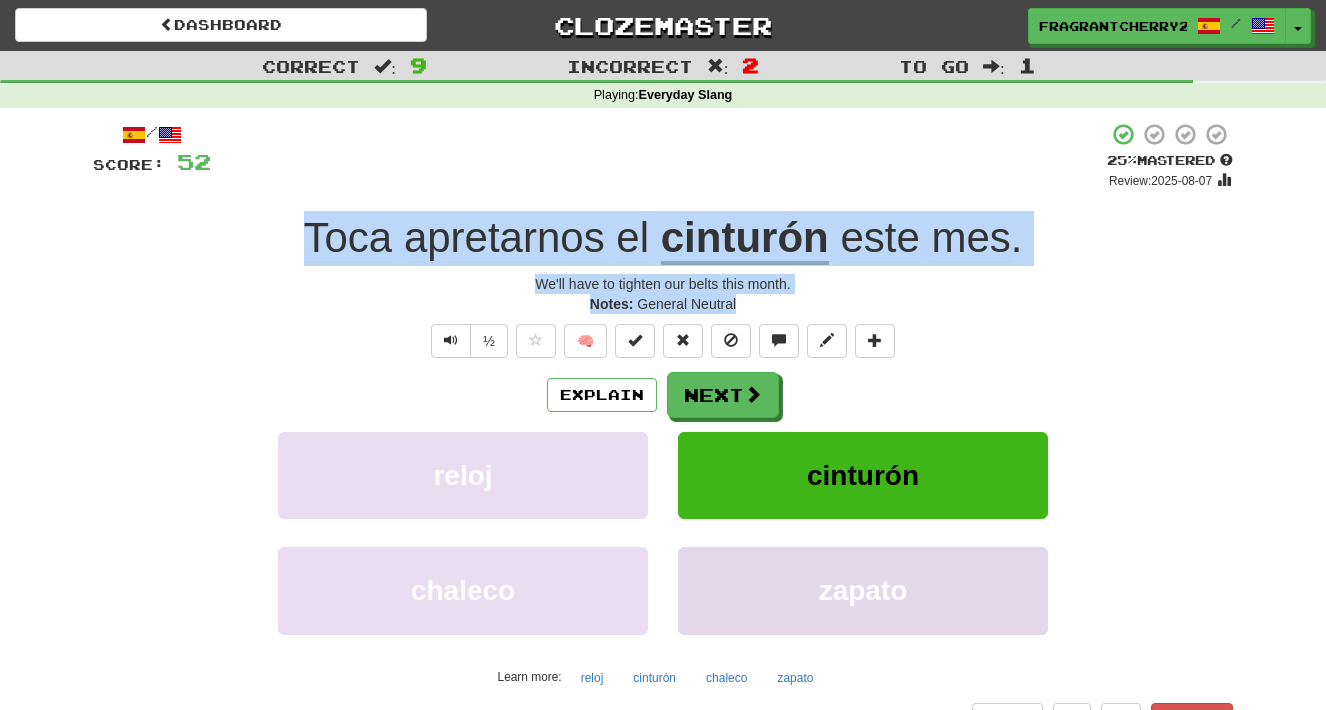 copy on "Toca   apretarnos   el   cinturón   este   mes . We'll have to tighten our belts this month. Notes:   General Neutral" 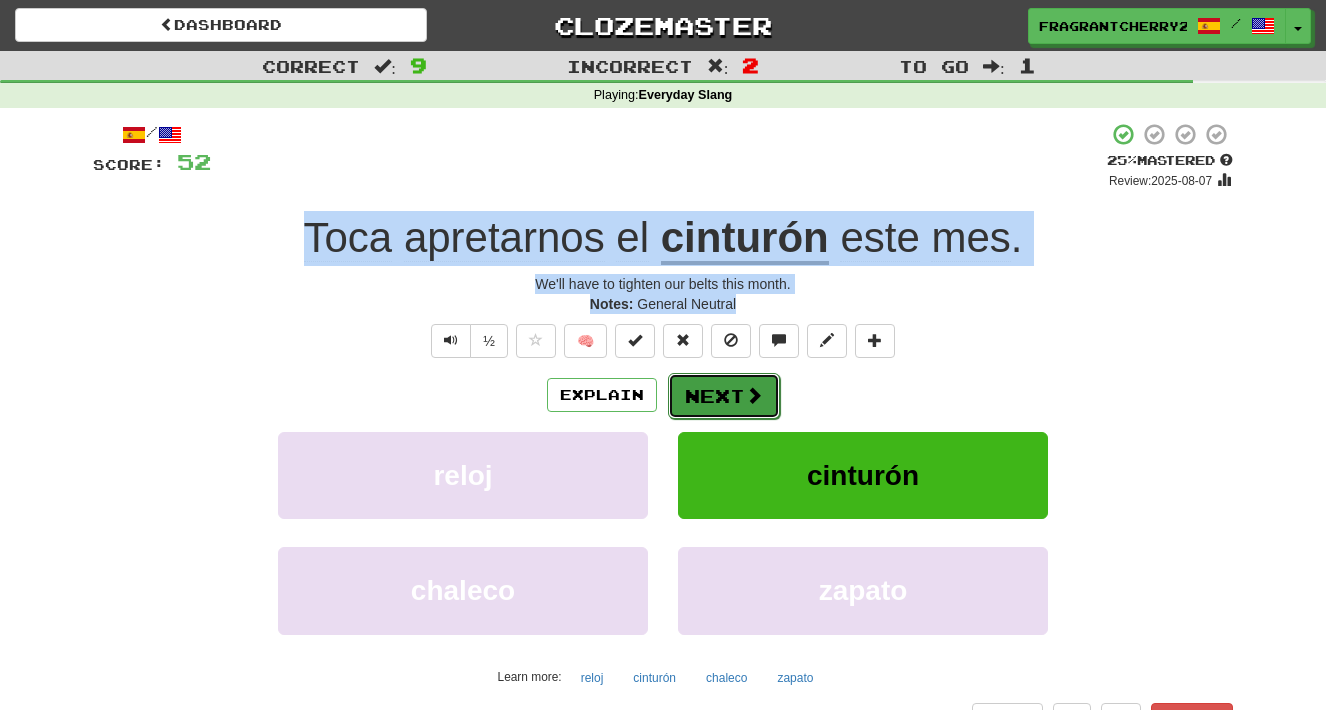 click on "Next" at bounding box center [724, 396] 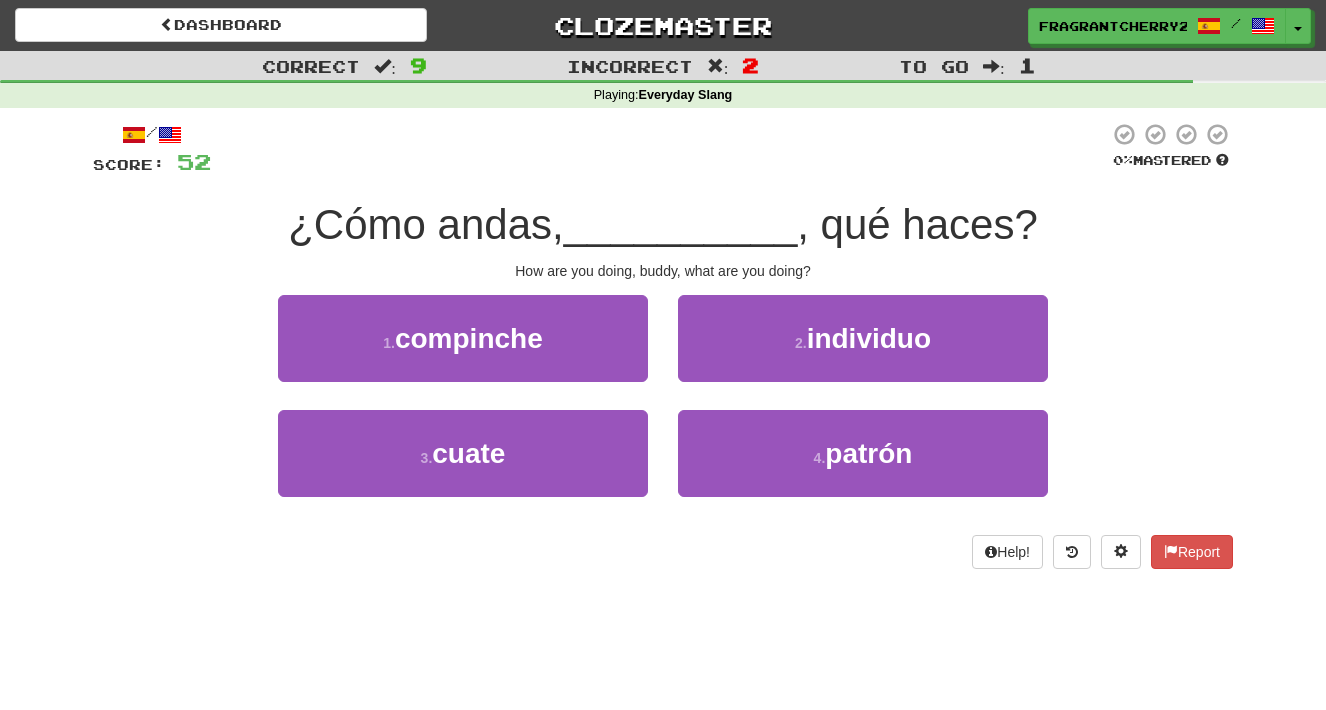 click on "2 .  individuo" at bounding box center (863, 352) 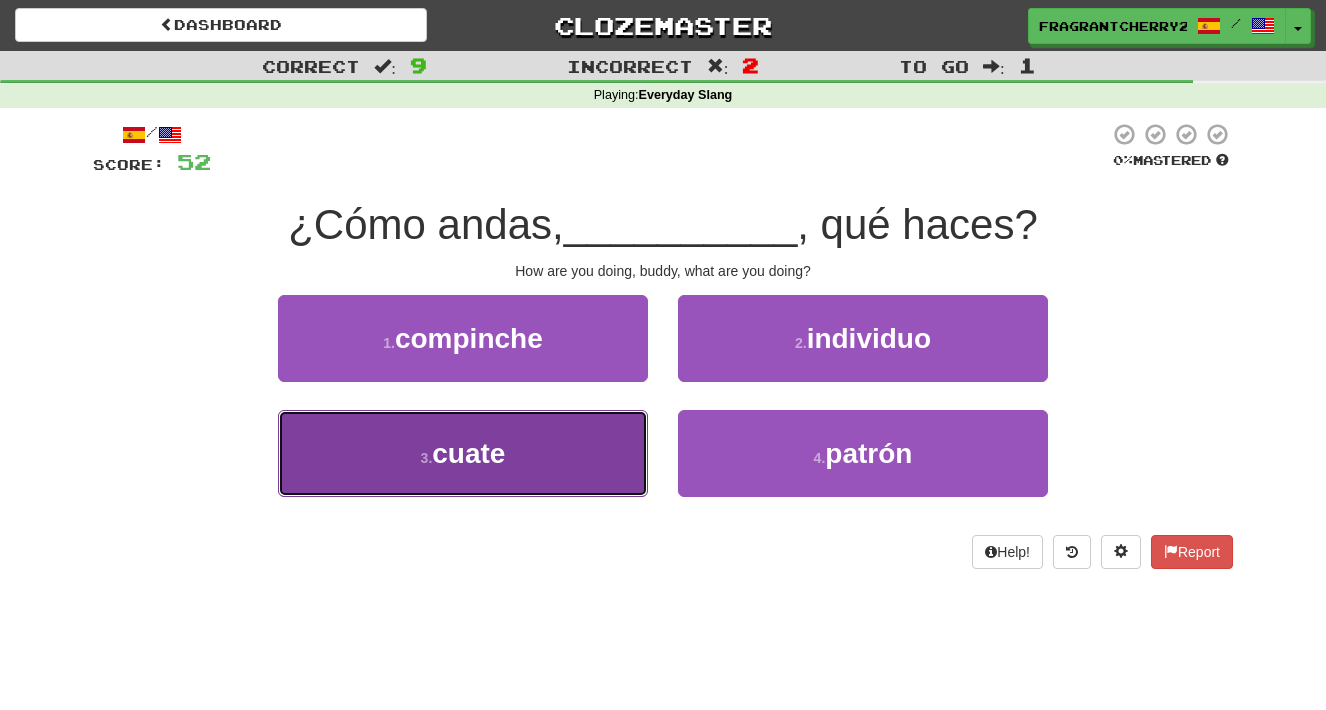 click on "3 .  cuate" at bounding box center [463, 453] 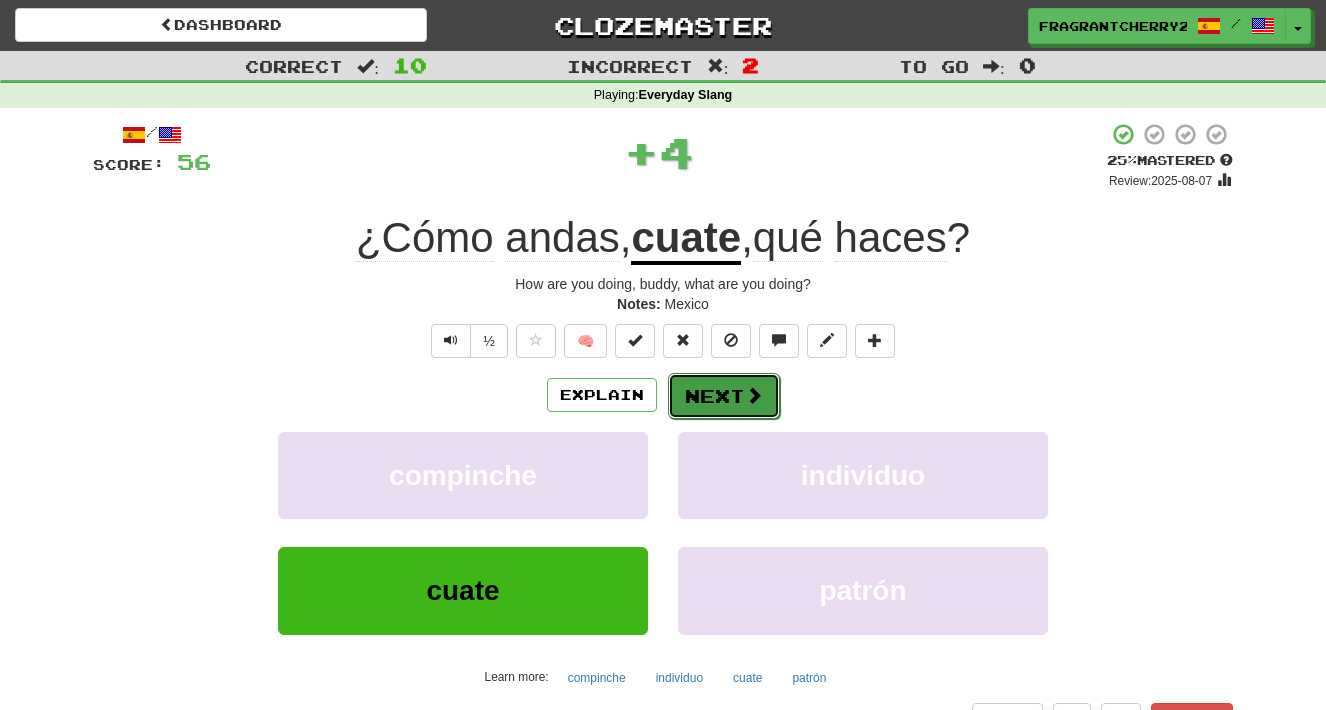 click on "Next" at bounding box center [724, 396] 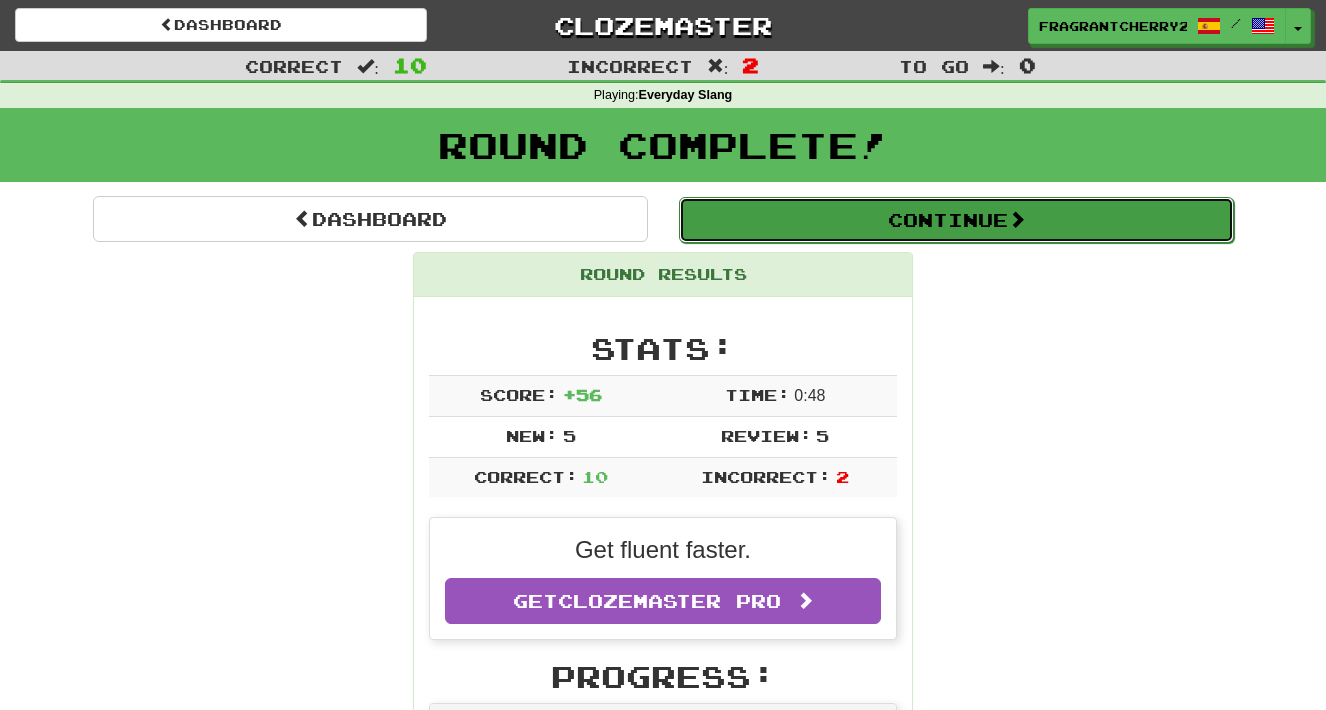 click on "Continue" at bounding box center [956, 220] 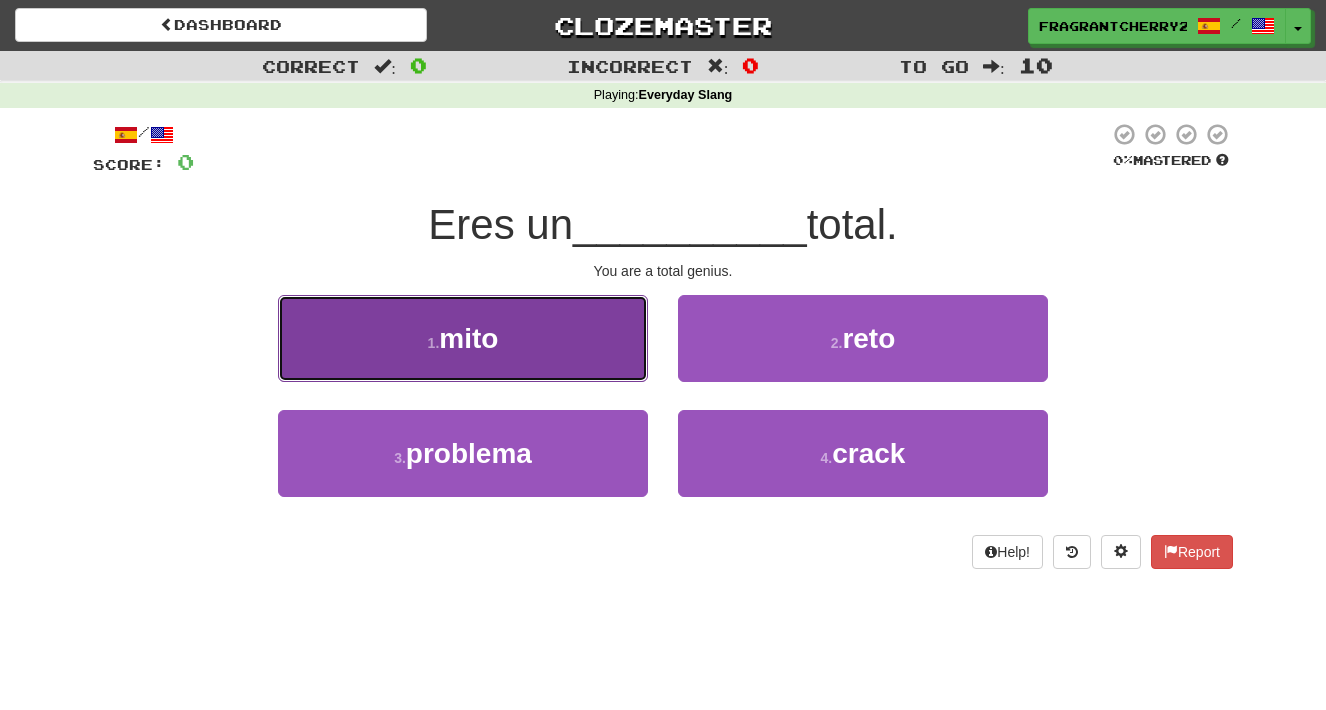 click on "1 .  mito" at bounding box center [463, 338] 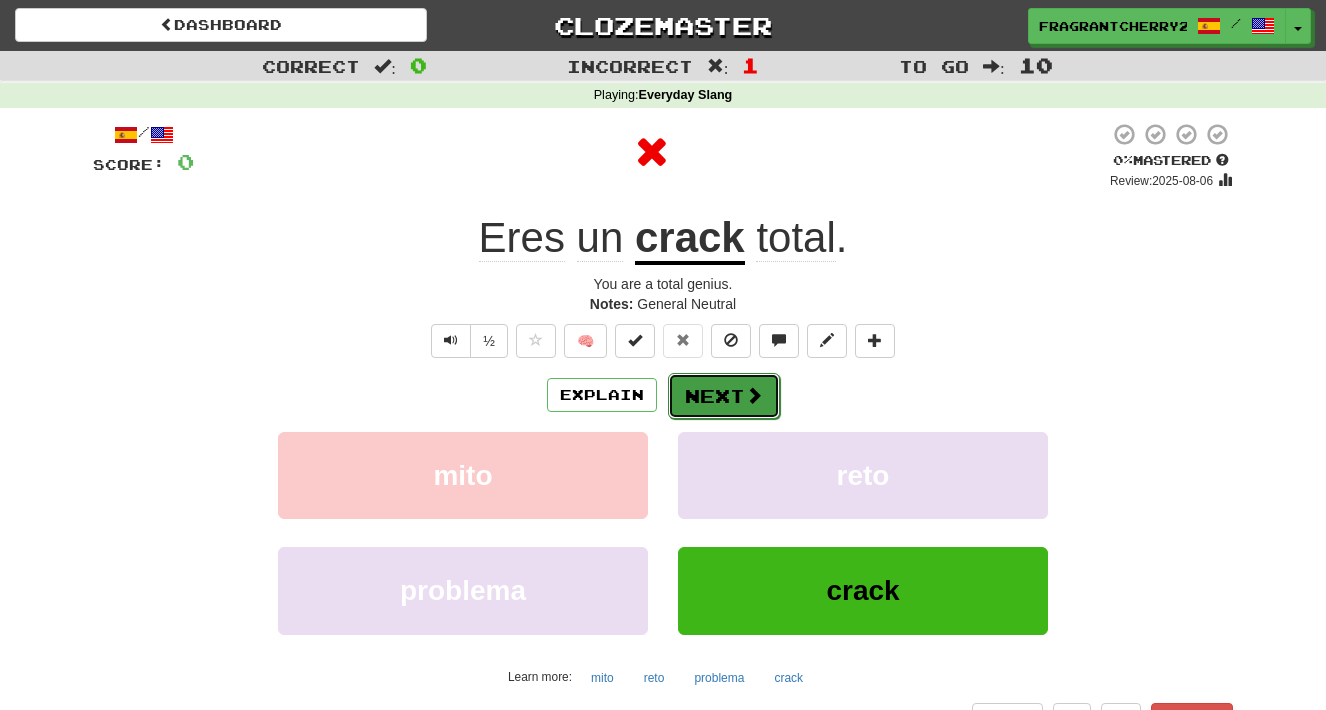click on "Next" at bounding box center [724, 396] 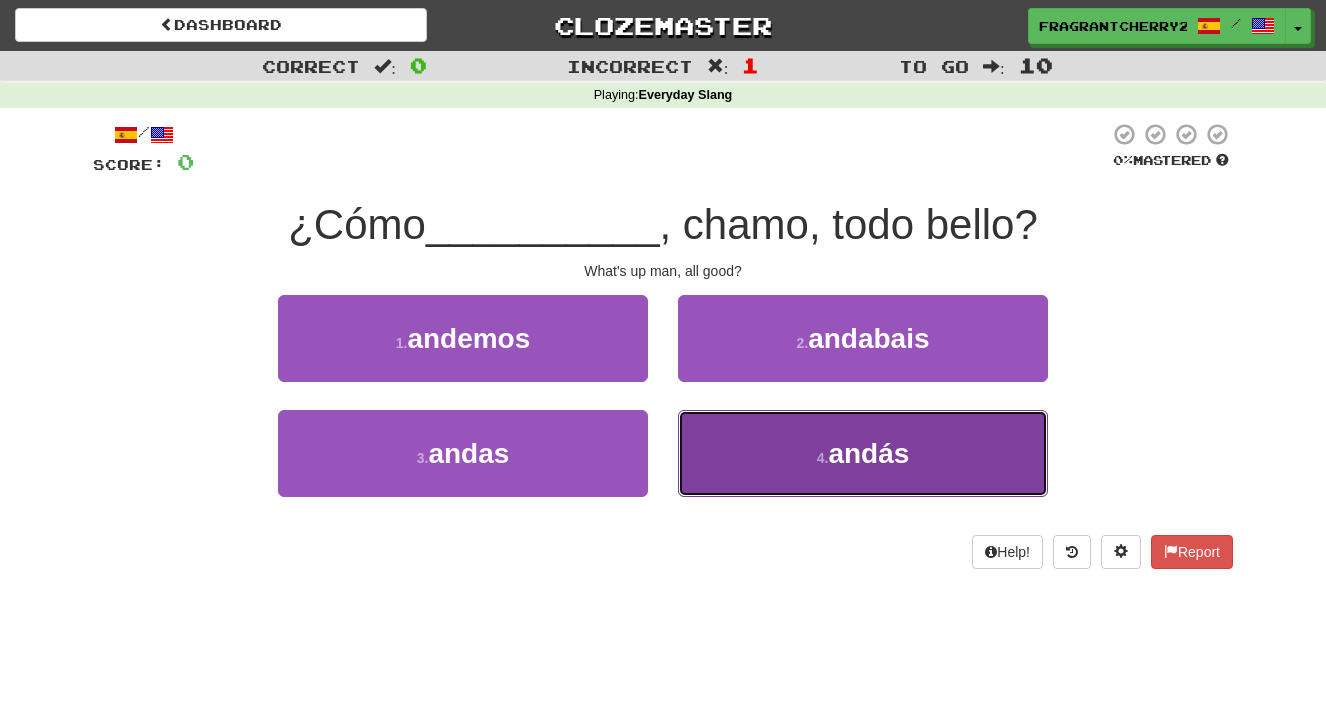 click on "4 .  andás" at bounding box center (863, 453) 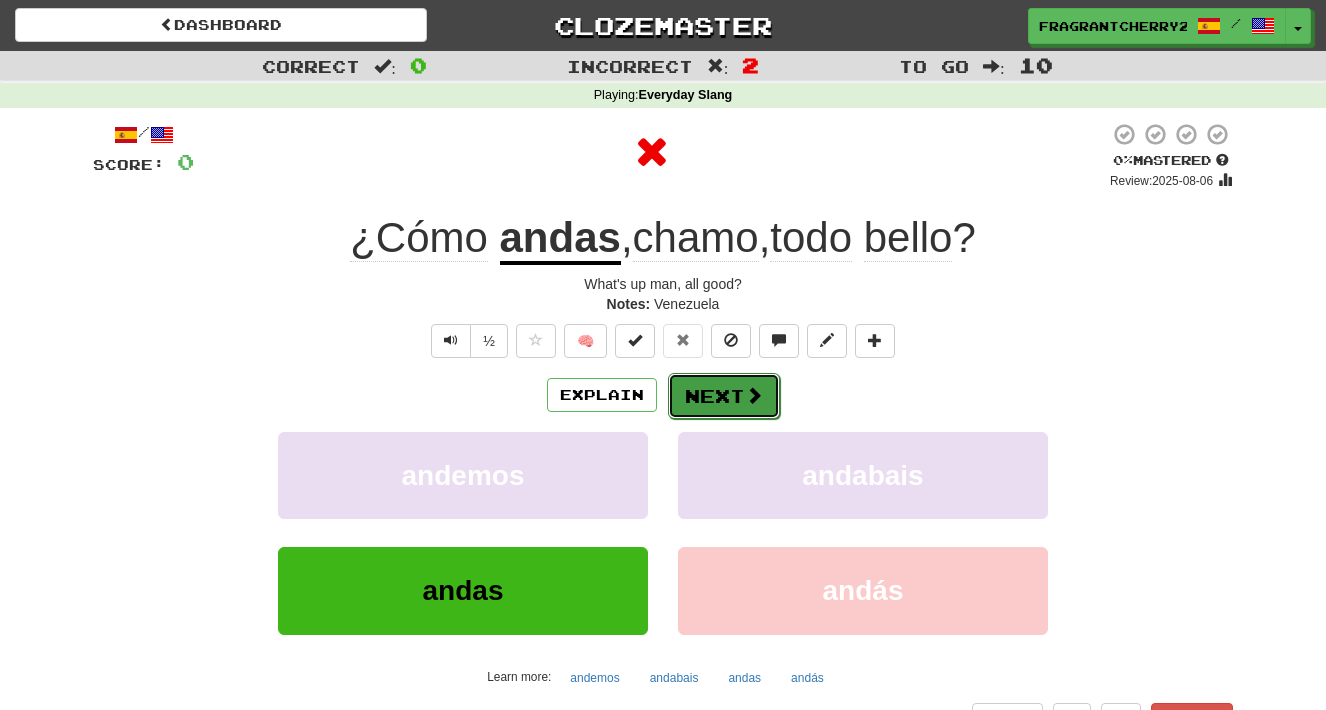 click on "Next" at bounding box center (724, 396) 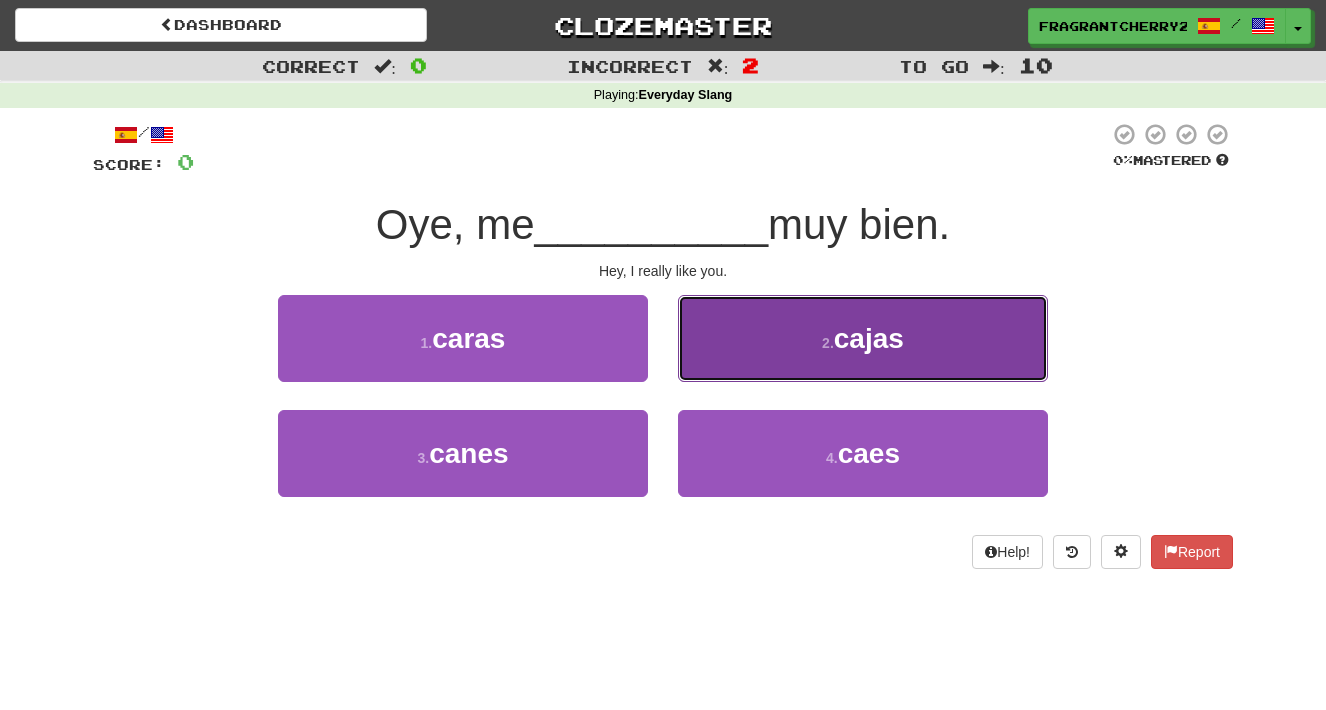 click on "2 .  cajas" at bounding box center [863, 338] 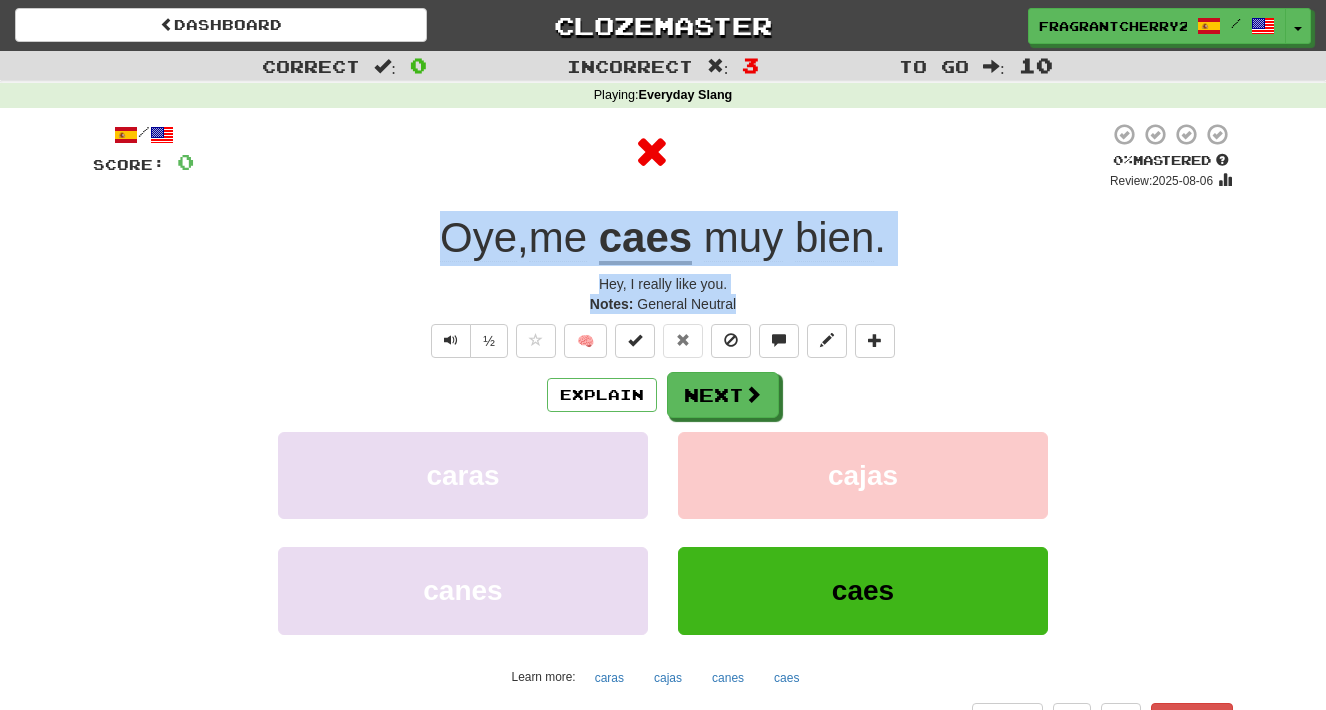 drag, startPoint x: 753, startPoint y: 303, endPoint x: 370, endPoint y: 237, distance: 388.64508 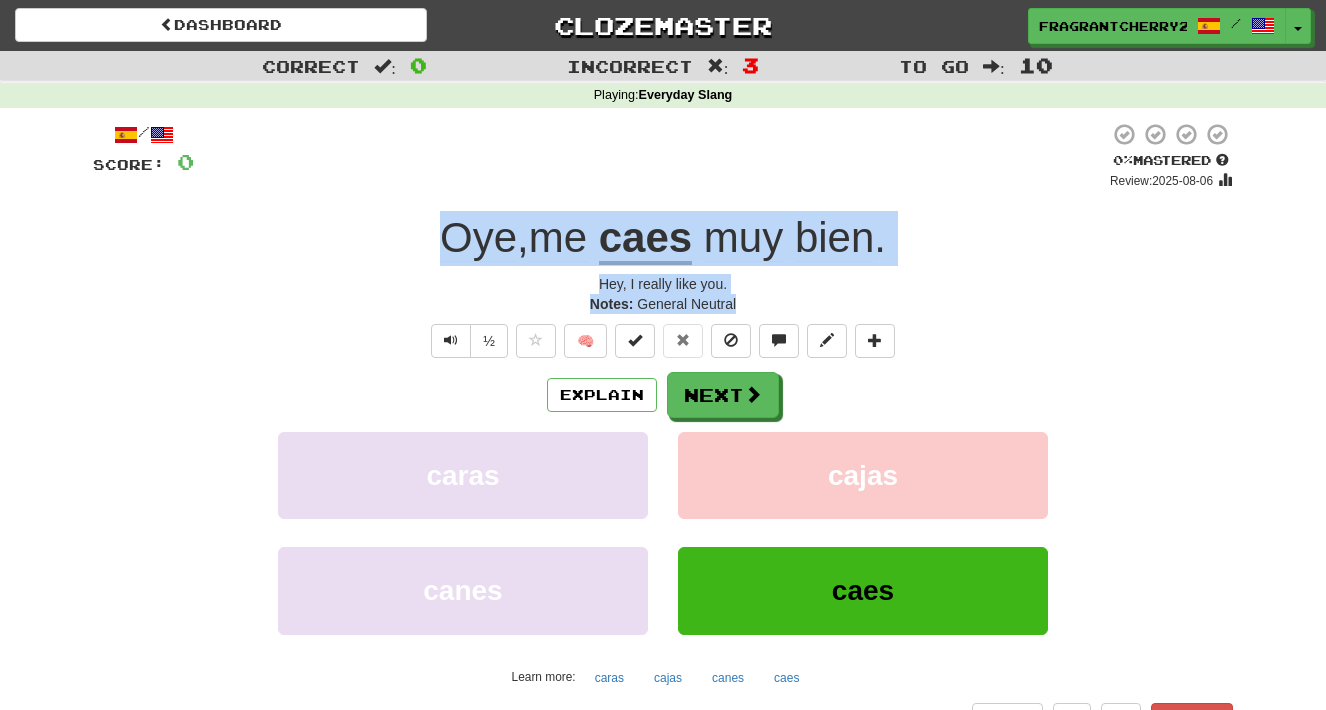 copy on "Oye ,  me   caes   muy   bien . Hey, I really like you. Notes:   General Neutral" 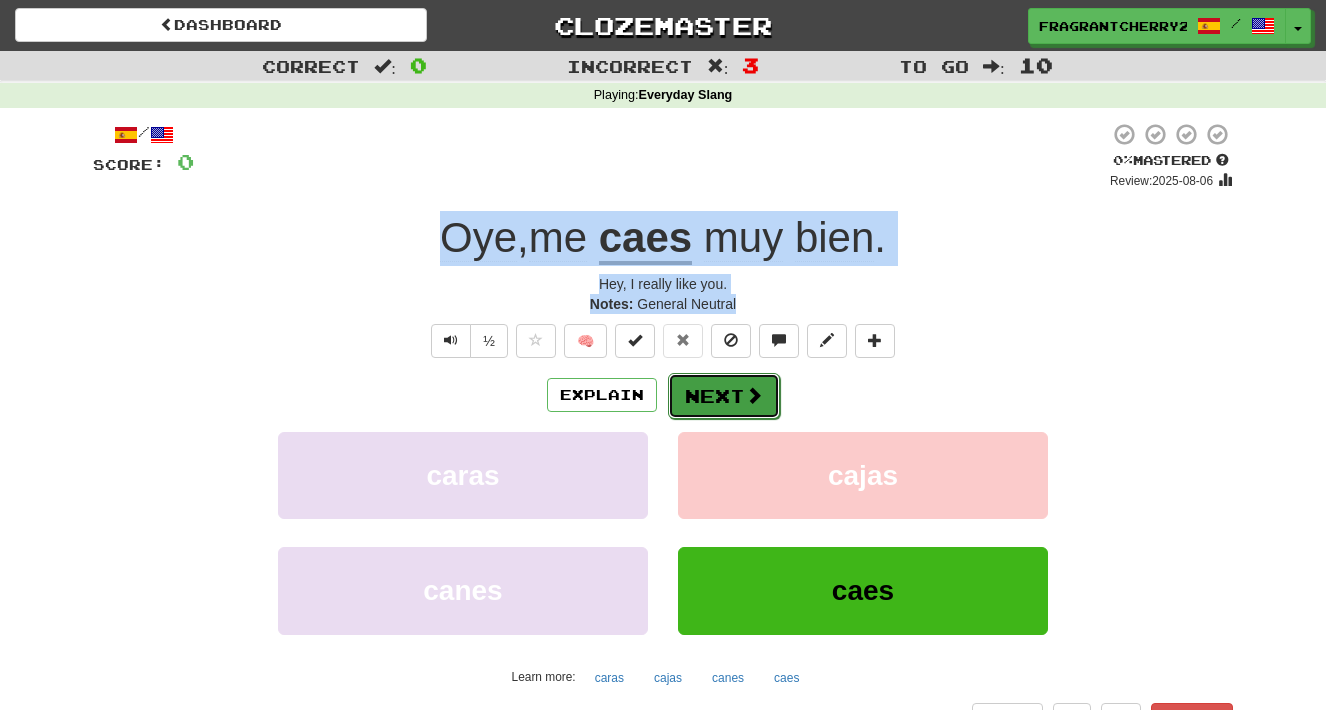 click on "Next" at bounding box center (724, 396) 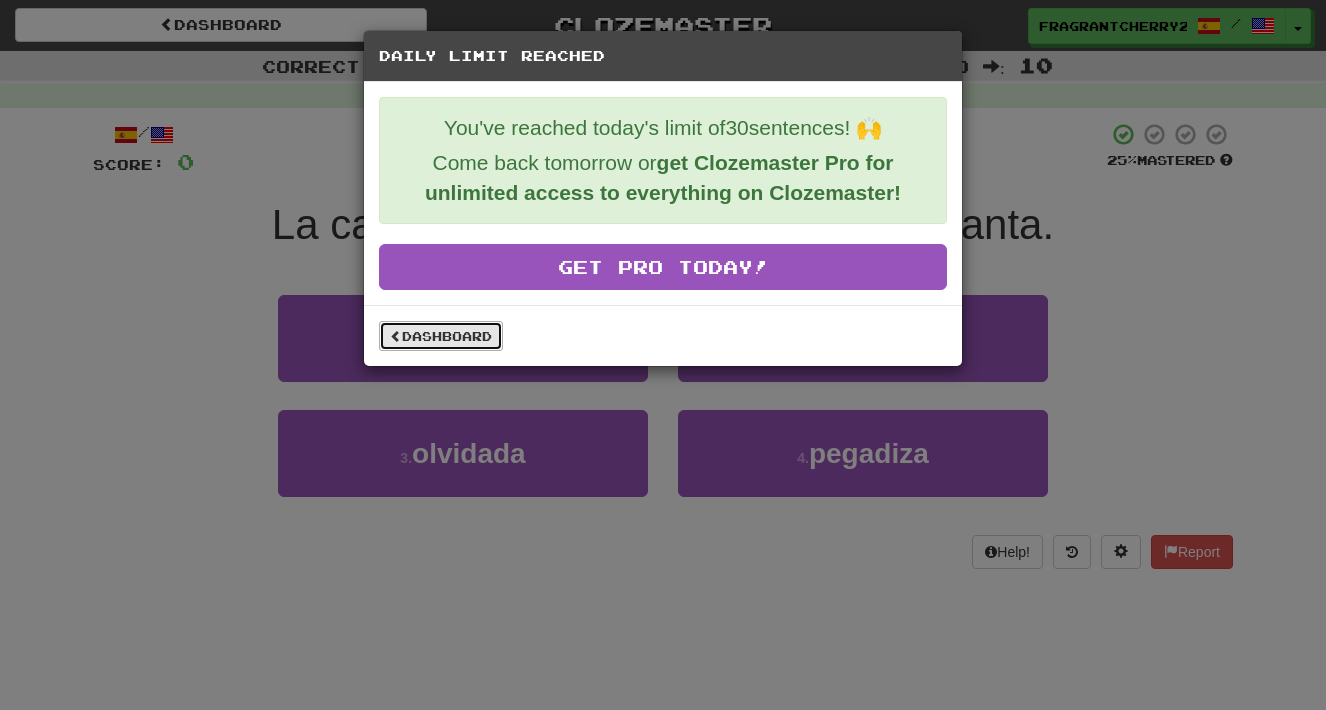 click on "Dashboard" at bounding box center [441, 336] 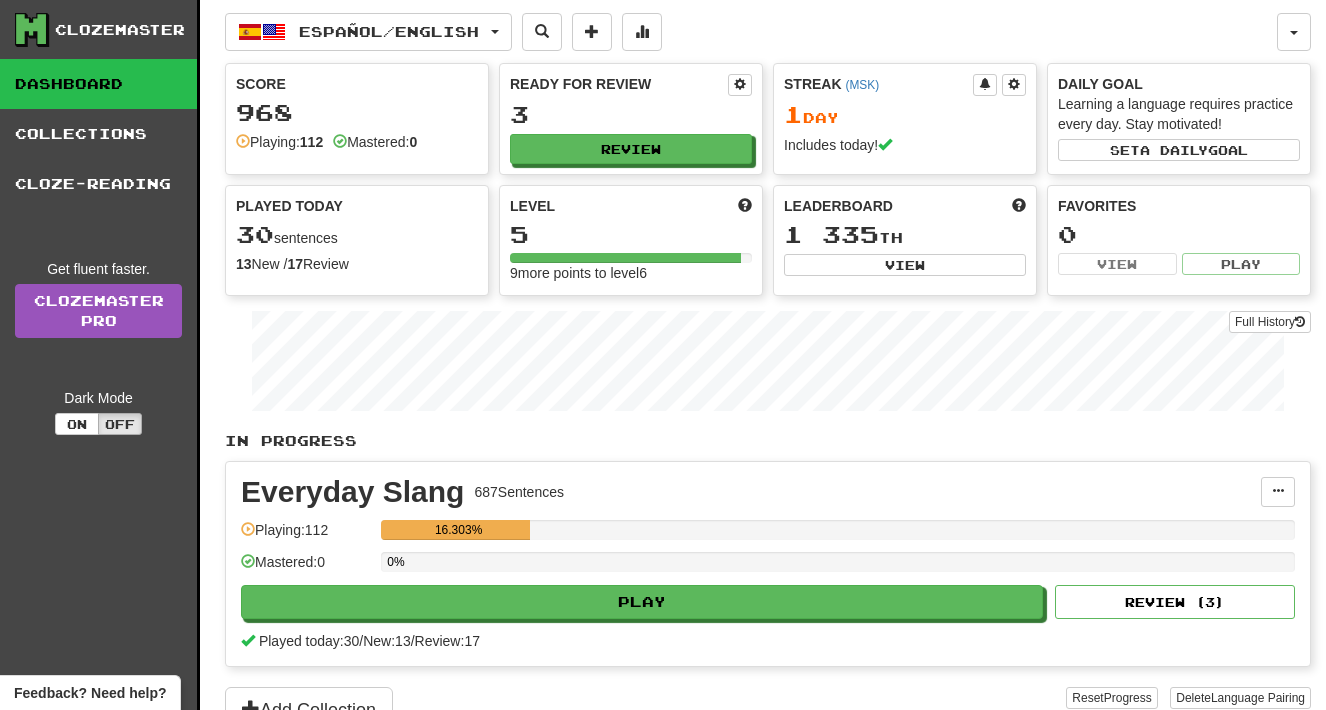 scroll, scrollTop: 0, scrollLeft: 0, axis: both 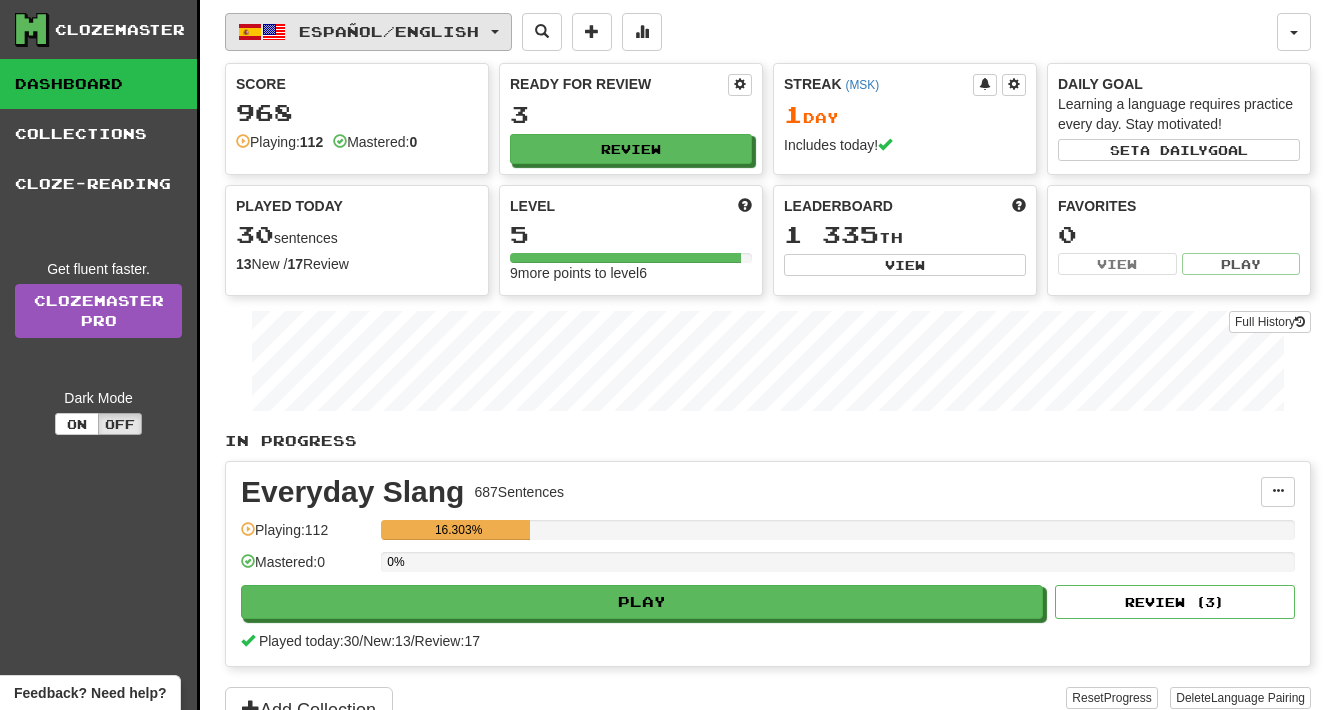 click on "Español  /  English" at bounding box center [368, 32] 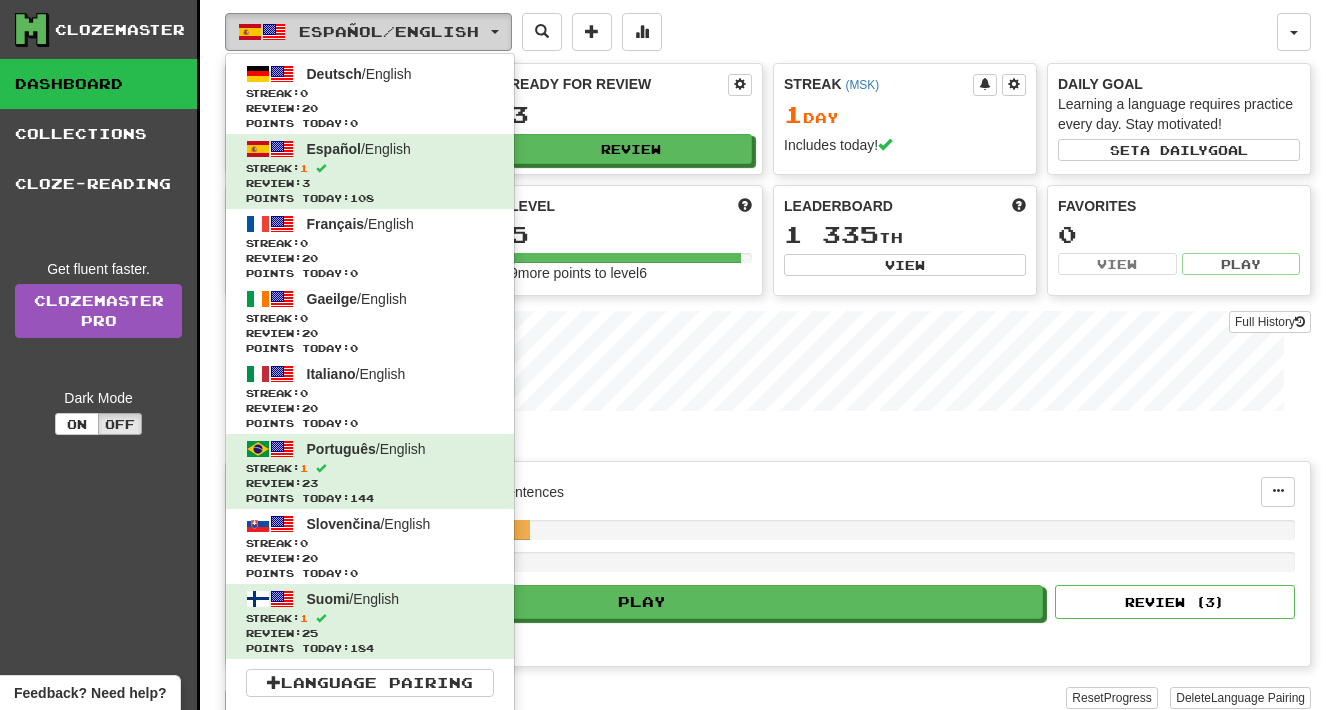 click on "Español  /  English" at bounding box center (368, 32) 